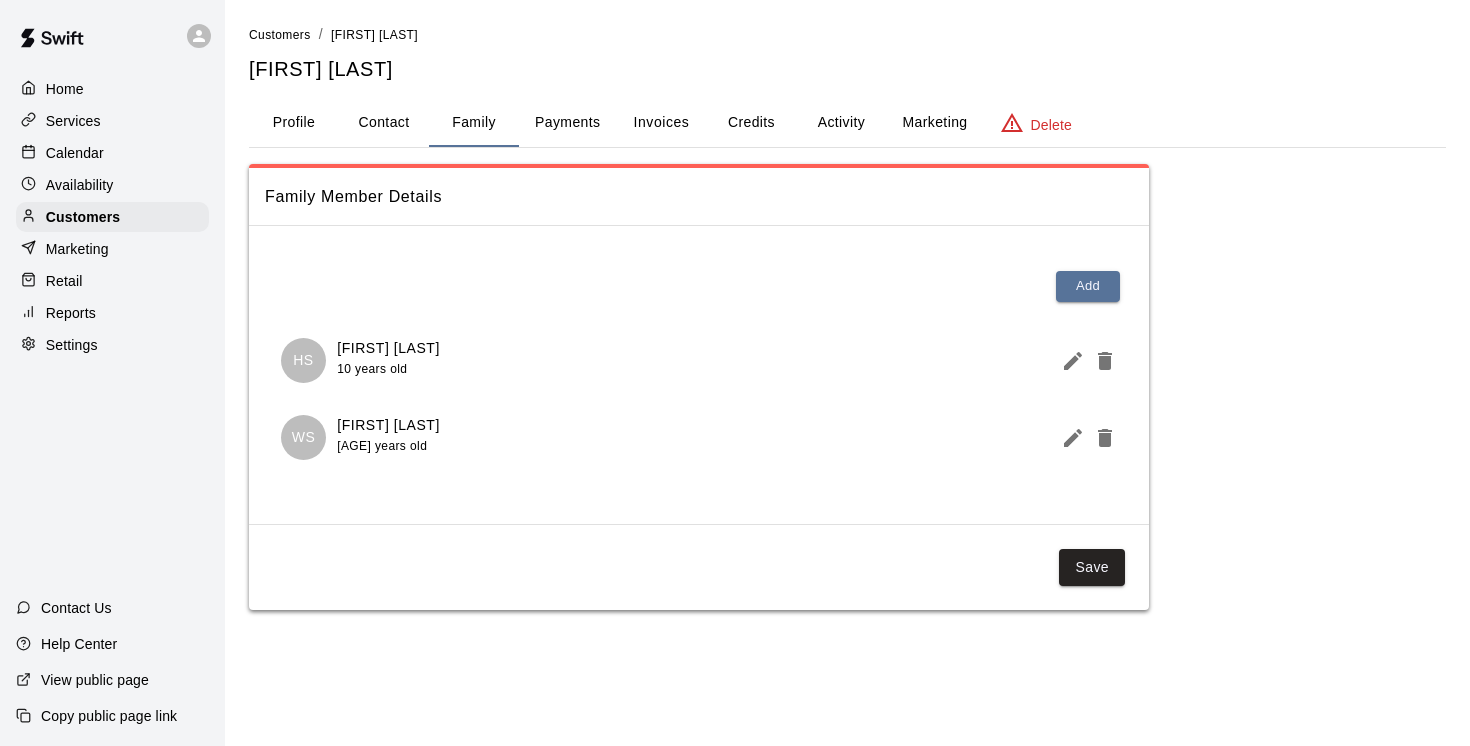 scroll, scrollTop: 0, scrollLeft: 0, axis: both 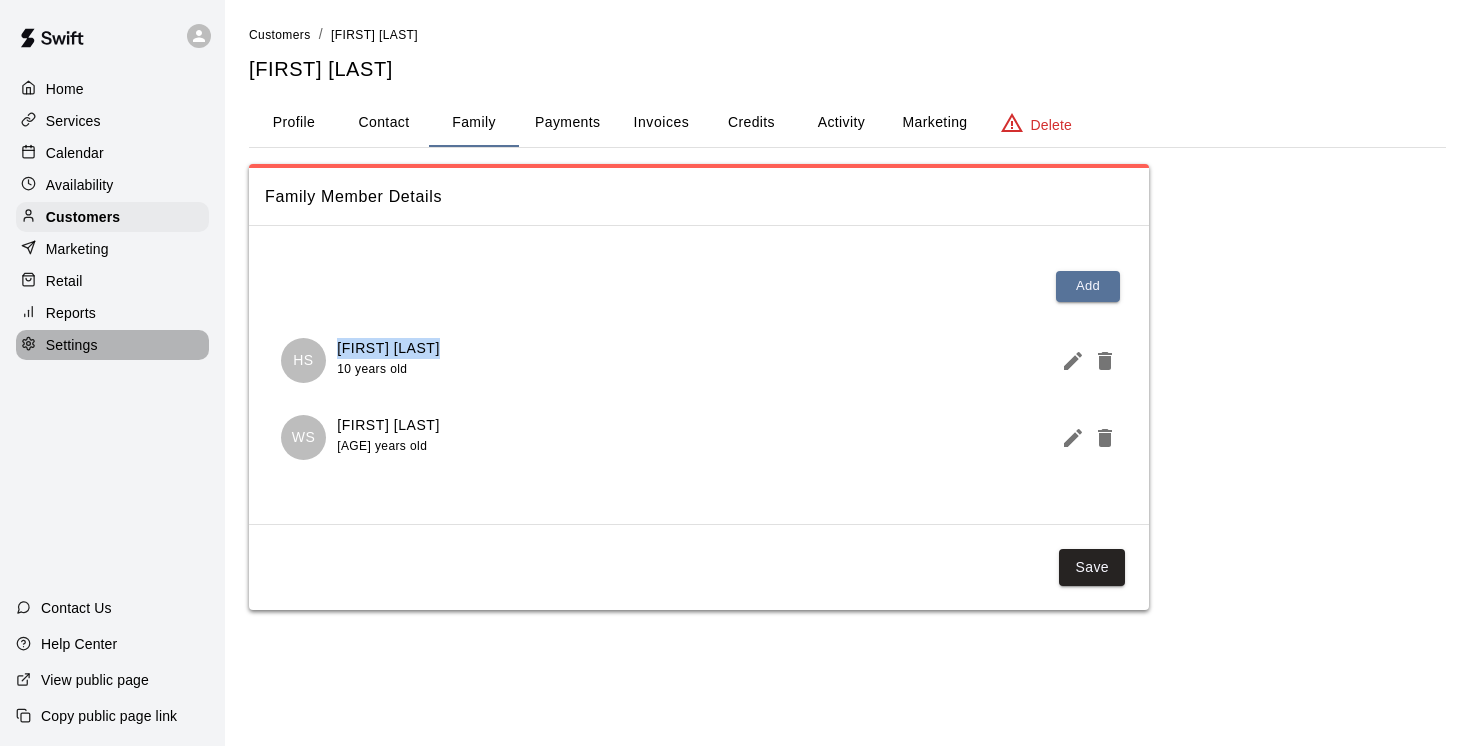 click on "Settings" at bounding box center (72, 345) 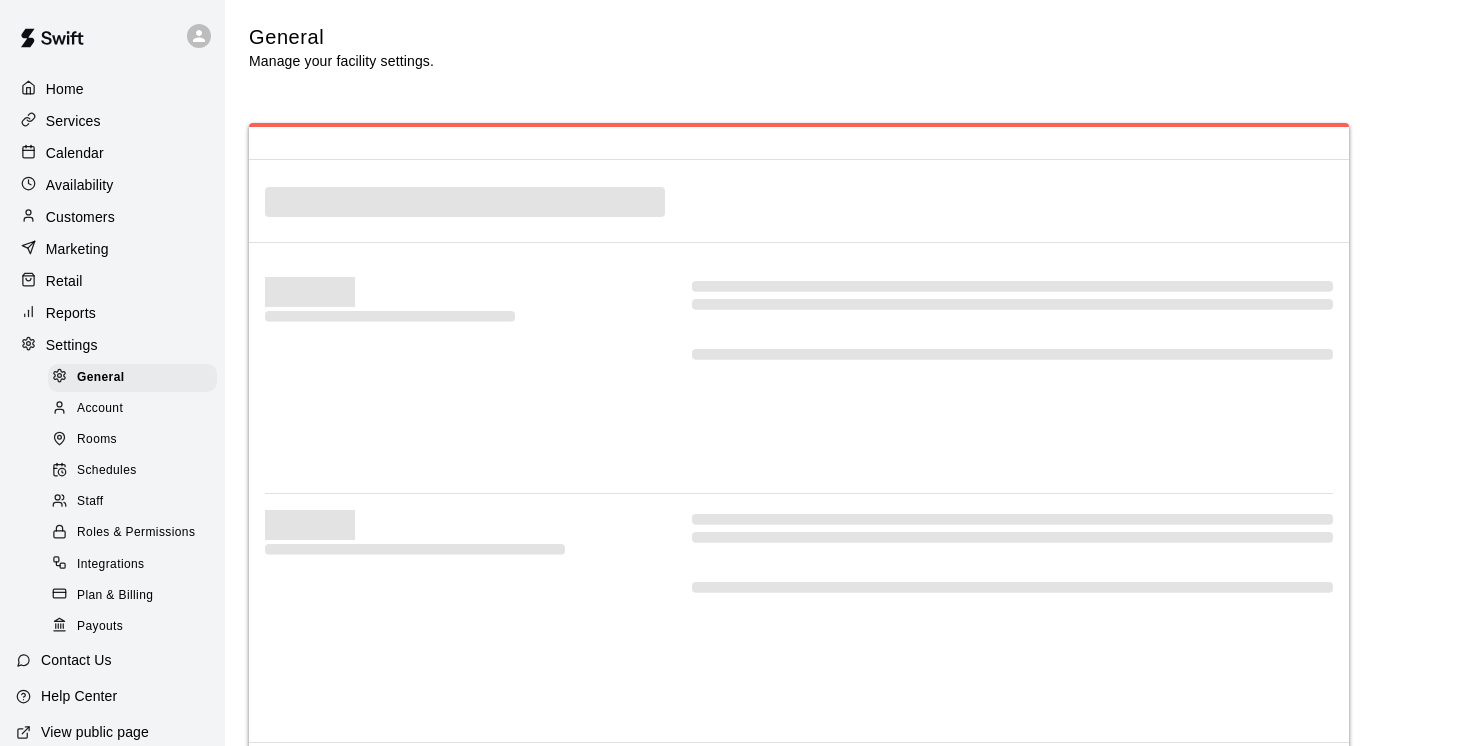 select on "**" 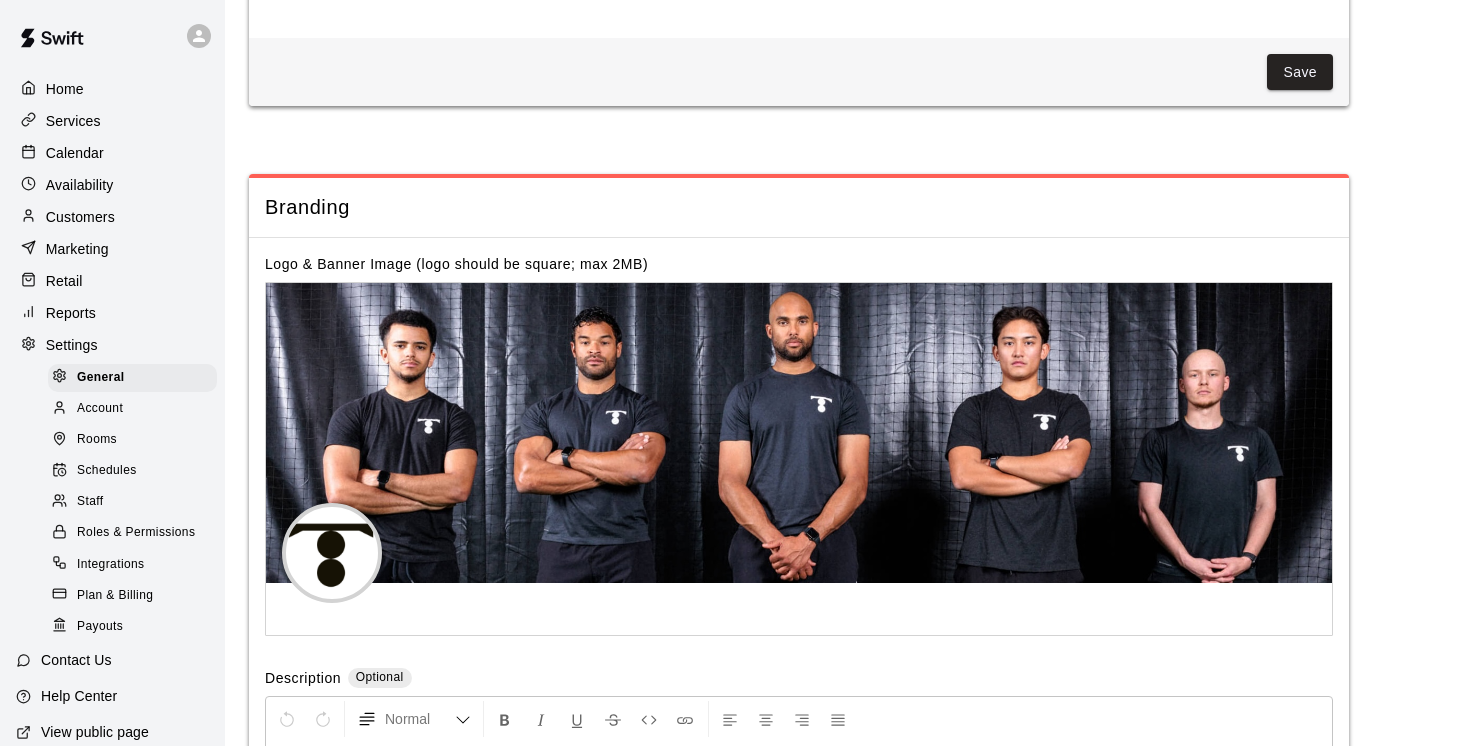 scroll, scrollTop: 4249, scrollLeft: 0, axis: vertical 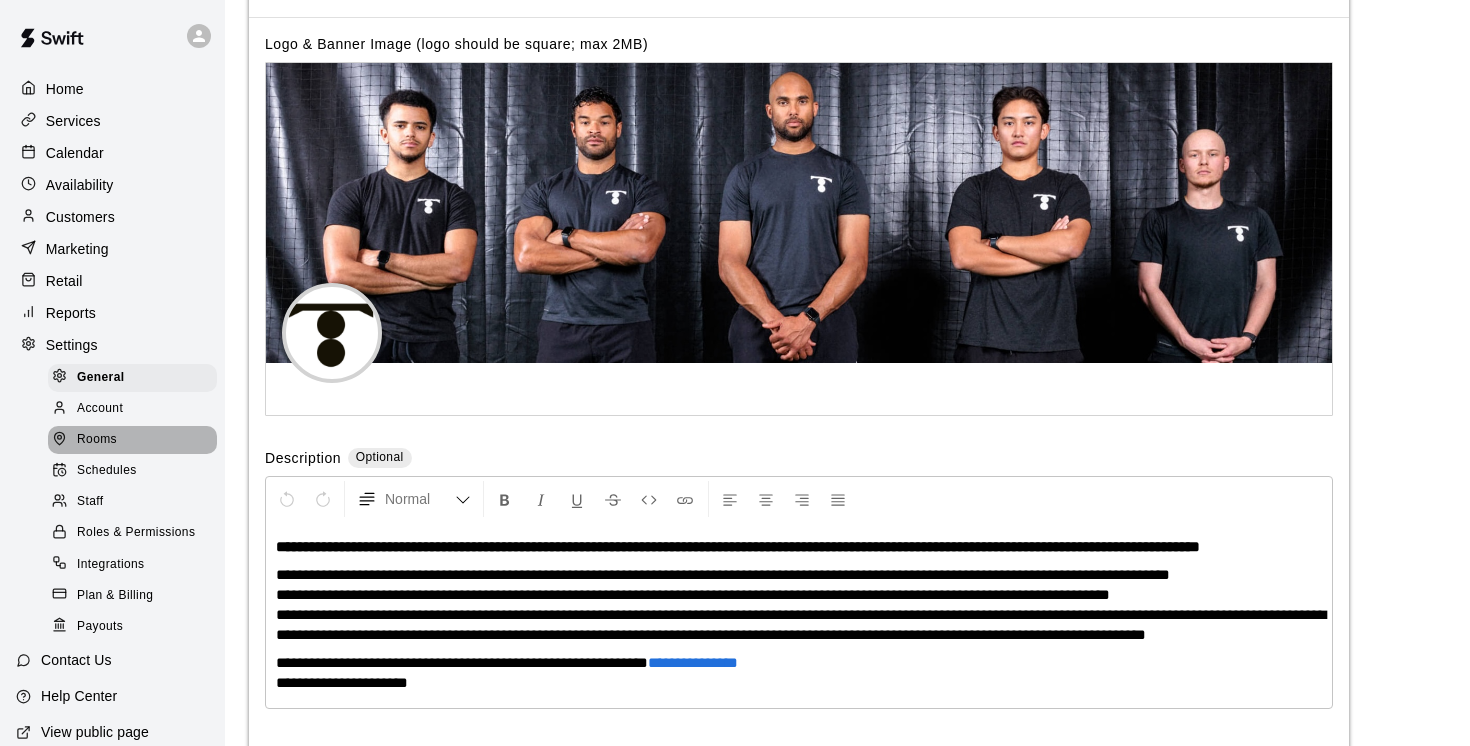 click on "Rooms" at bounding box center (97, 440) 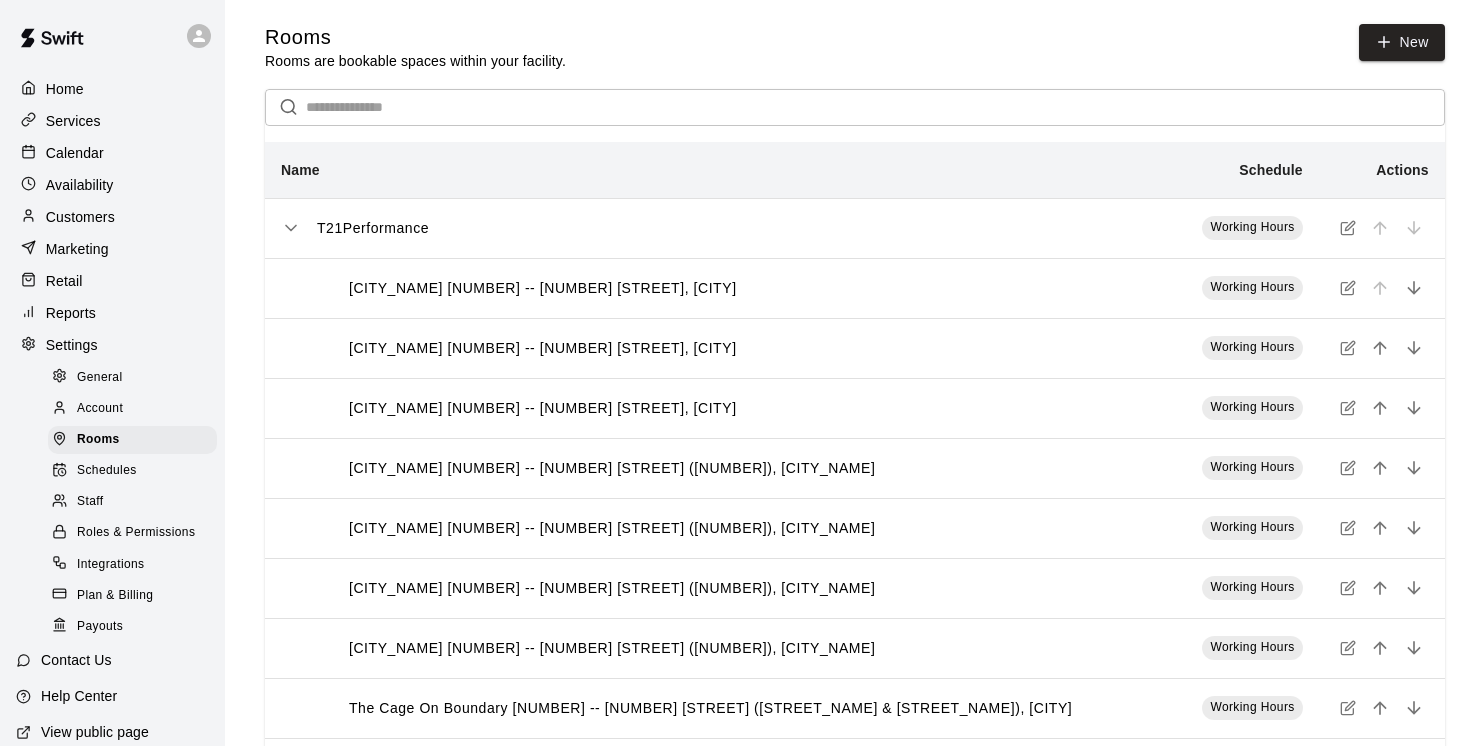 click at bounding box center (875, 107) 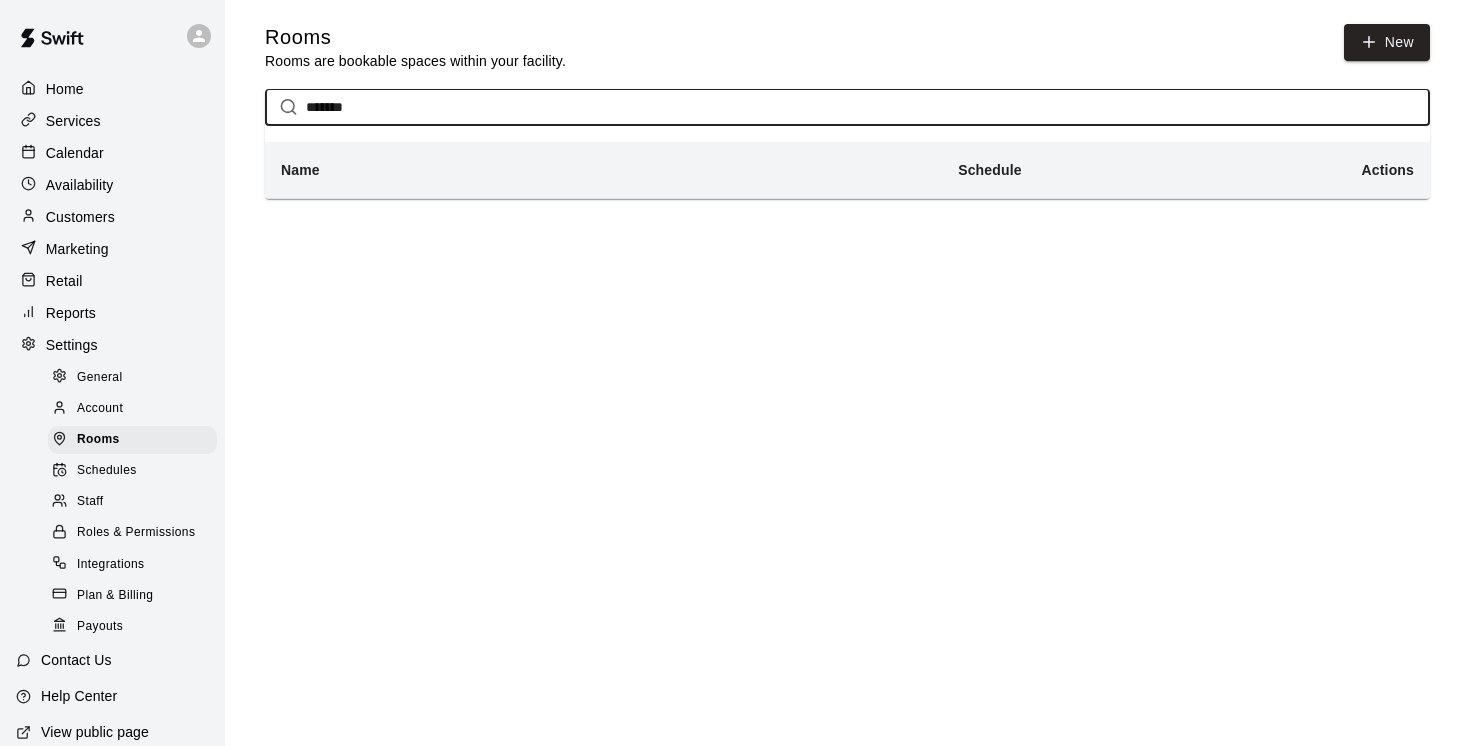 type on "*******" 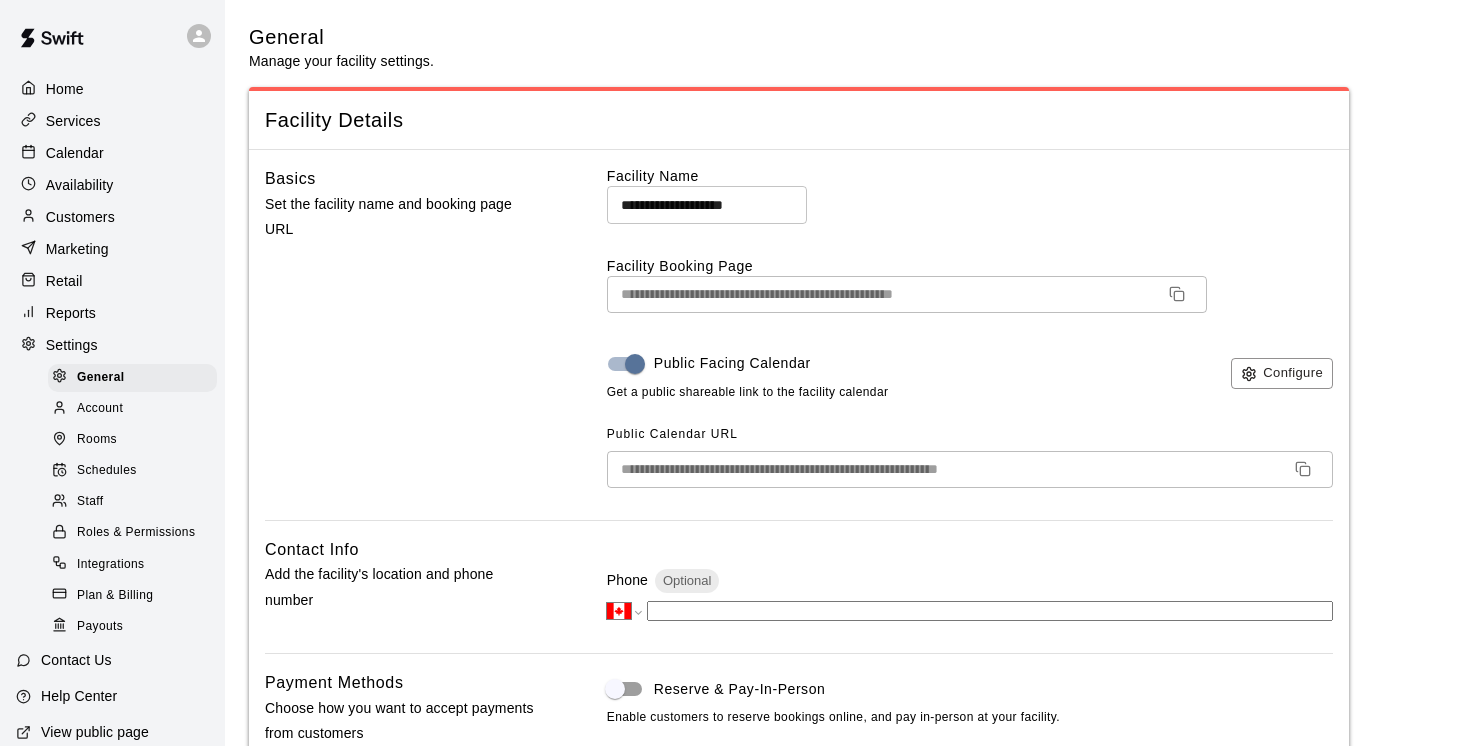 scroll, scrollTop: 4249, scrollLeft: 0, axis: vertical 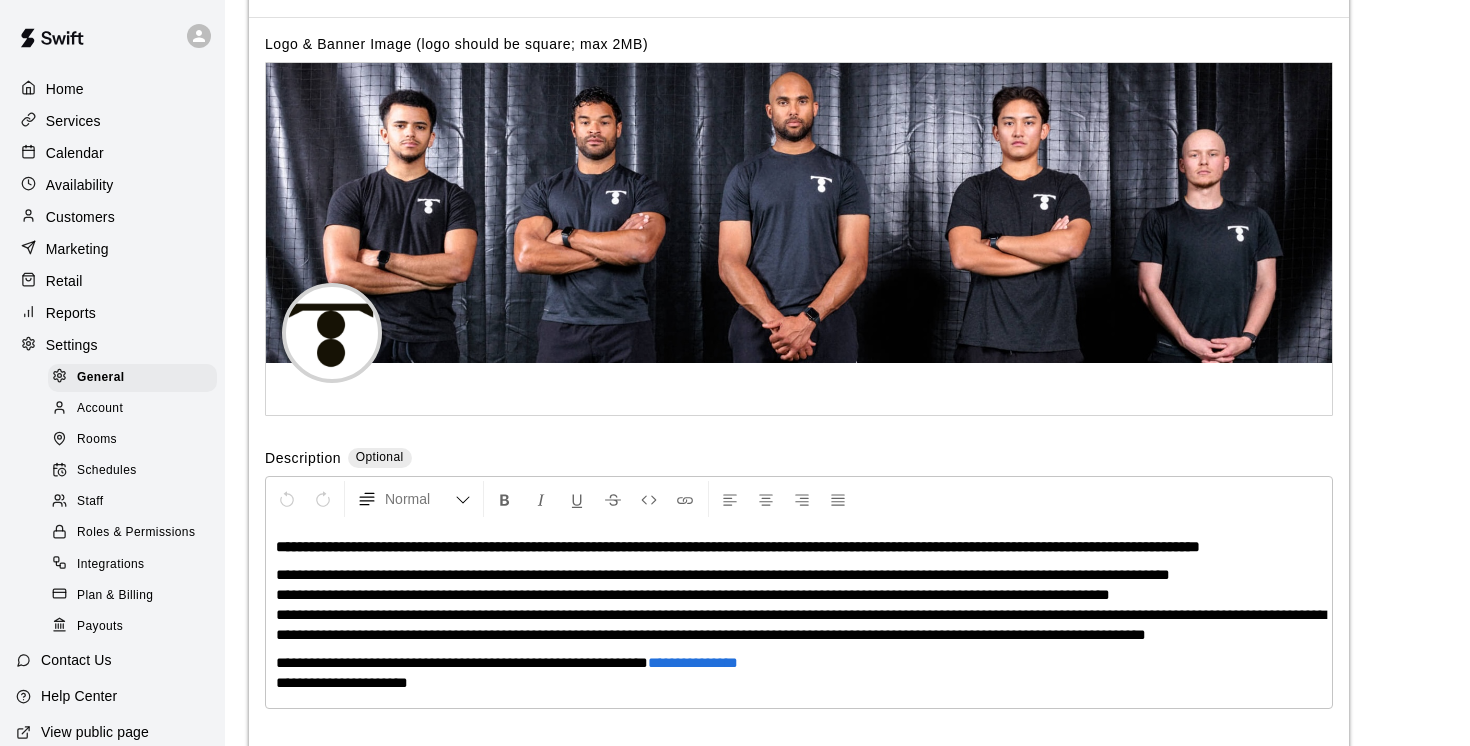 click on "Rooms" at bounding box center [97, 440] 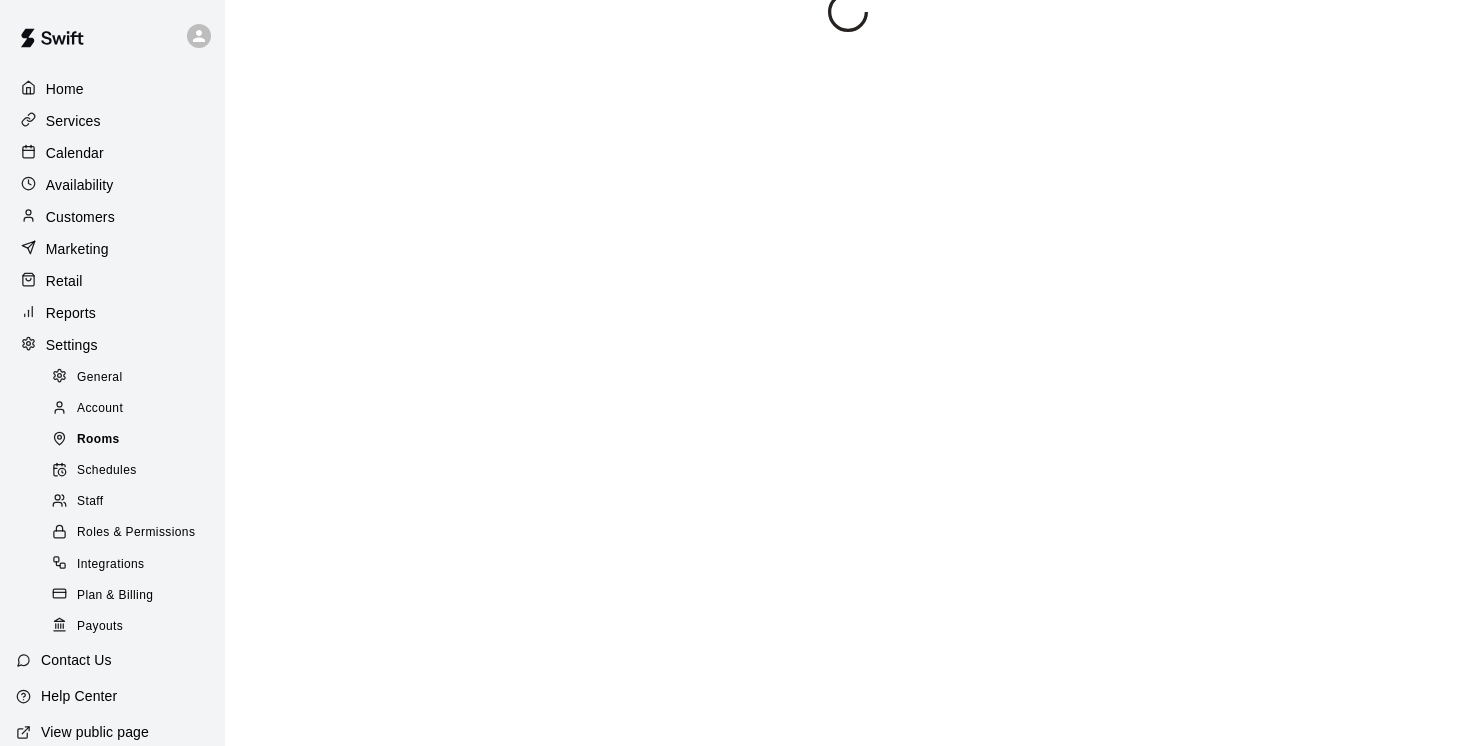 scroll, scrollTop: 0, scrollLeft: 0, axis: both 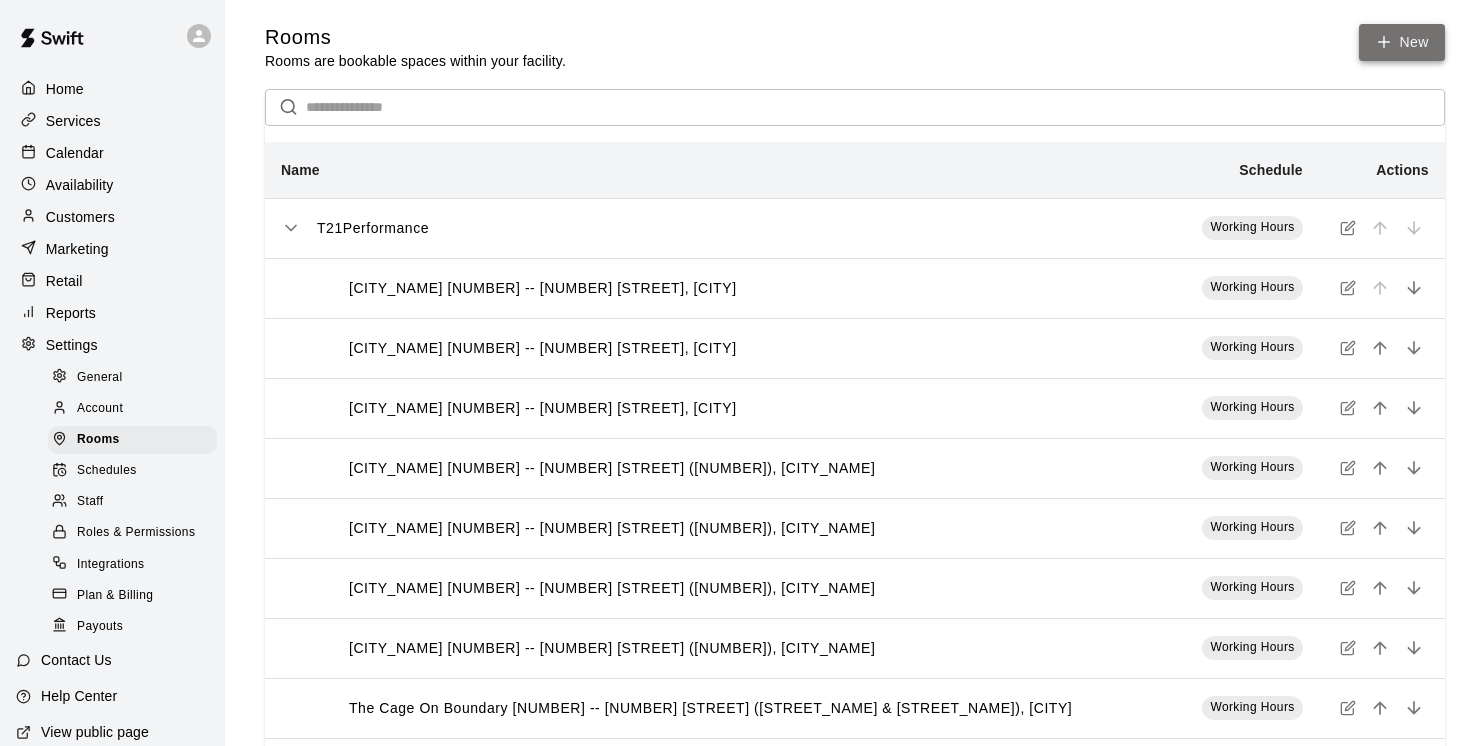 click on "New" at bounding box center [1402, 42] 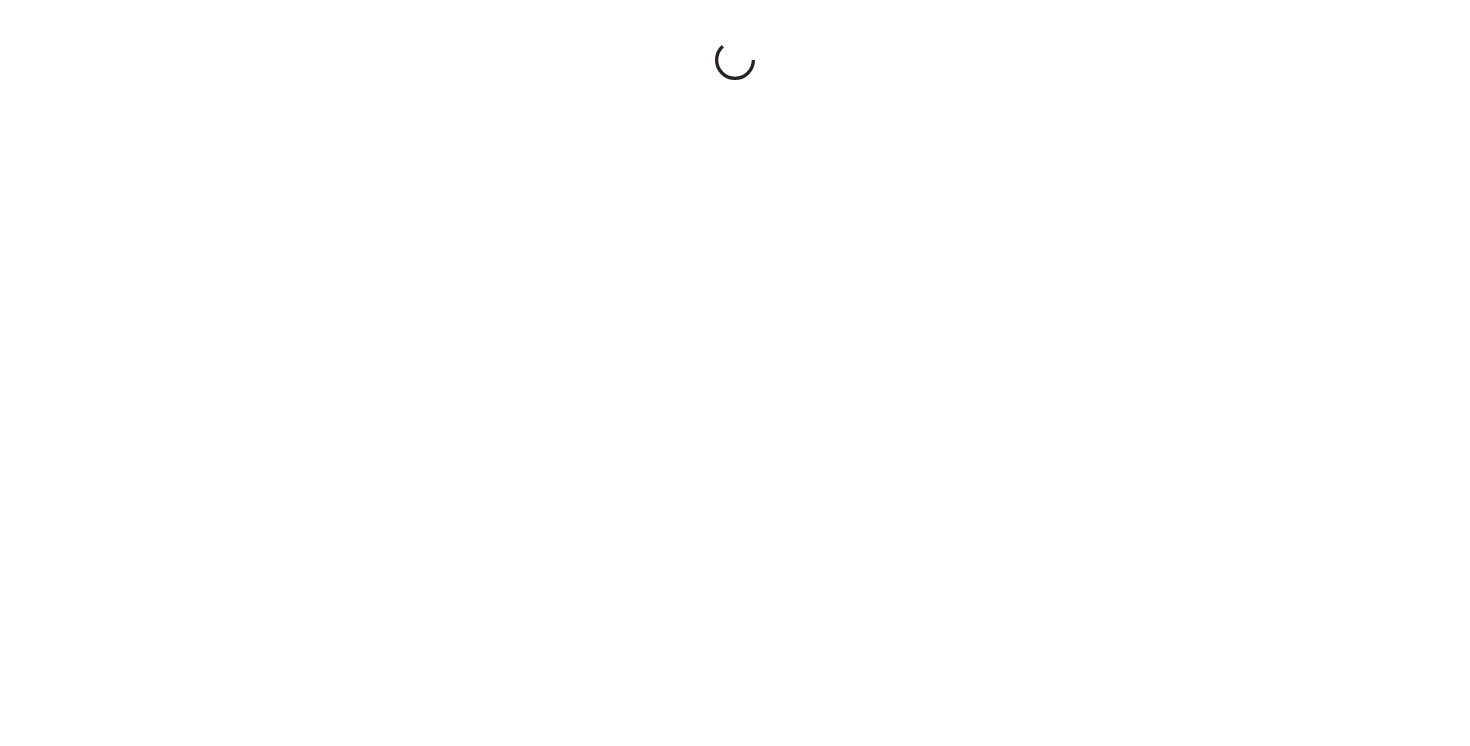 scroll, scrollTop: 0, scrollLeft: 0, axis: both 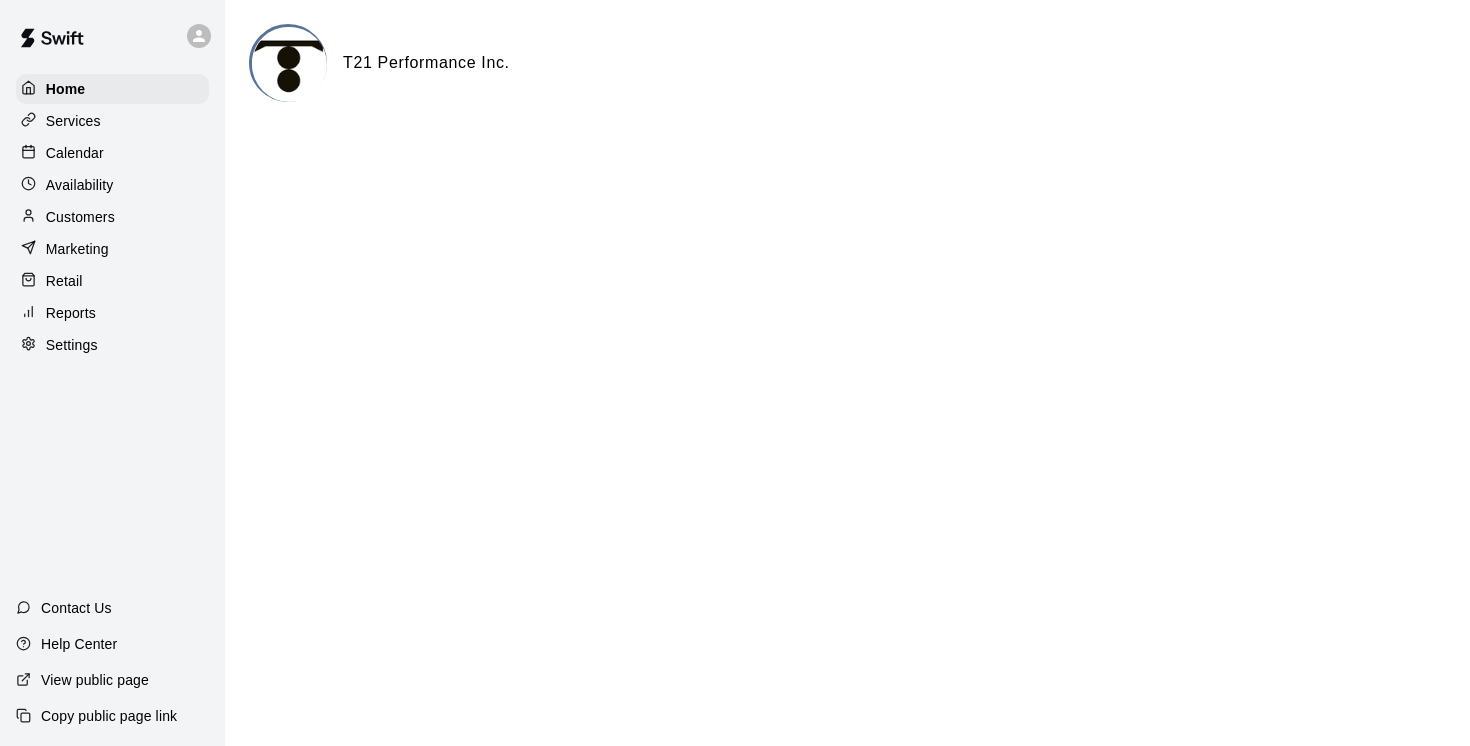 click on "Settings" at bounding box center [72, 345] 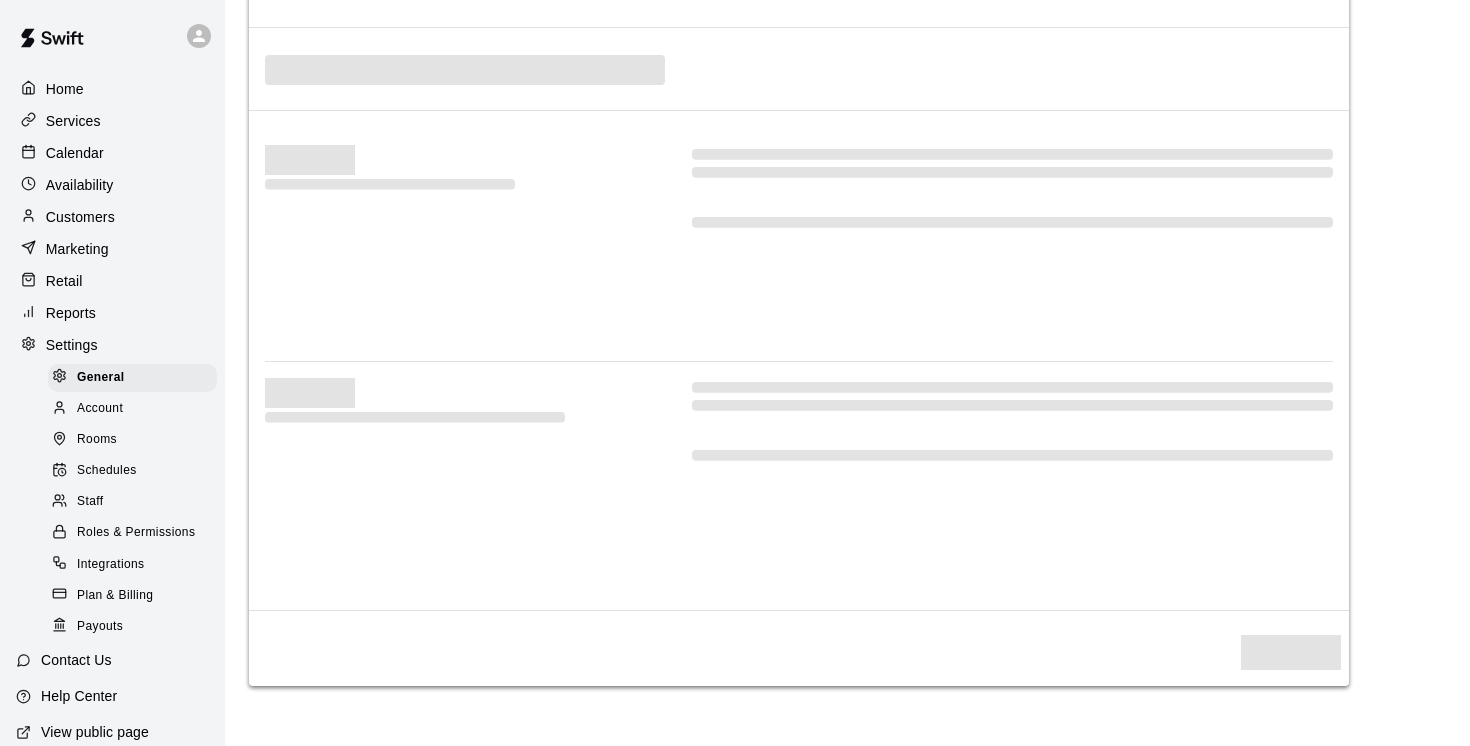select on "**" 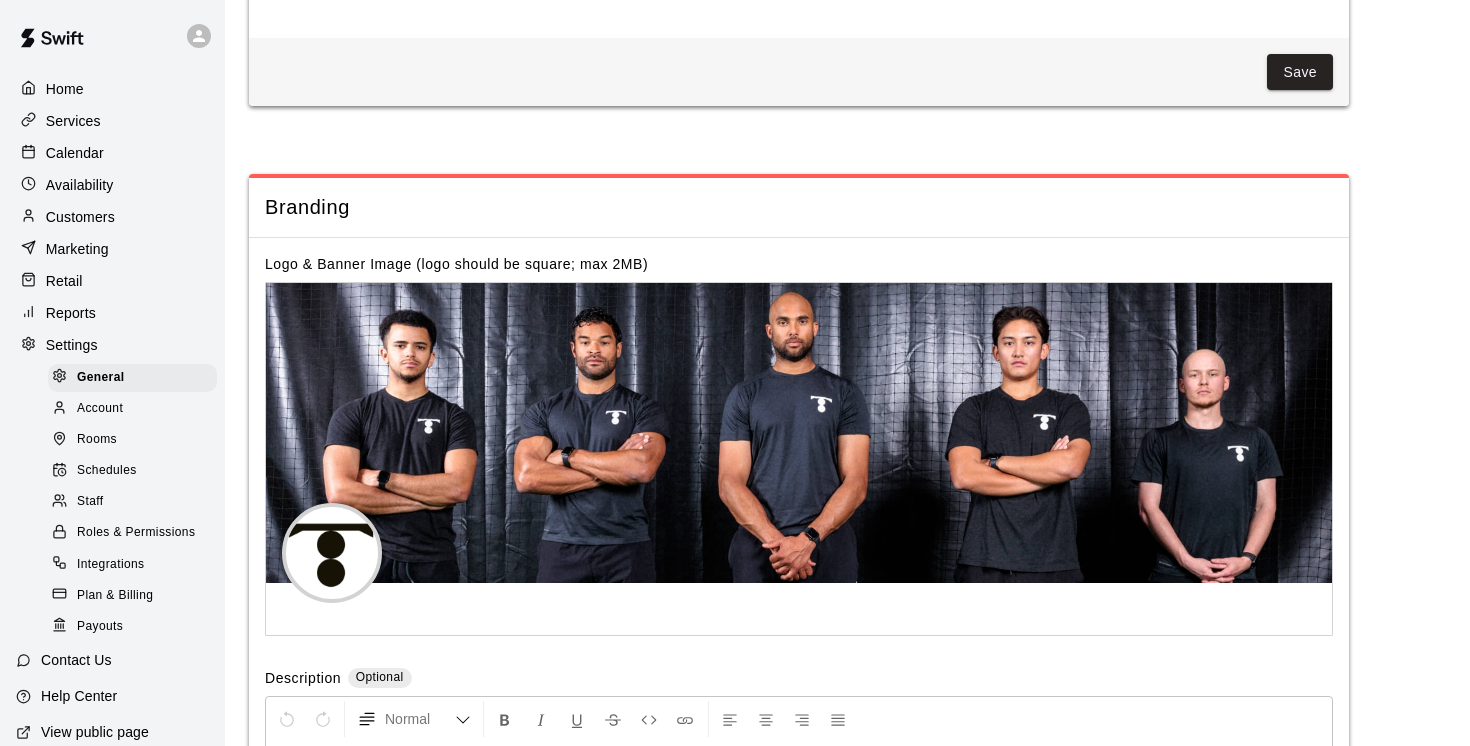 scroll, scrollTop: 4249, scrollLeft: 0, axis: vertical 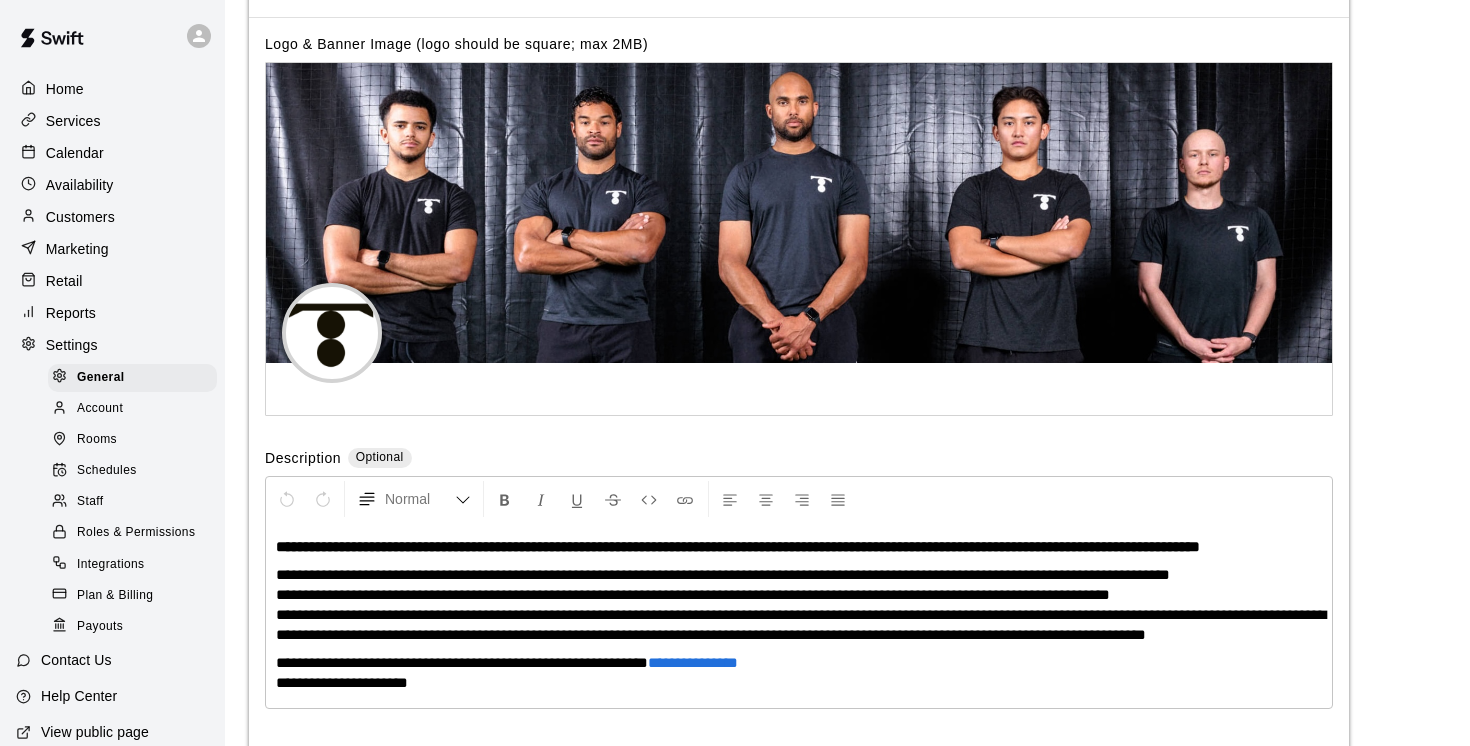 click on "Rooms" at bounding box center (97, 440) 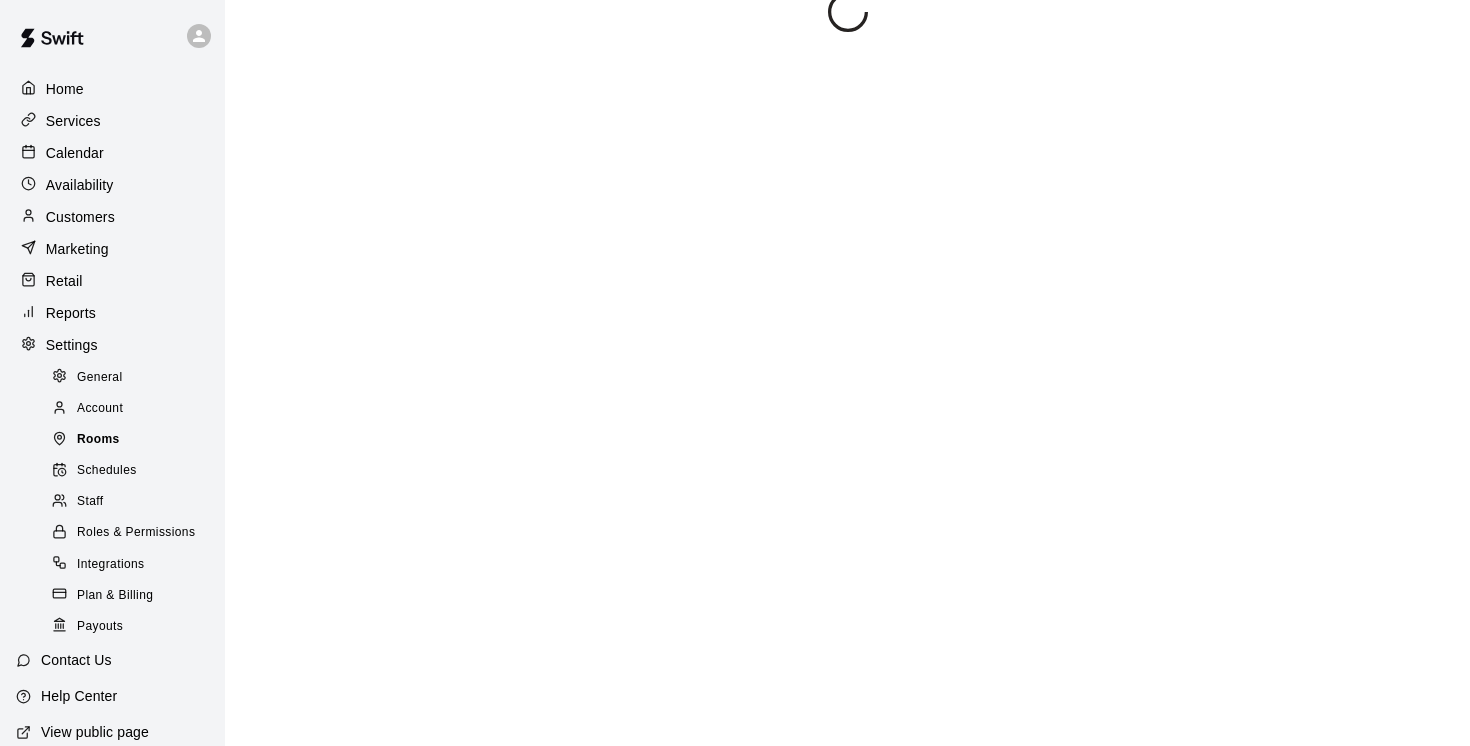 scroll, scrollTop: 0, scrollLeft: 0, axis: both 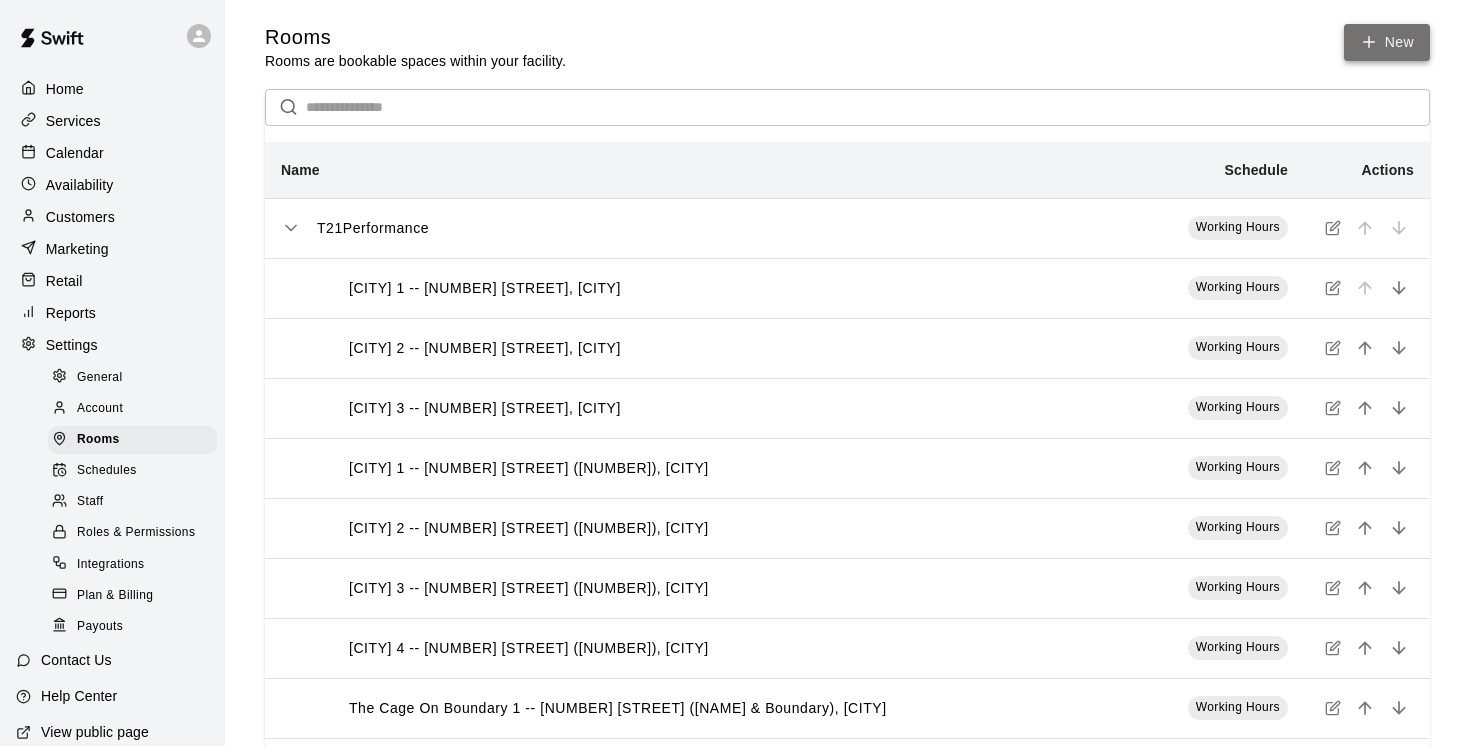 click on "New" at bounding box center [1387, 42] 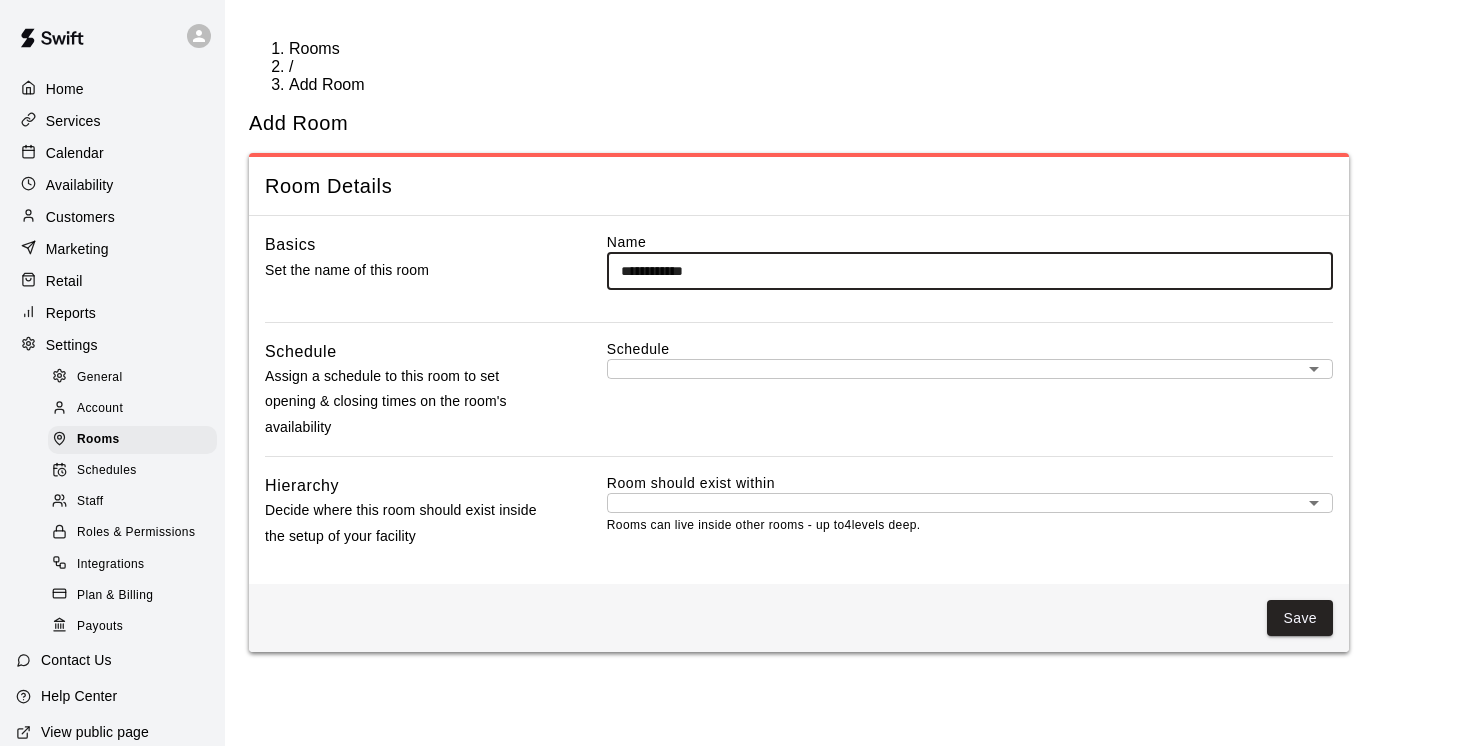 type on "**********" 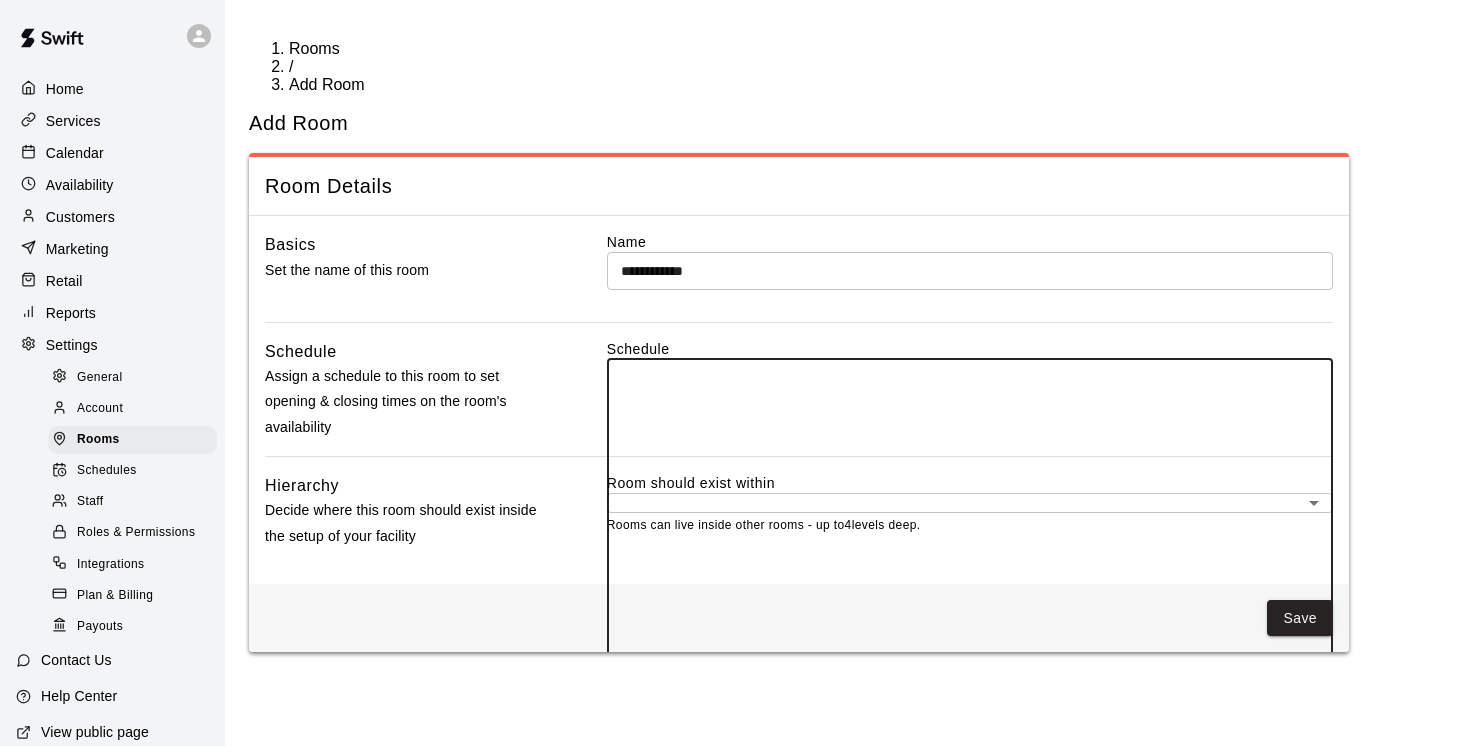 click on "Private Always Closed" at bounding box center [755, 719] 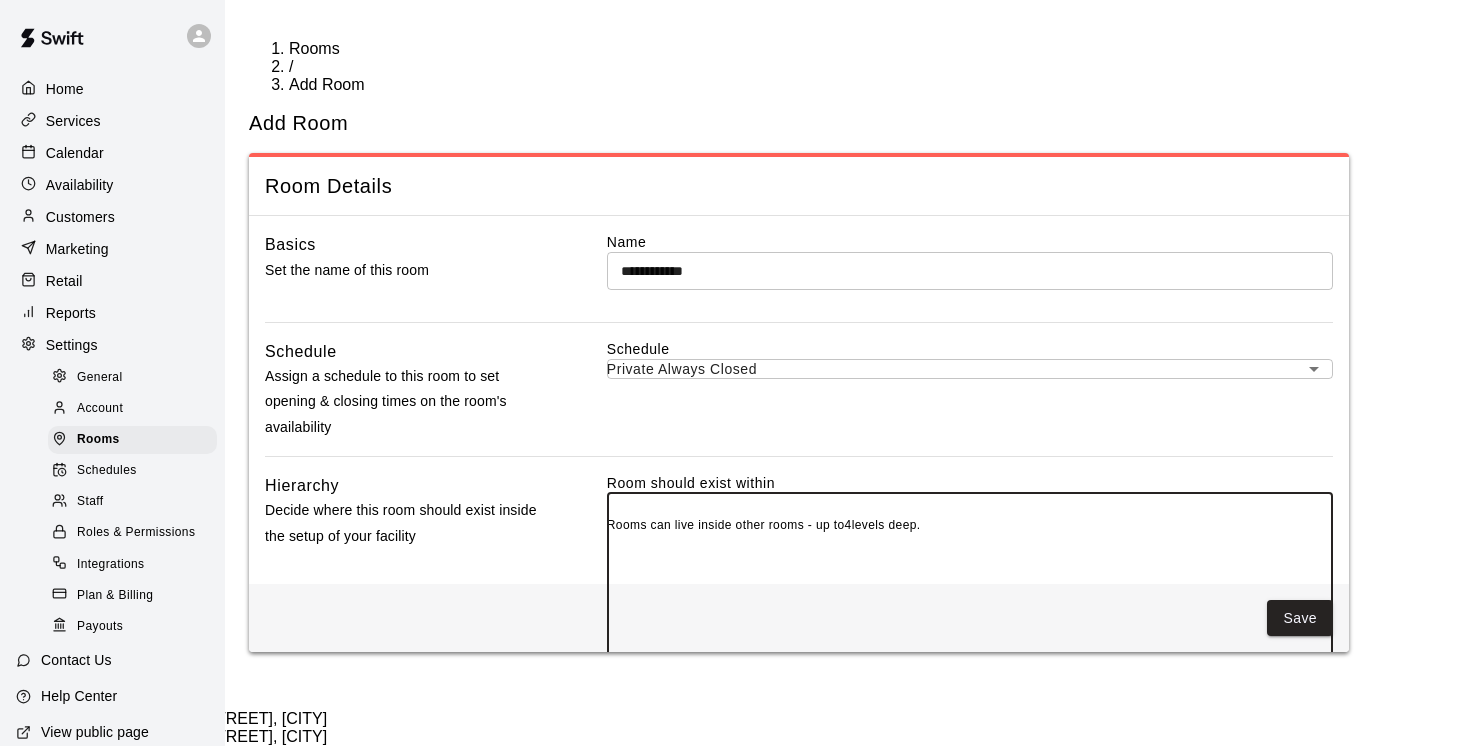 click on "**********" at bounding box center (735, 688) 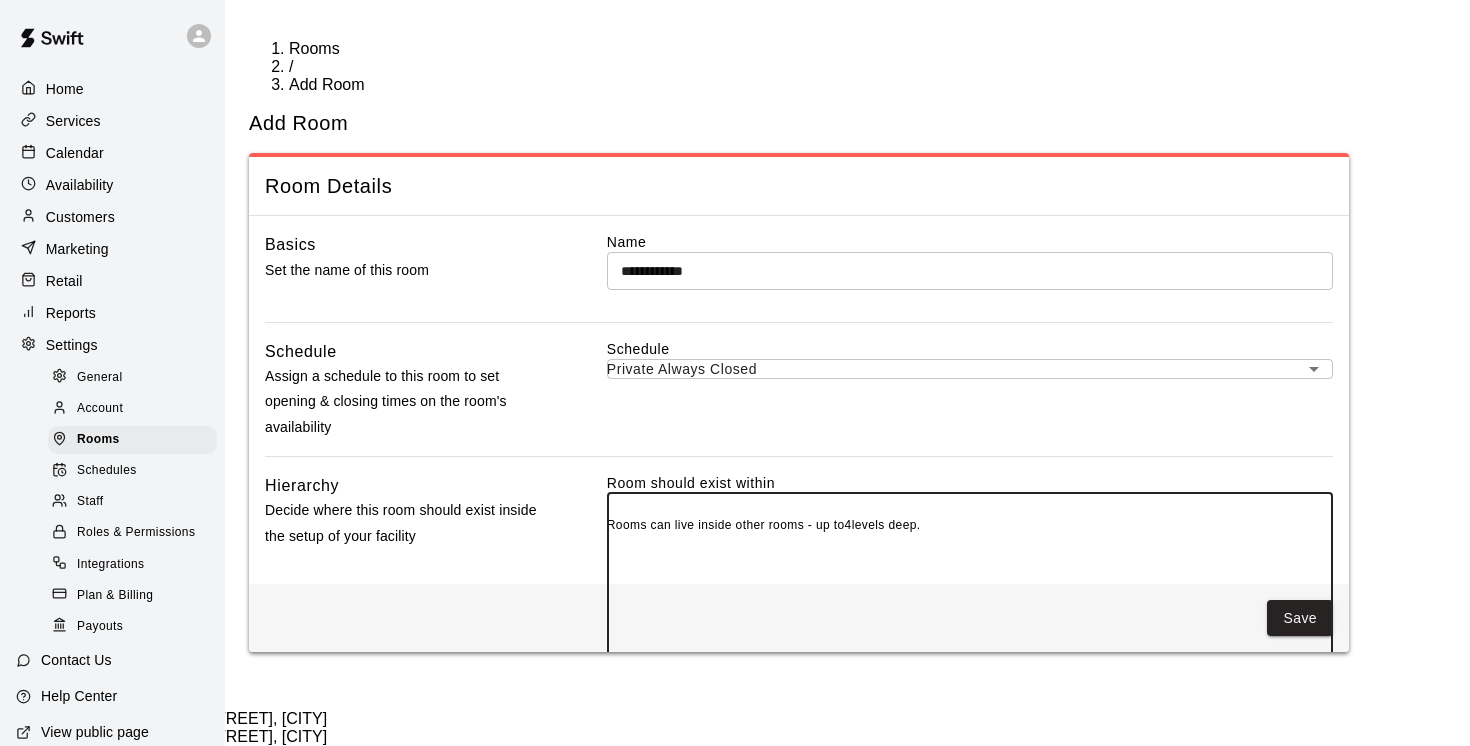 click on "External Facilities" at bounding box center [755, 971] 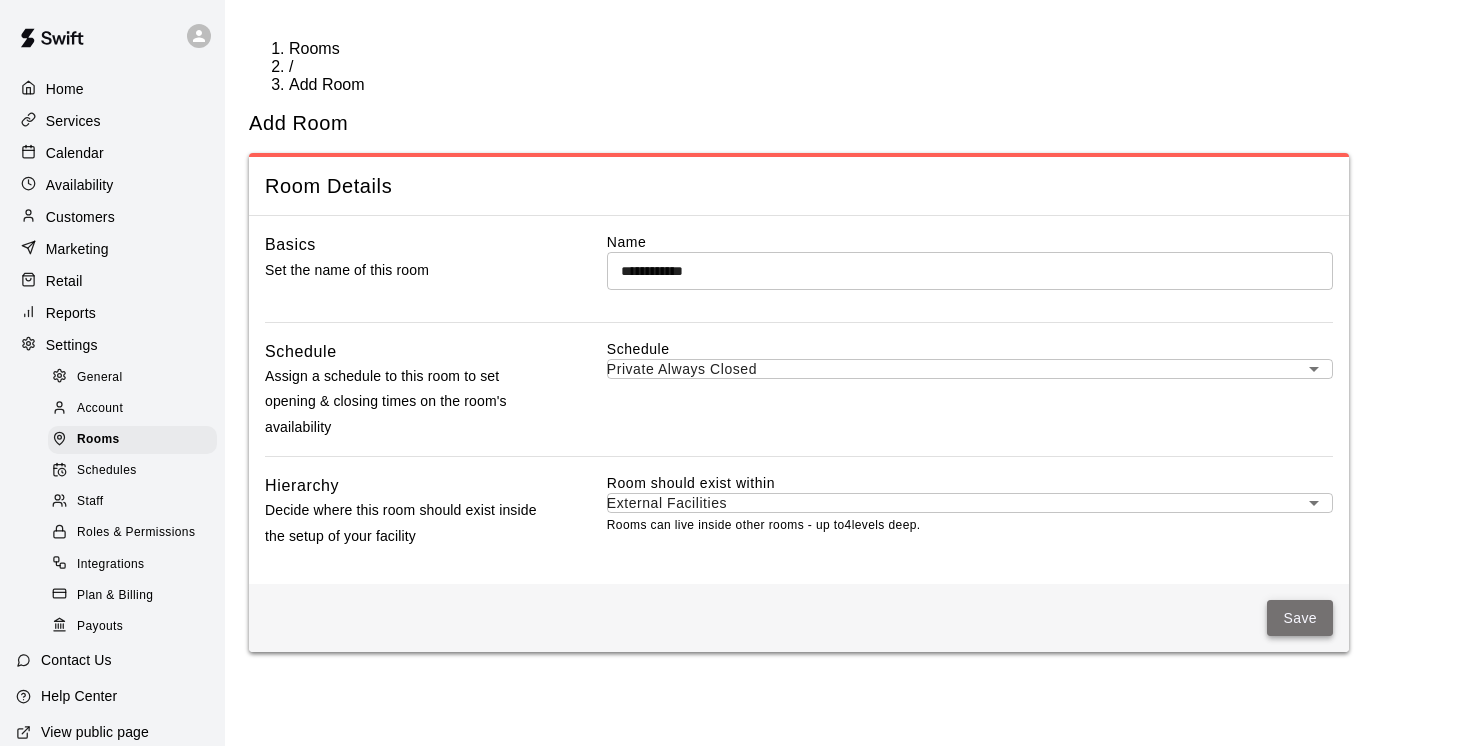 click on "Save" at bounding box center [1300, 618] 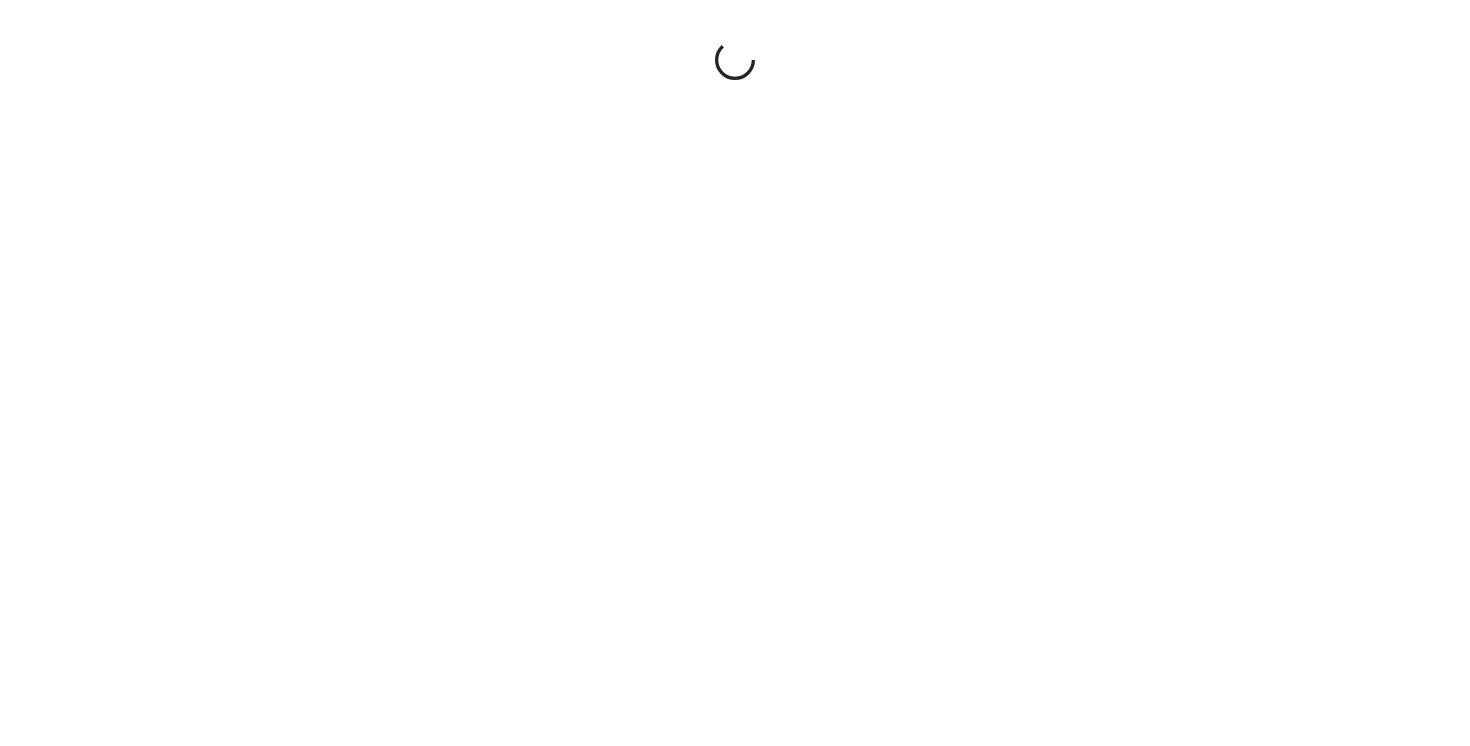 scroll, scrollTop: 0, scrollLeft: 0, axis: both 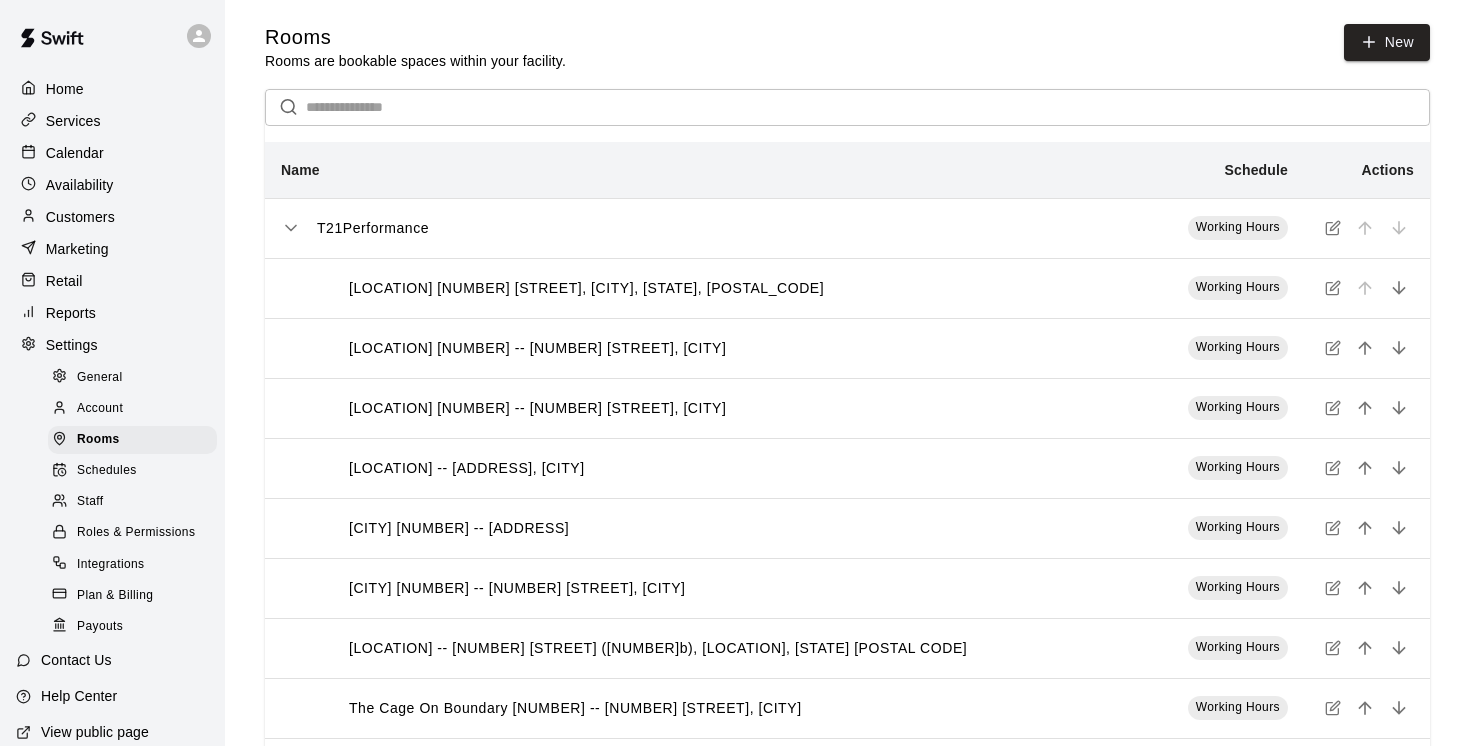 click on "Customers" at bounding box center (80, 217) 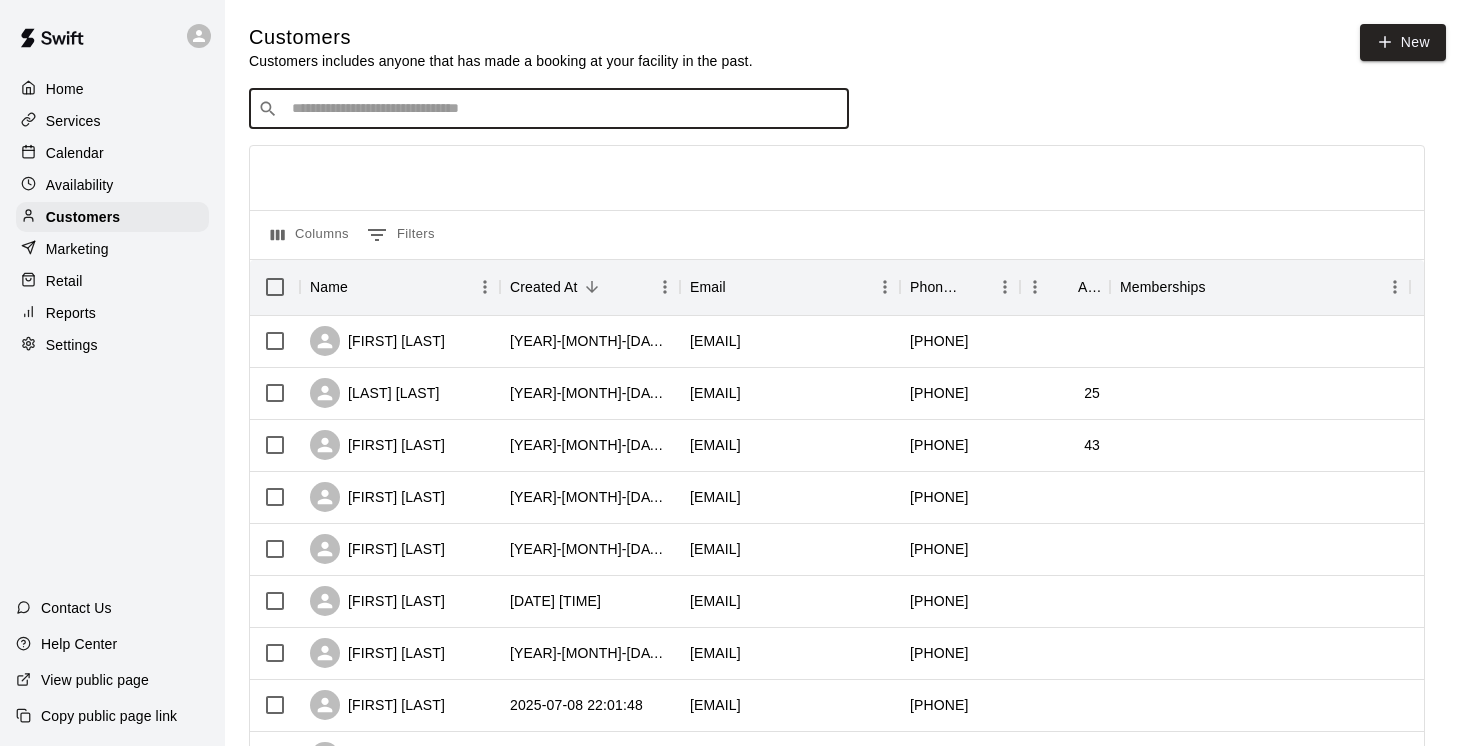 click at bounding box center (563, 109) 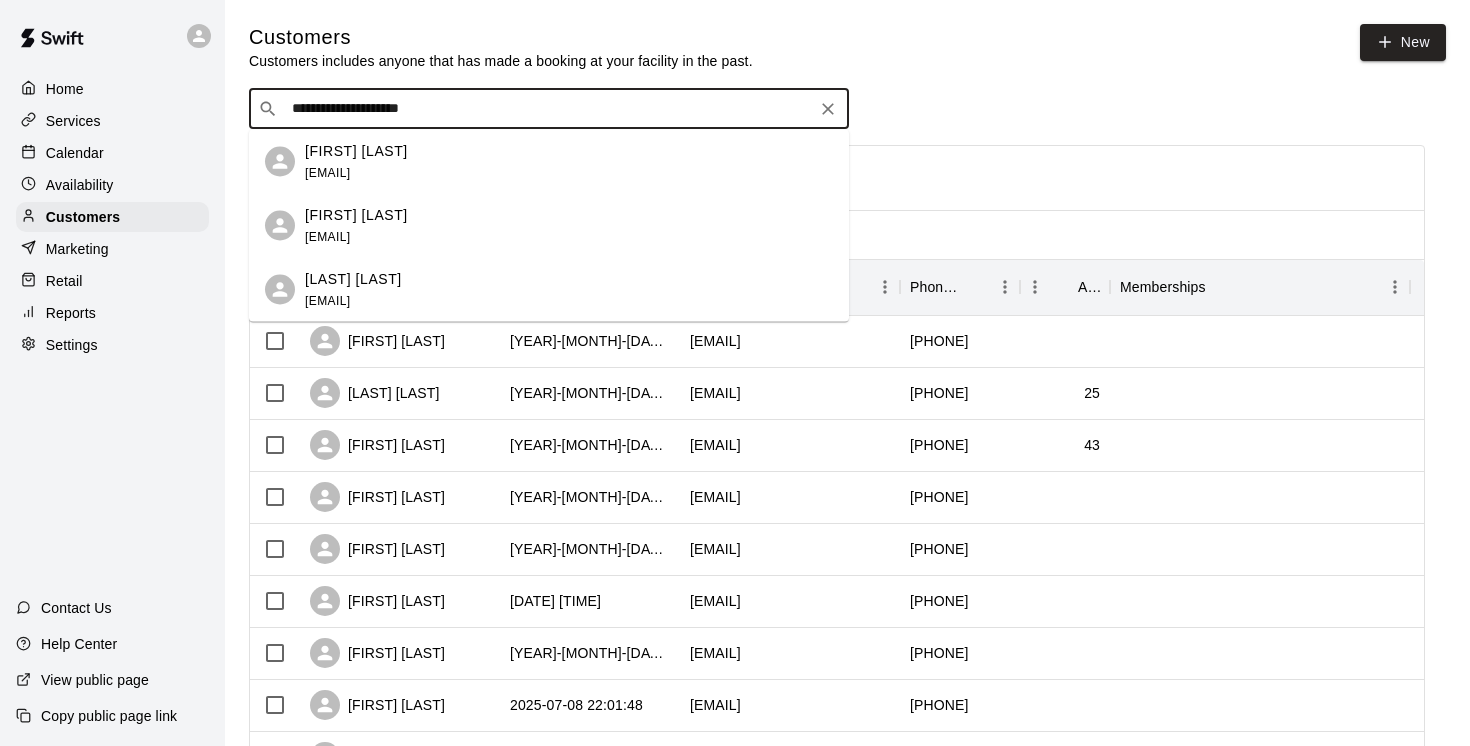 click on "Charmaine Mullen" at bounding box center (356, 150) 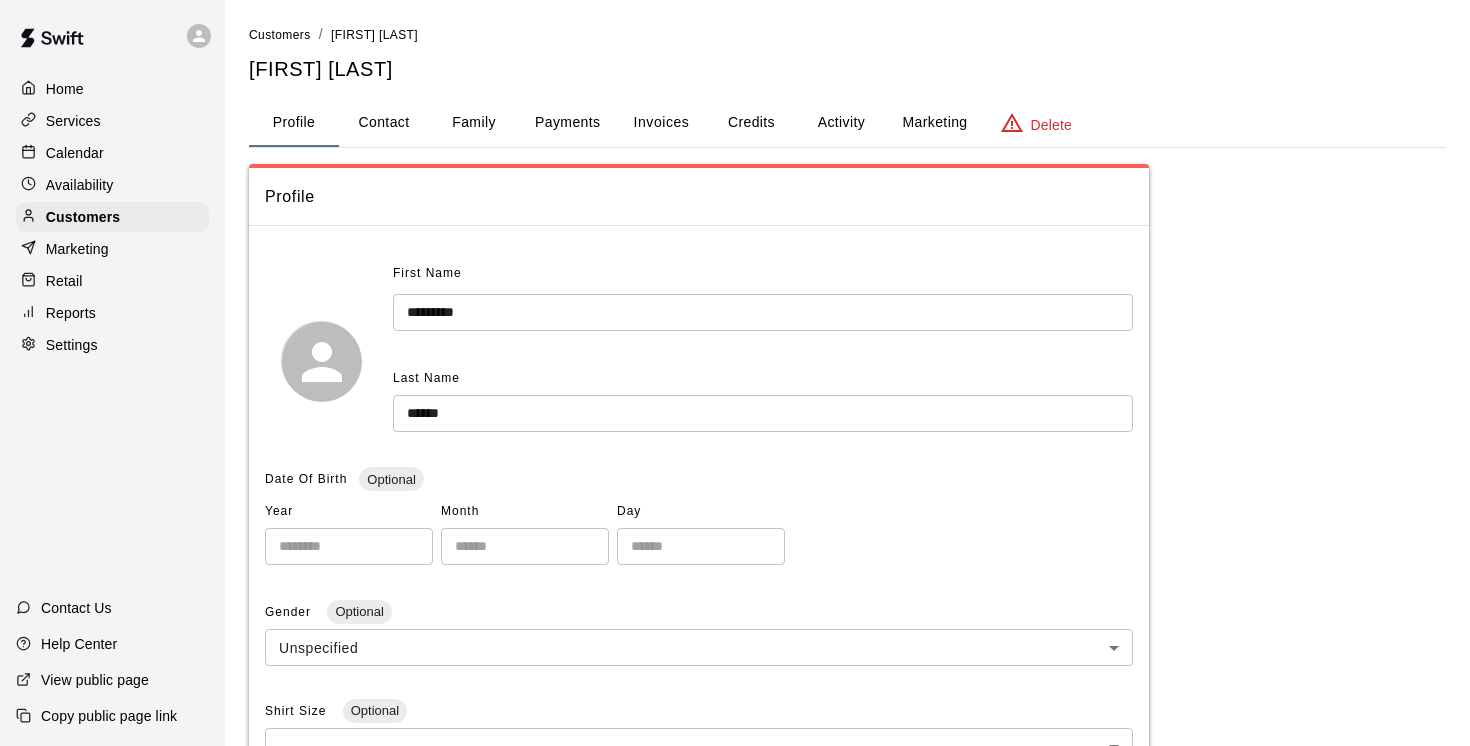 click on "Family" at bounding box center (474, 123) 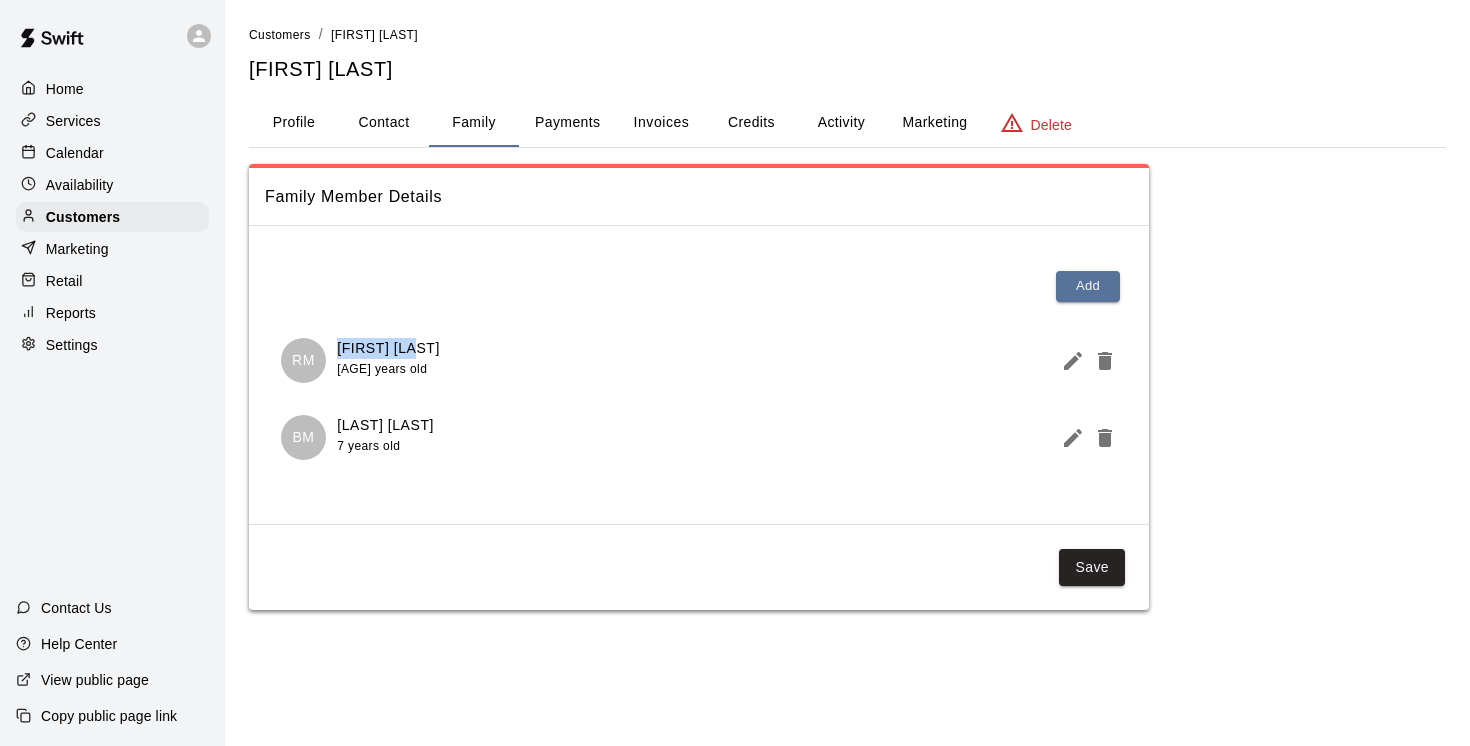 drag, startPoint x: 420, startPoint y: 351, endPoint x: 337, endPoint y: 346, distance: 83.15047 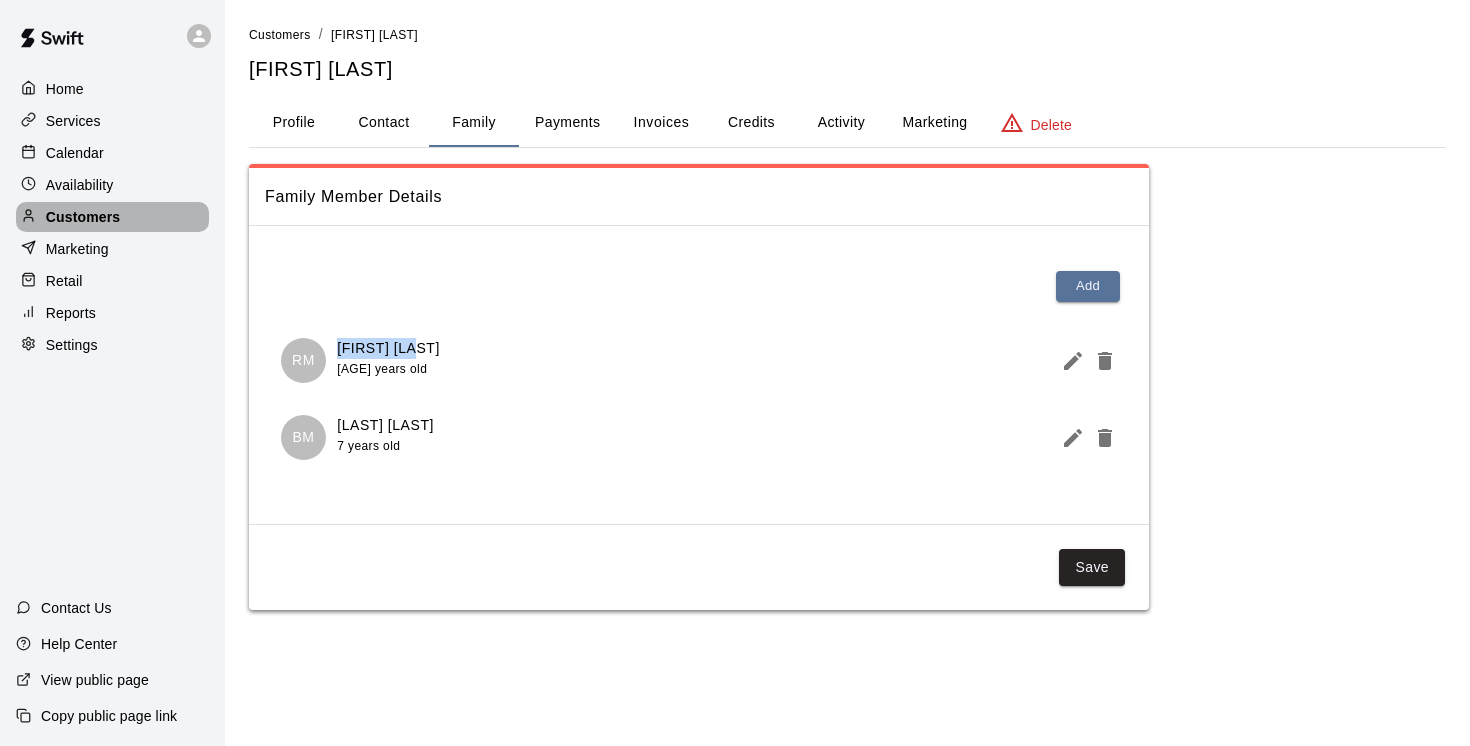 click on "Customers" at bounding box center [112, 217] 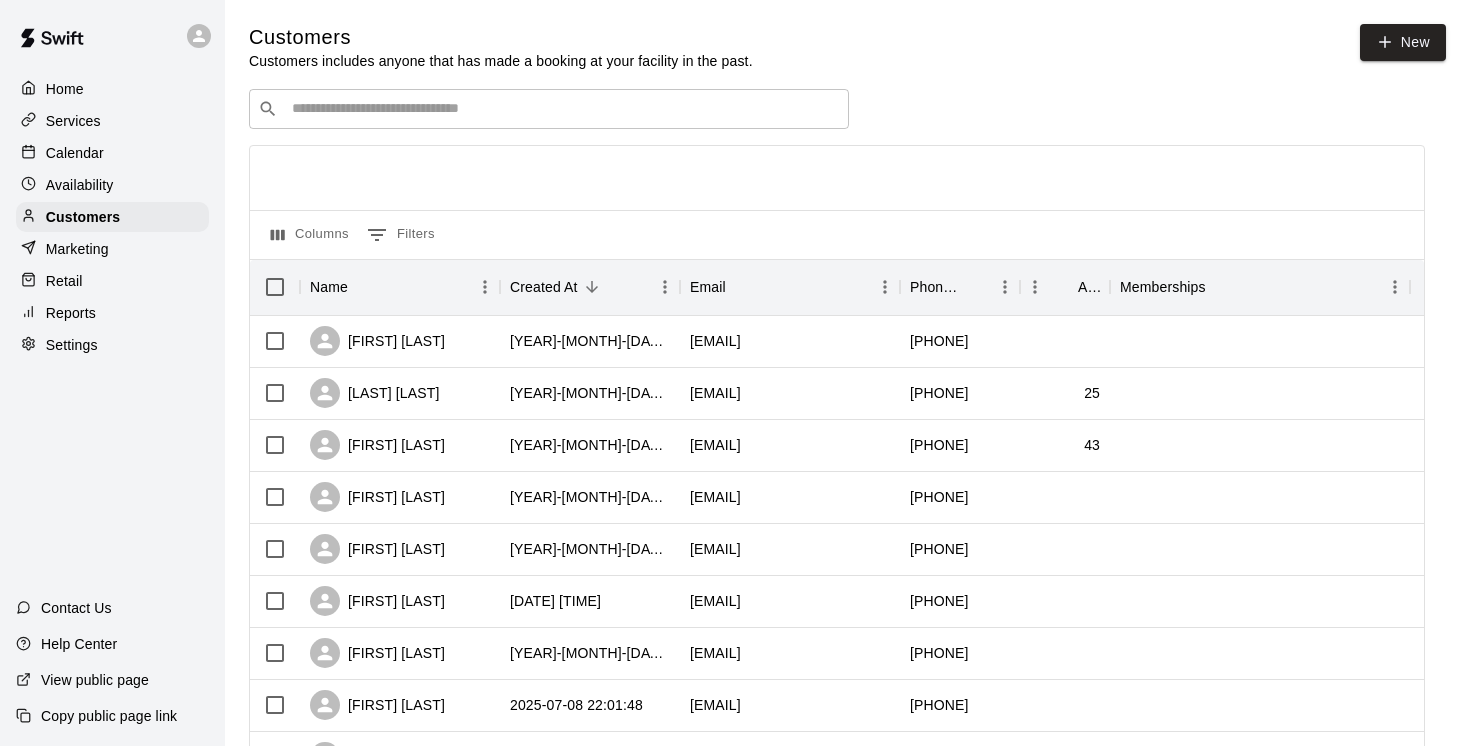 click at bounding box center [563, 109] 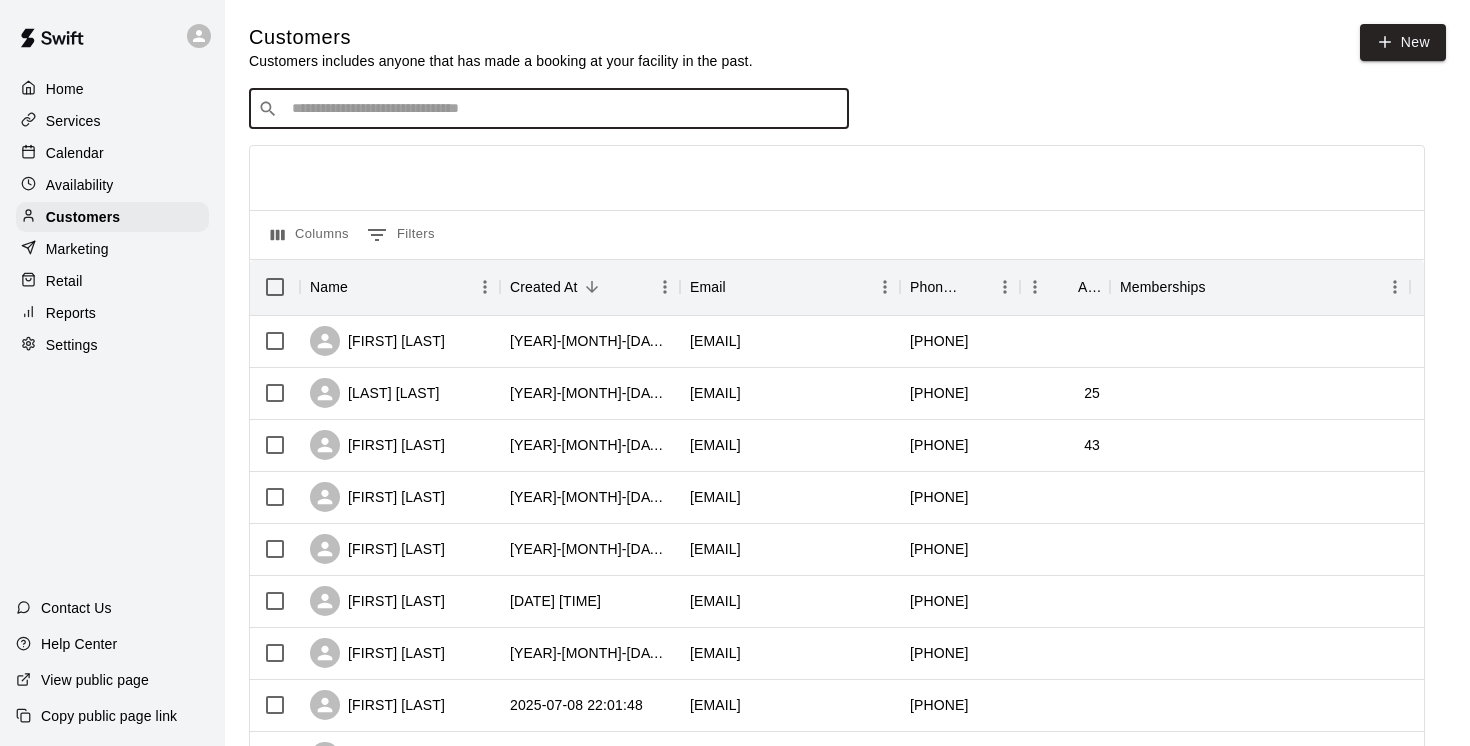 paste on "**********" 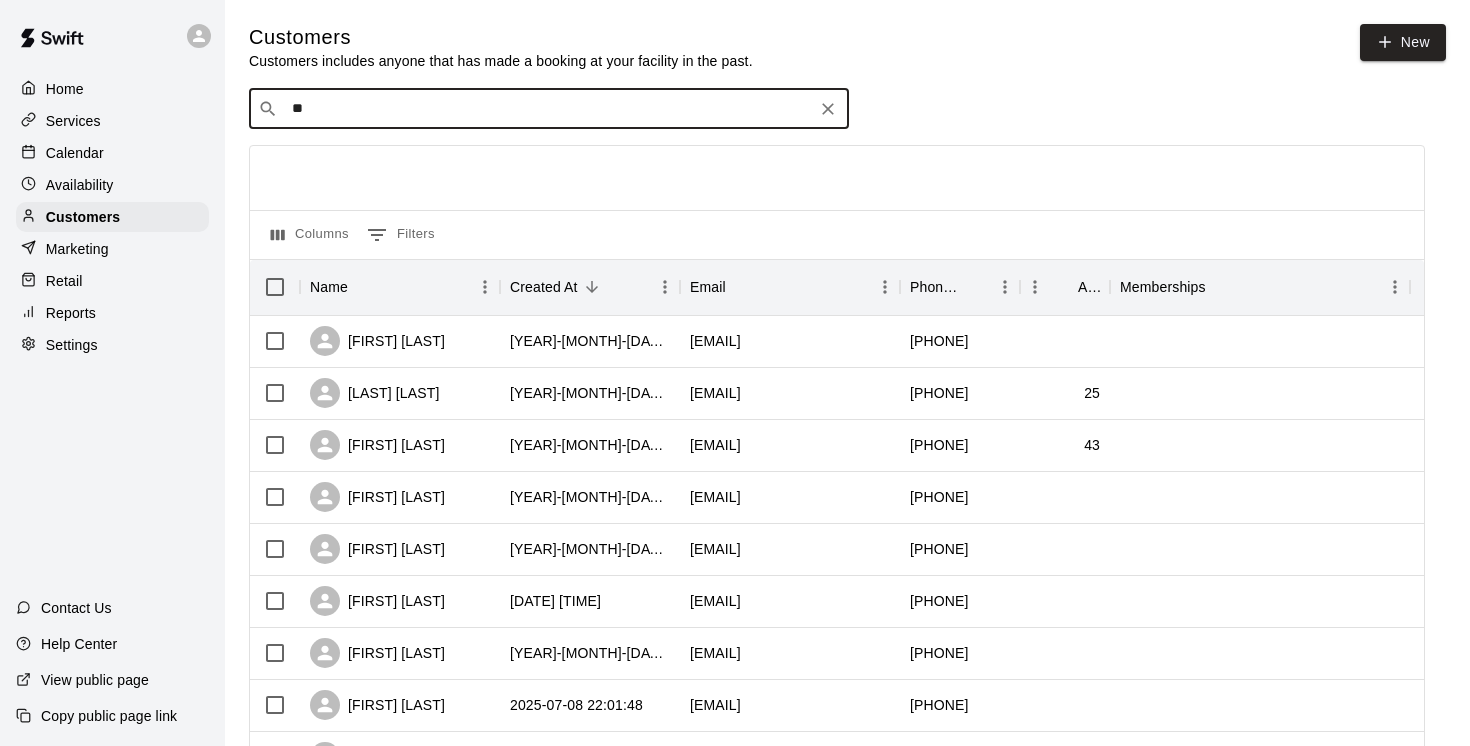 type on "*" 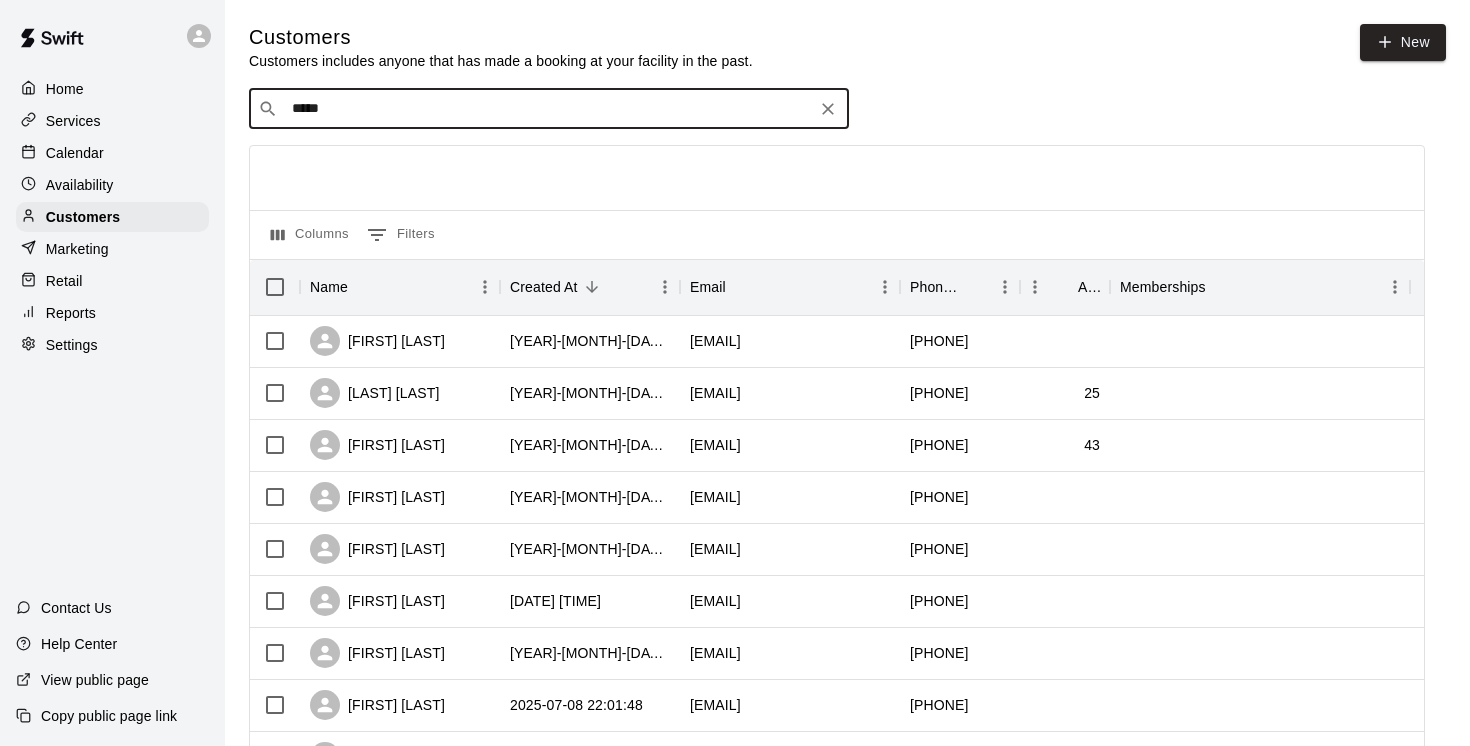 type on "*****" 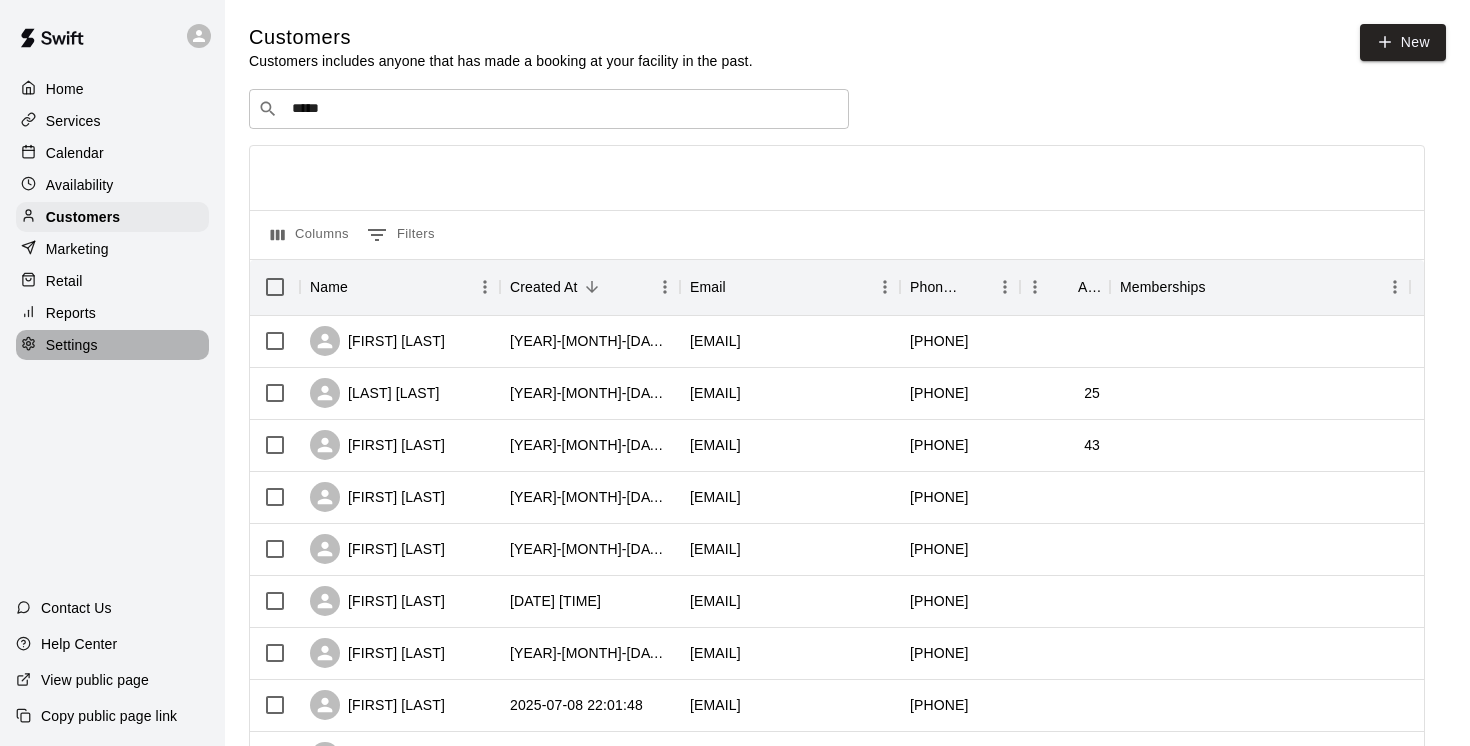 click on "Settings" at bounding box center (72, 345) 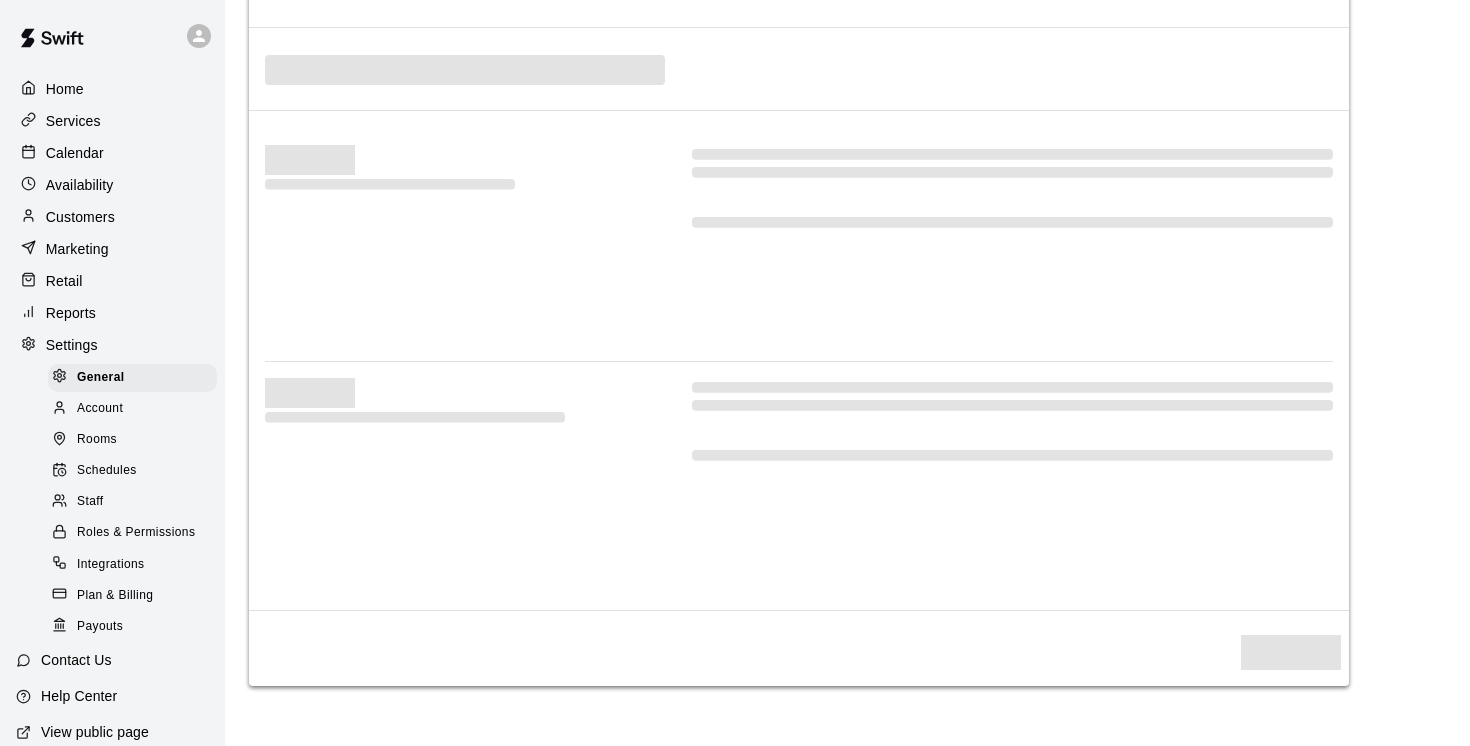 select on "**" 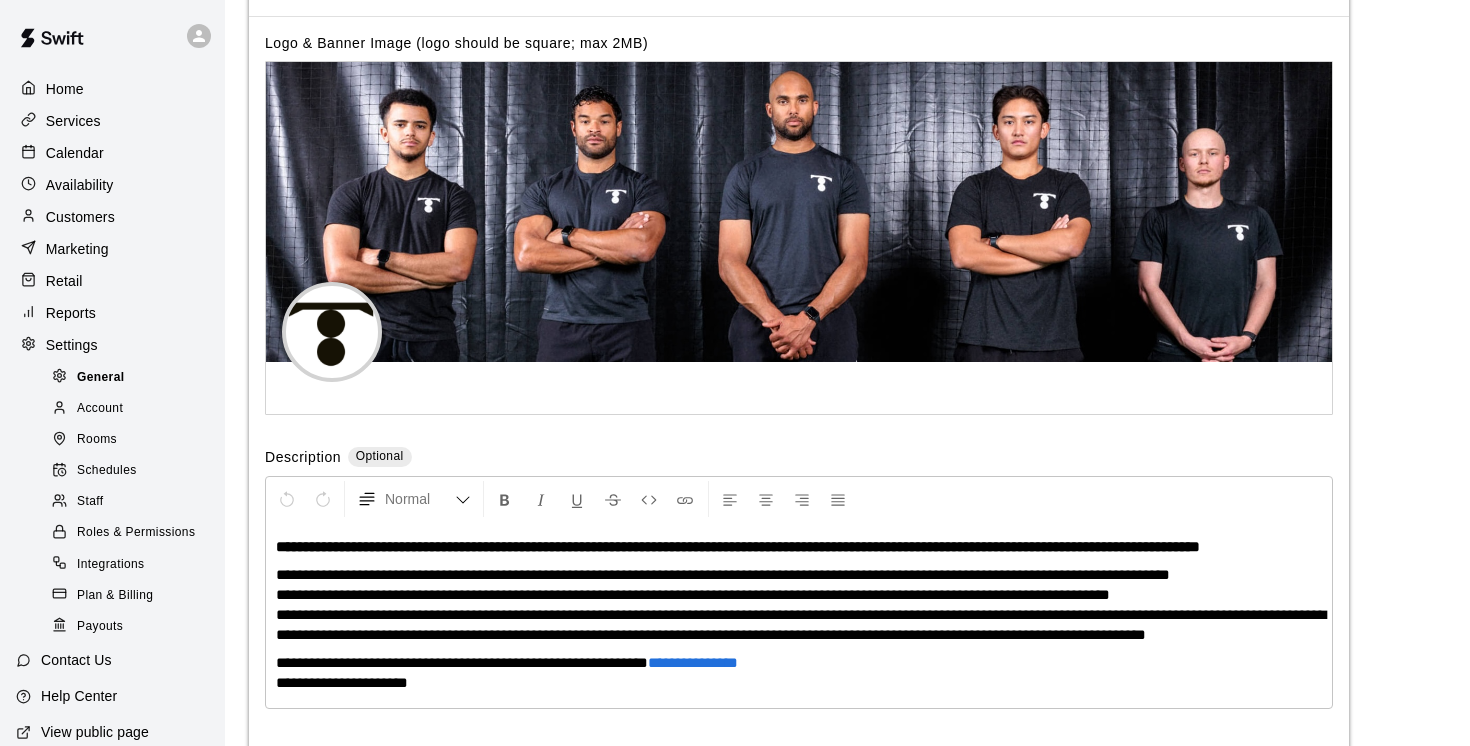 scroll, scrollTop: 4249, scrollLeft: 0, axis: vertical 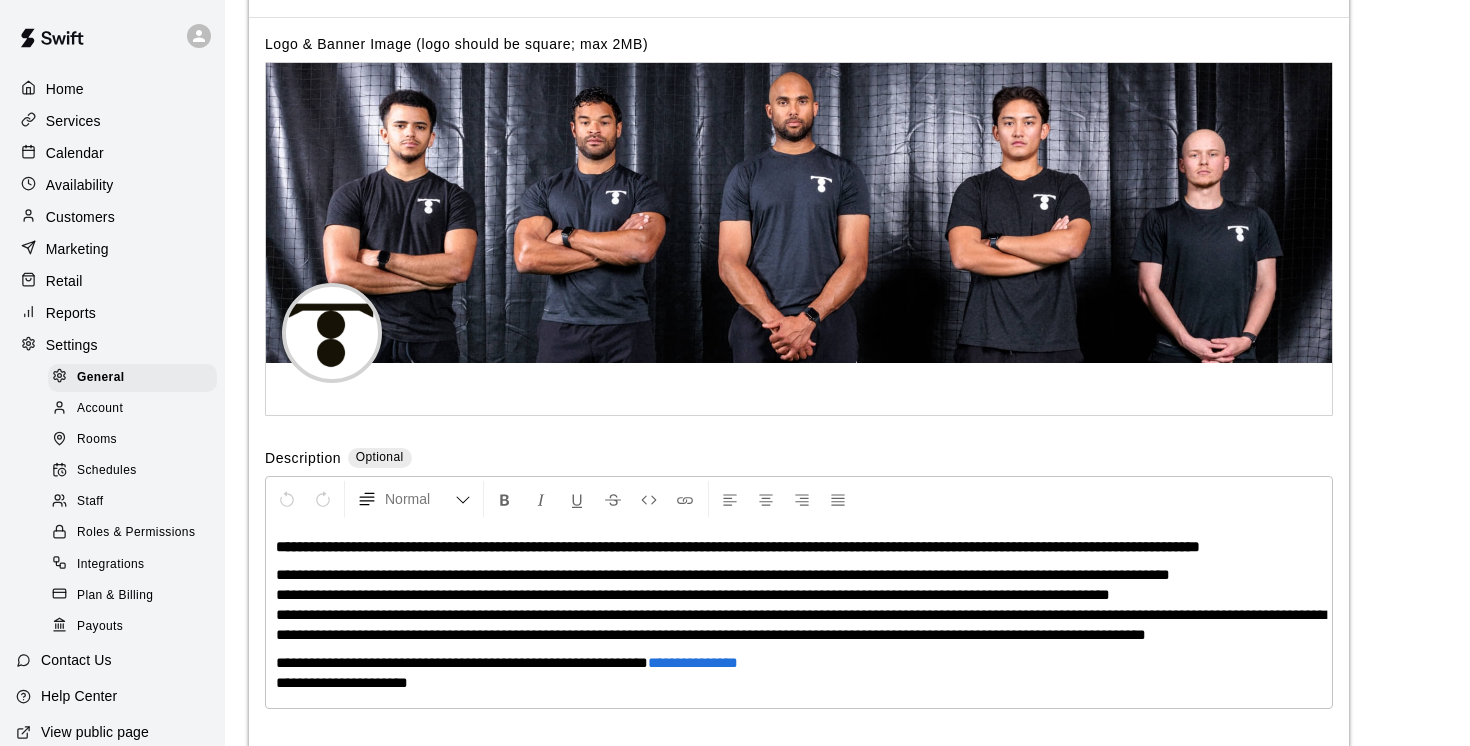 click on "Rooms" at bounding box center (97, 440) 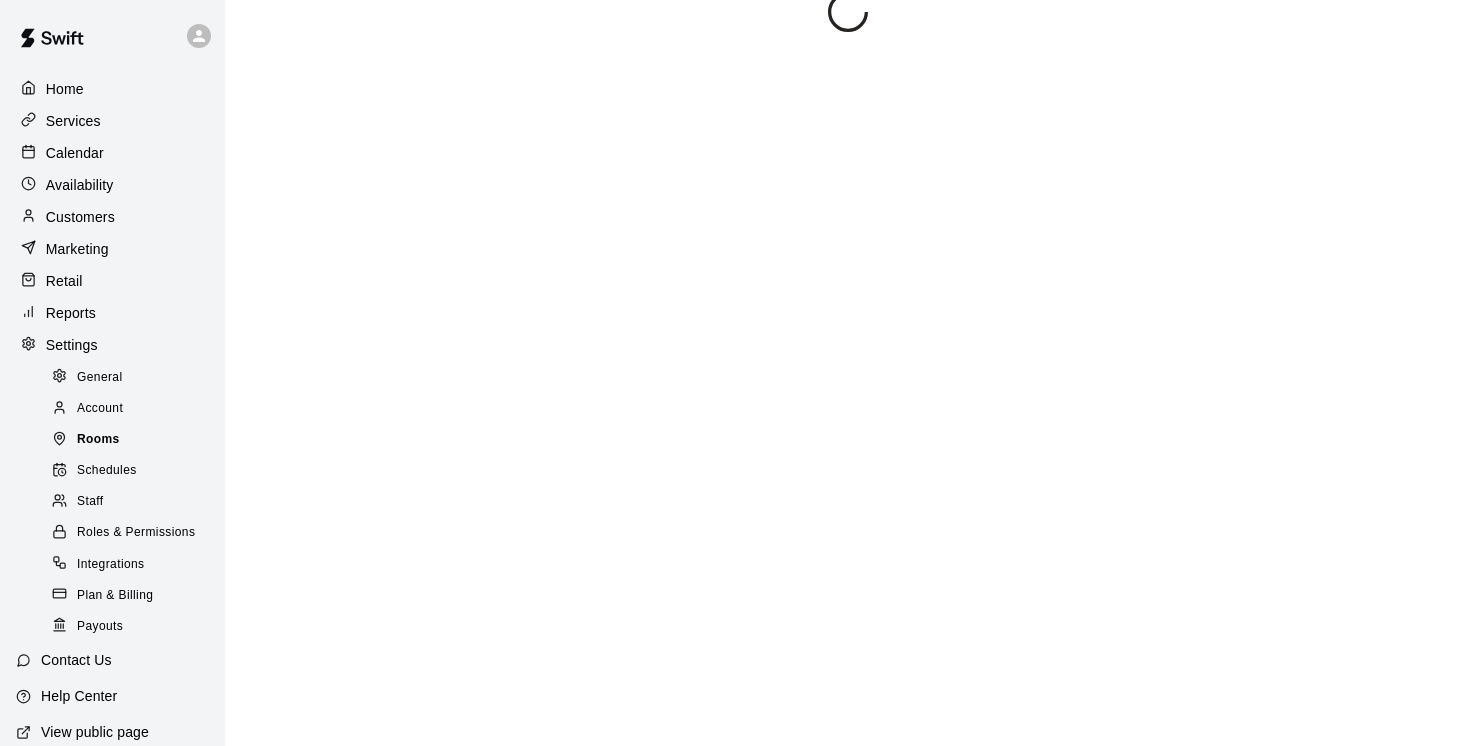 scroll, scrollTop: 0, scrollLeft: 0, axis: both 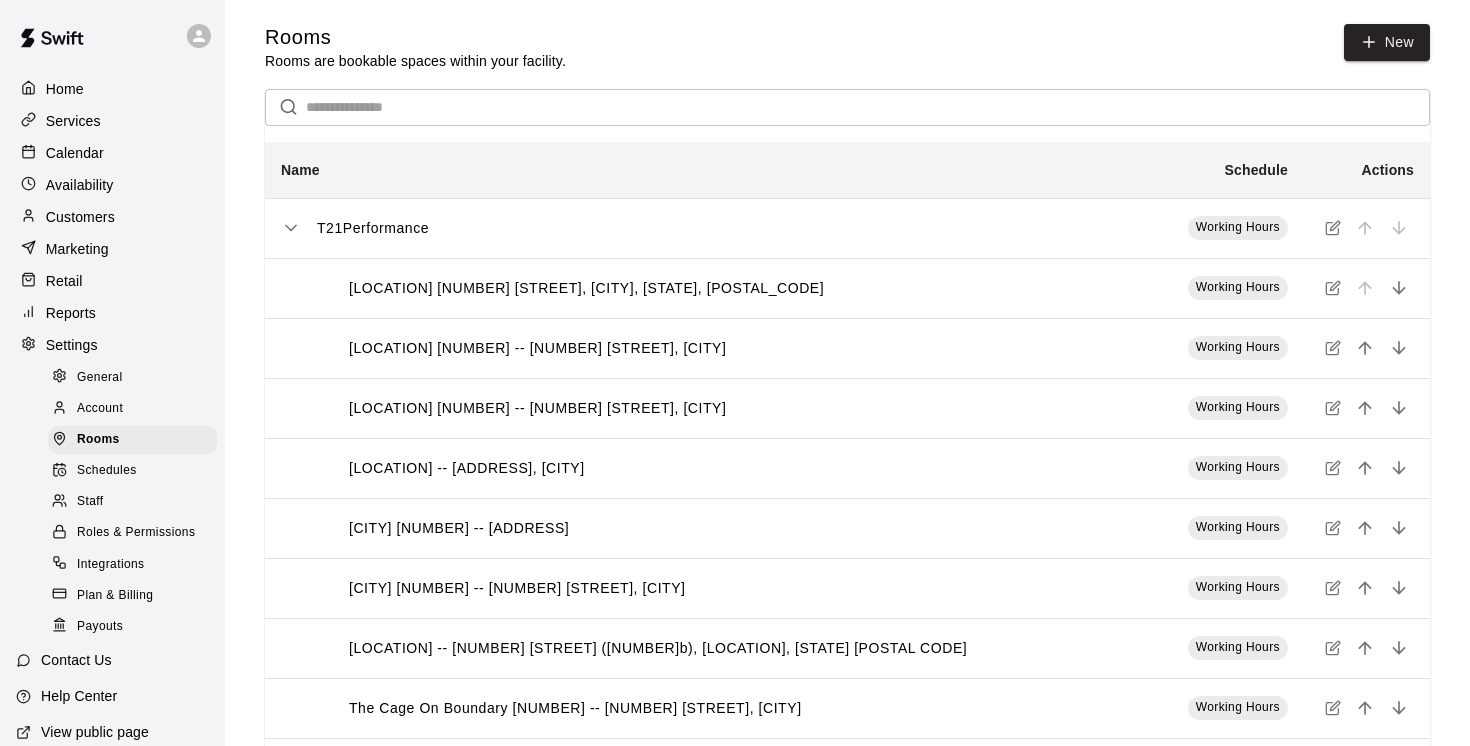 click at bounding box center [868, 107] 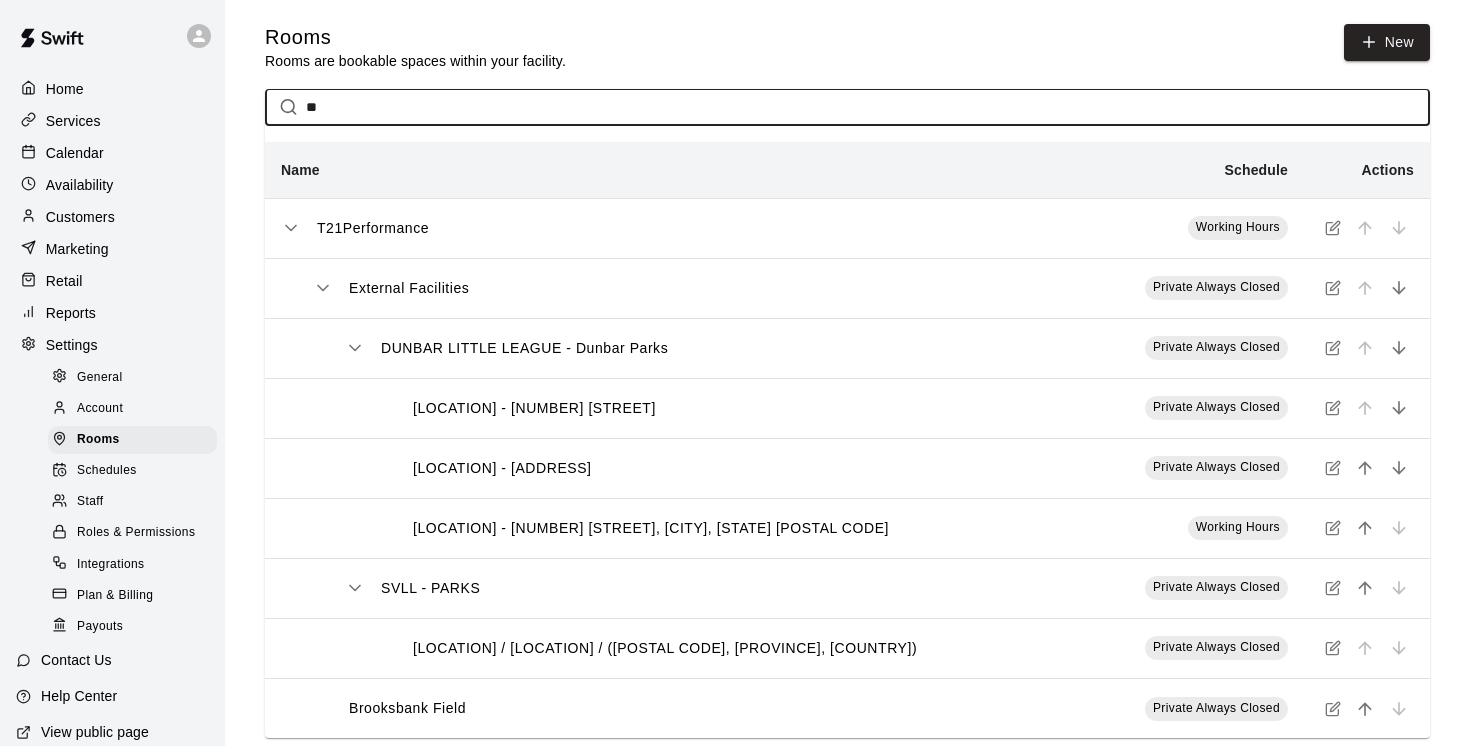 type on "**" 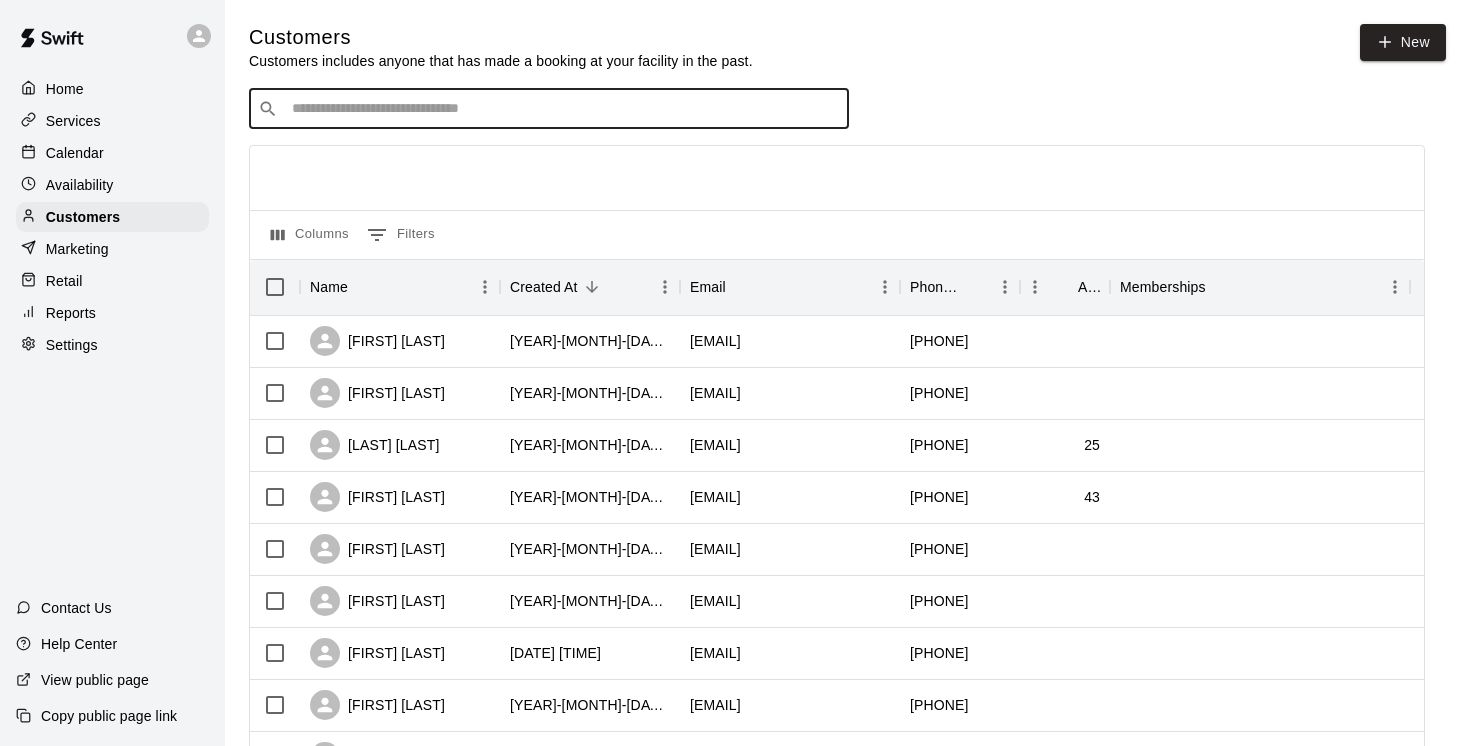 click at bounding box center (563, 109) 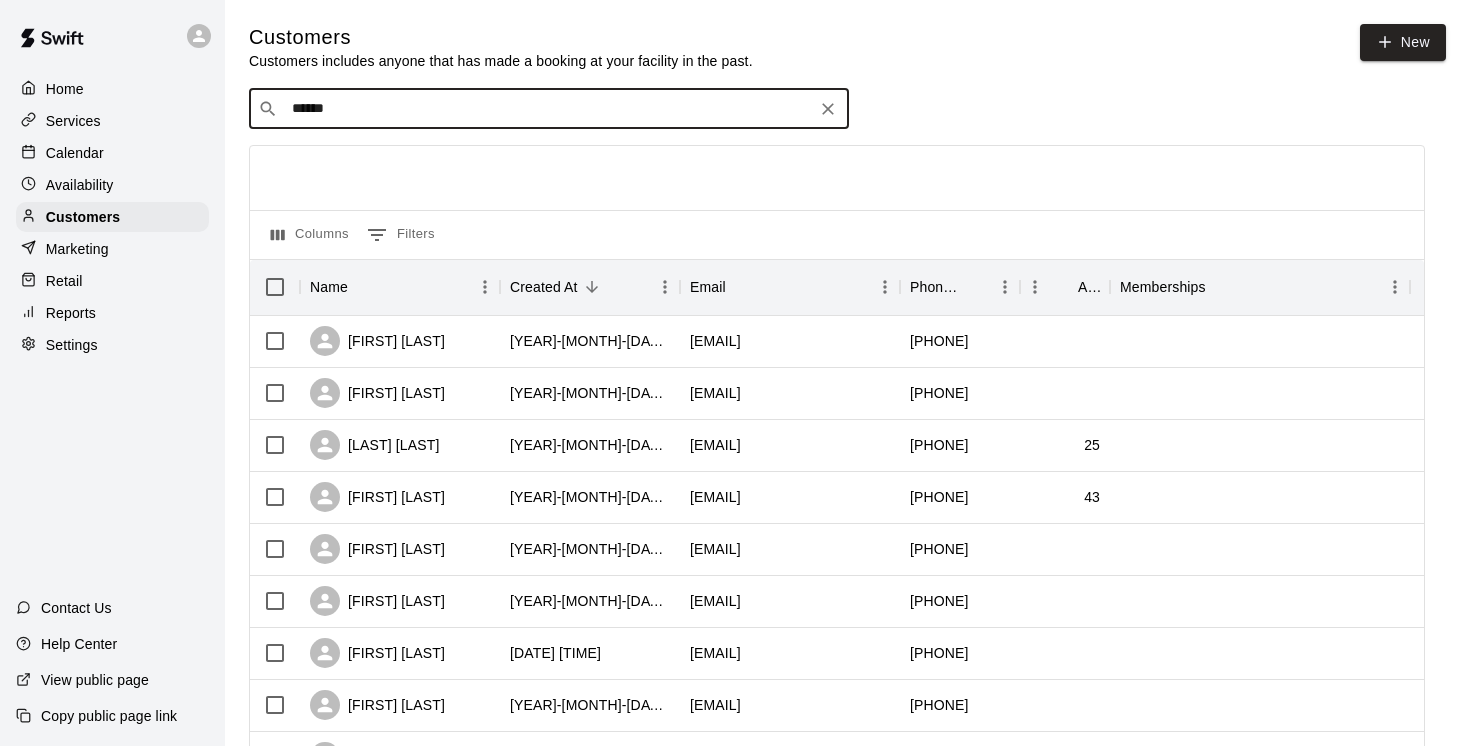 type on "******" 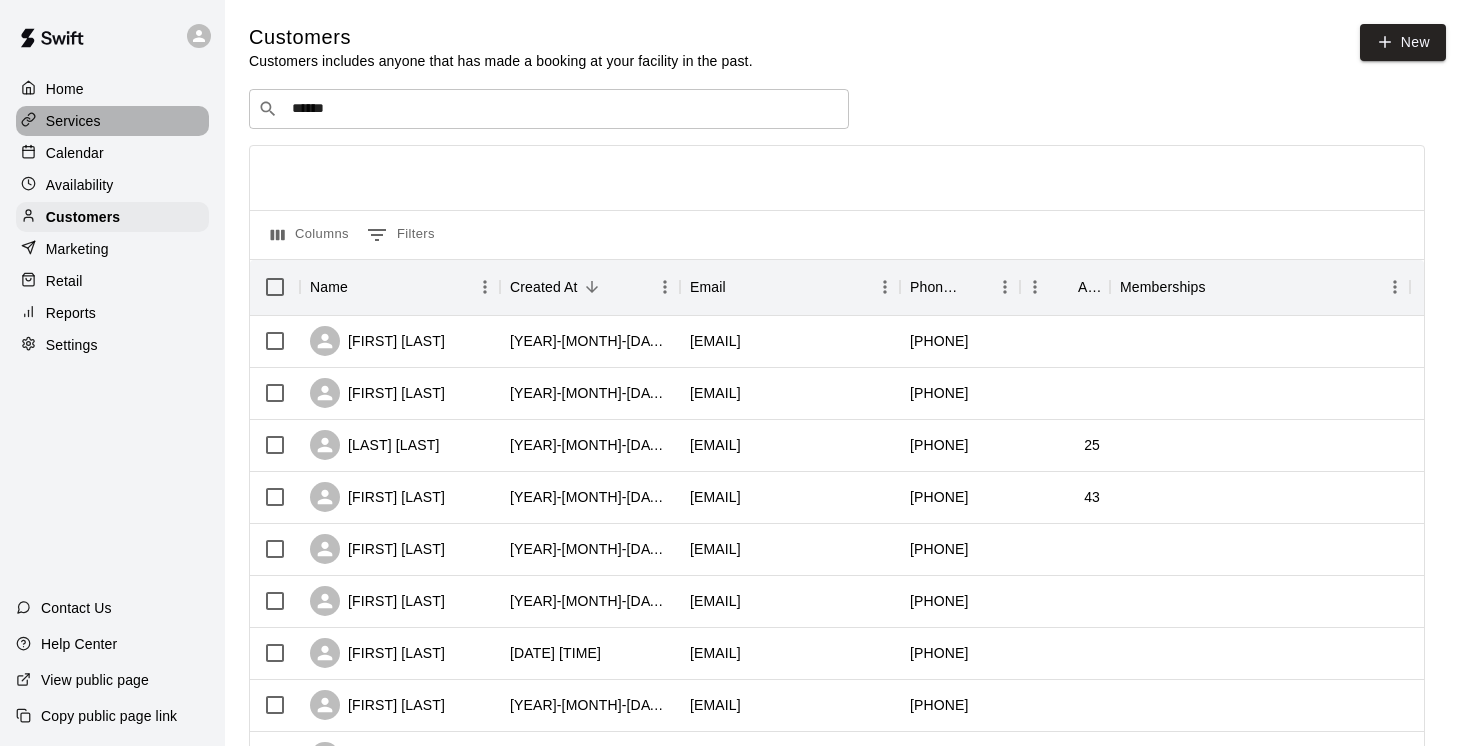 click on "Services" at bounding box center (73, 121) 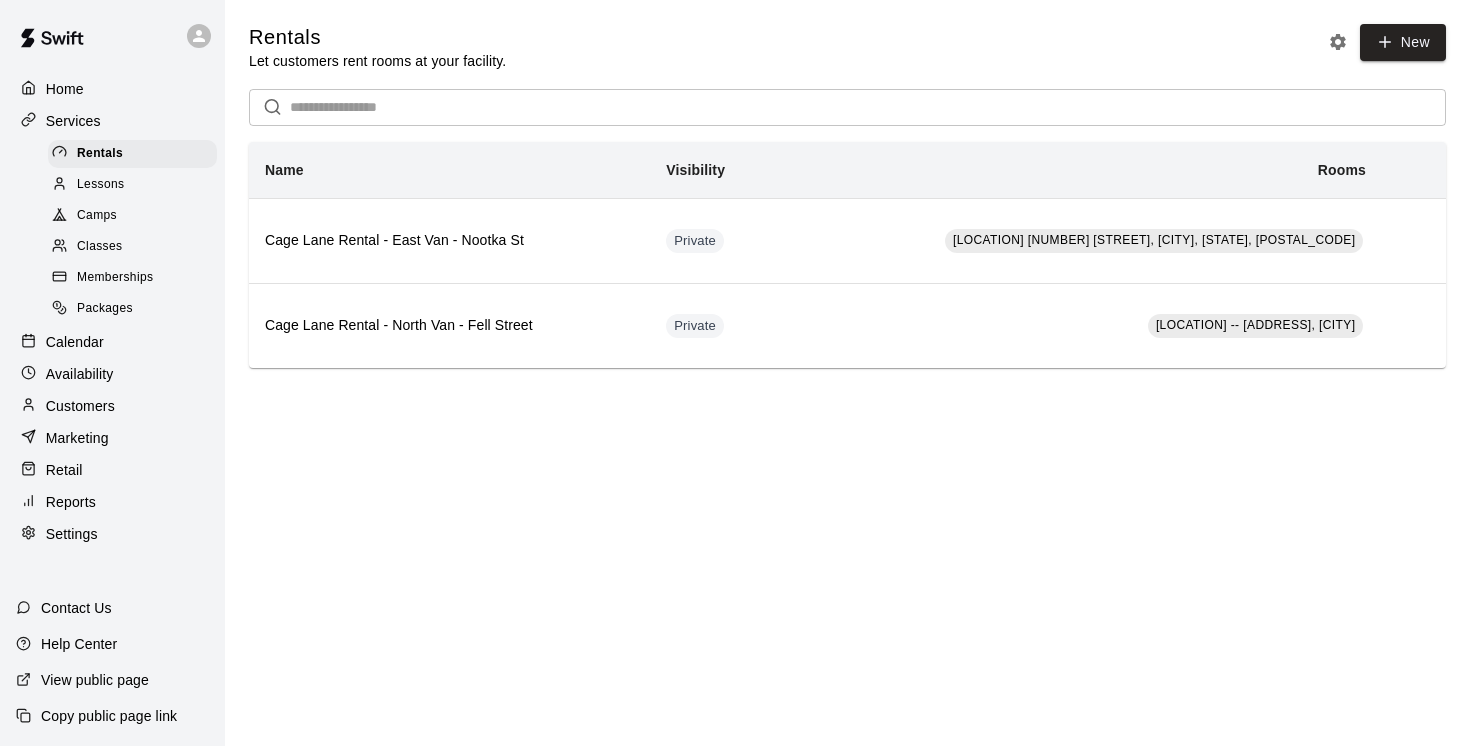 click on "Camps" at bounding box center [97, 216] 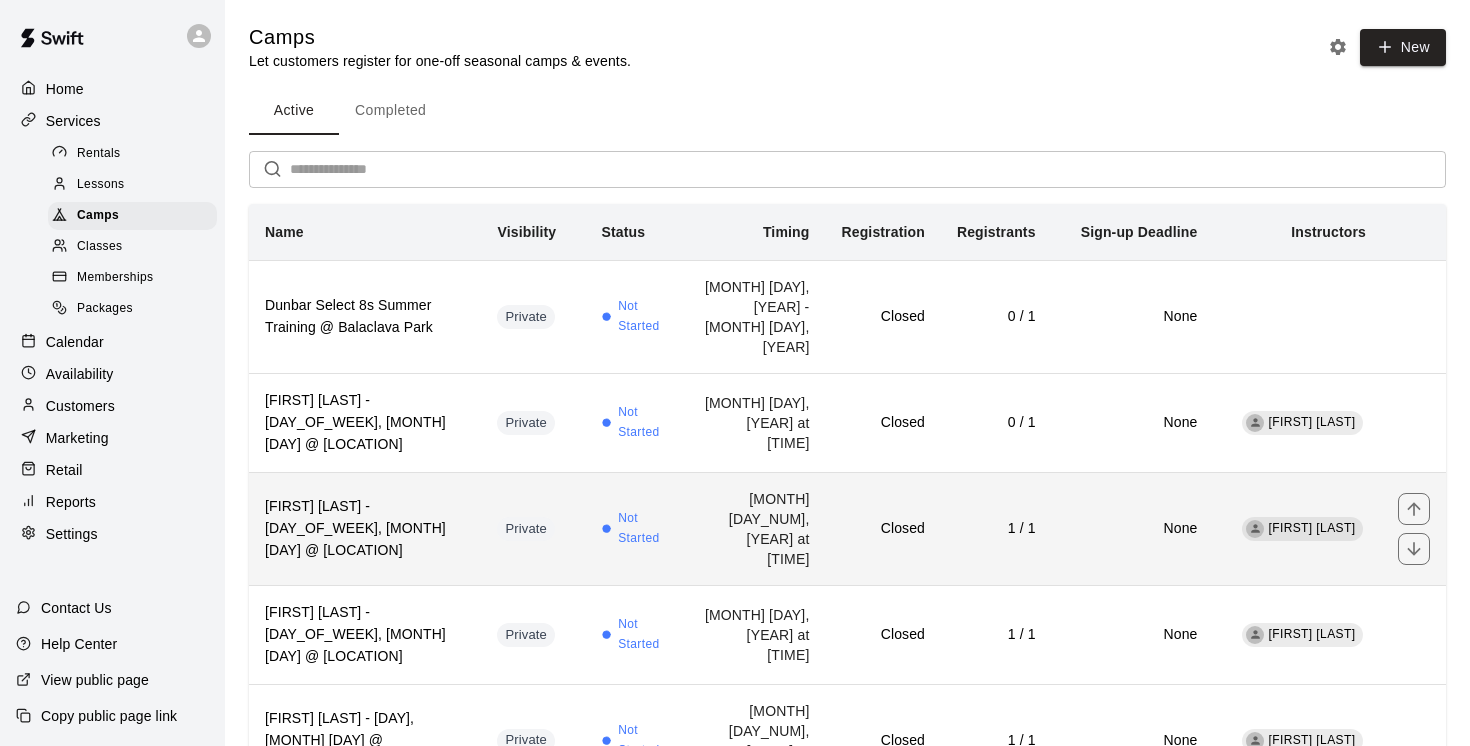 click on "[FIRST] [LAST] - Monday, July 14 @ [CITY]" at bounding box center [365, 529] 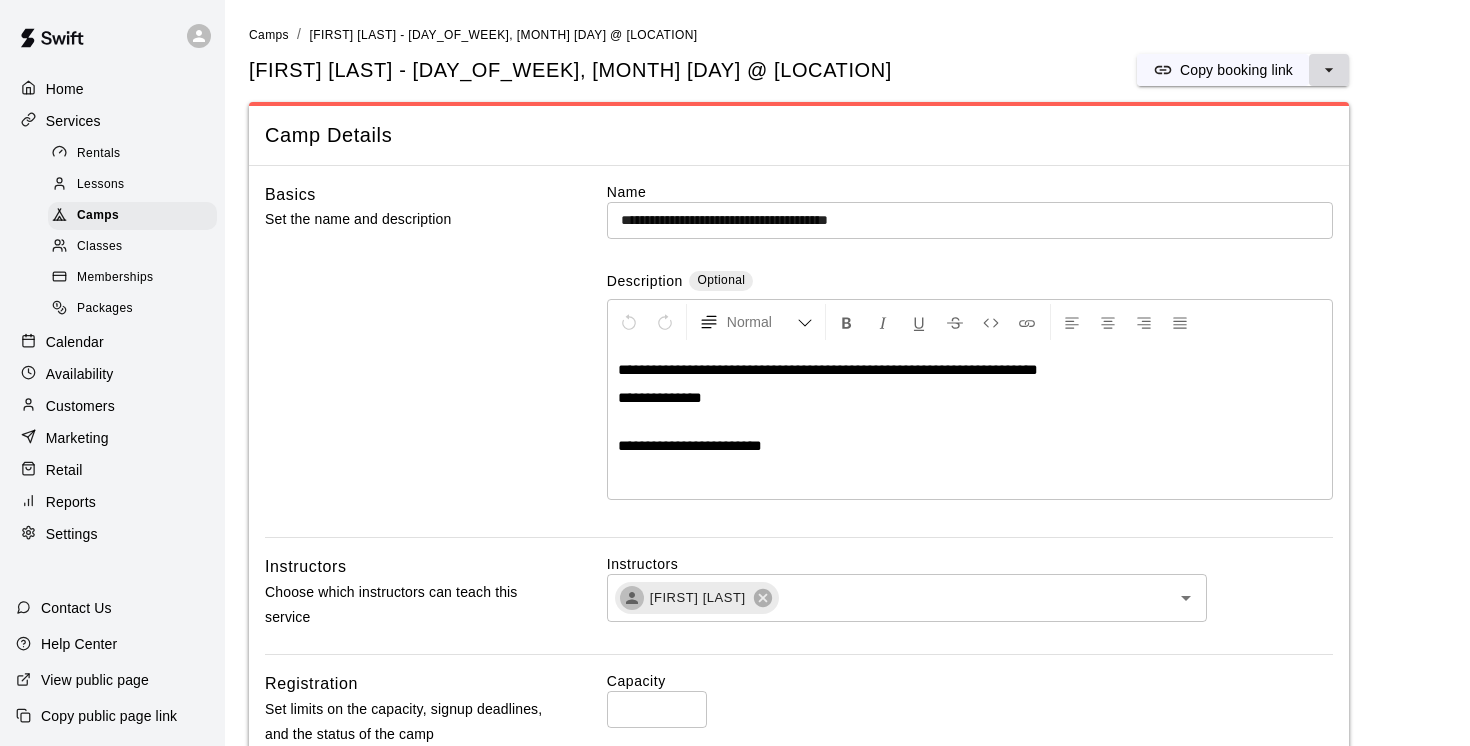 click 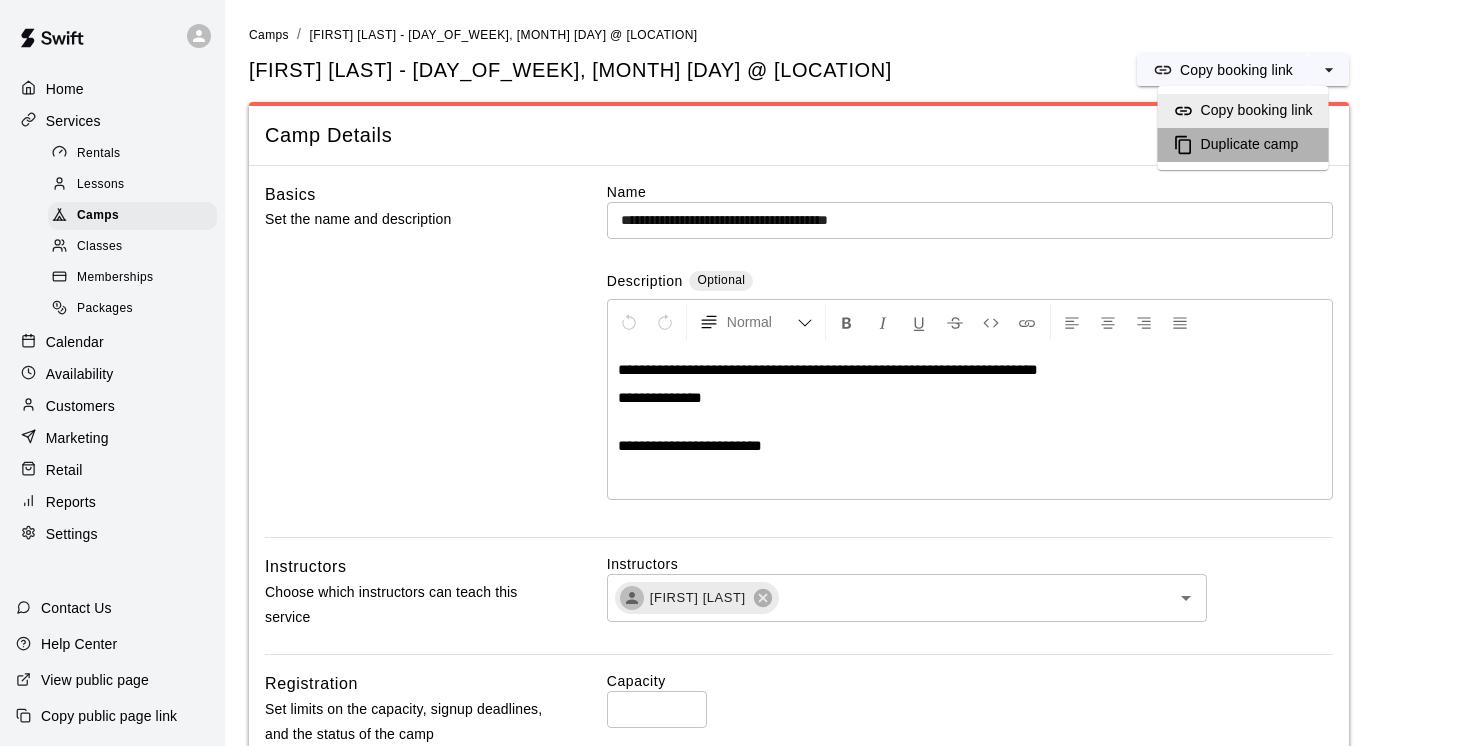 click on "Duplicate camp" at bounding box center (1250, 145) 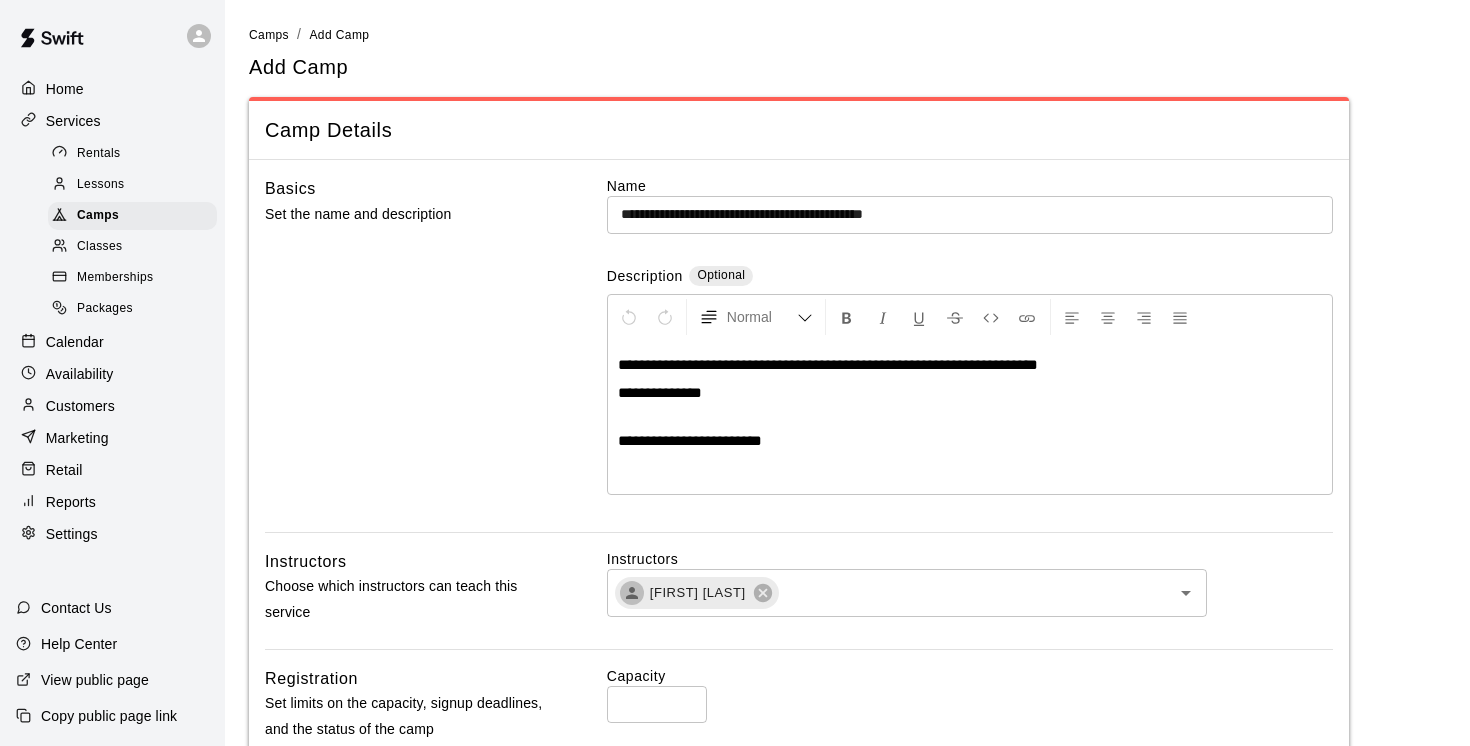 click on "**********" at bounding box center [970, 214] 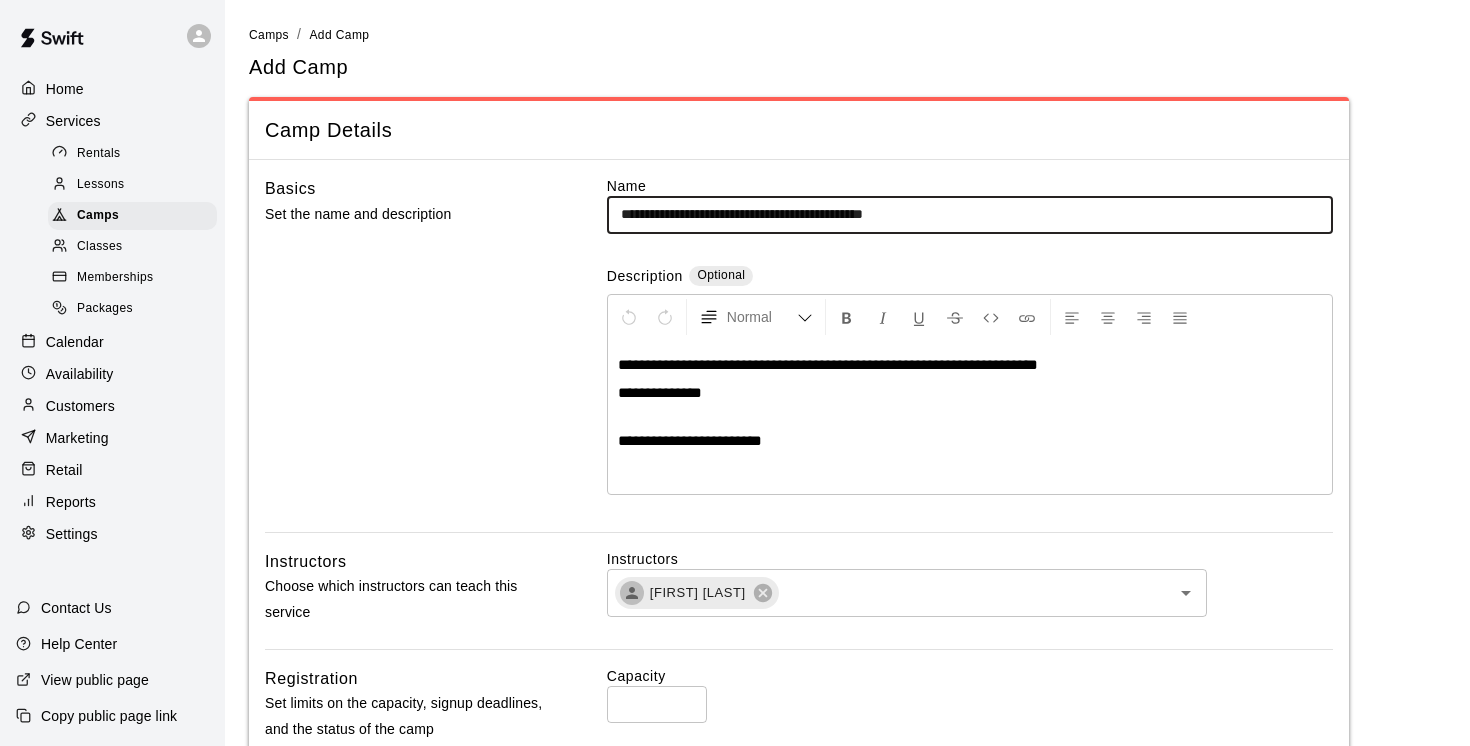 click on "**********" at bounding box center (970, 214) 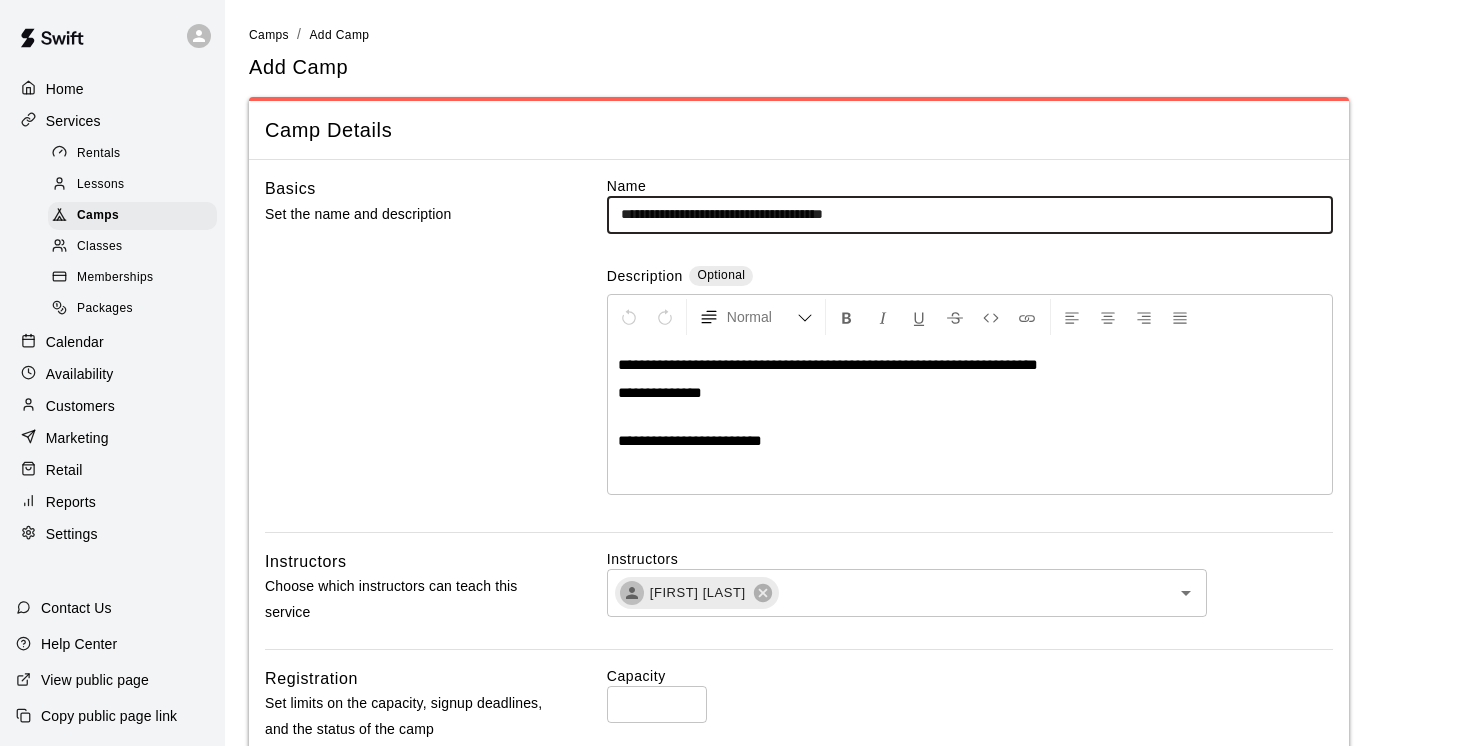 type on "**********" 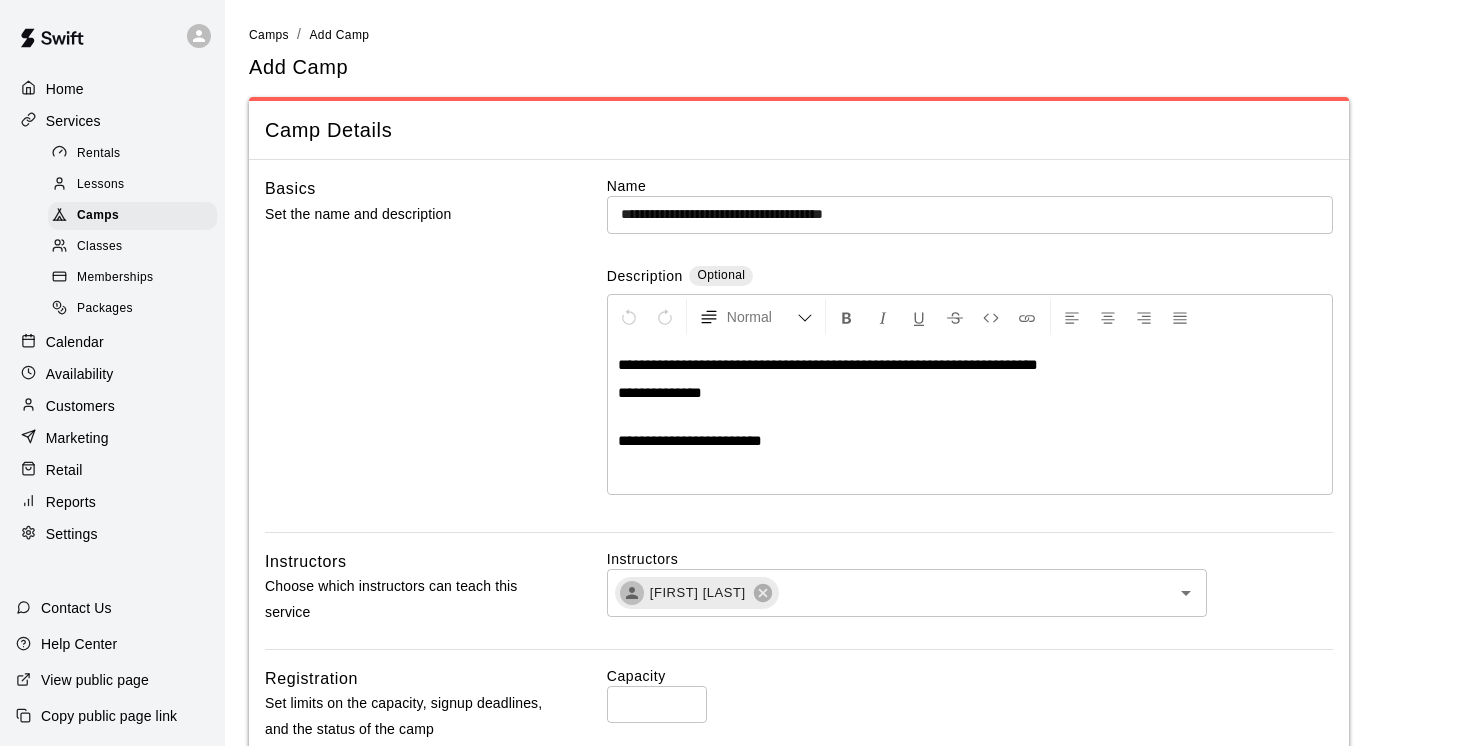 click on "**********" at bounding box center (828, 364) 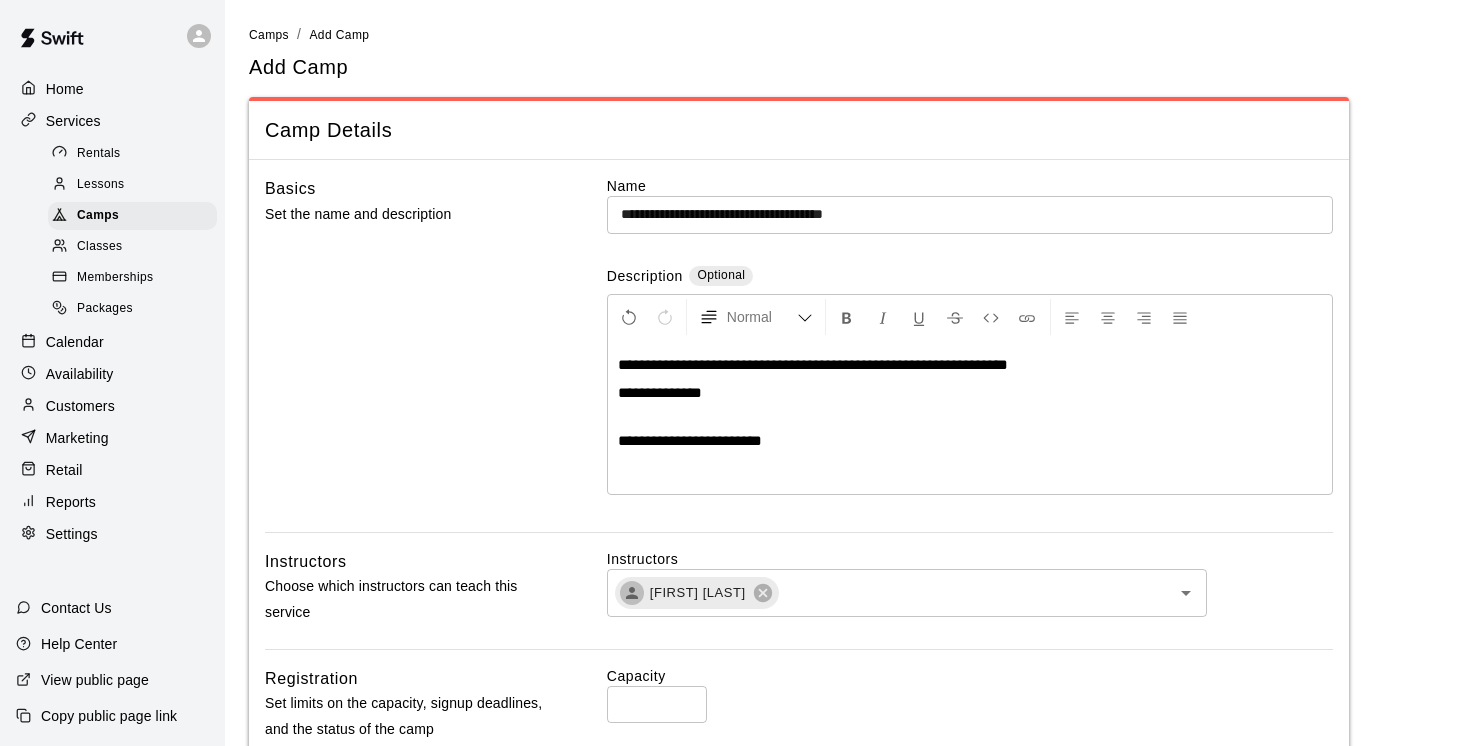 type 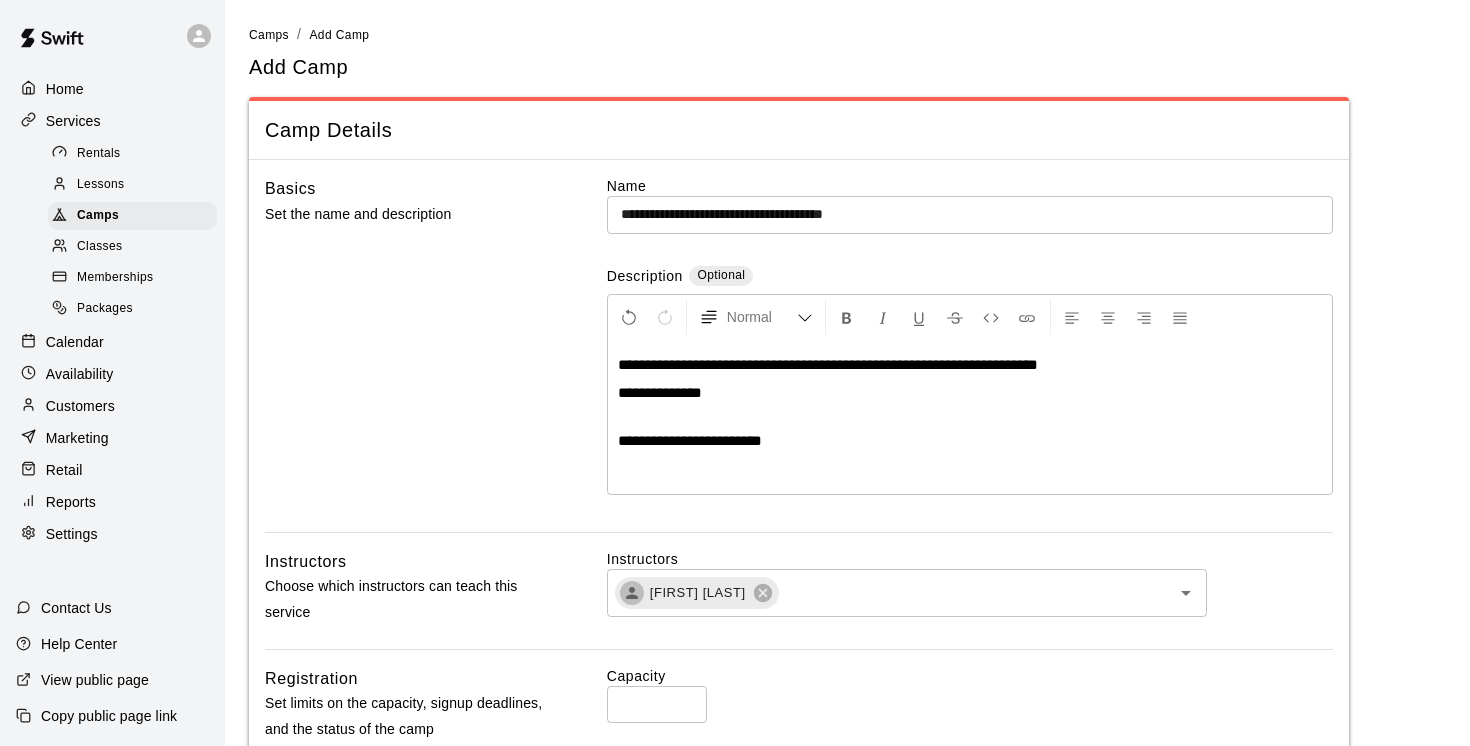 click on "**********" at bounding box center [828, 364] 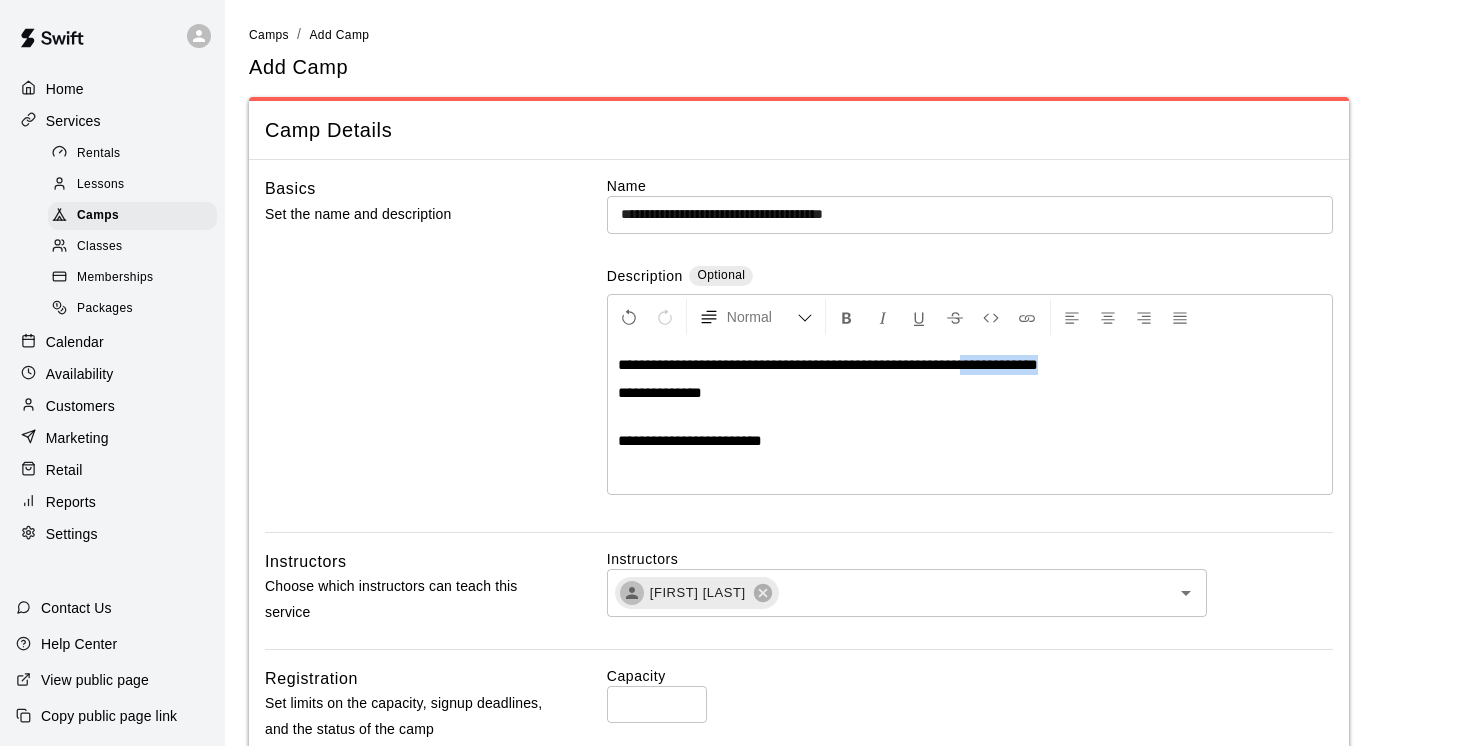 drag, startPoint x: 1122, startPoint y: 363, endPoint x: 1028, endPoint y: 360, distance: 94.04786 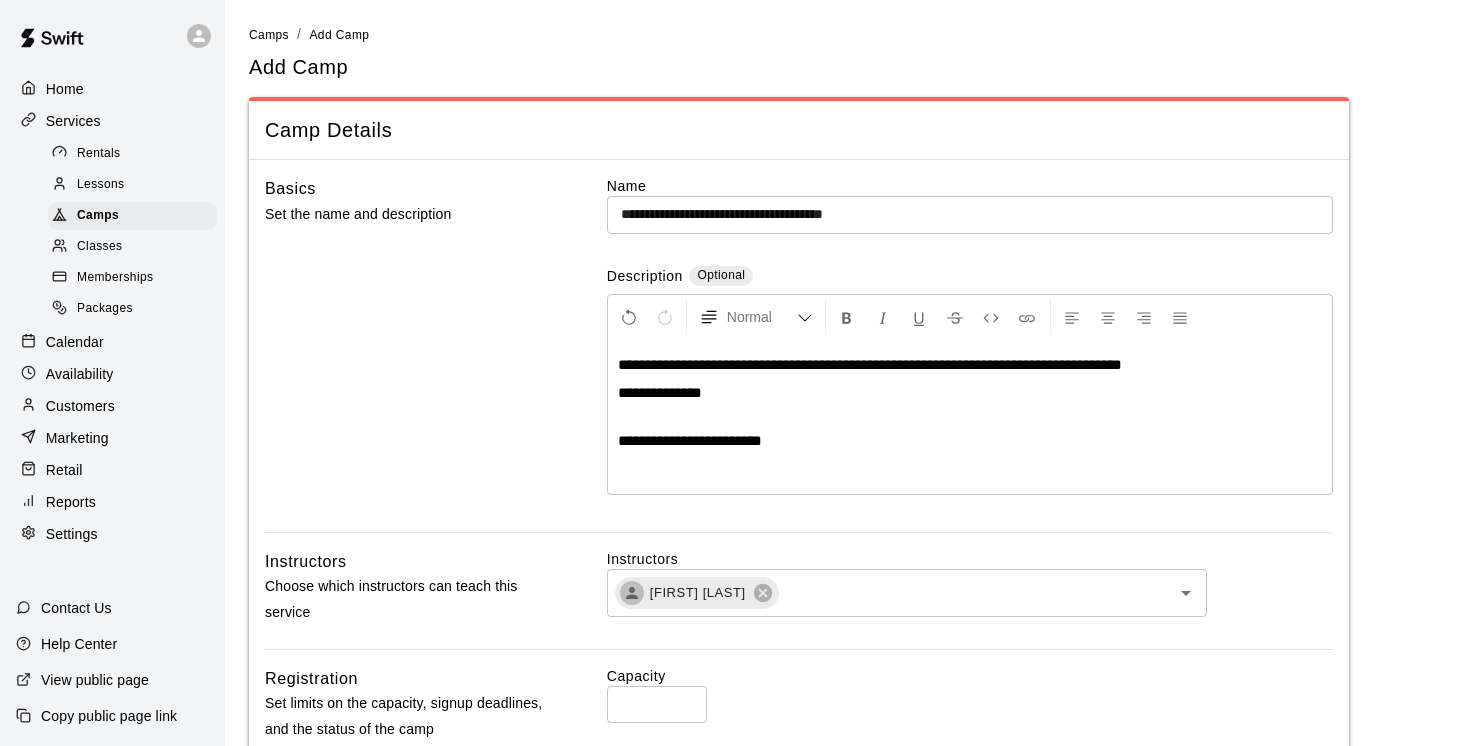 click on "**********" at bounding box center [660, 392] 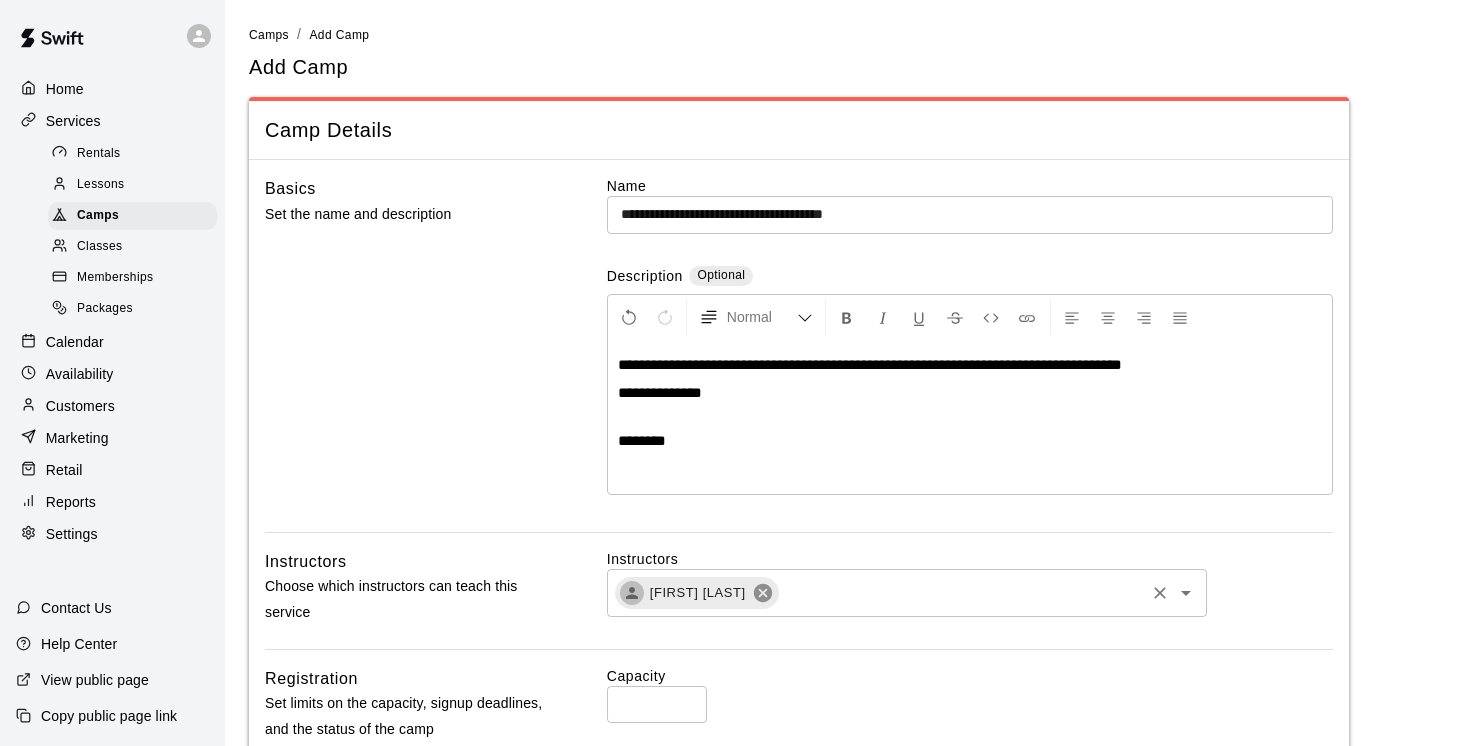 click 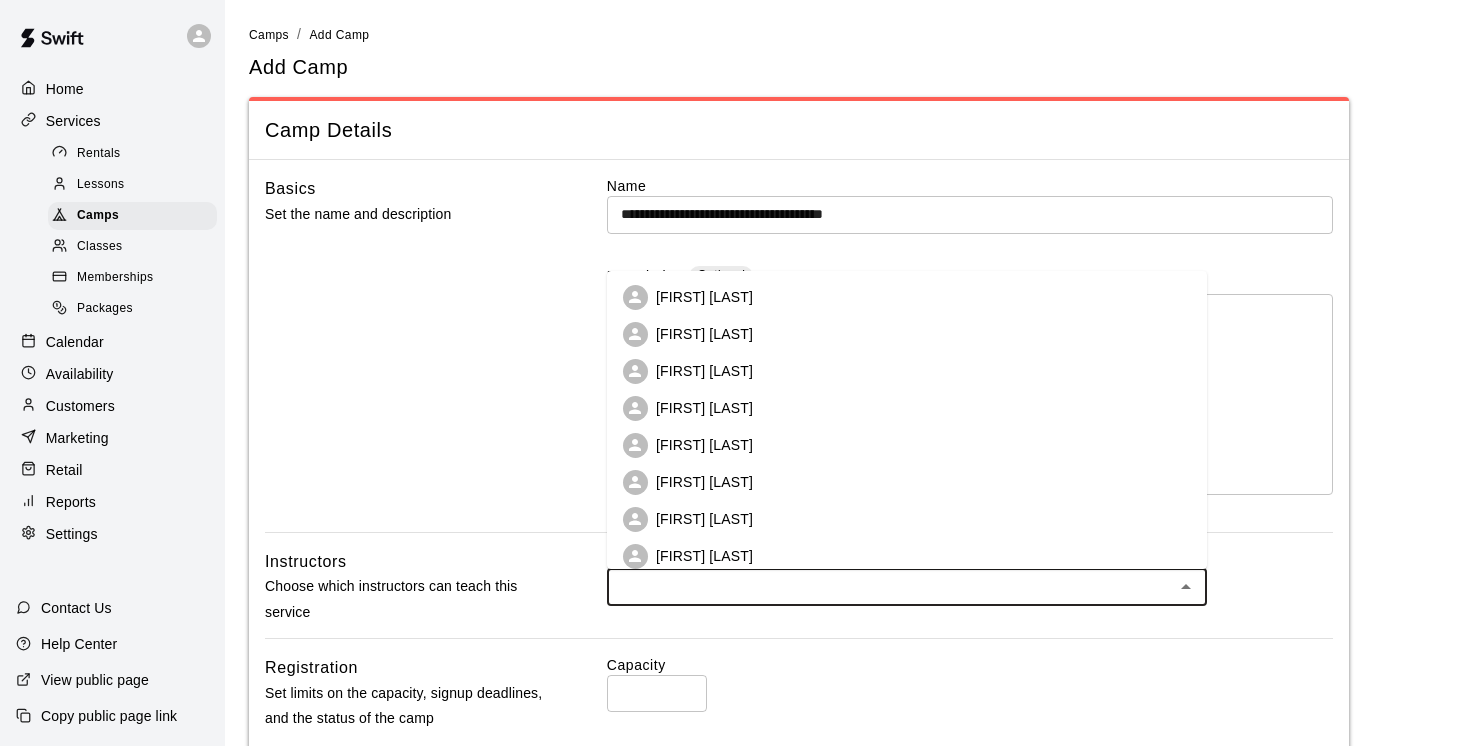 click at bounding box center [890, 587] 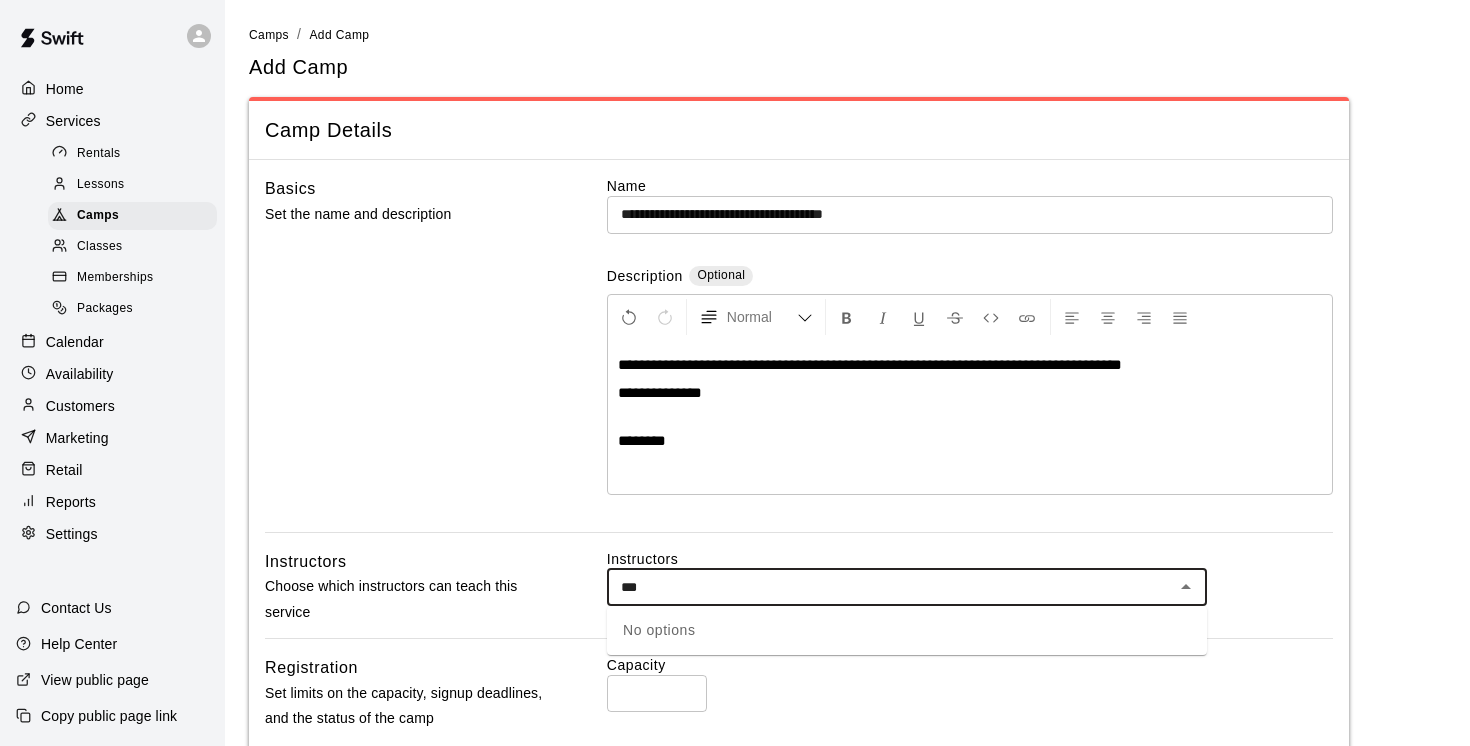type on "**" 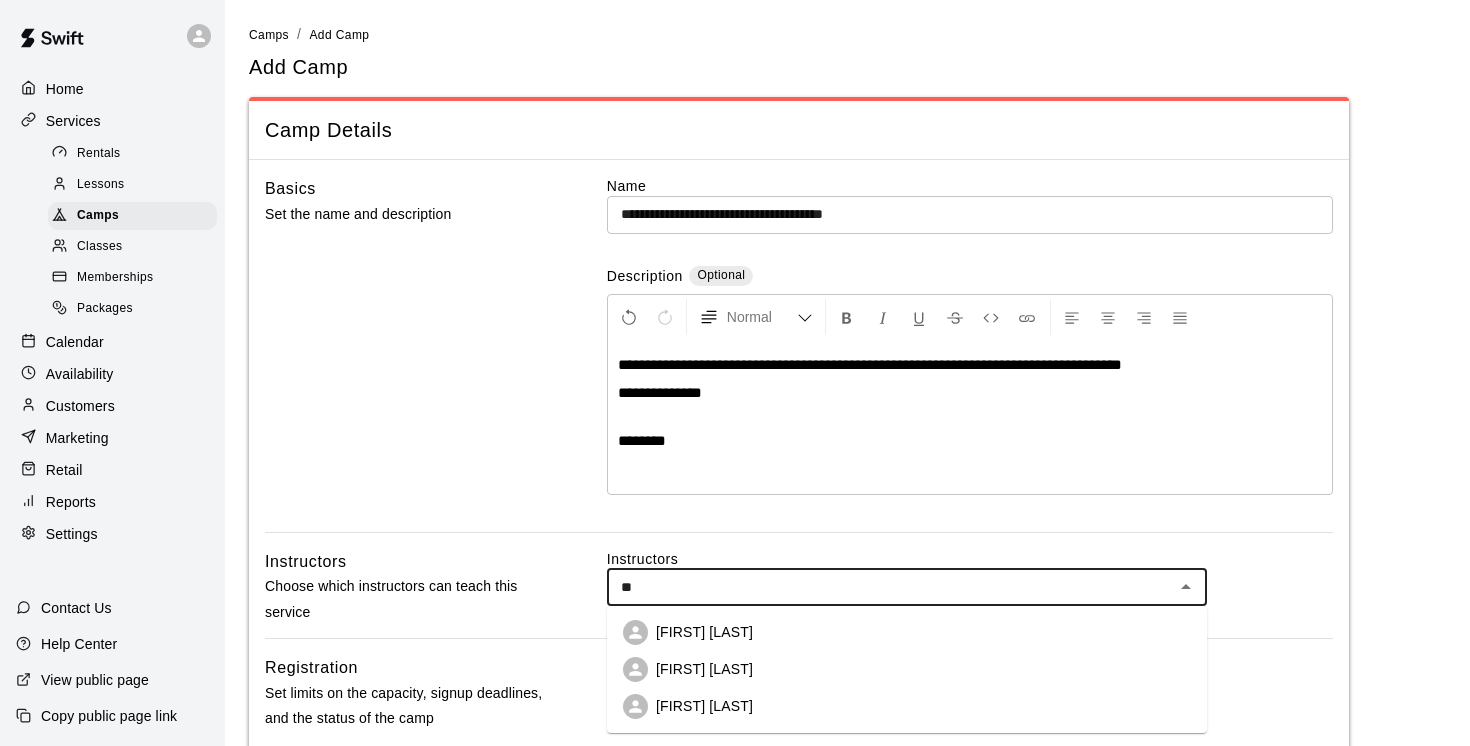 click on "[FIRST] [LAST]" at bounding box center [704, 706] 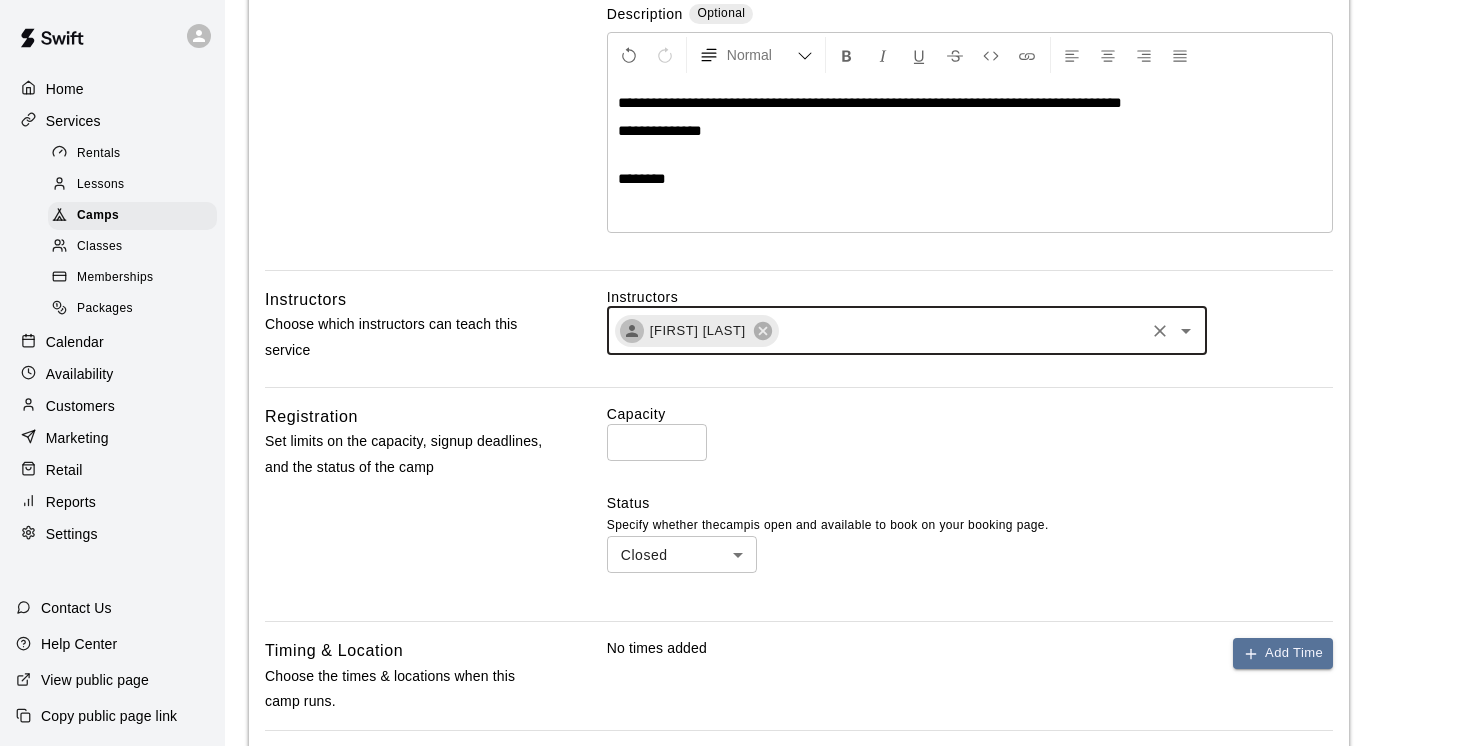 scroll, scrollTop: 268, scrollLeft: 0, axis: vertical 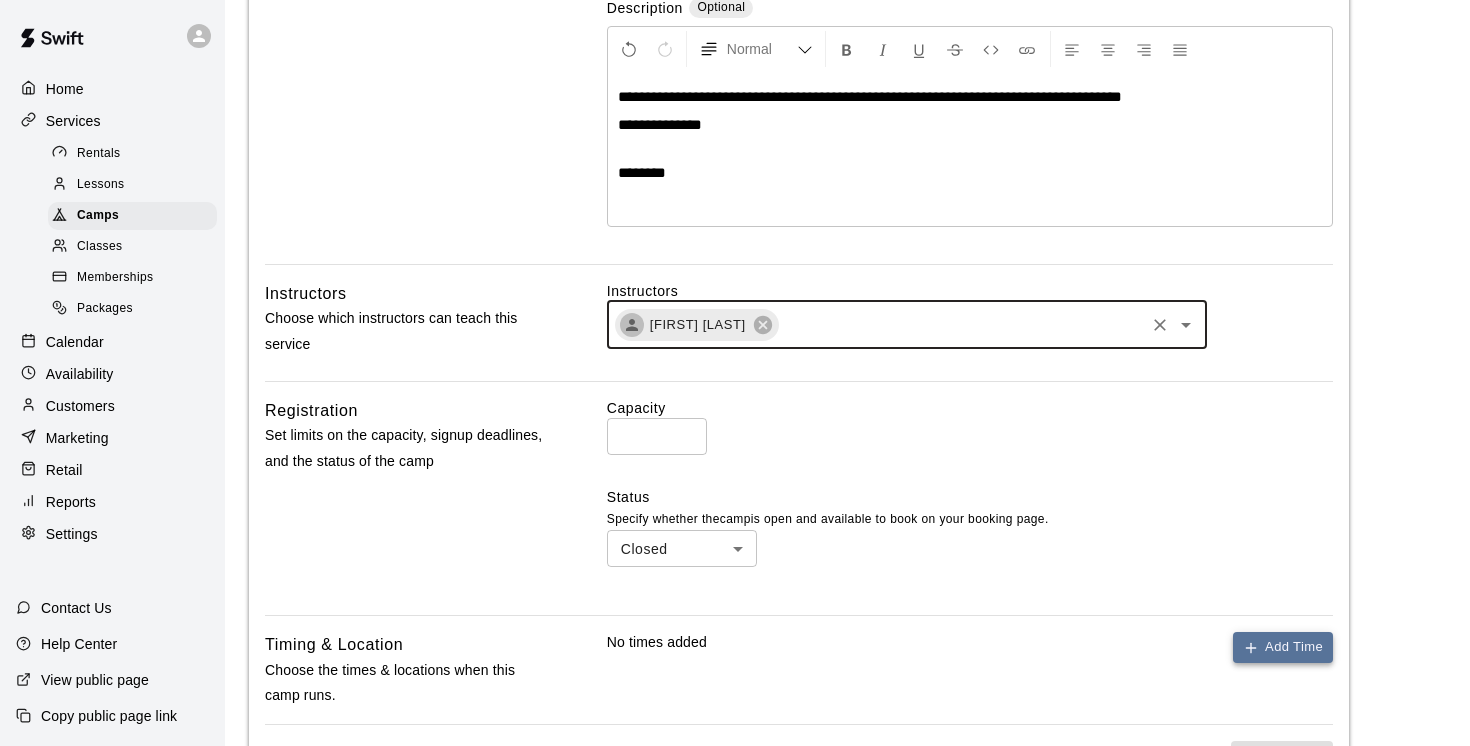 click on "Add Time" at bounding box center [1283, 647] 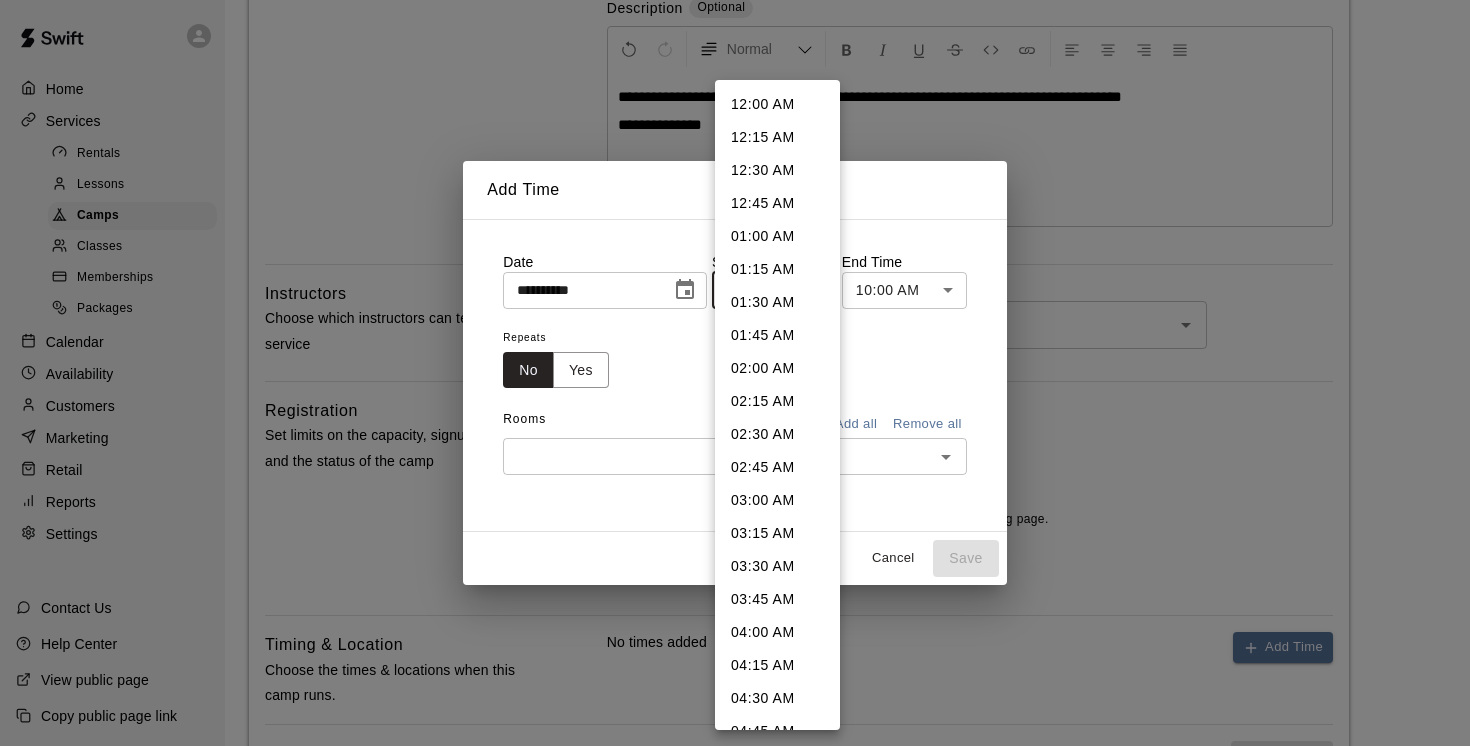 click on "**********" at bounding box center (735, 446) 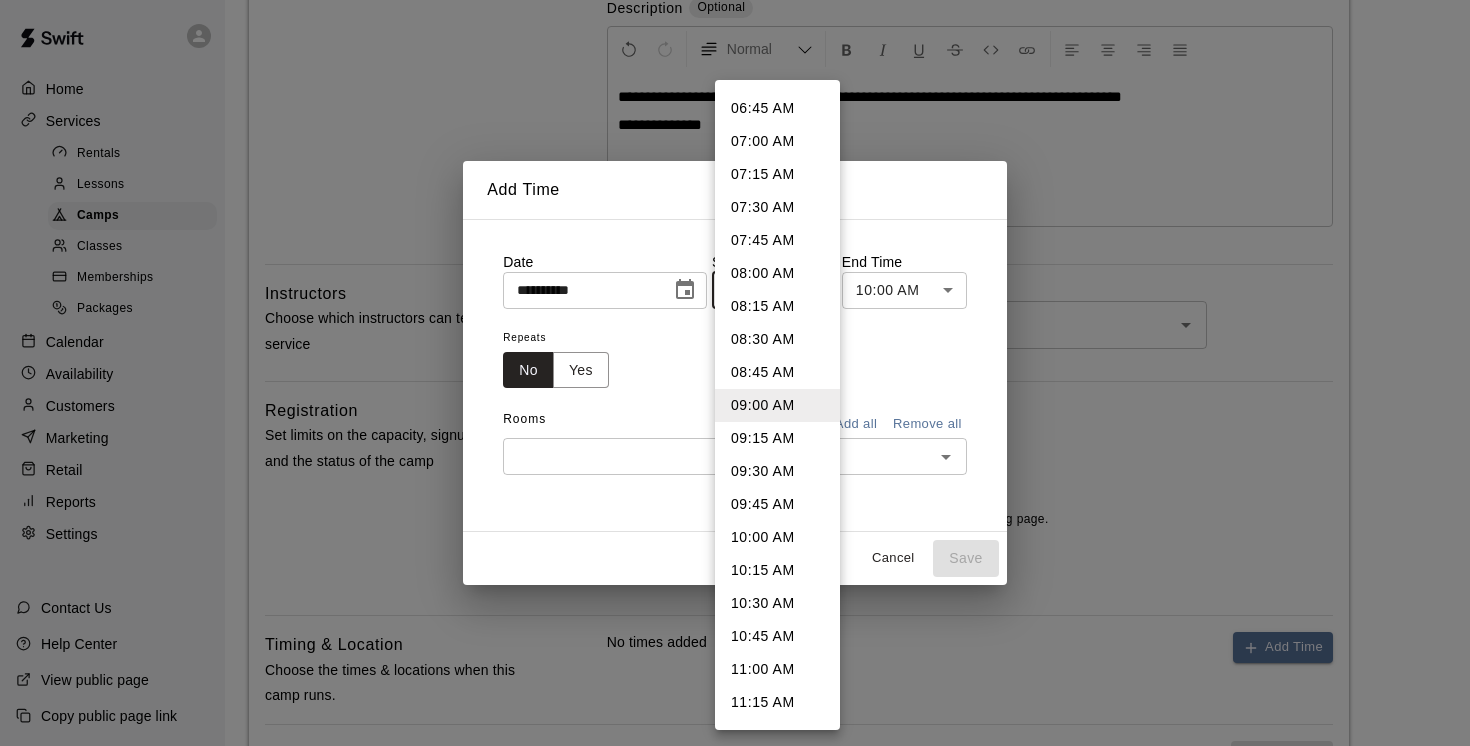click on "08:30 AM" at bounding box center (777, 339) 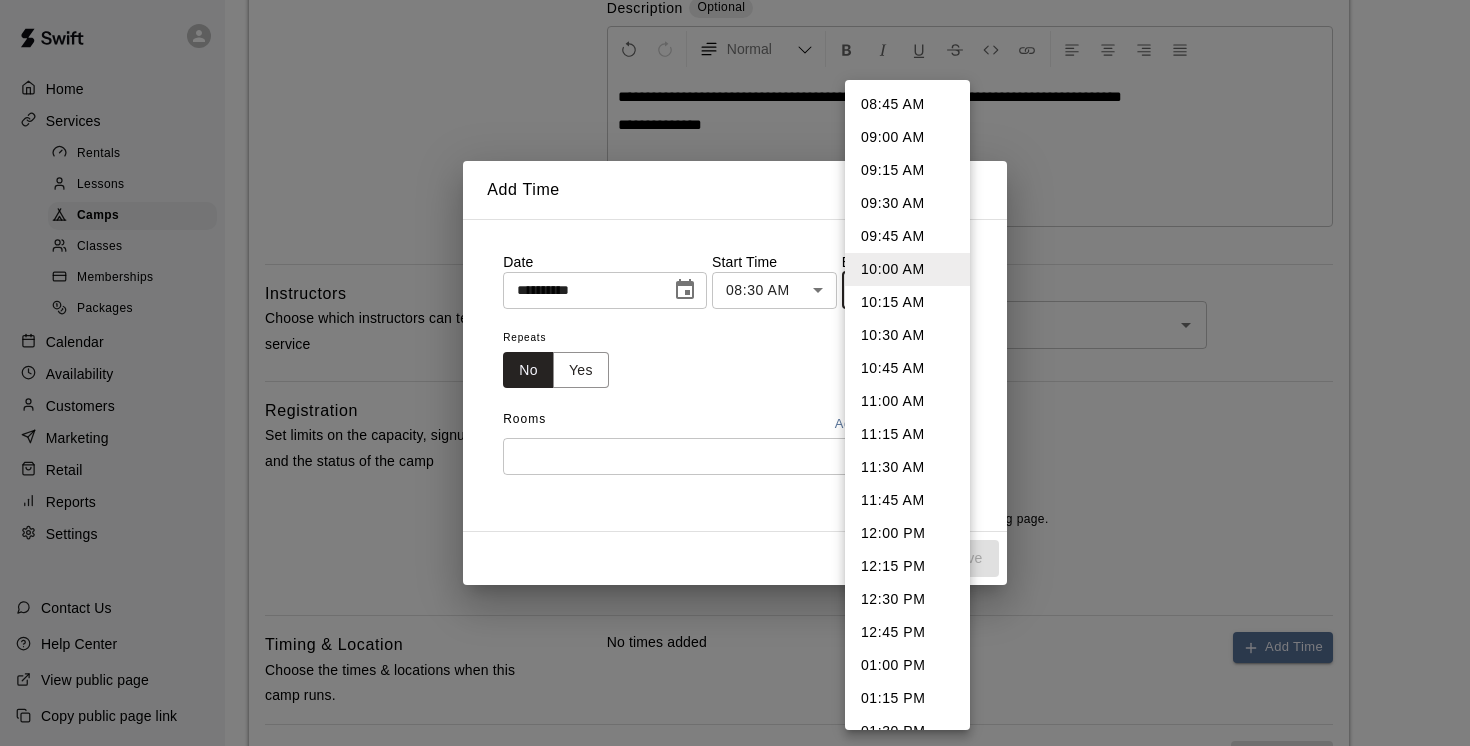 click on "**********" at bounding box center (735, 446) 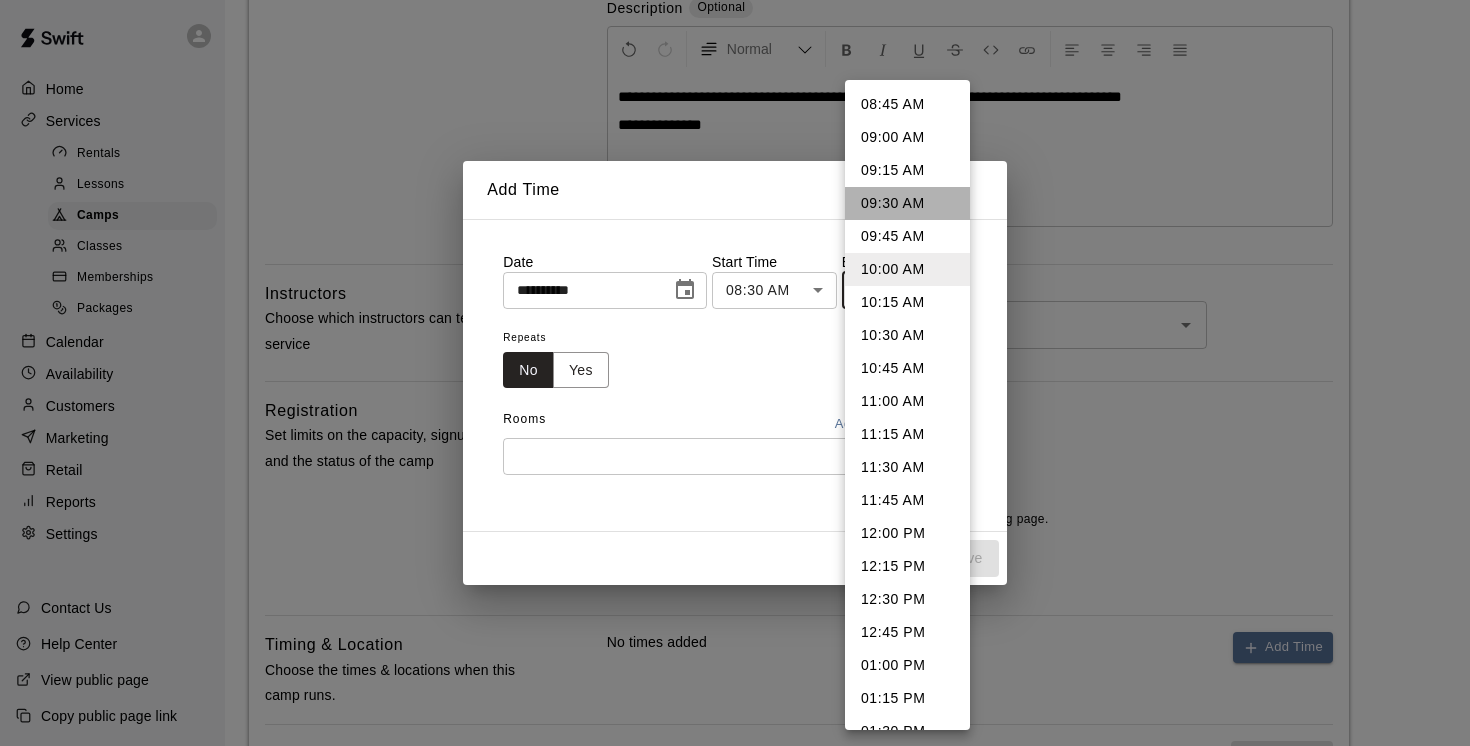 click on "09:30 AM" at bounding box center [907, 203] 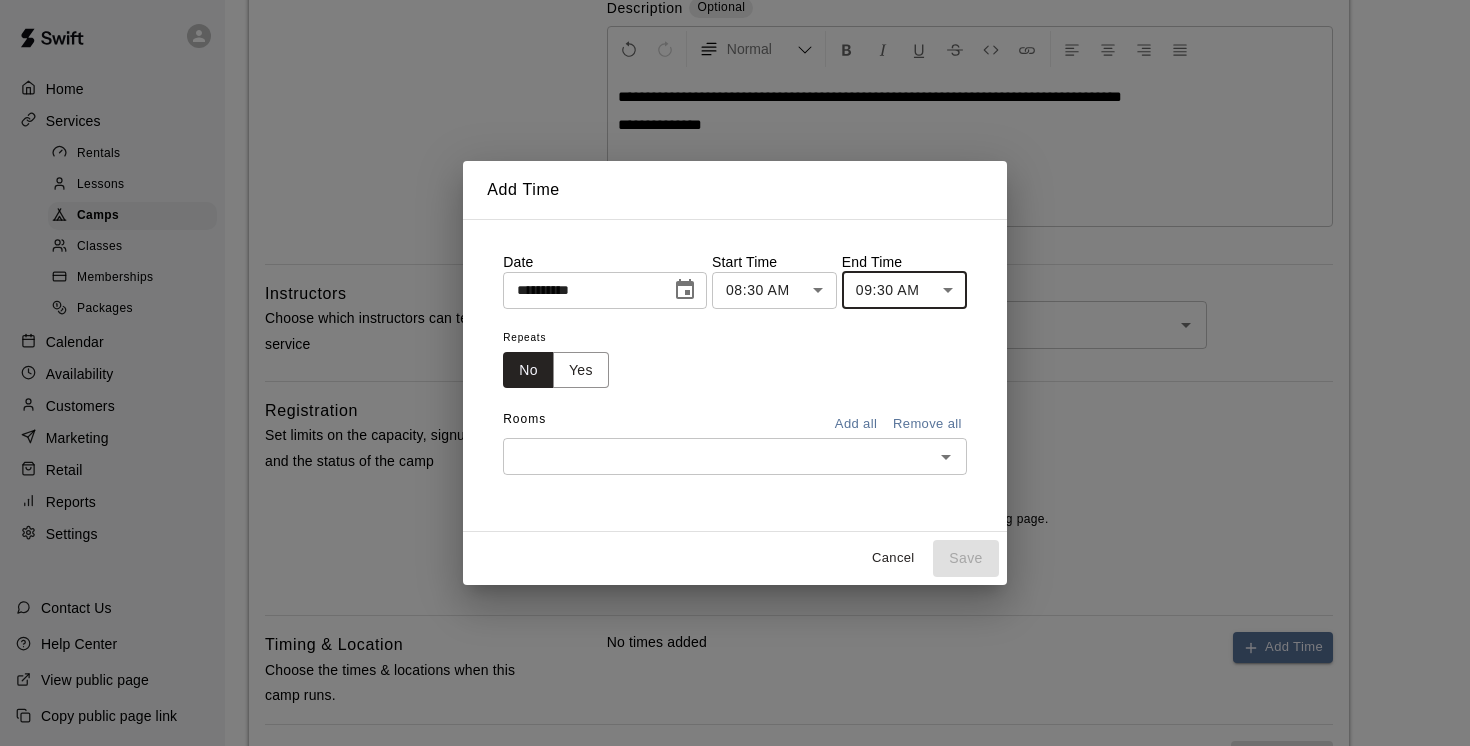 click at bounding box center (718, 456) 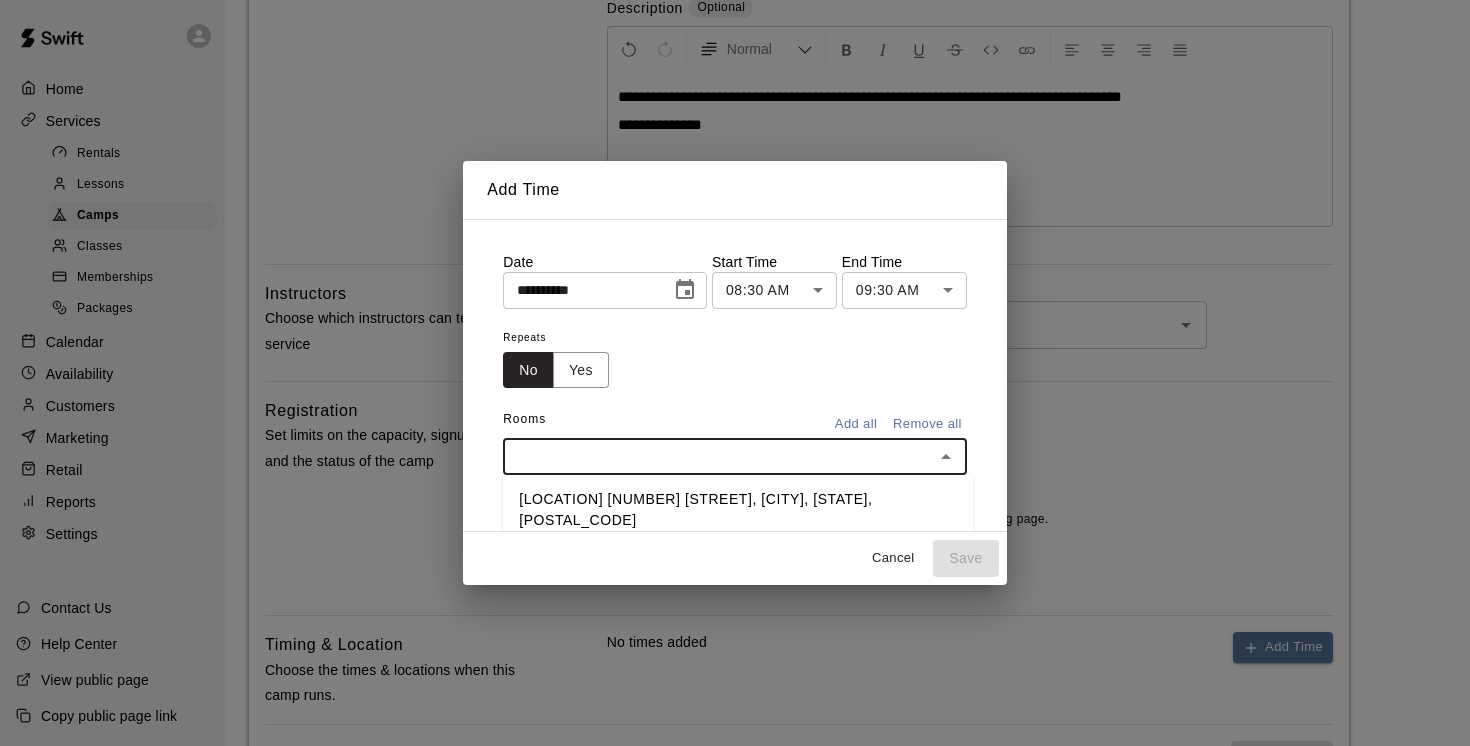 click on "[LOCATION] [NUMBER] -- [ADDRESS_PART] [ADDRESS_PART], [CITY]" at bounding box center (738, 510) 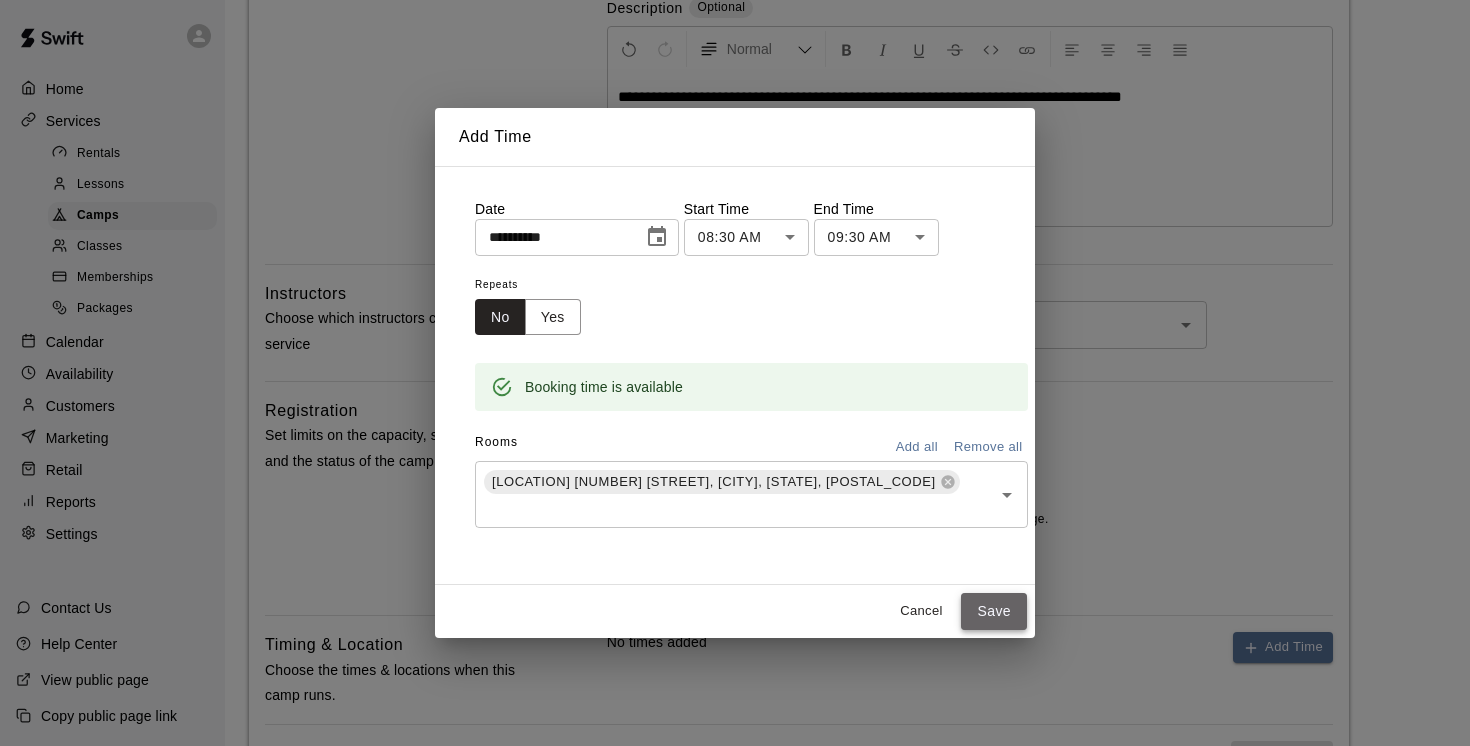 click on "Save" at bounding box center [994, 611] 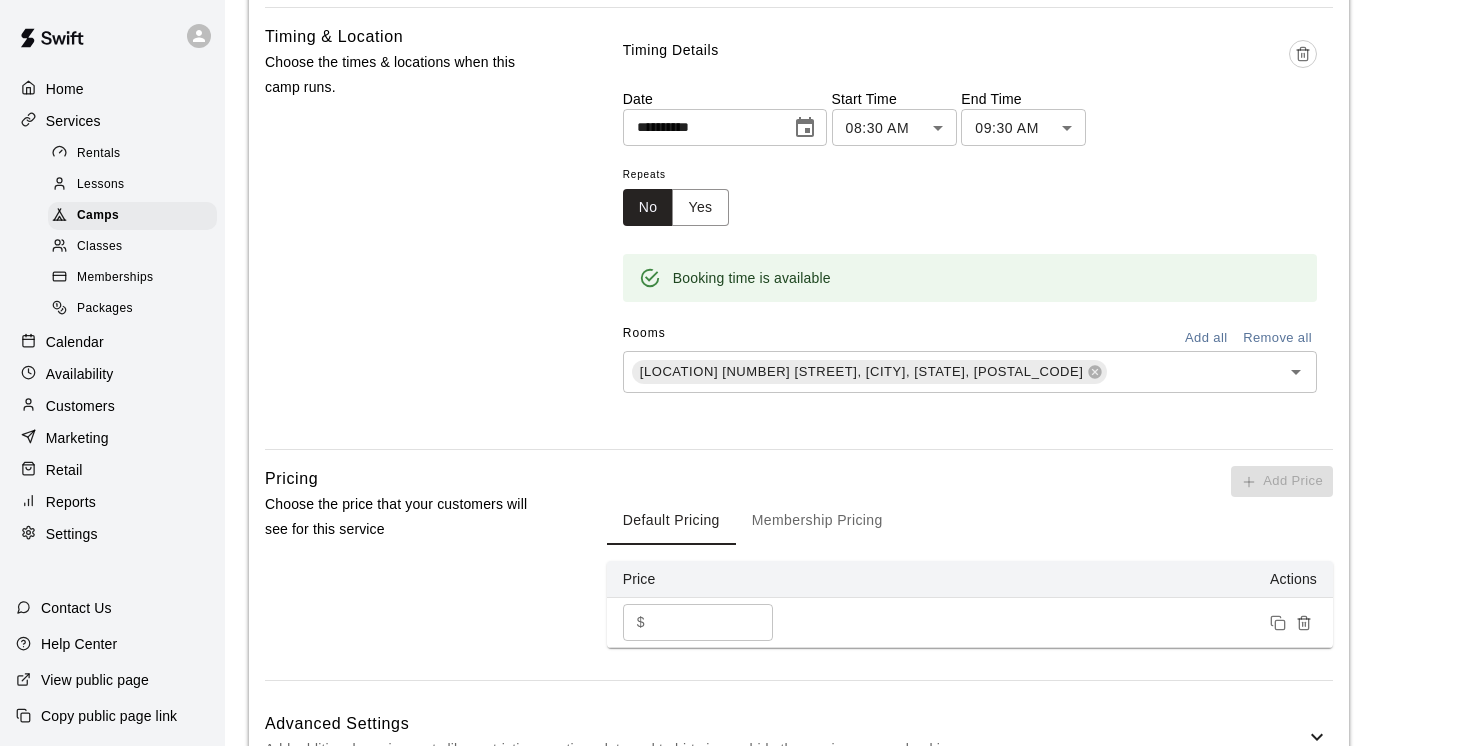 scroll, scrollTop: 883, scrollLeft: 0, axis: vertical 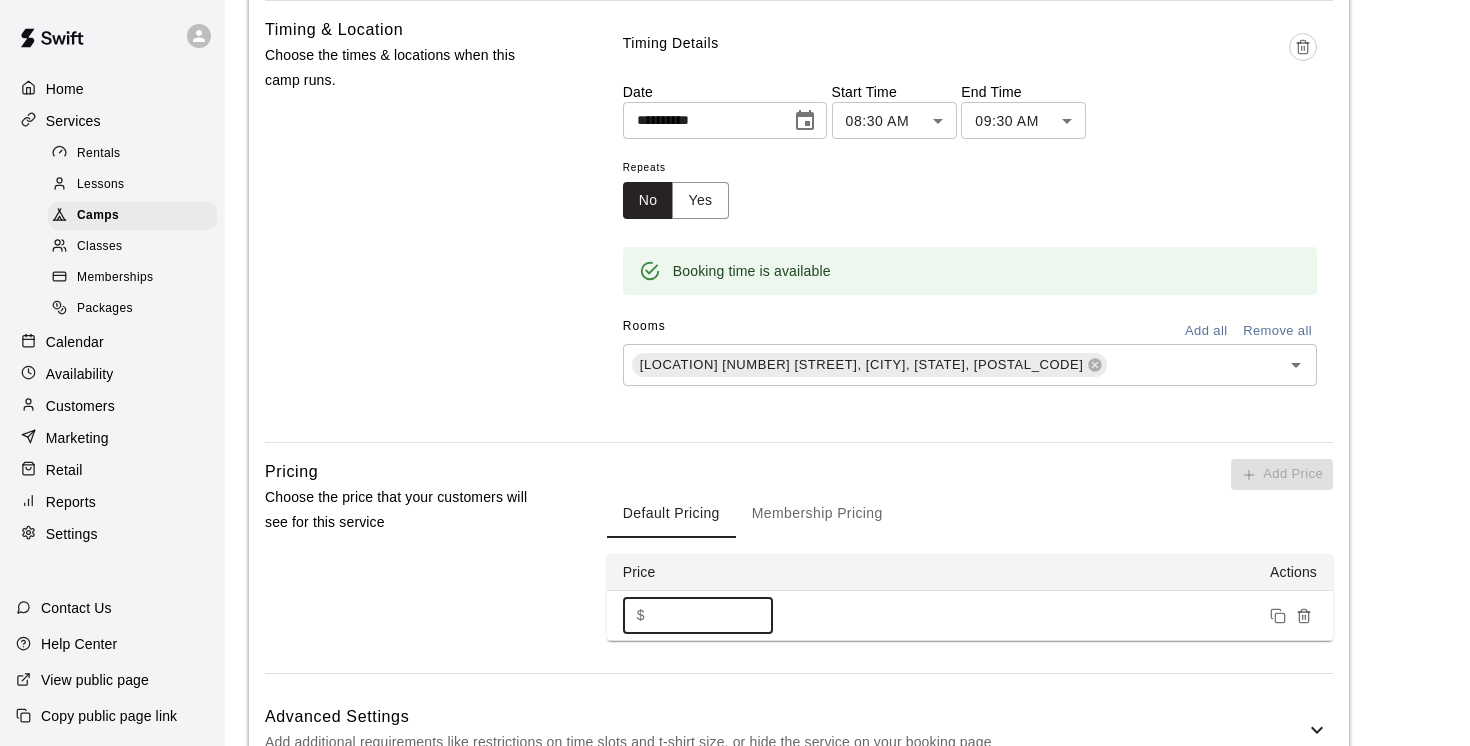 drag, startPoint x: 693, startPoint y: 611, endPoint x: 542, endPoint y: 613, distance: 151.01324 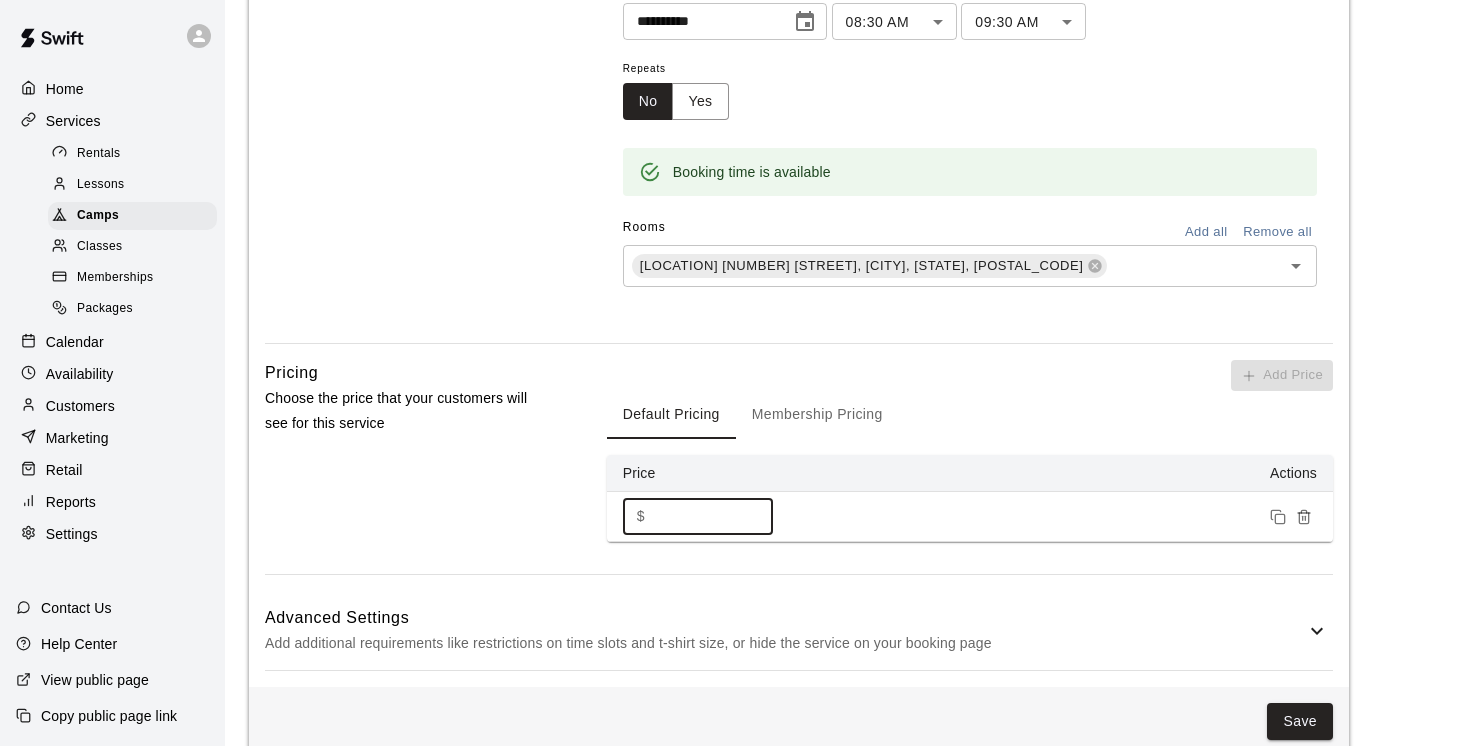scroll, scrollTop: 1015, scrollLeft: 0, axis: vertical 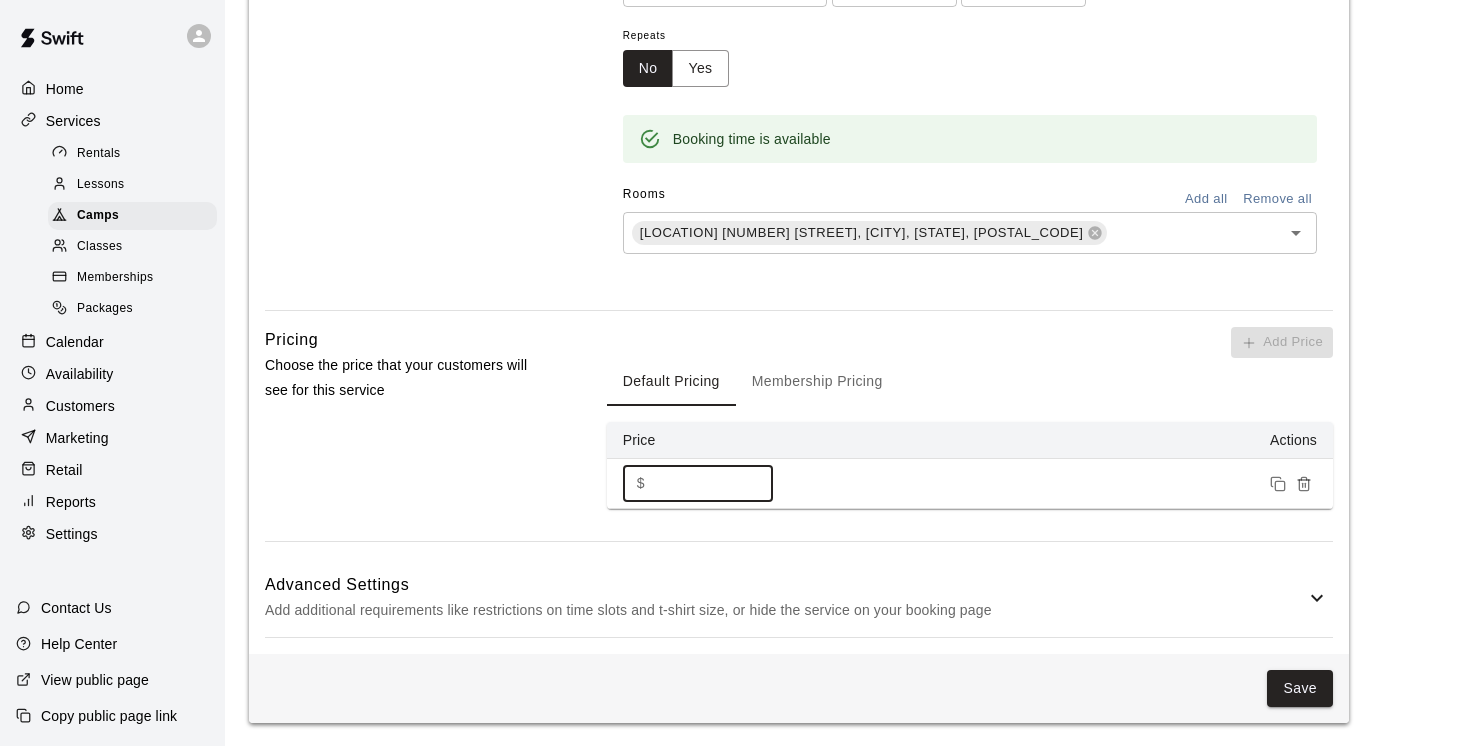 type on "***" 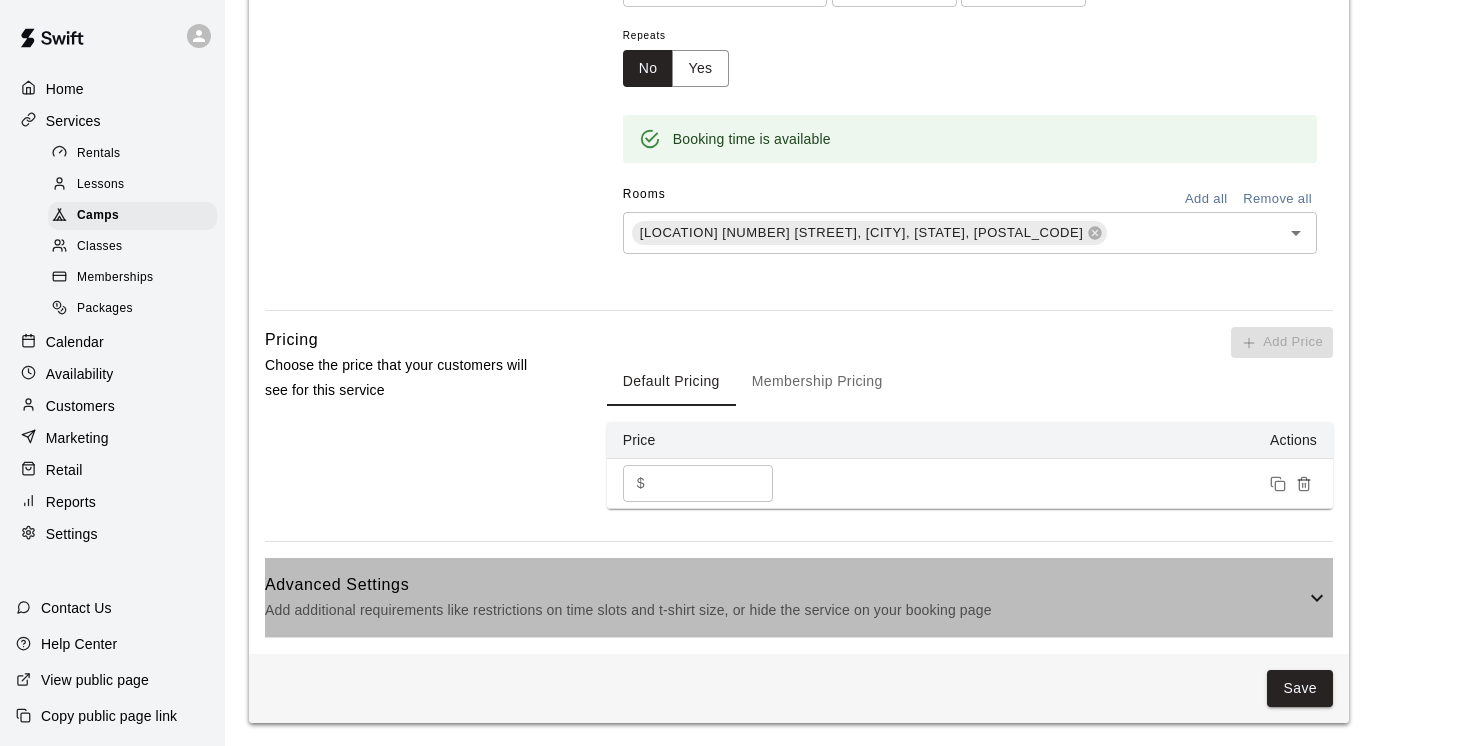 click 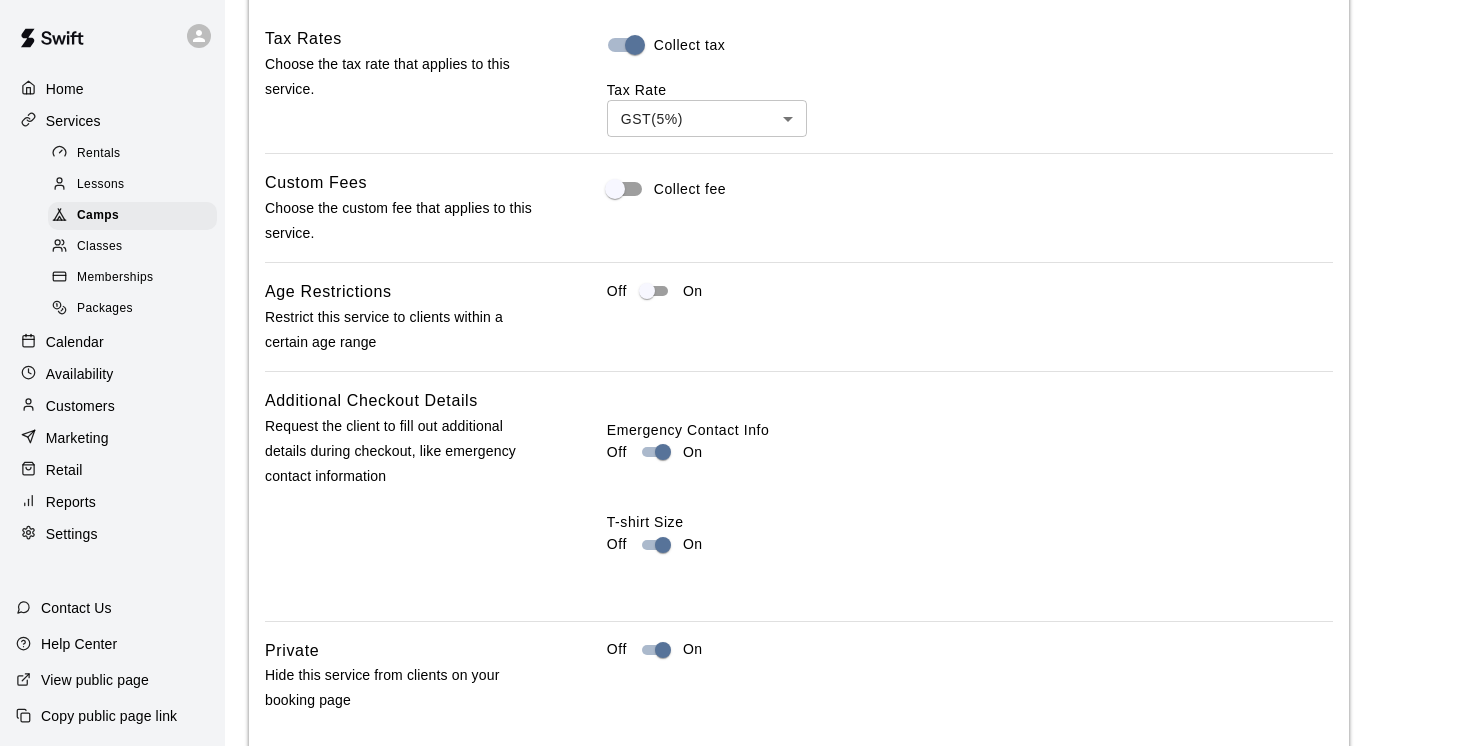 scroll, scrollTop: 1767, scrollLeft: 0, axis: vertical 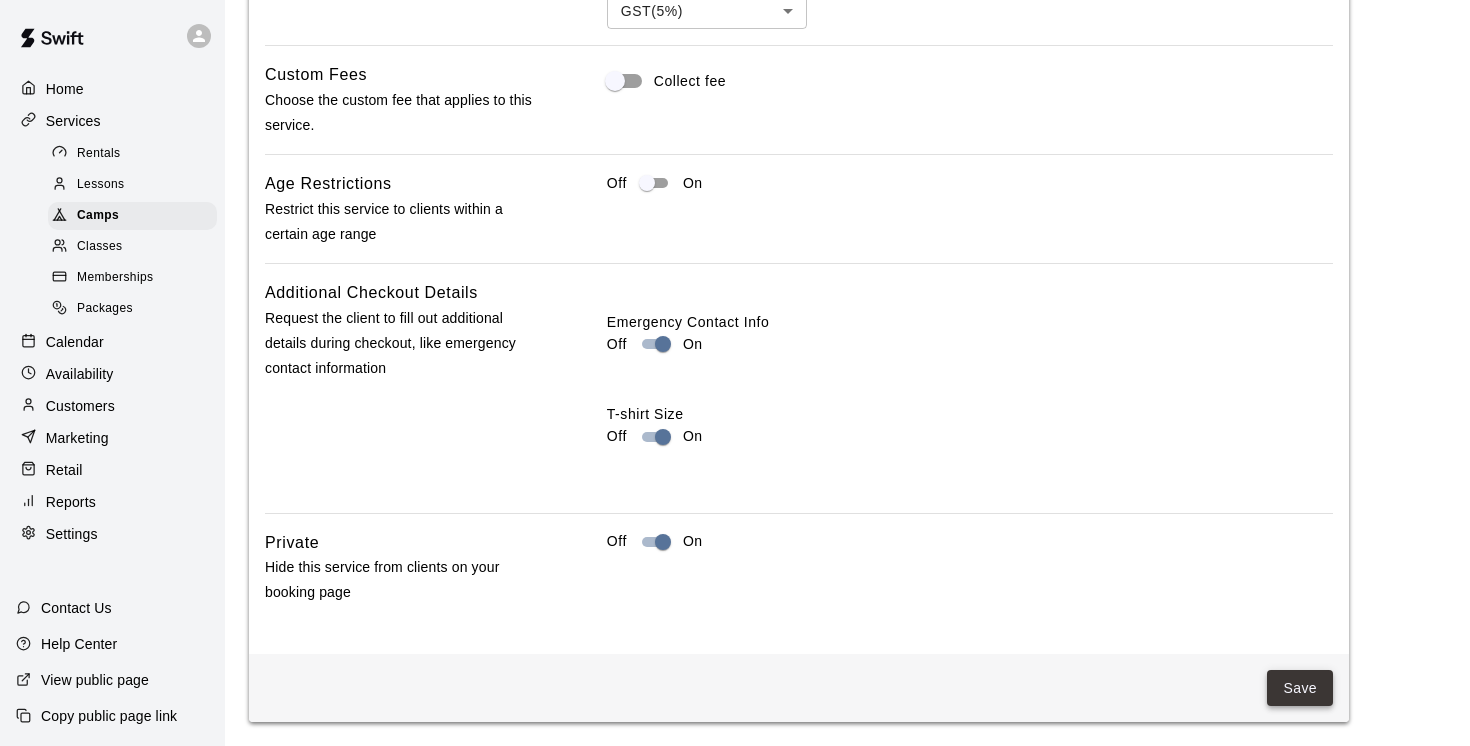 click on "Save" at bounding box center [1300, 688] 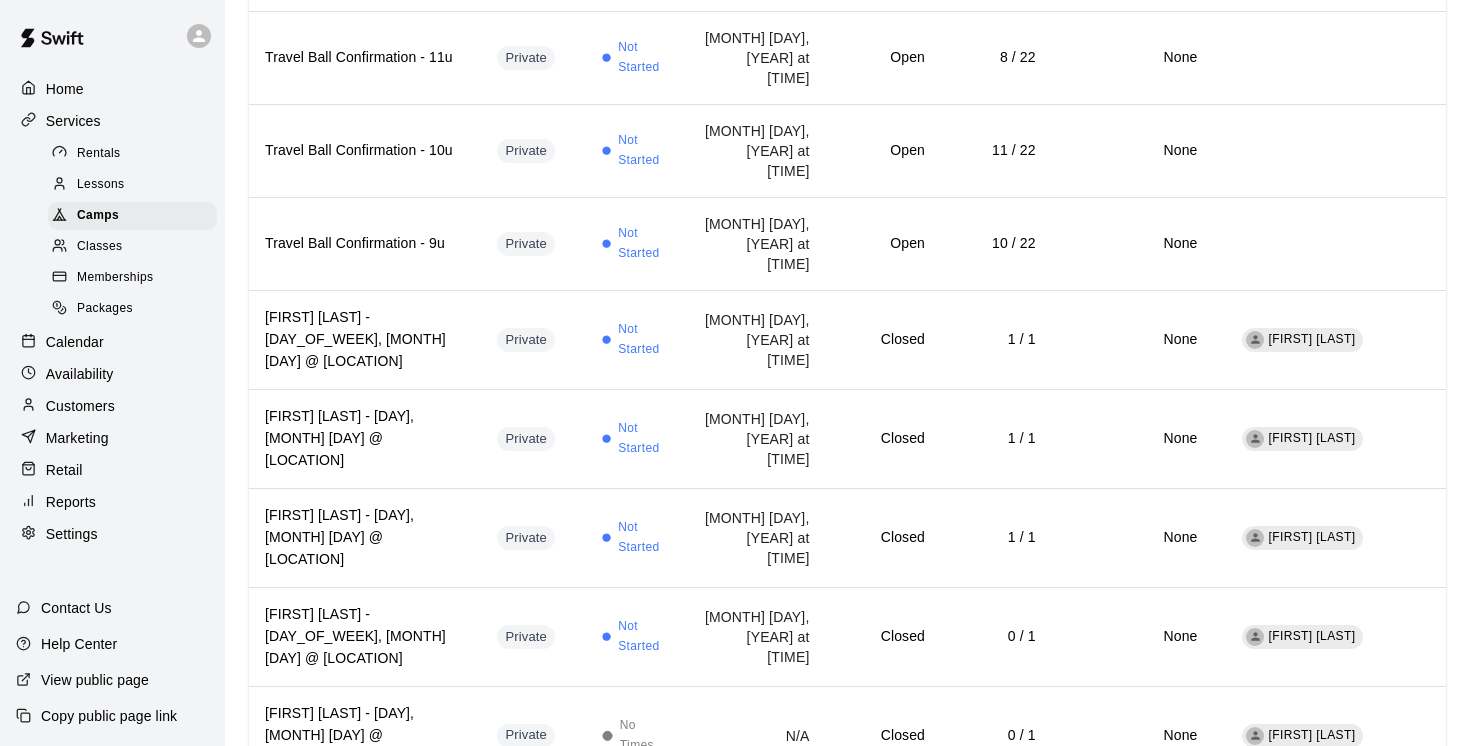 scroll, scrollTop: 0, scrollLeft: 0, axis: both 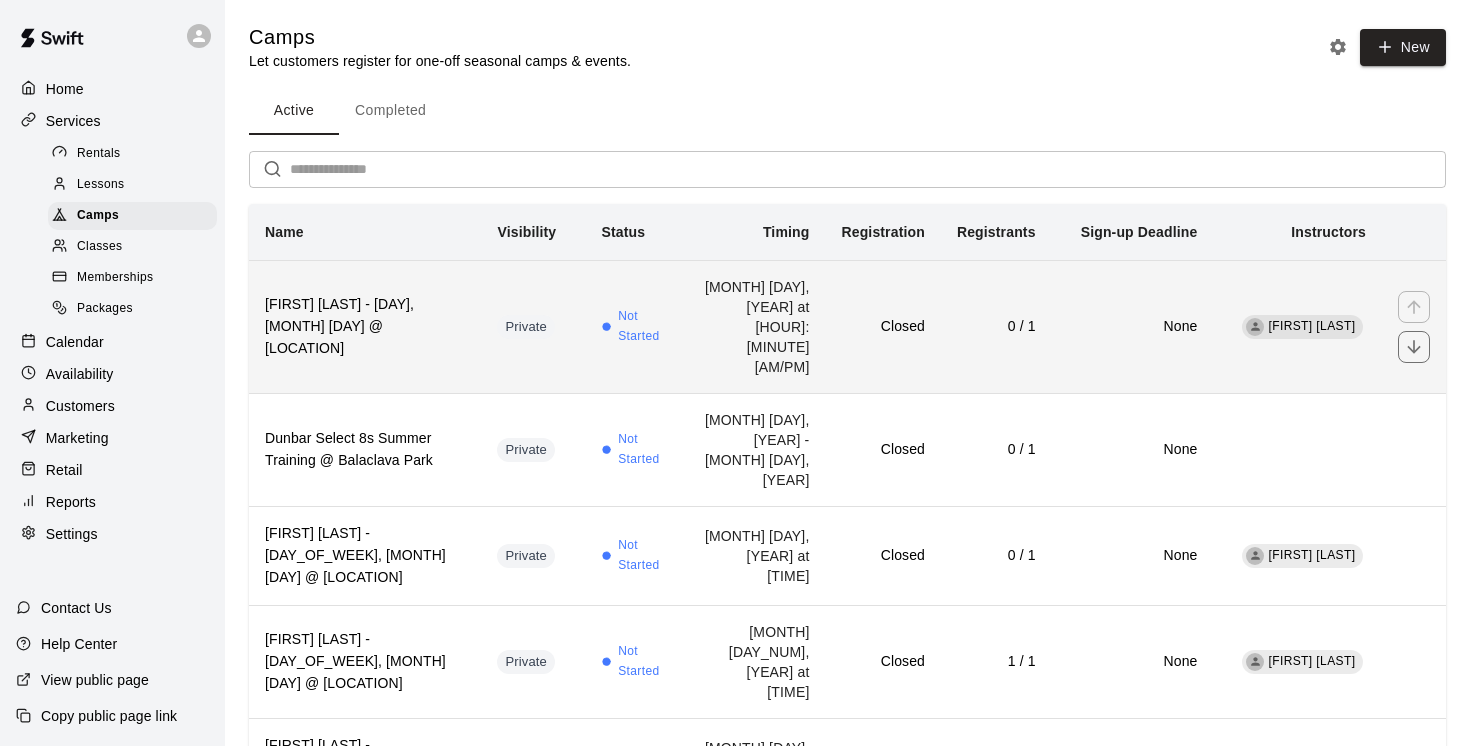 click on "Gaby Nakada - Monday, July 14 @ East Van" at bounding box center [365, 326] 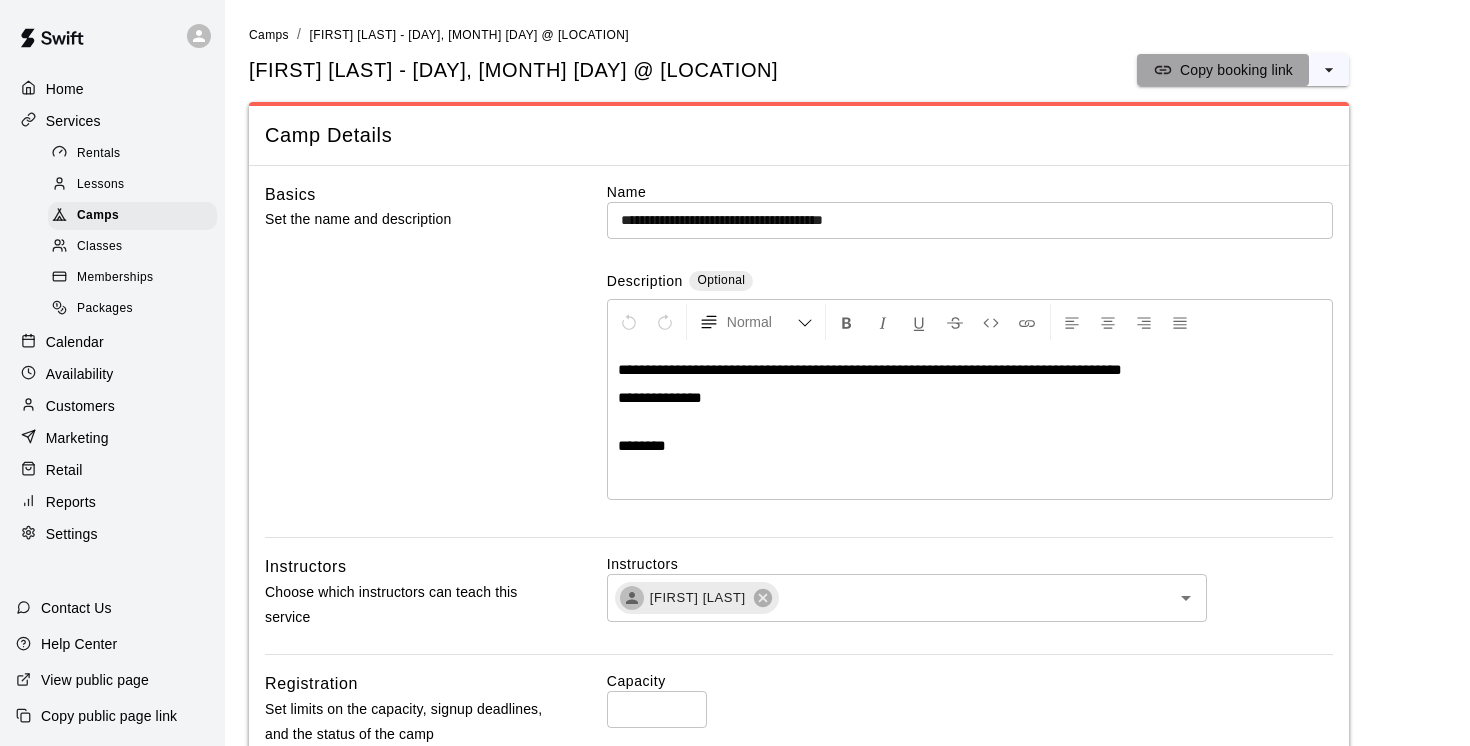click on "Copy booking link" at bounding box center (1236, 70) 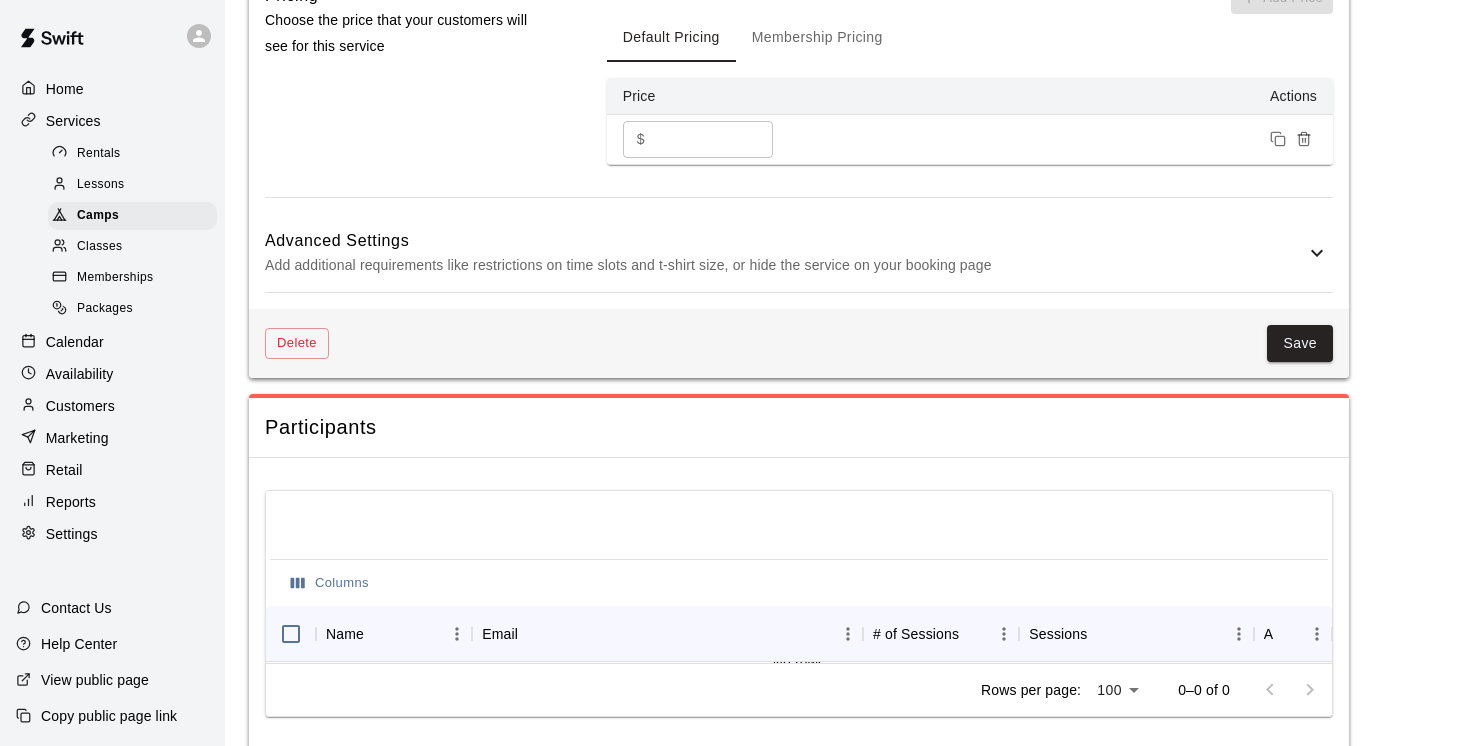 scroll, scrollTop: 1324, scrollLeft: 0, axis: vertical 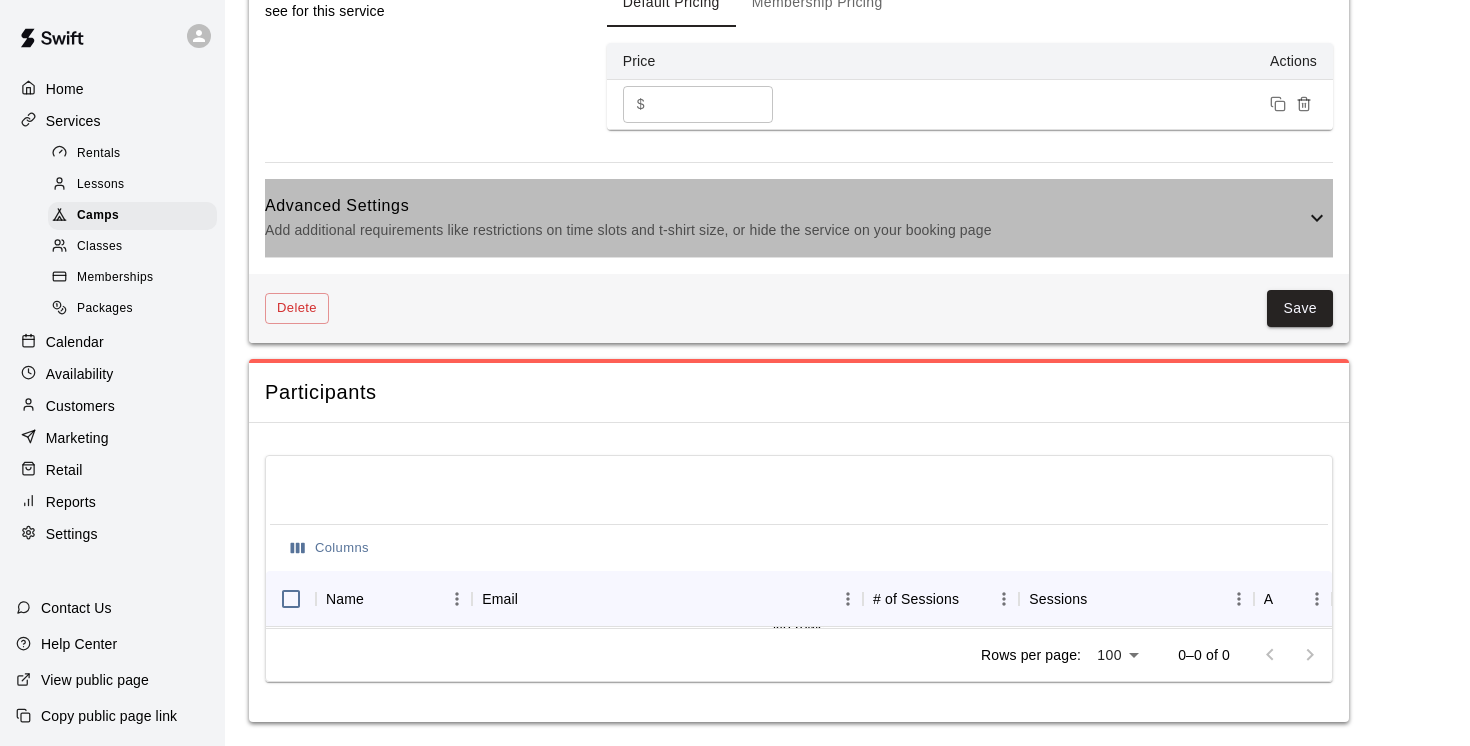 click 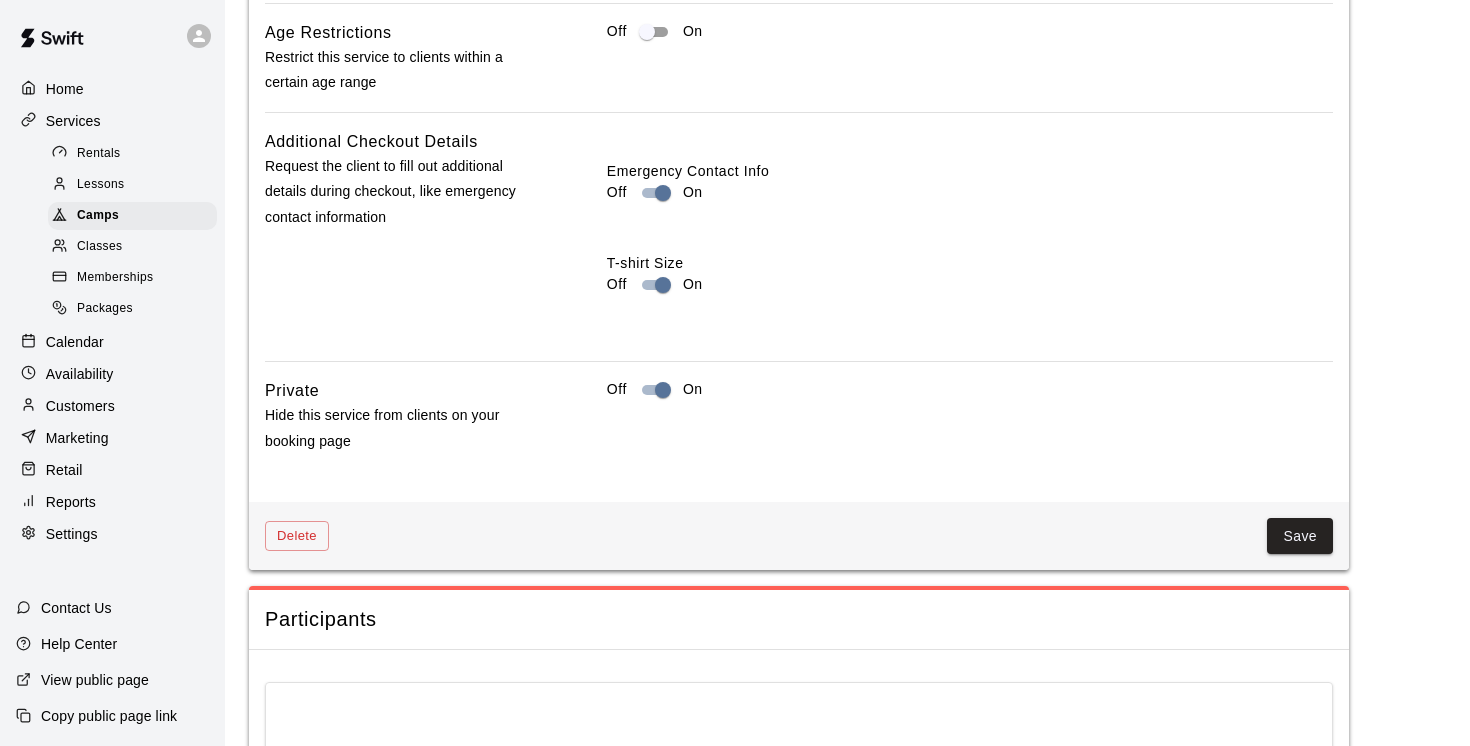 scroll, scrollTop: 1847, scrollLeft: 0, axis: vertical 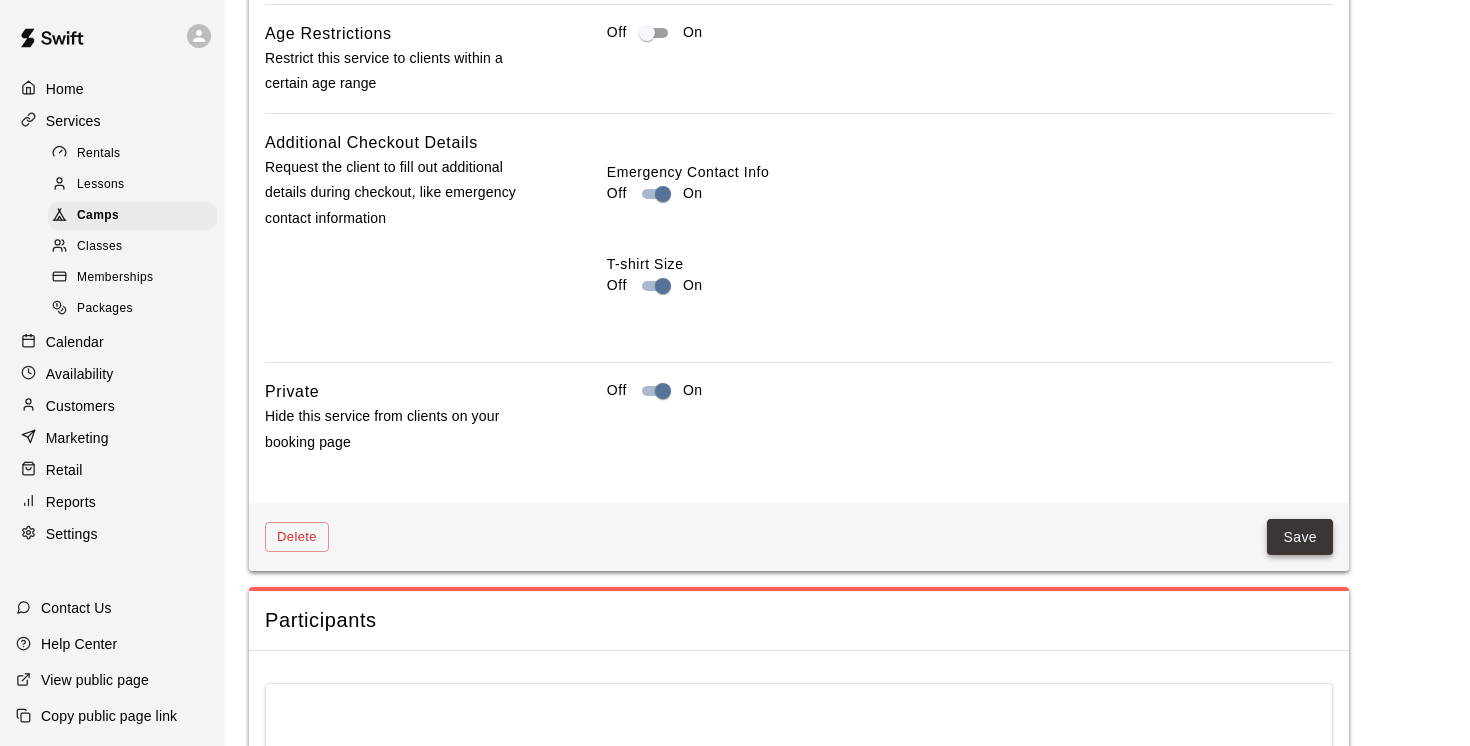 click on "Save" at bounding box center (1300, 537) 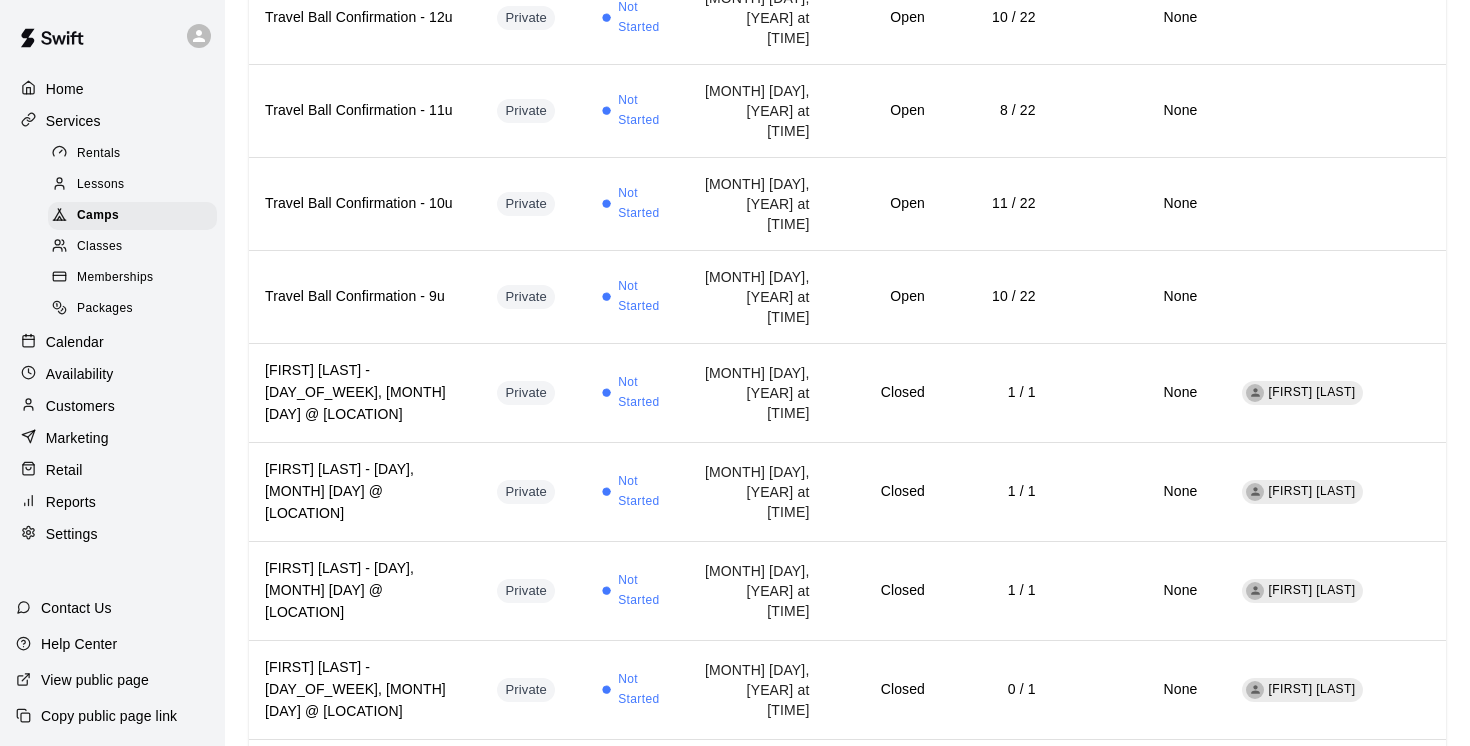 scroll, scrollTop: 0, scrollLeft: 0, axis: both 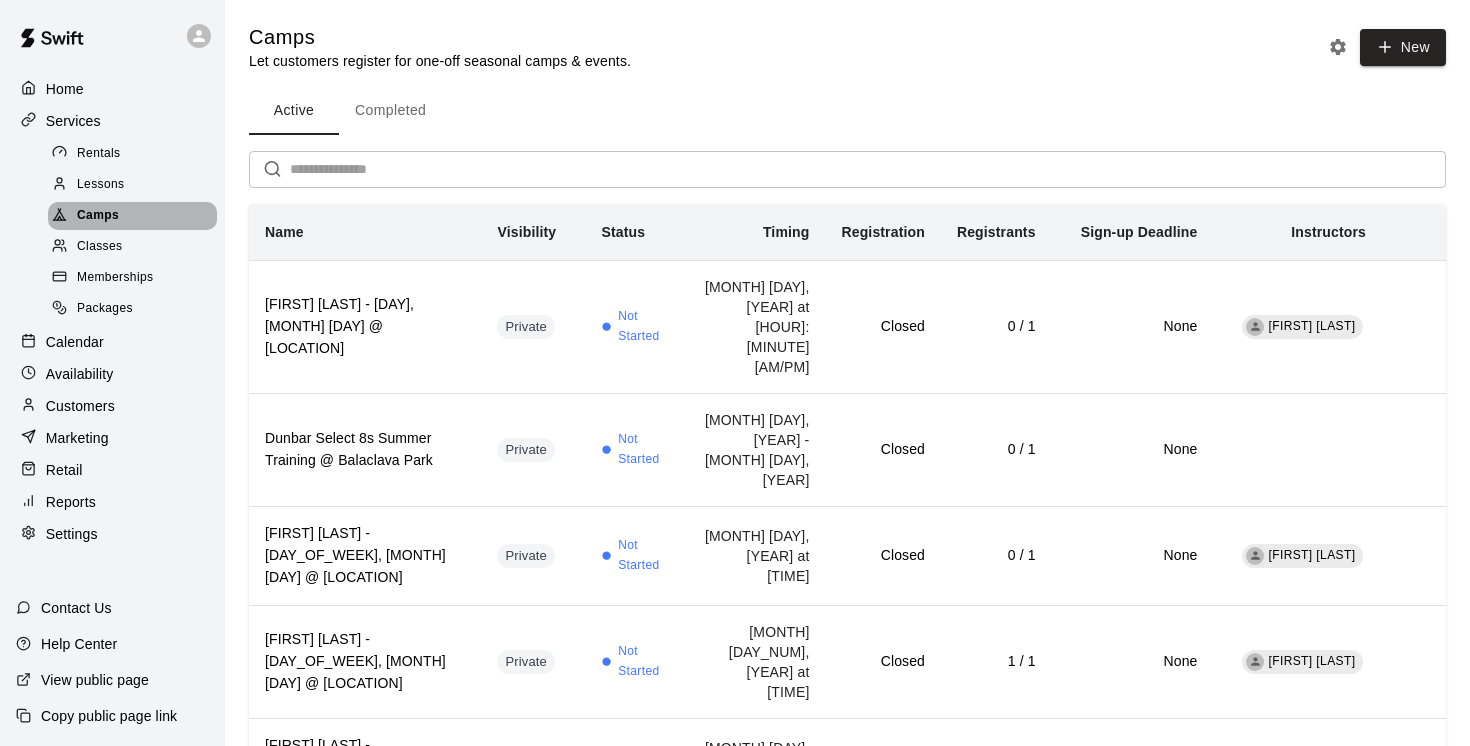 click on "Camps" at bounding box center (98, 216) 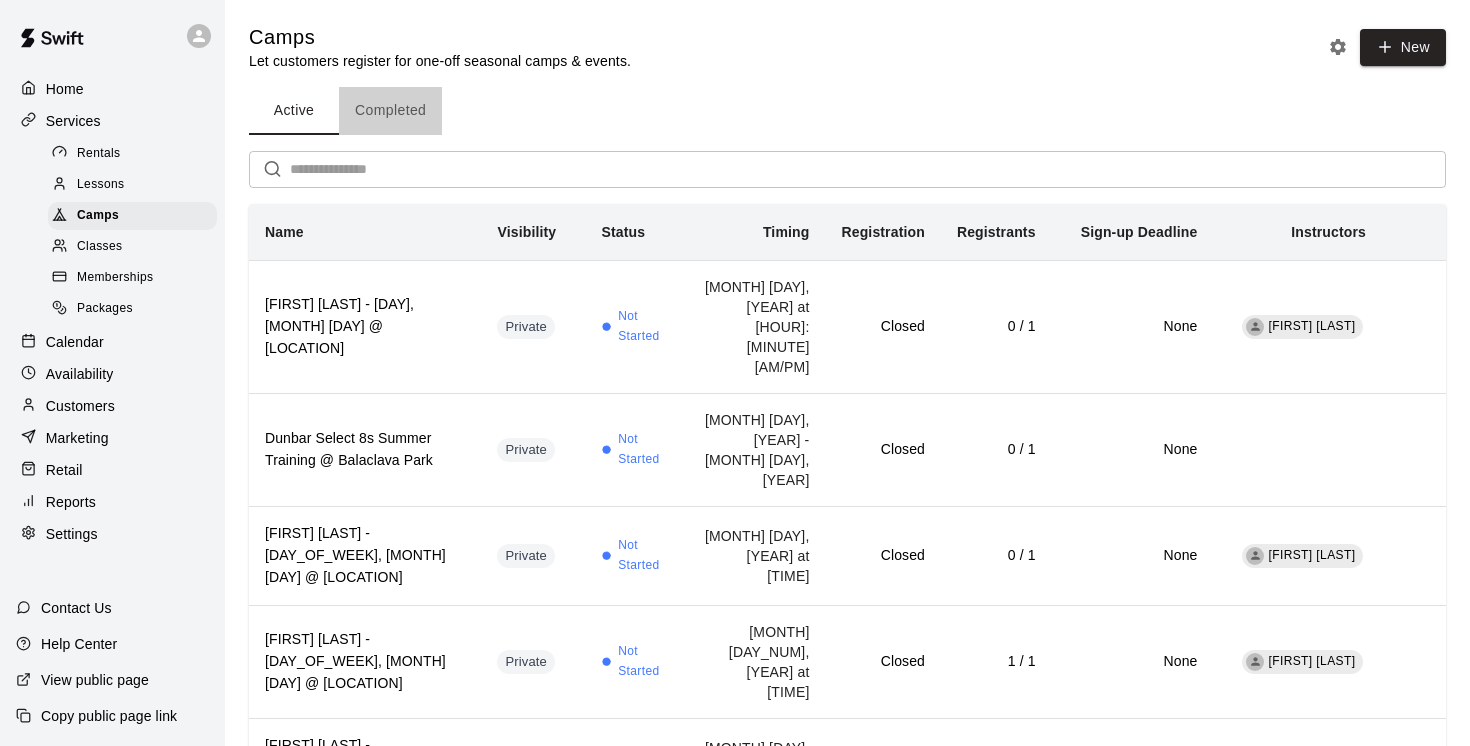 click on "Completed" at bounding box center (390, 111) 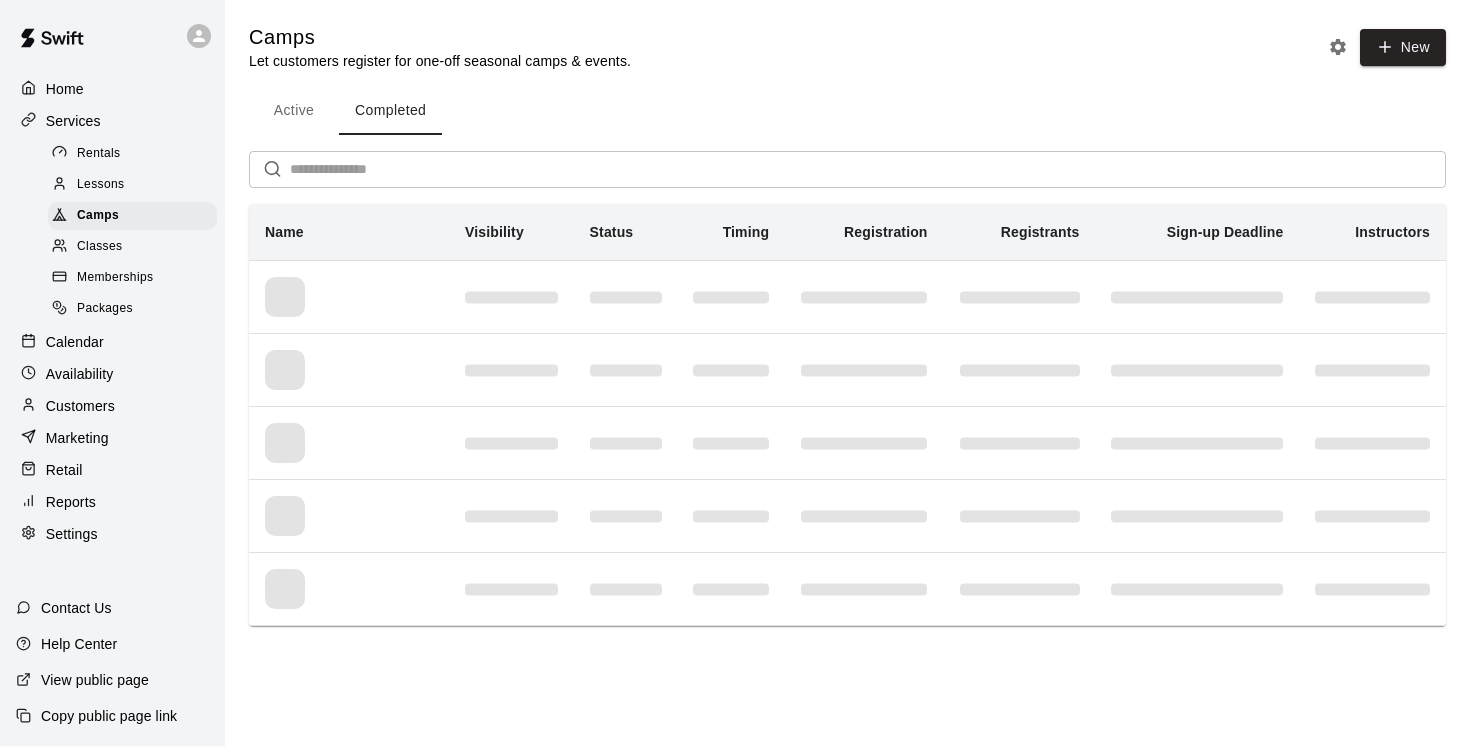click at bounding box center (868, 169) 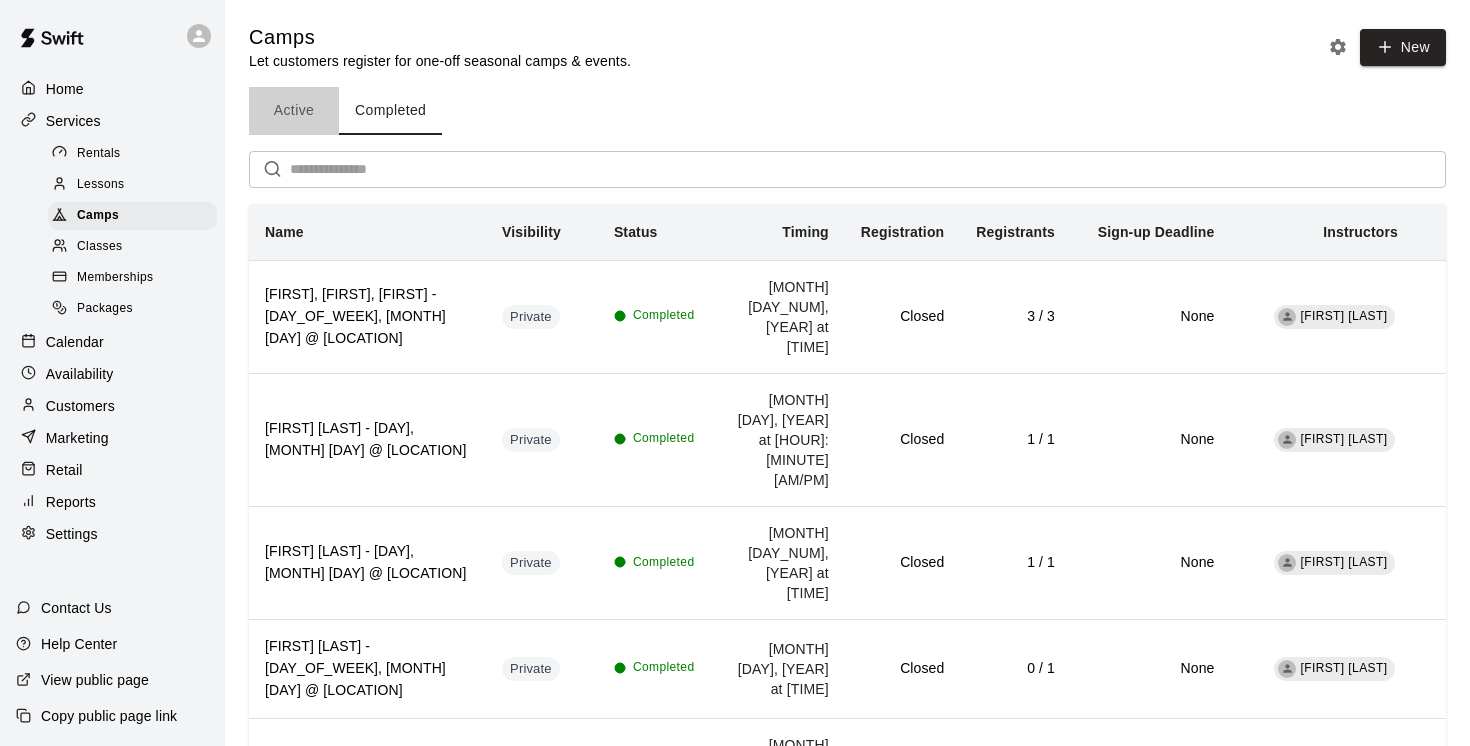 click on "Active" at bounding box center (294, 111) 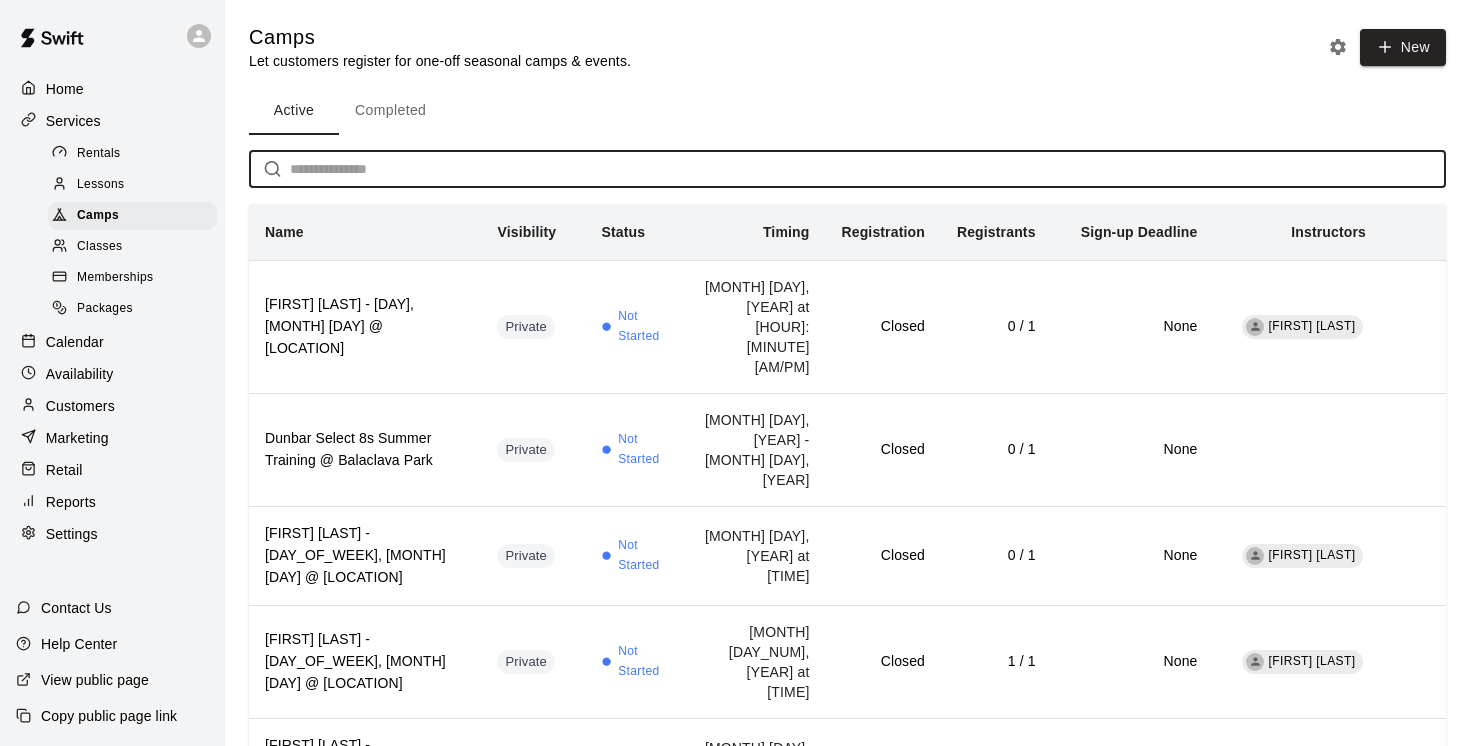 click at bounding box center [868, 169] 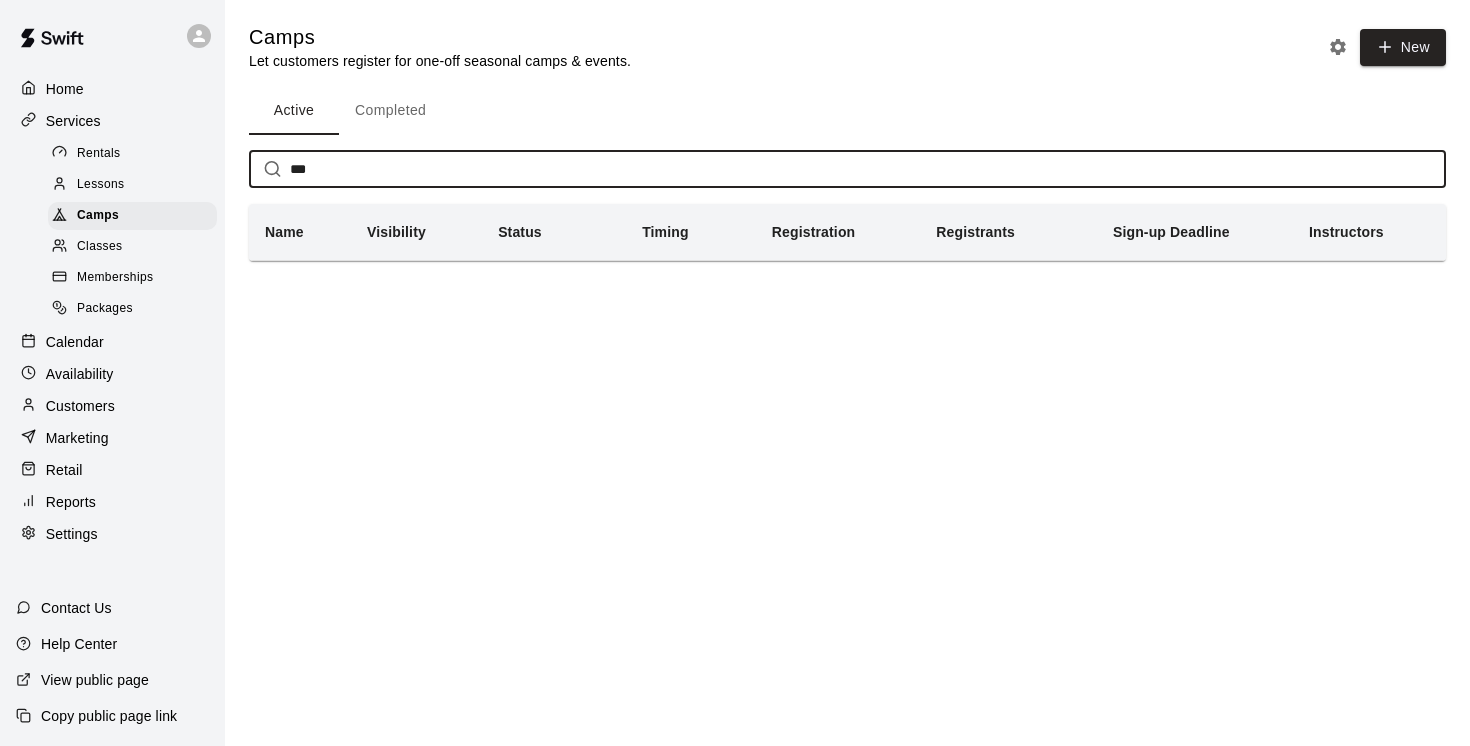 type on "***" 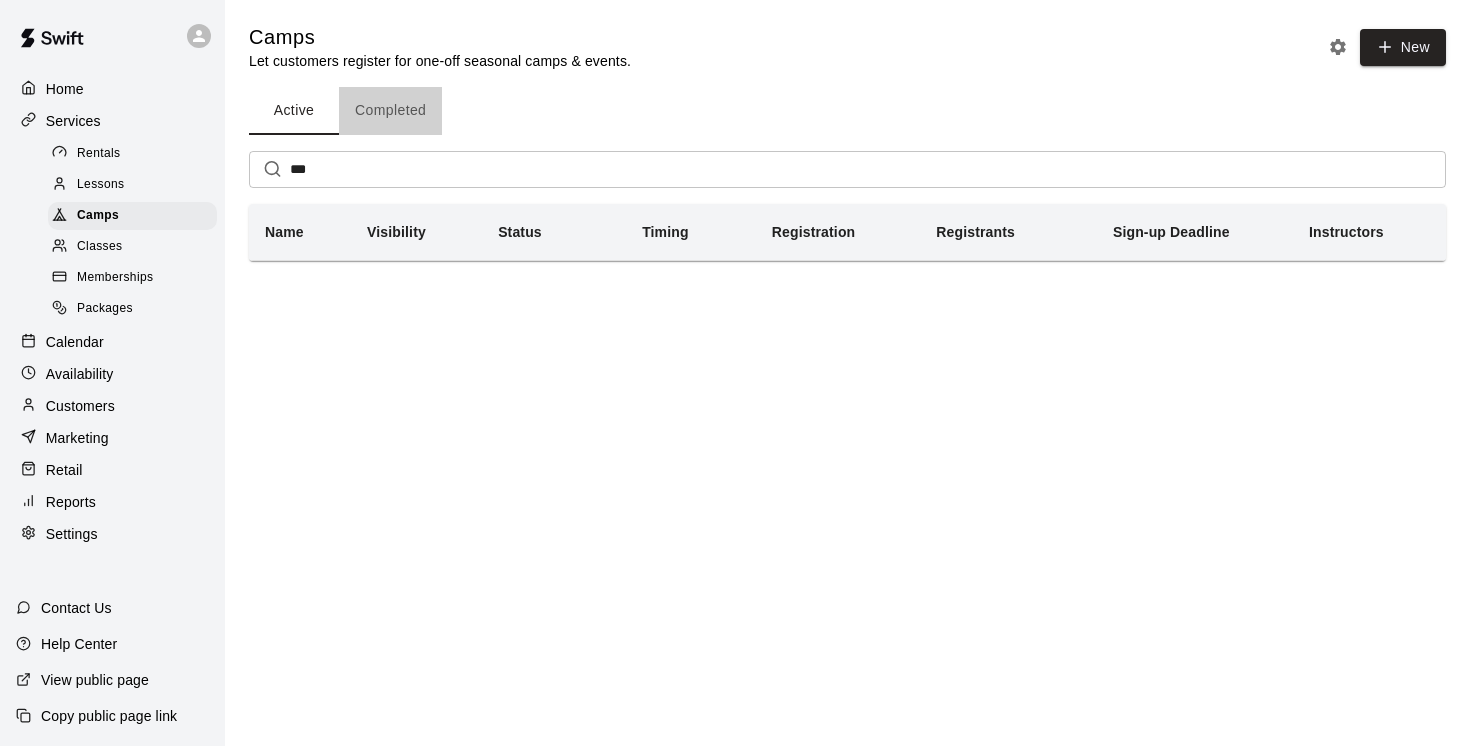 click on "Completed" at bounding box center [390, 111] 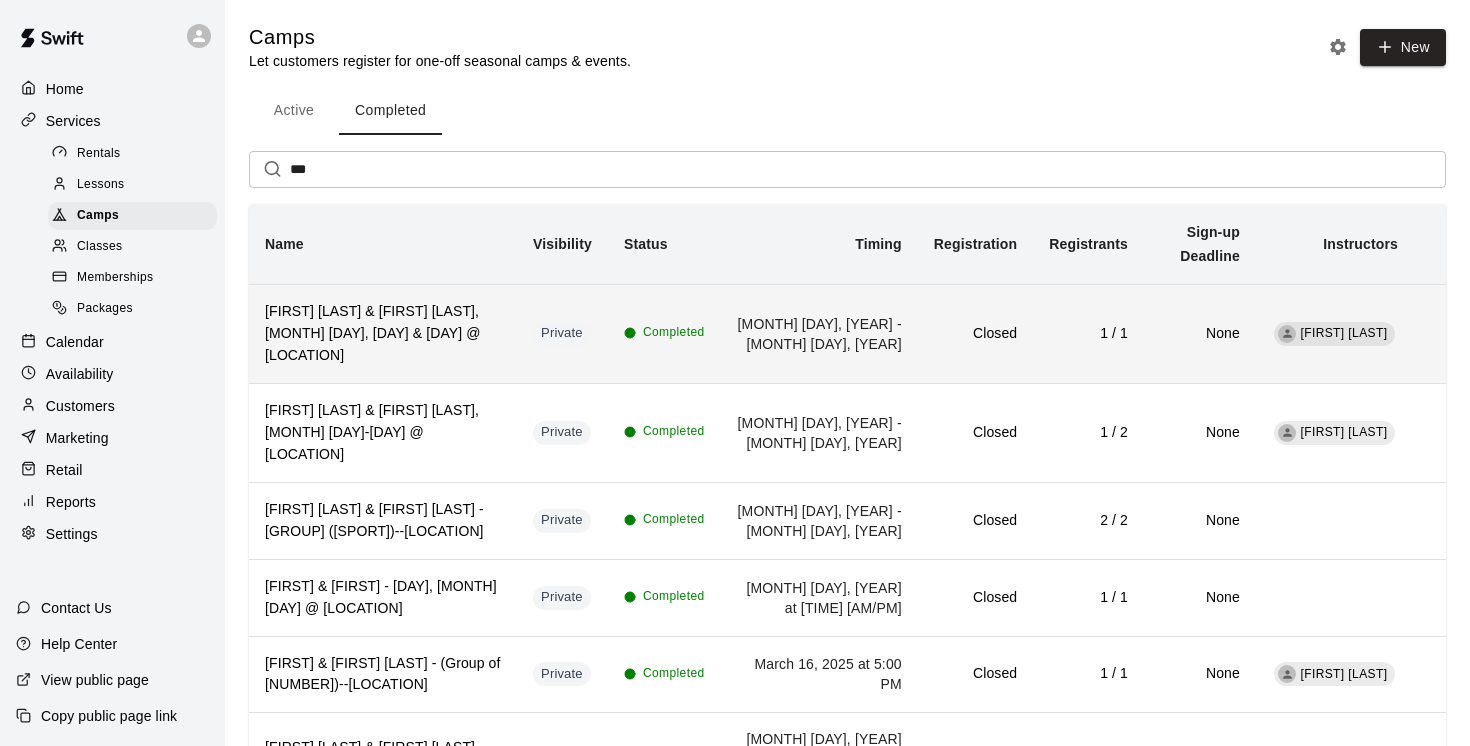 click on "[FIRST] [LAST], [DATE], [DATE] & [DATE] @ On-Field in Dunbar" at bounding box center (383, 334) 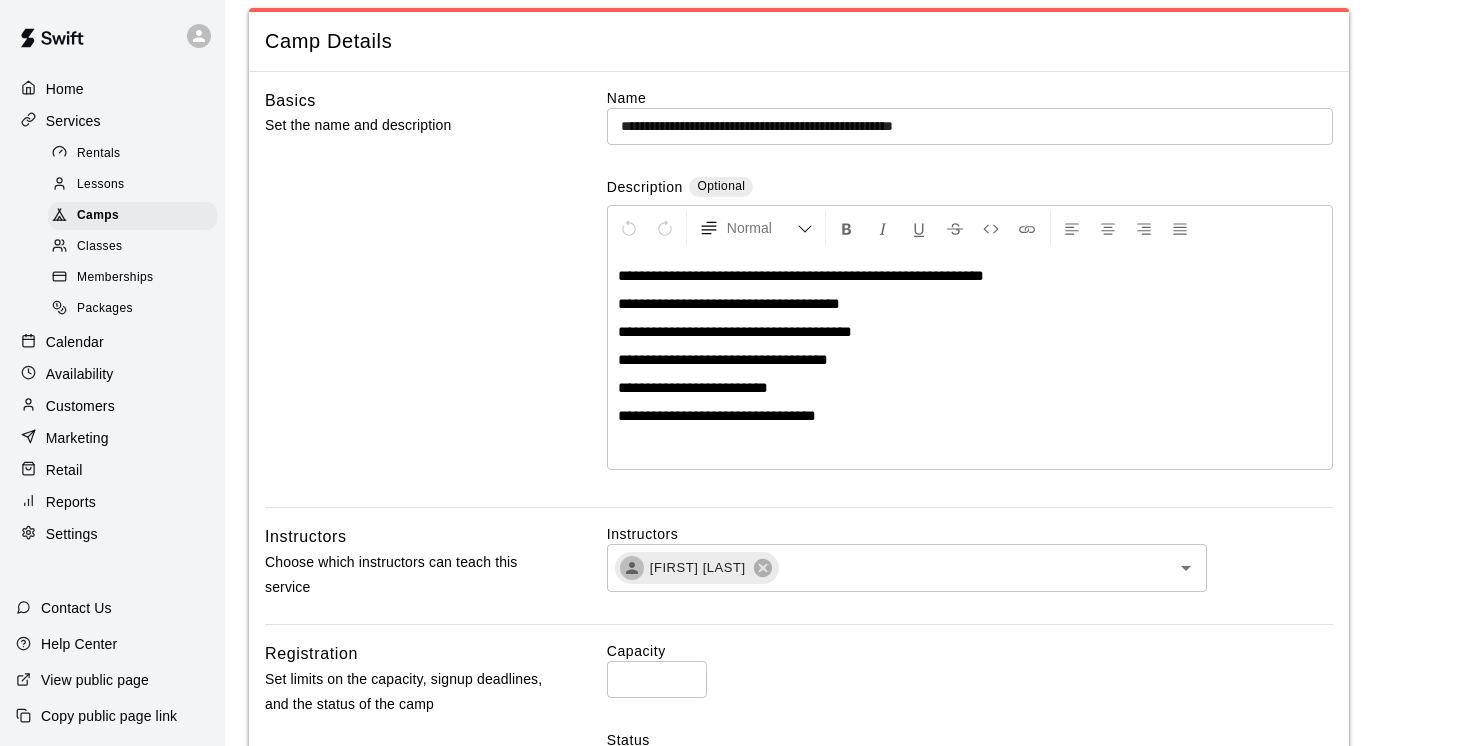 scroll, scrollTop: 0, scrollLeft: 0, axis: both 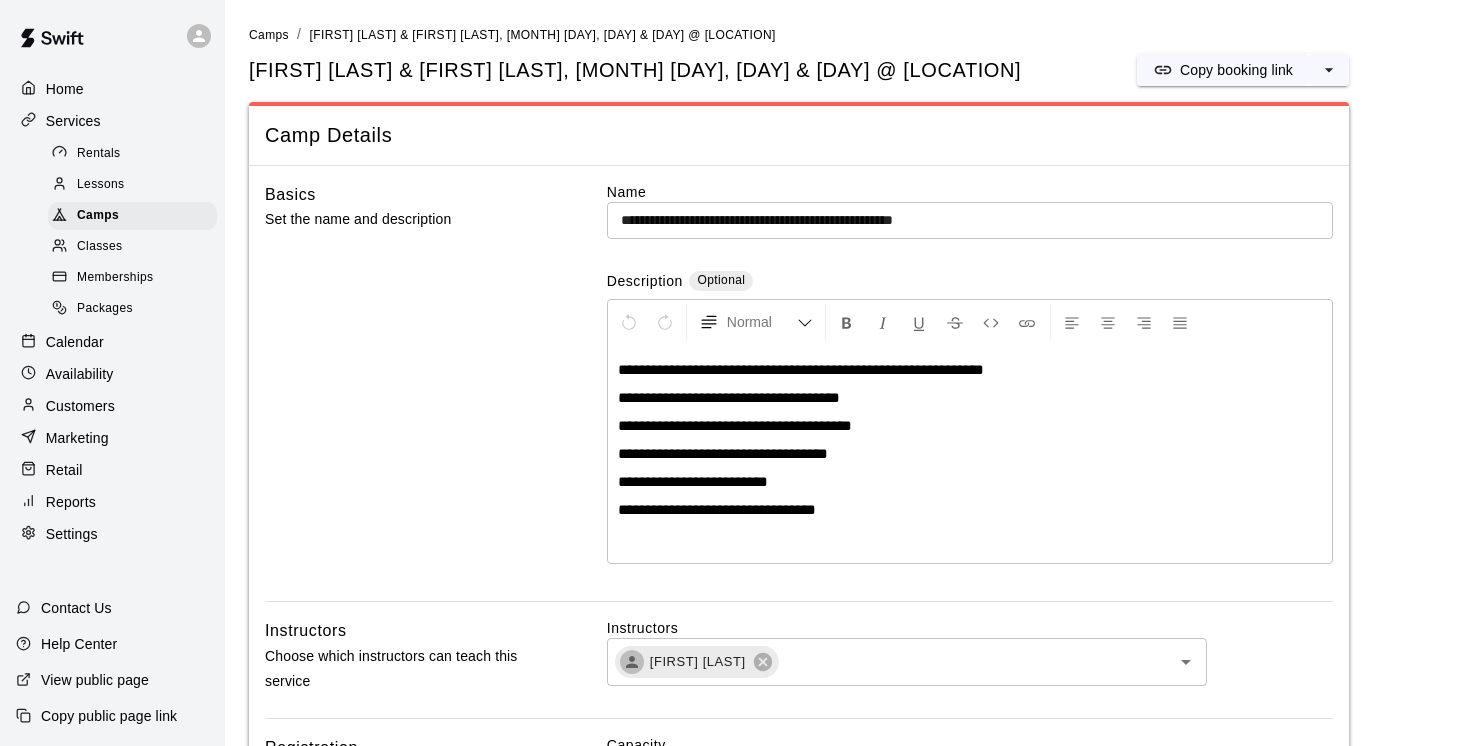 click on "Customers" at bounding box center [80, 406] 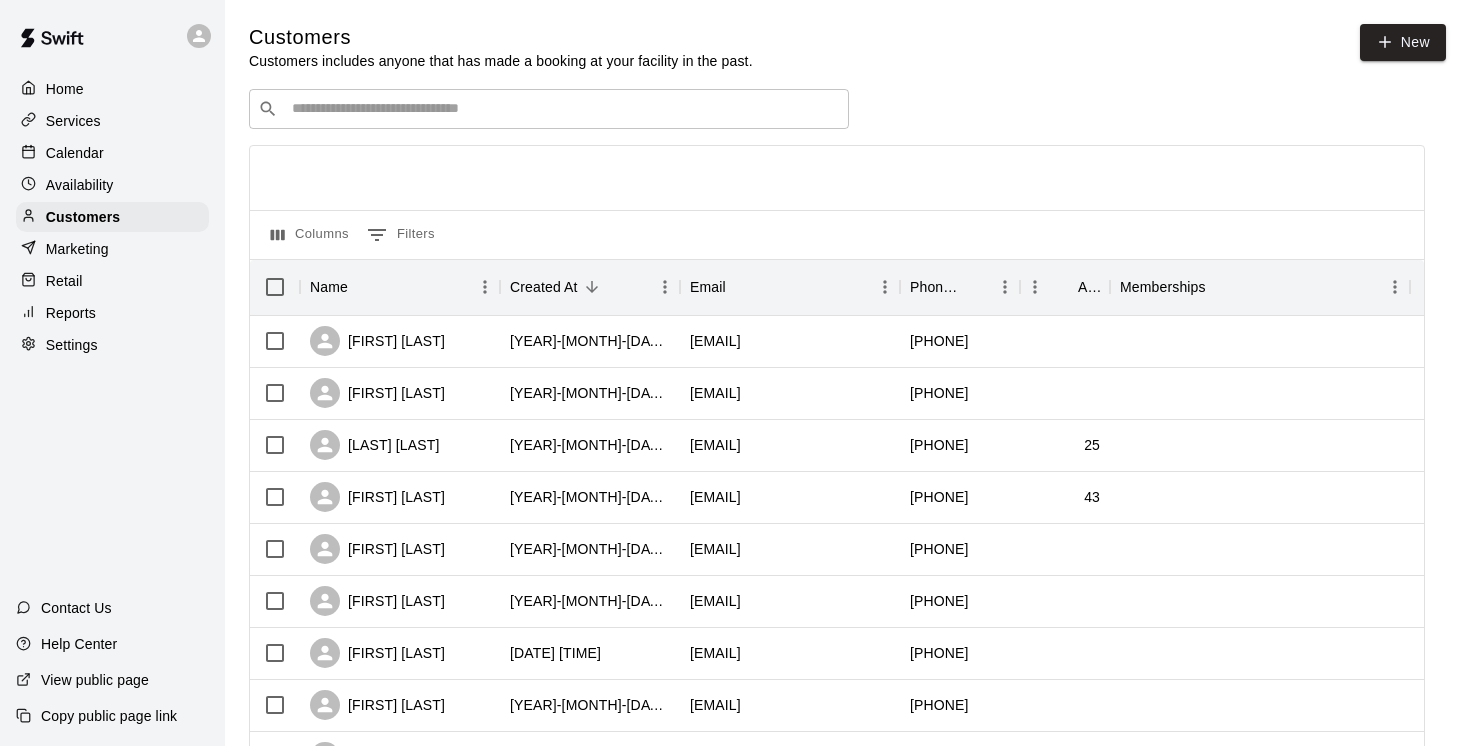 click at bounding box center (563, 109) 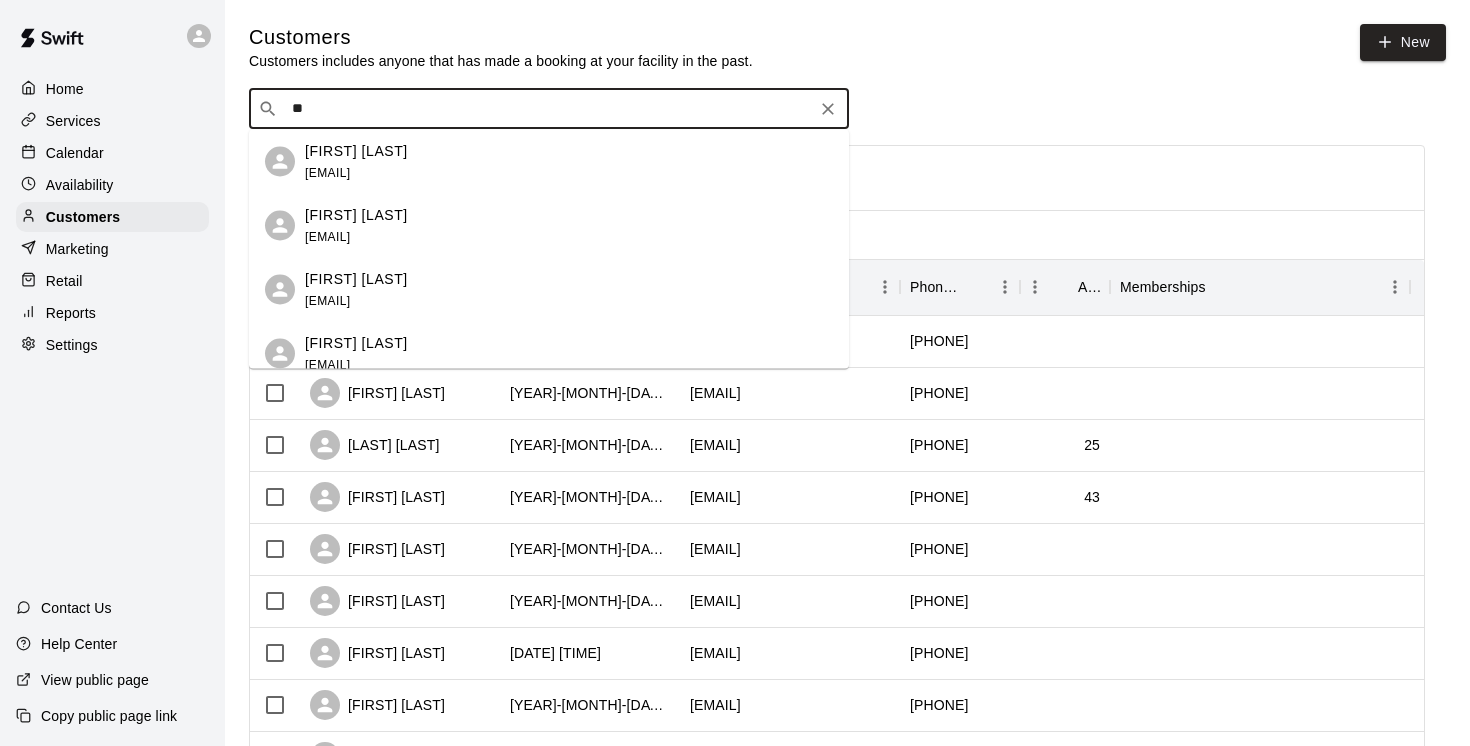 type on "*" 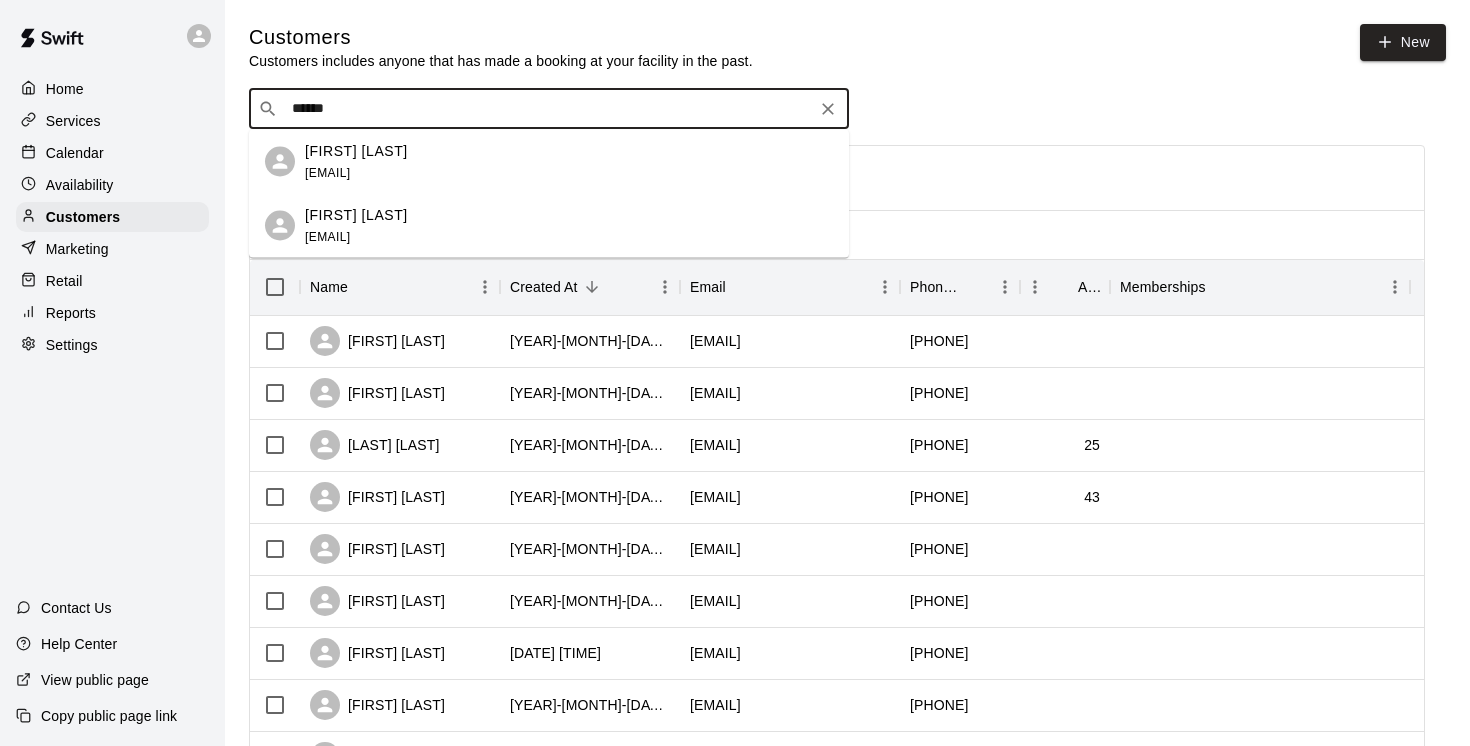 type on "*******" 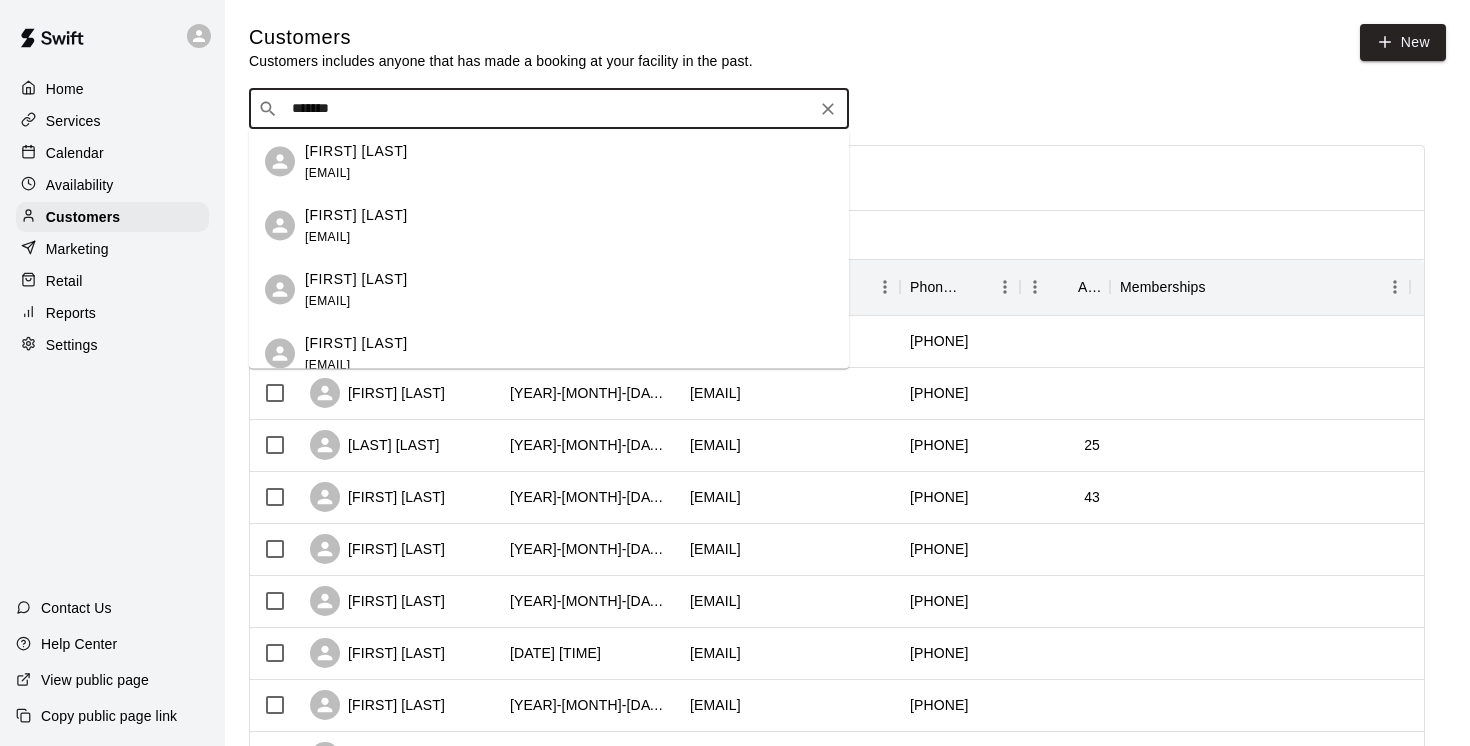 click on "Ian Duncan ianwilliamduncan@gmail.com" at bounding box center [356, 161] 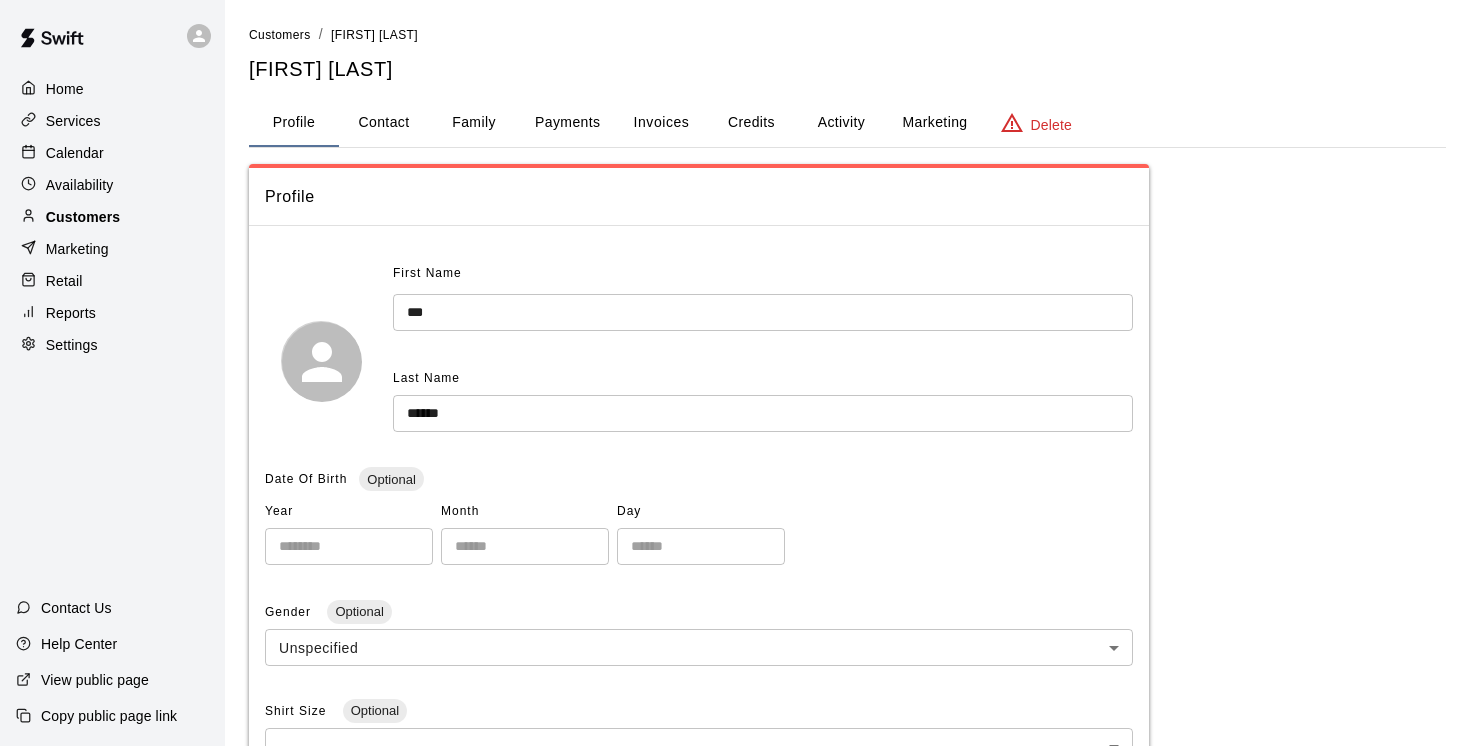 click on "Customers" at bounding box center (112, 217) 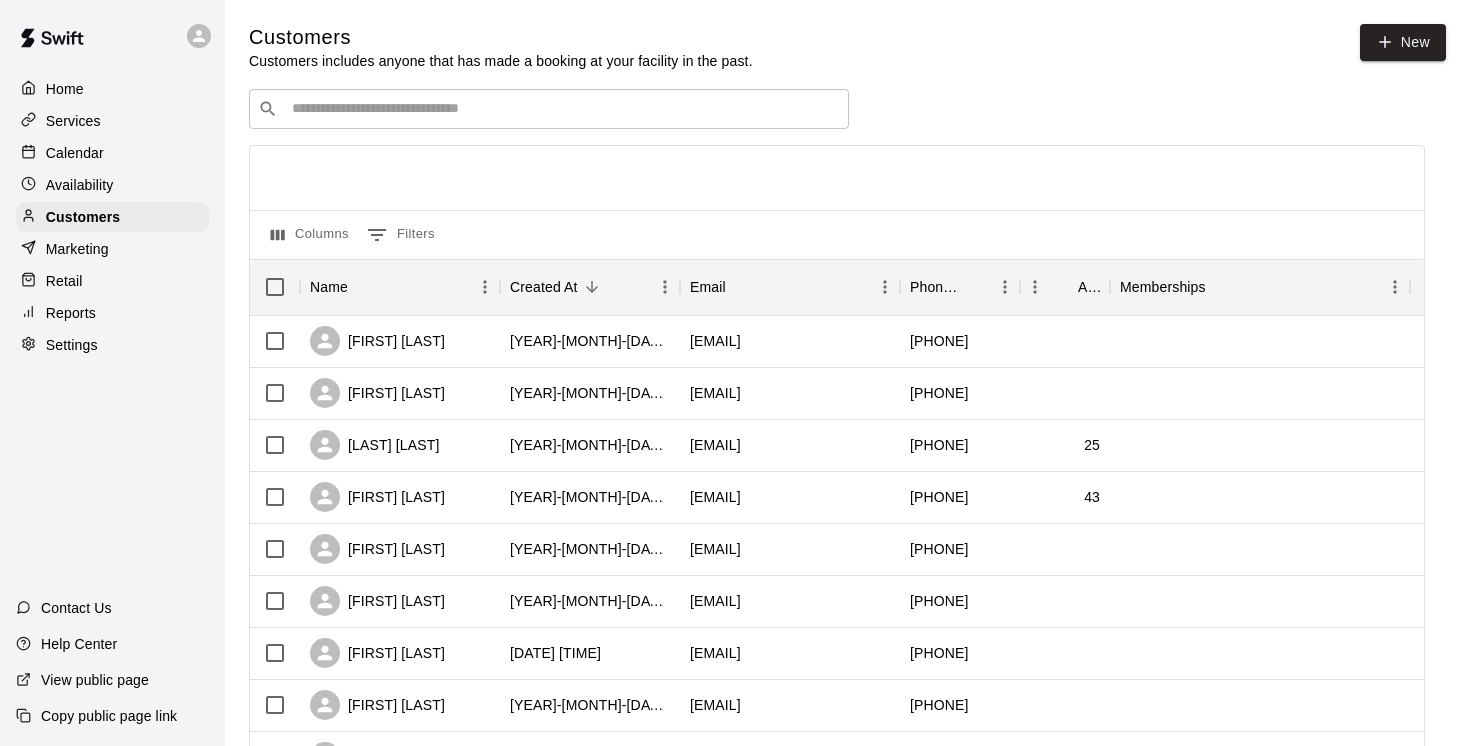 click on "​ ​" at bounding box center (549, 109) 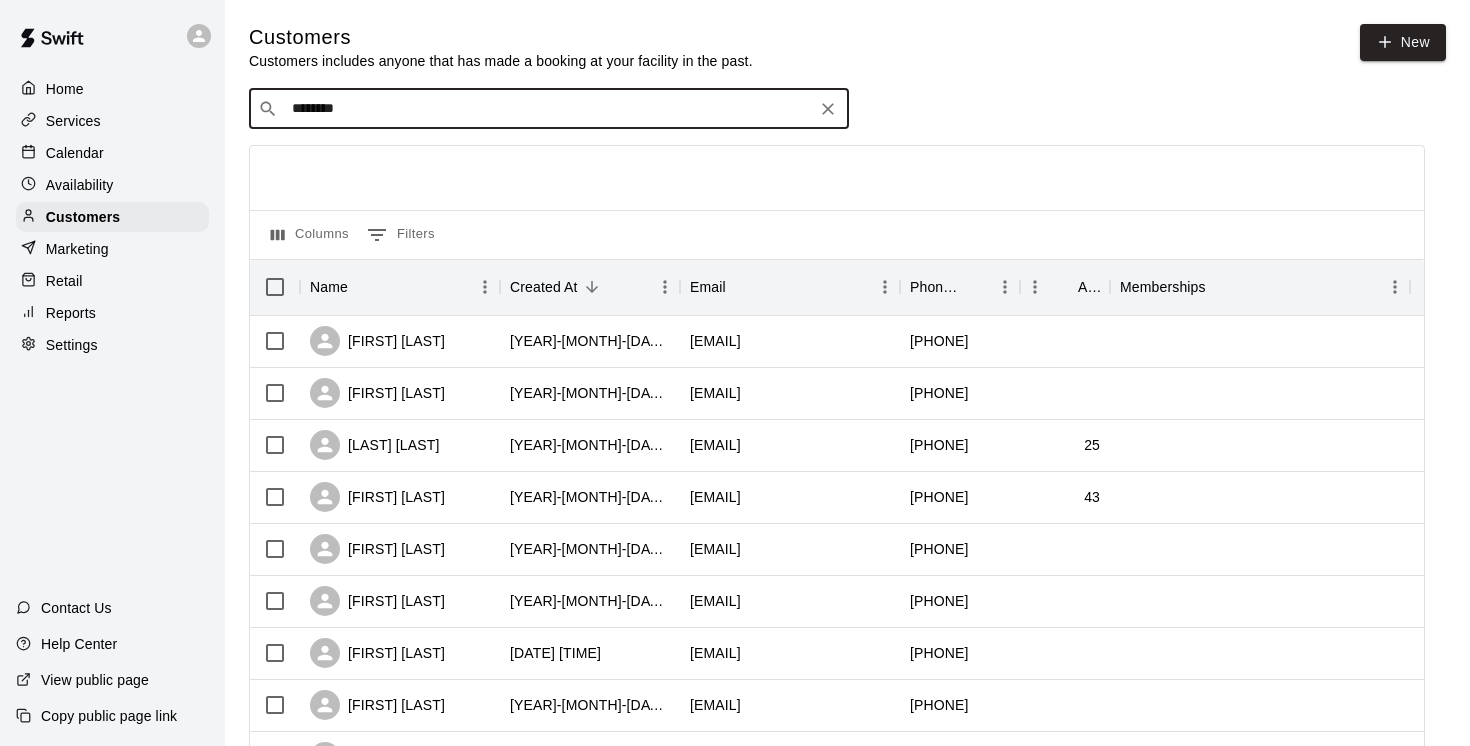 type on "*********" 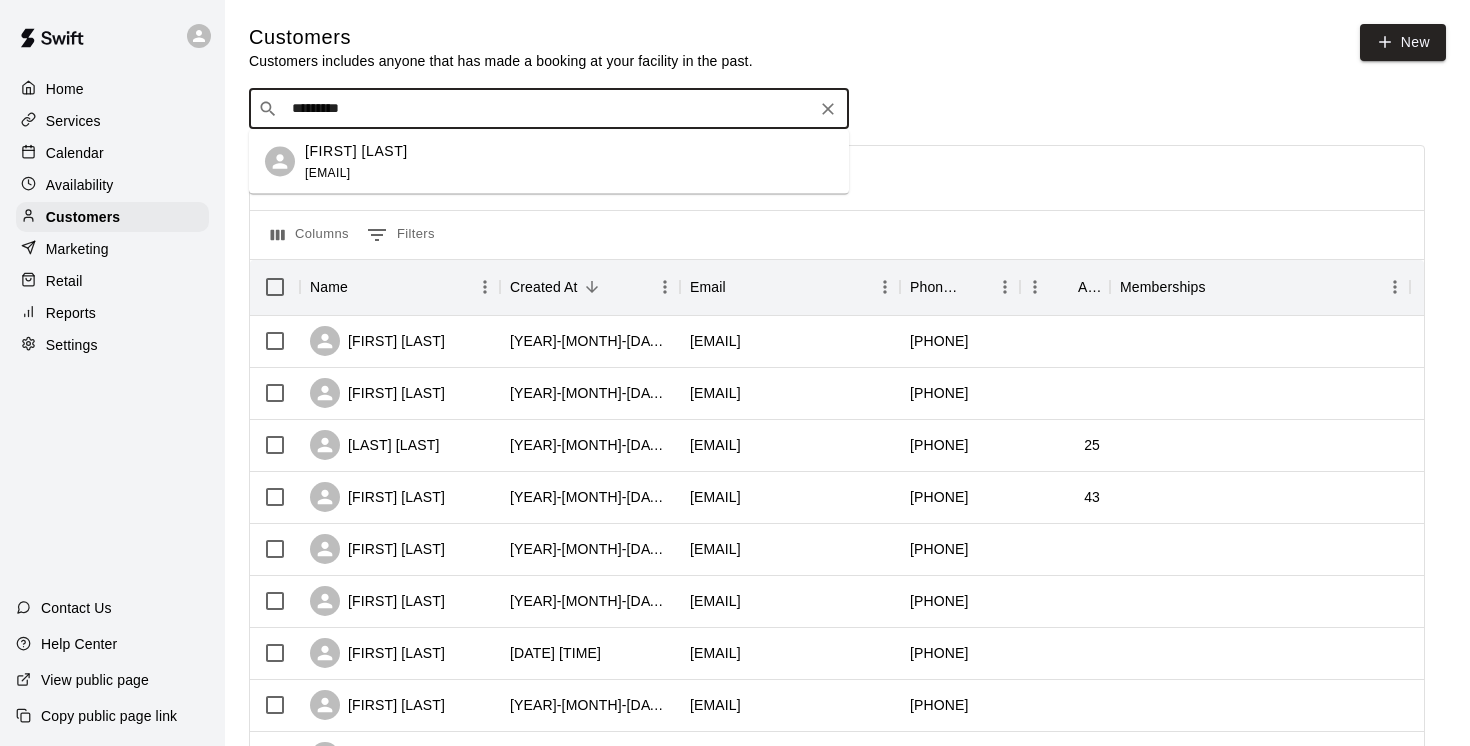 click on "William Ren" at bounding box center (356, 150) 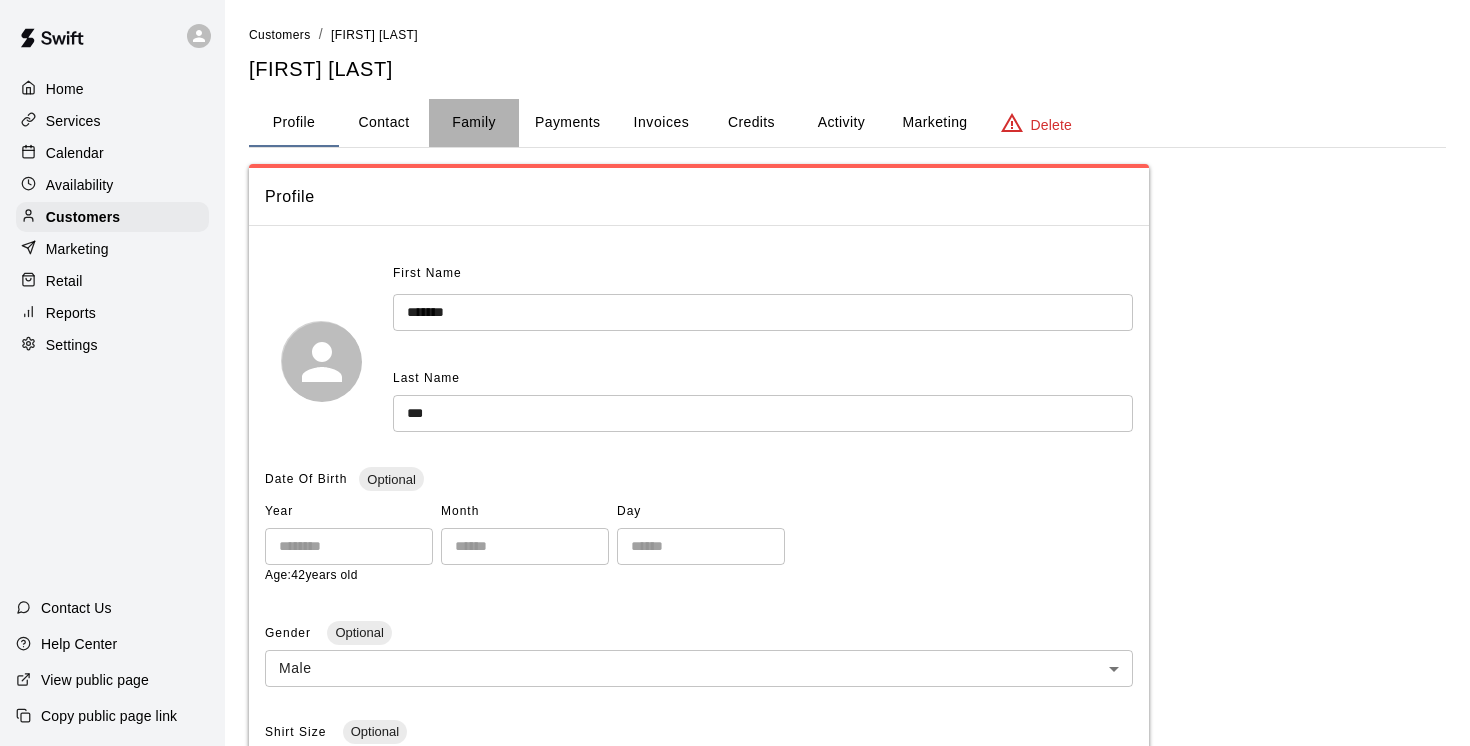 click on "Family" at bounding box center (474, 123) 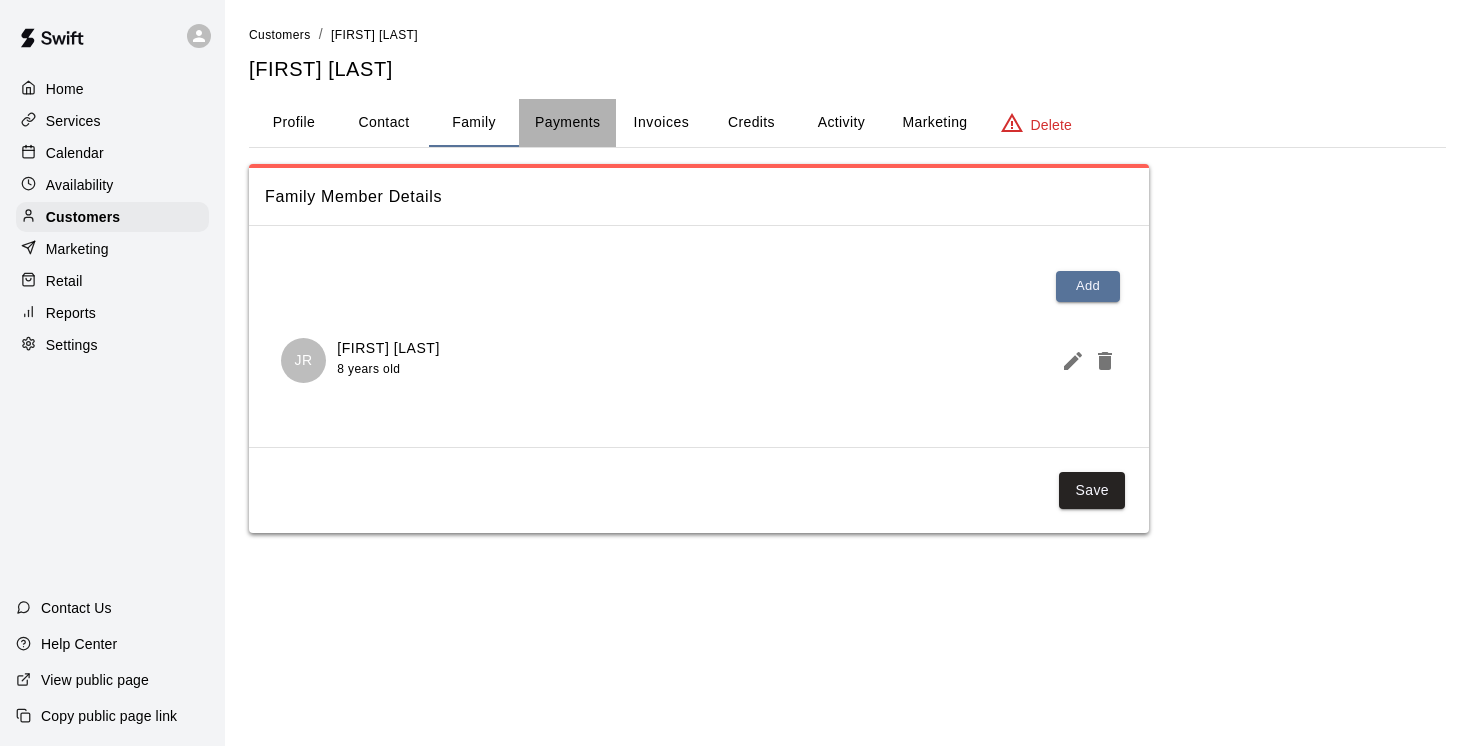 click on "Payments" at bounding box center [567, 123] 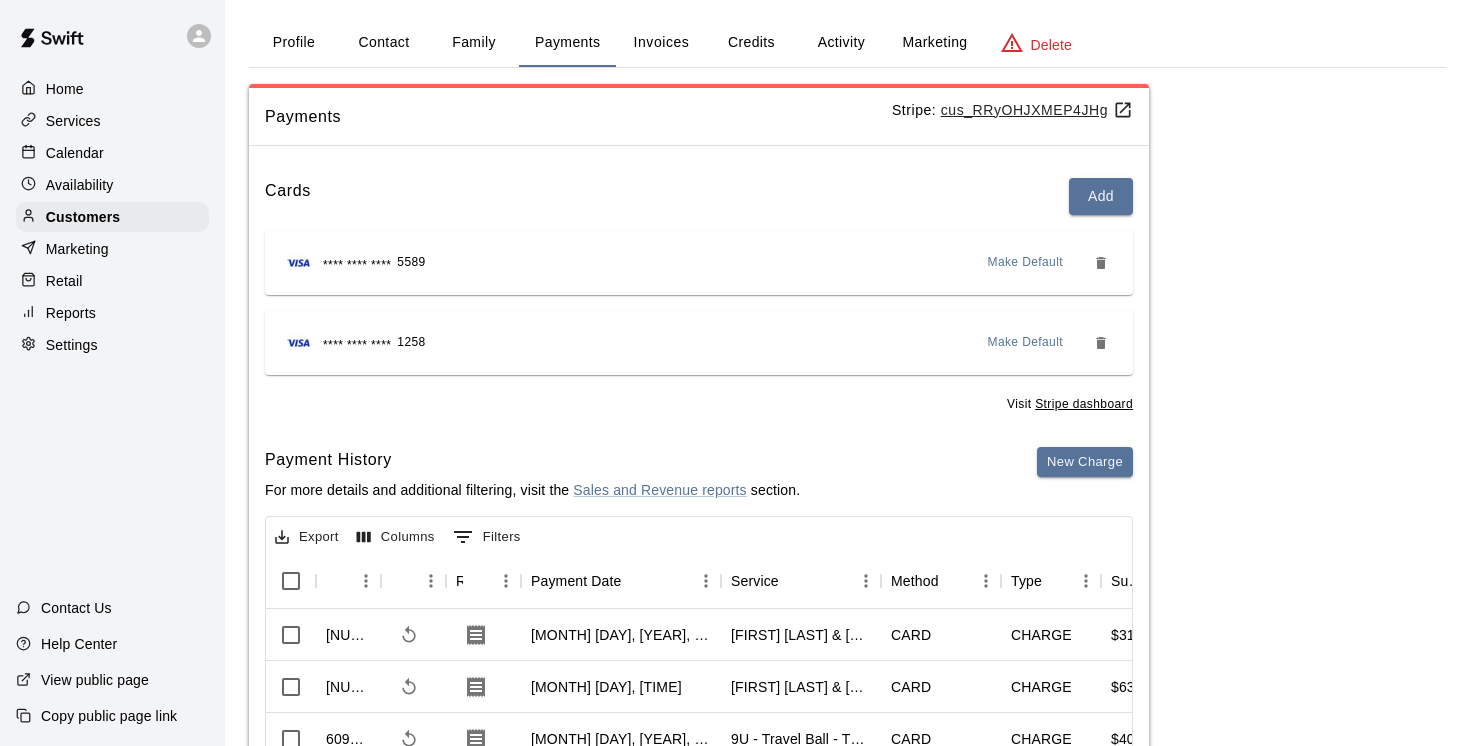 scroll, scrollTop: 100, scrollLeft: 0, axis: vertical 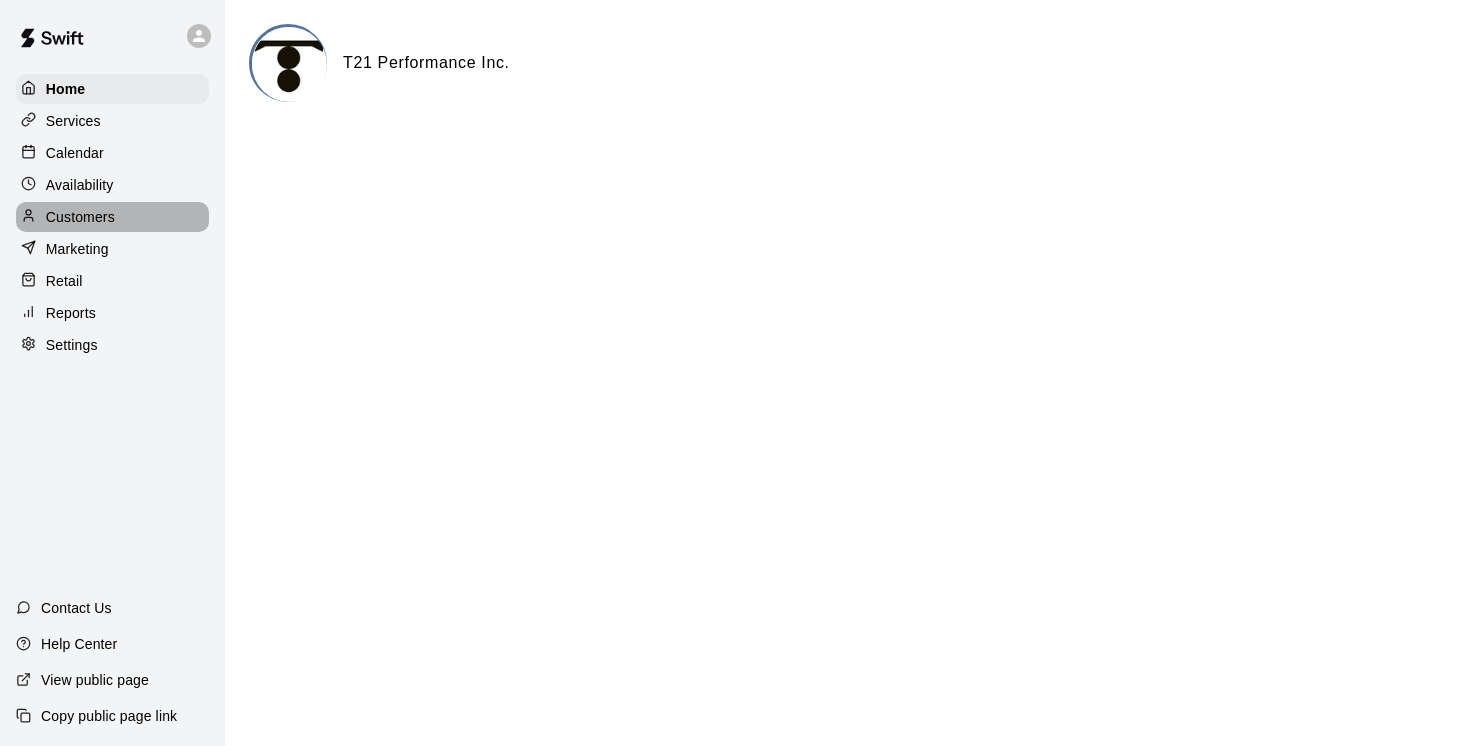 click on "Customers" at bounding box center [80, 217] 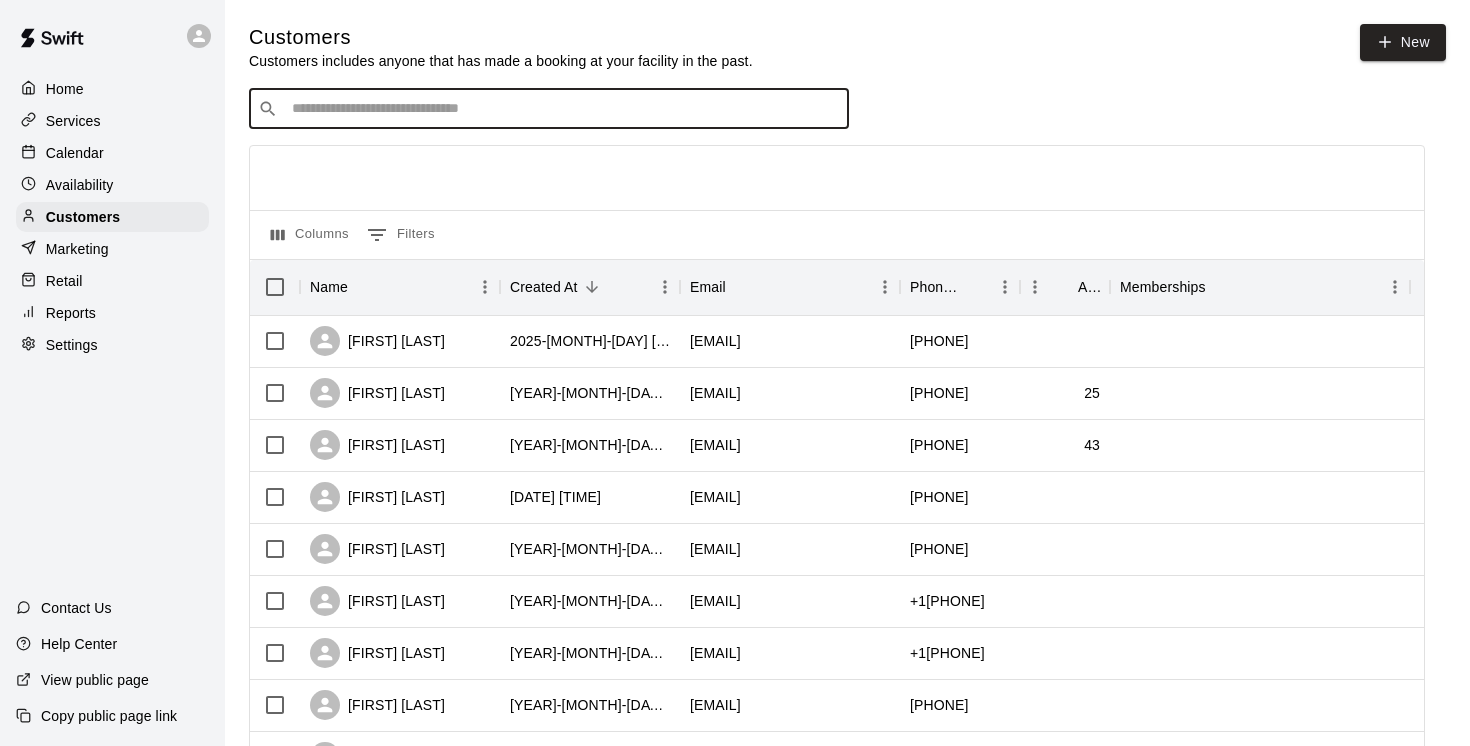 click at bounding box center [563, 109] 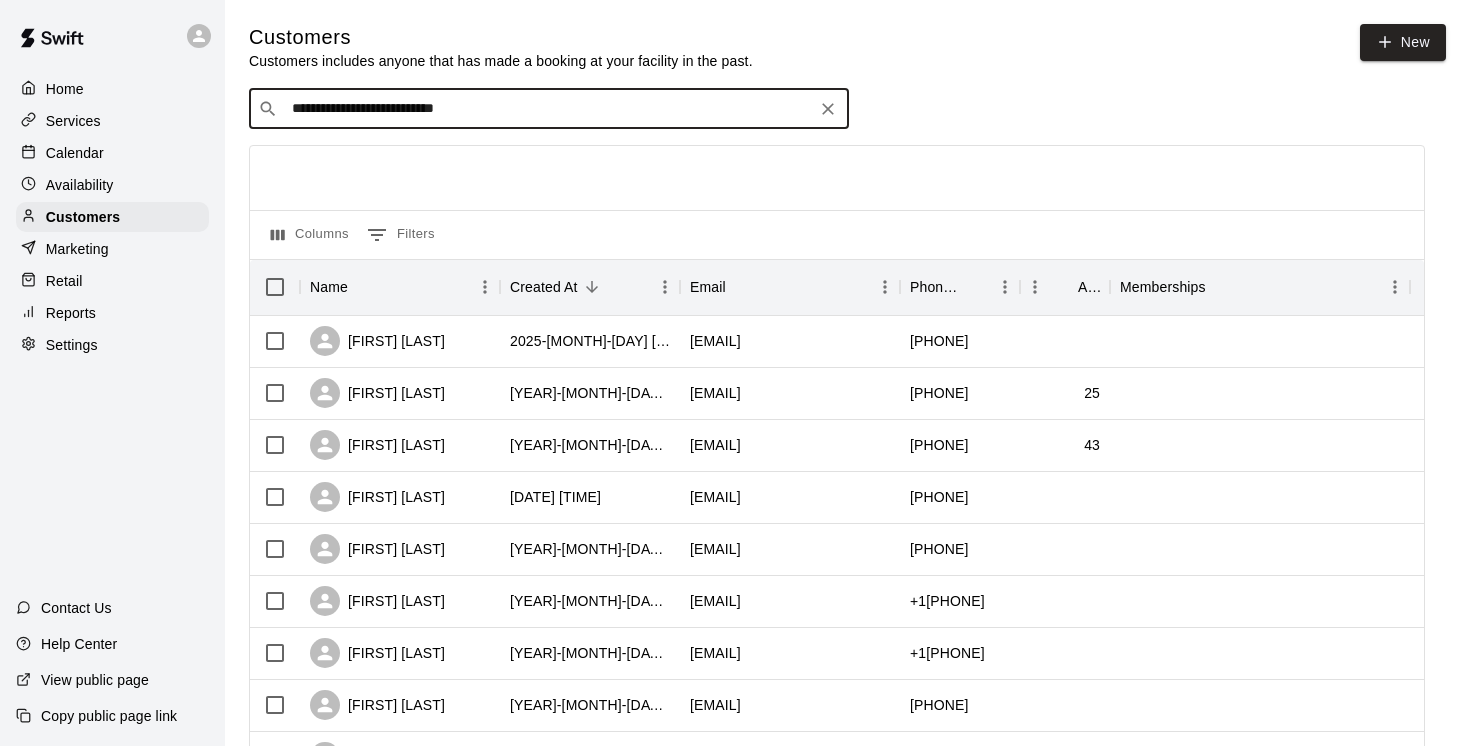 drag, startPoint x: 510, startPoint y: 108, endPoint x: 200, endPoint y: 77, distance: 311.54614 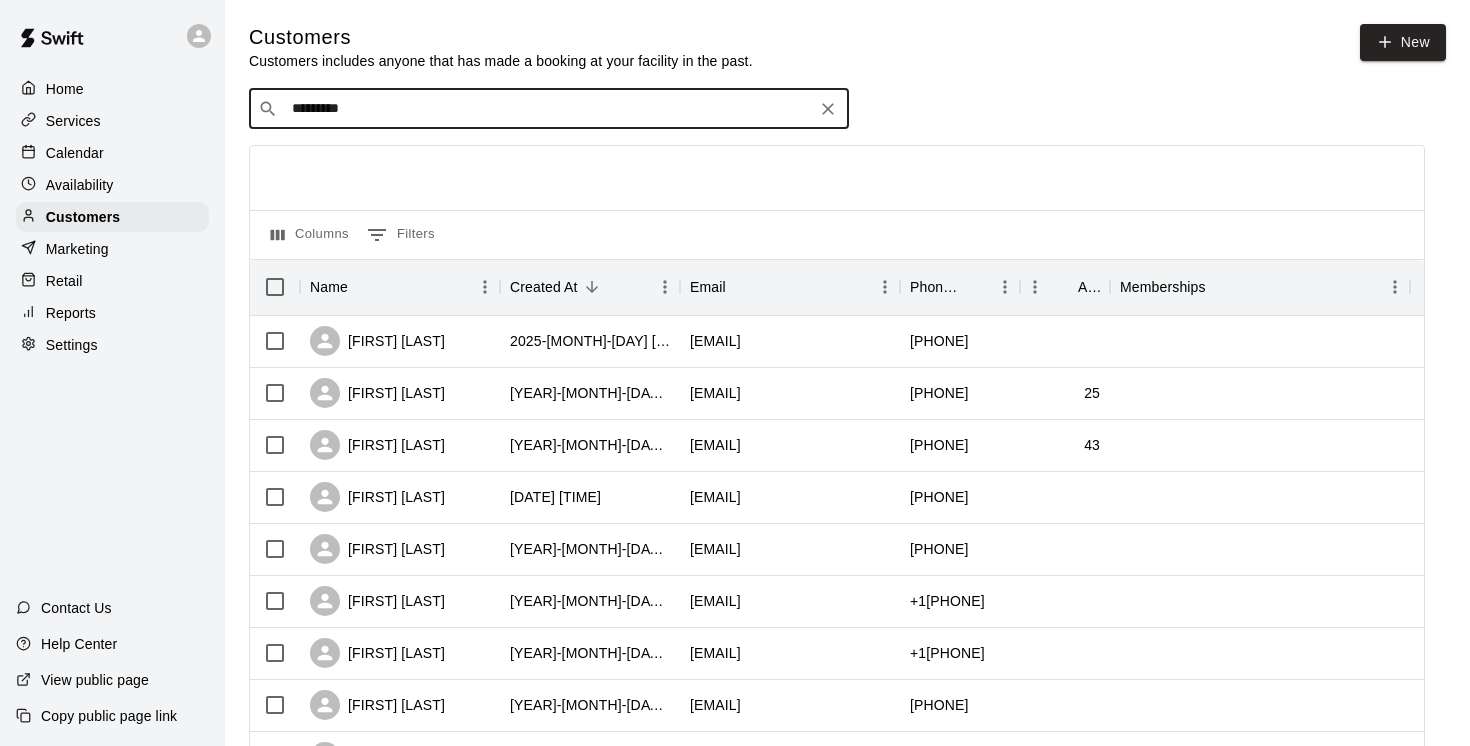 type on "*********" 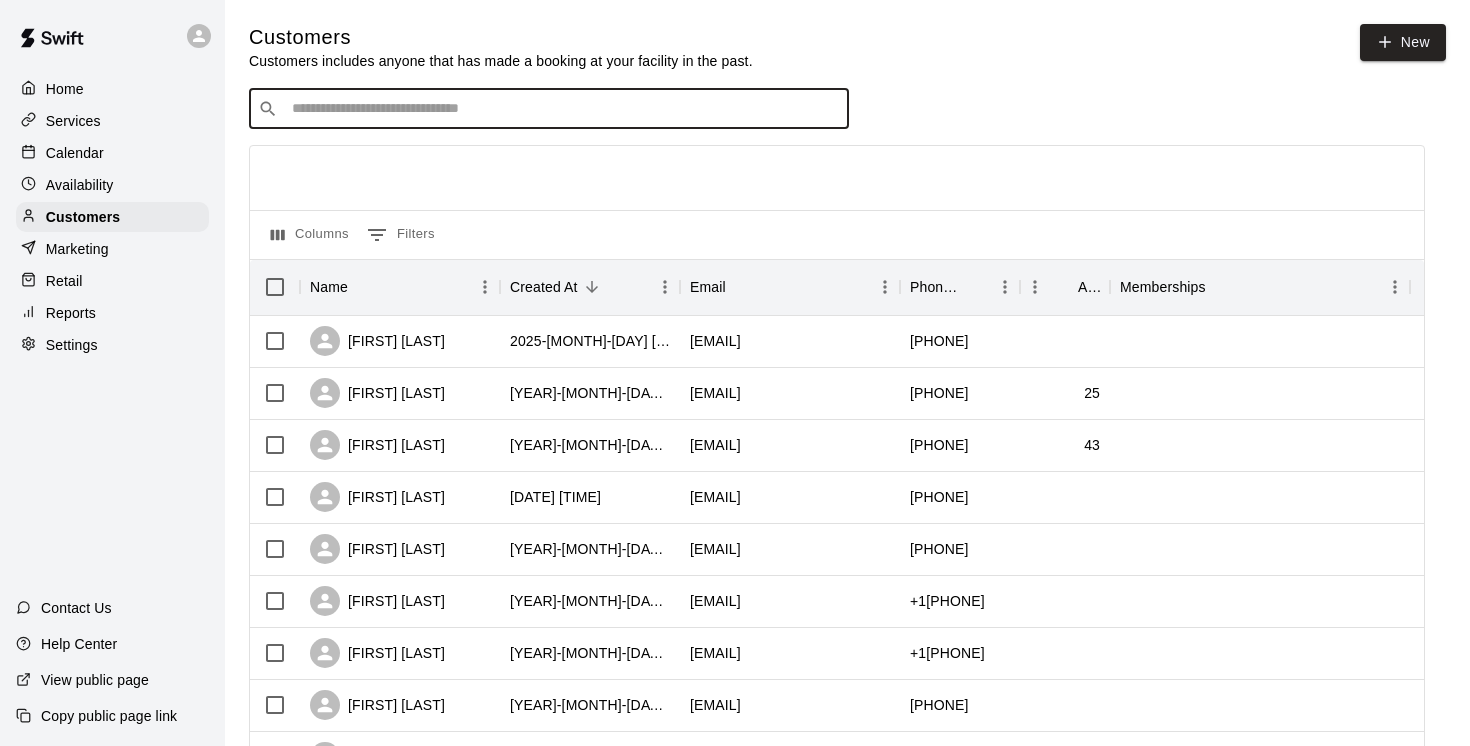 paste on "**********" 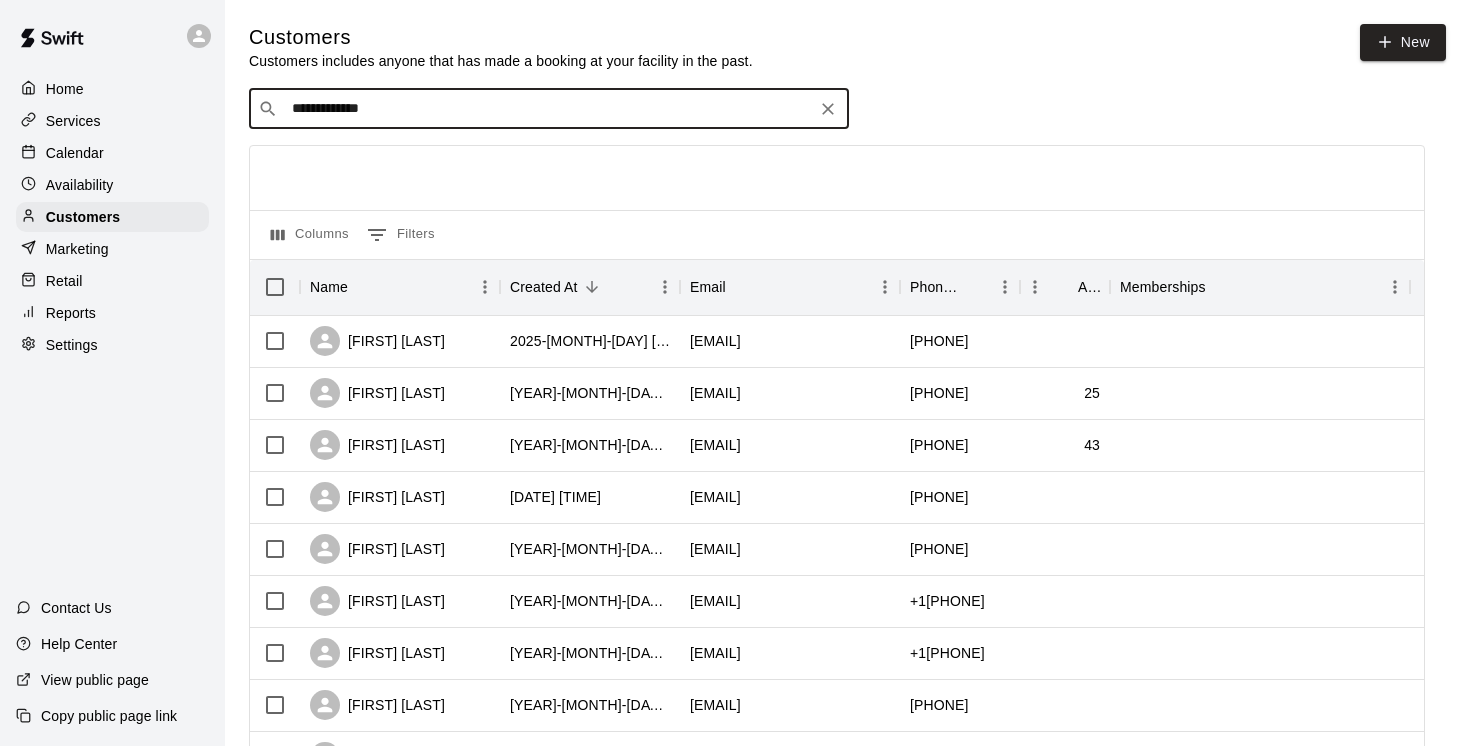 type on "**********" 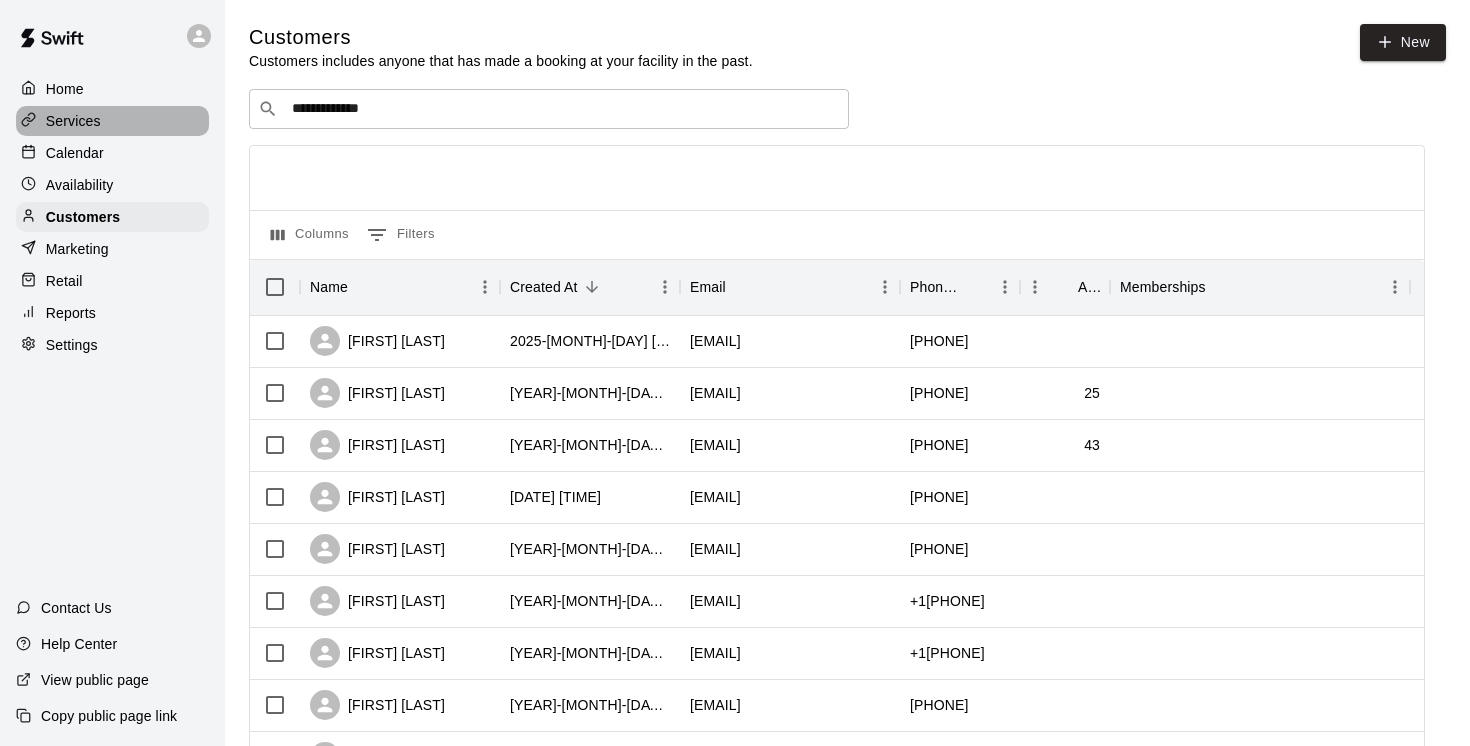 click on "Services" at bounding box center [73, 121] 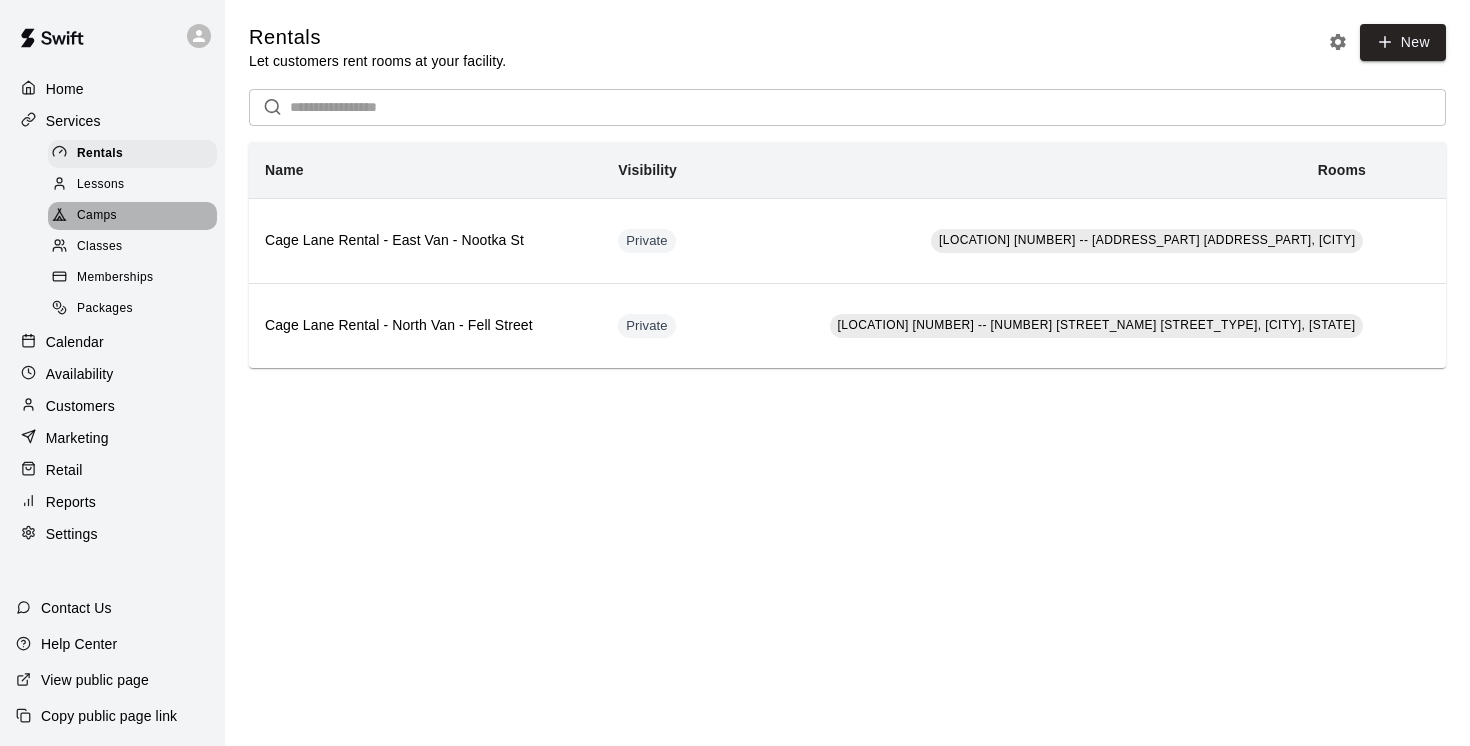 click on "Camps" at bounding box center [97, 216] 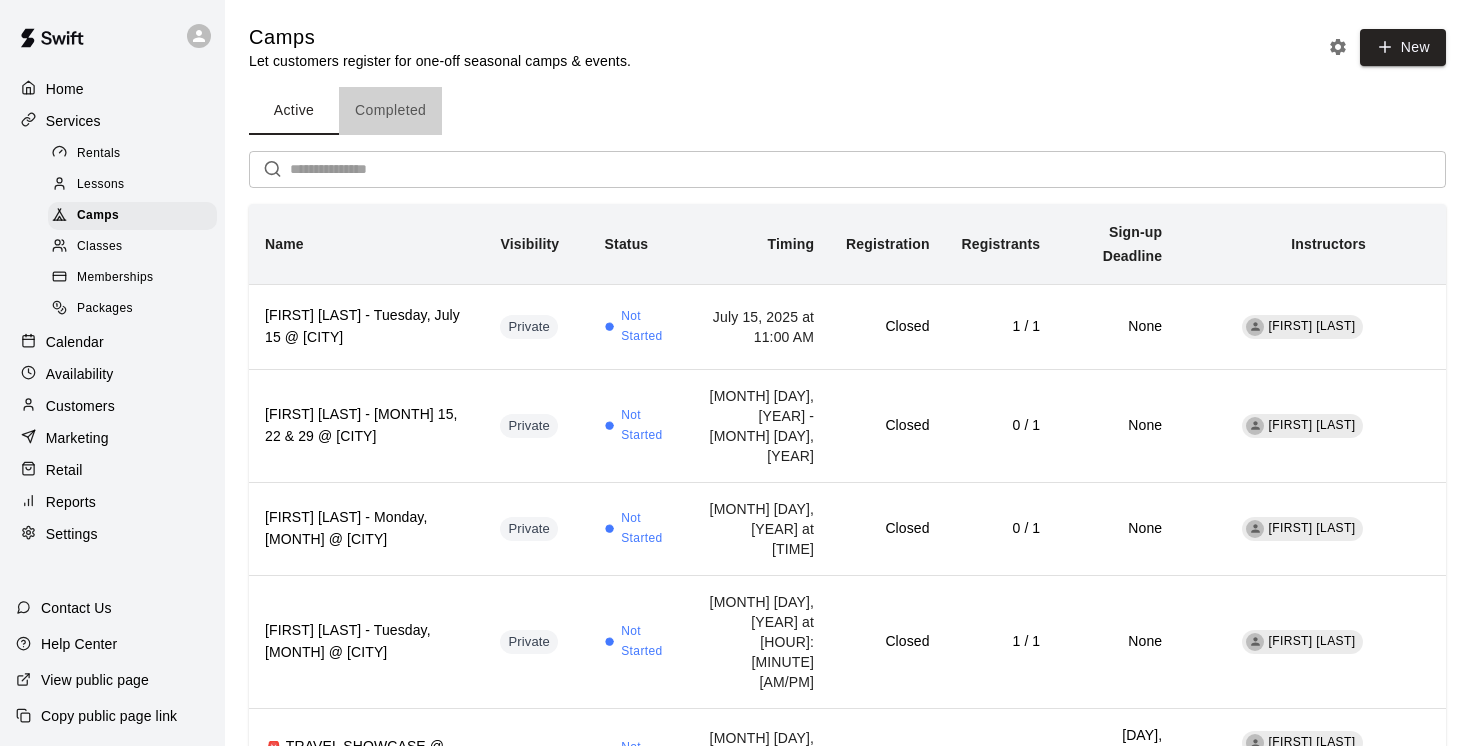 click on "Completed" at bounding box center [390, 111] 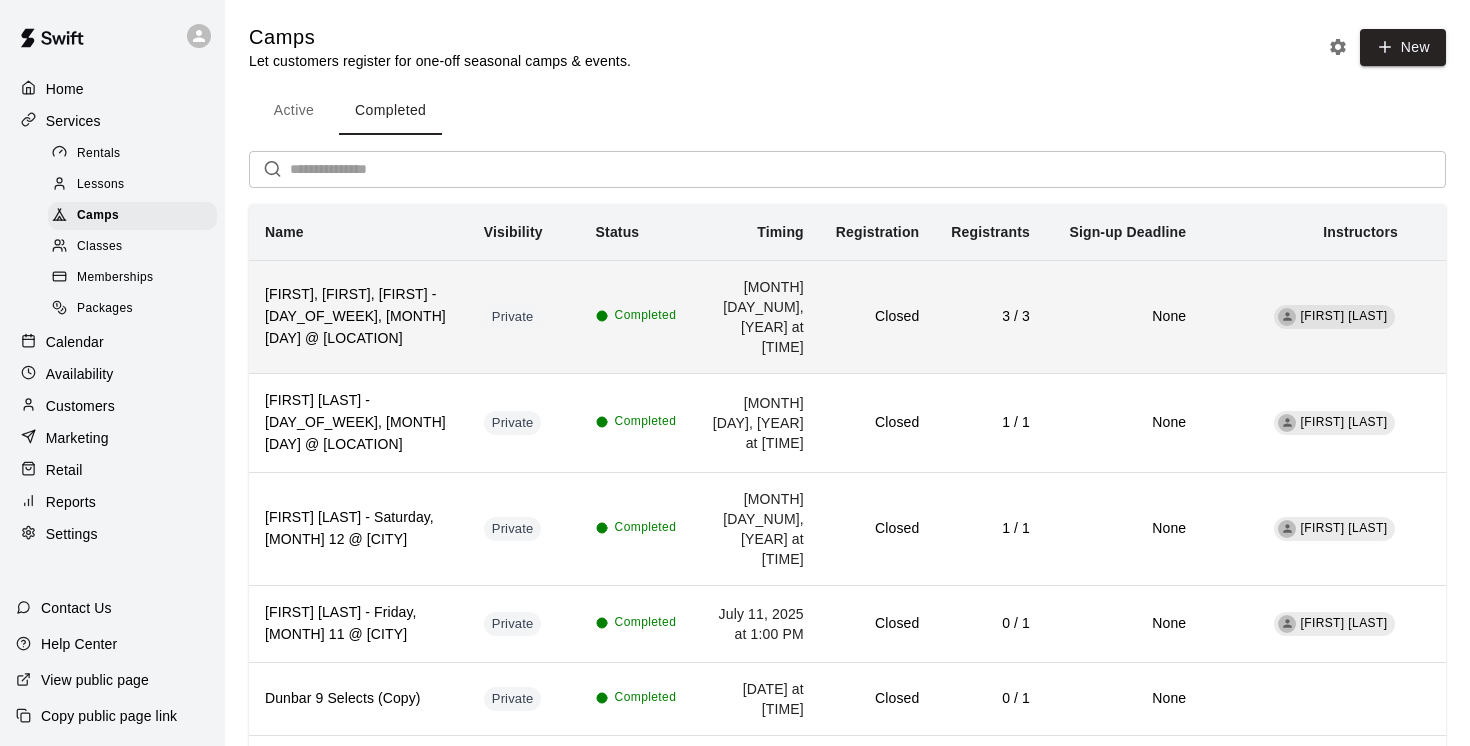 click on "[FIRST], [FIRST], [FIRST] - [DAY_OF_WEEK], [MONTH] [DAY] @ [LOCATION]" at bounding box center [358, 316] 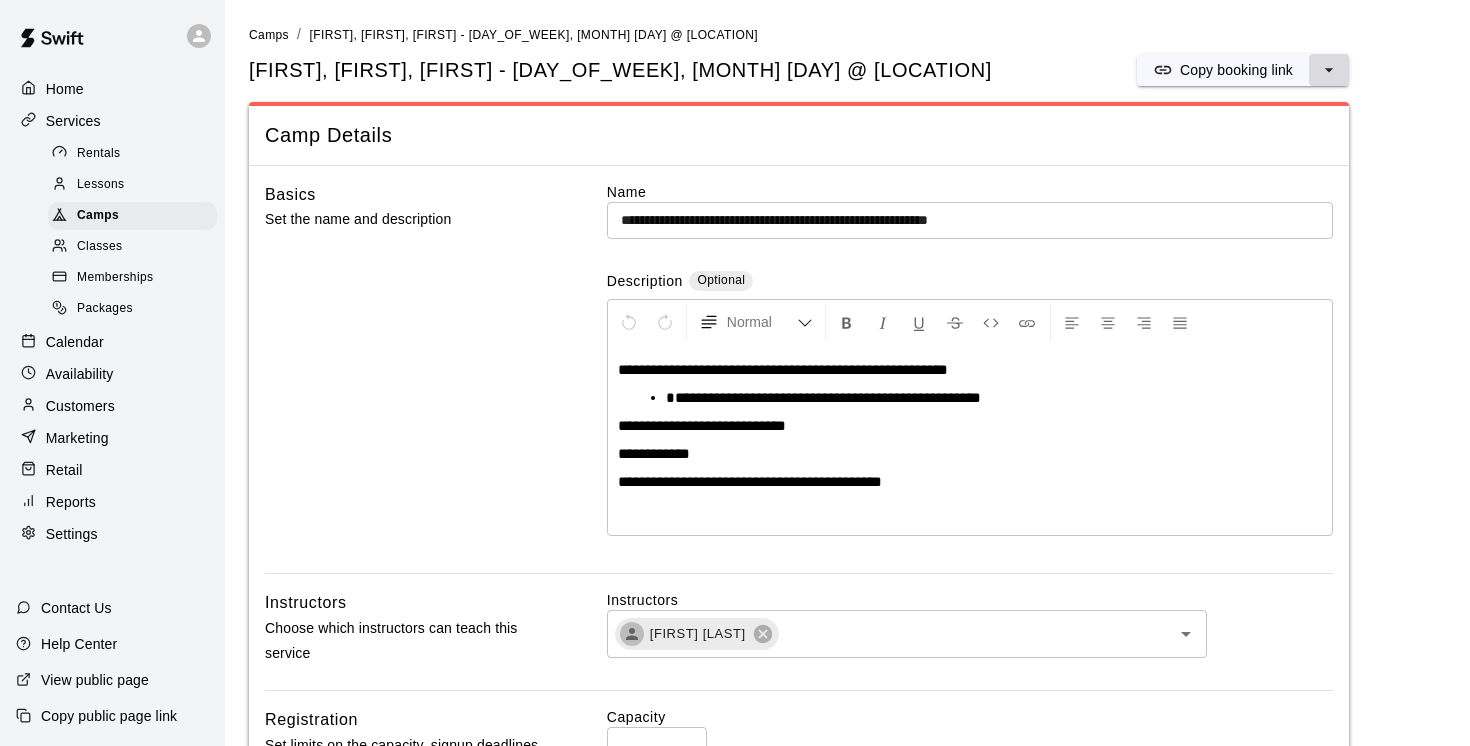 click 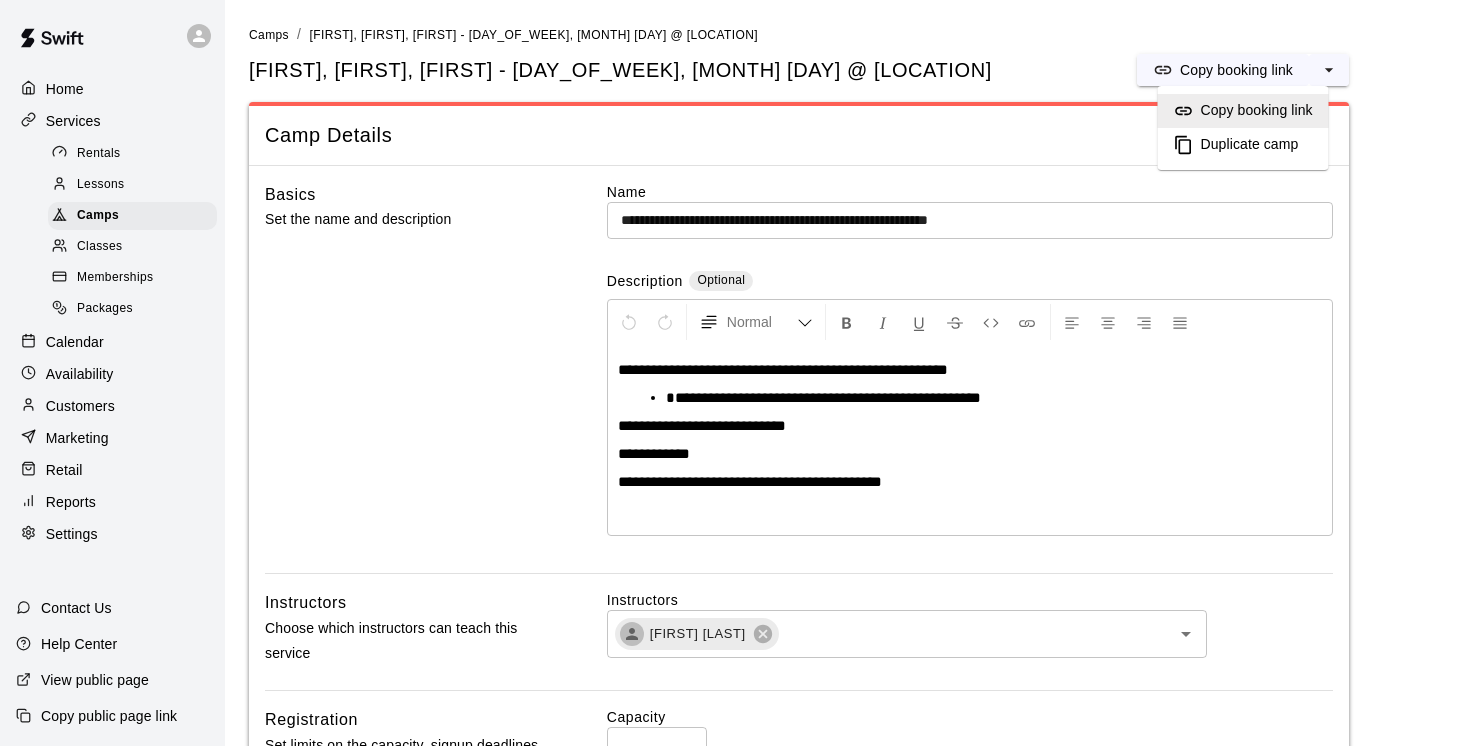 click on "Duplicate camp" at bounding box center (1250, 145) 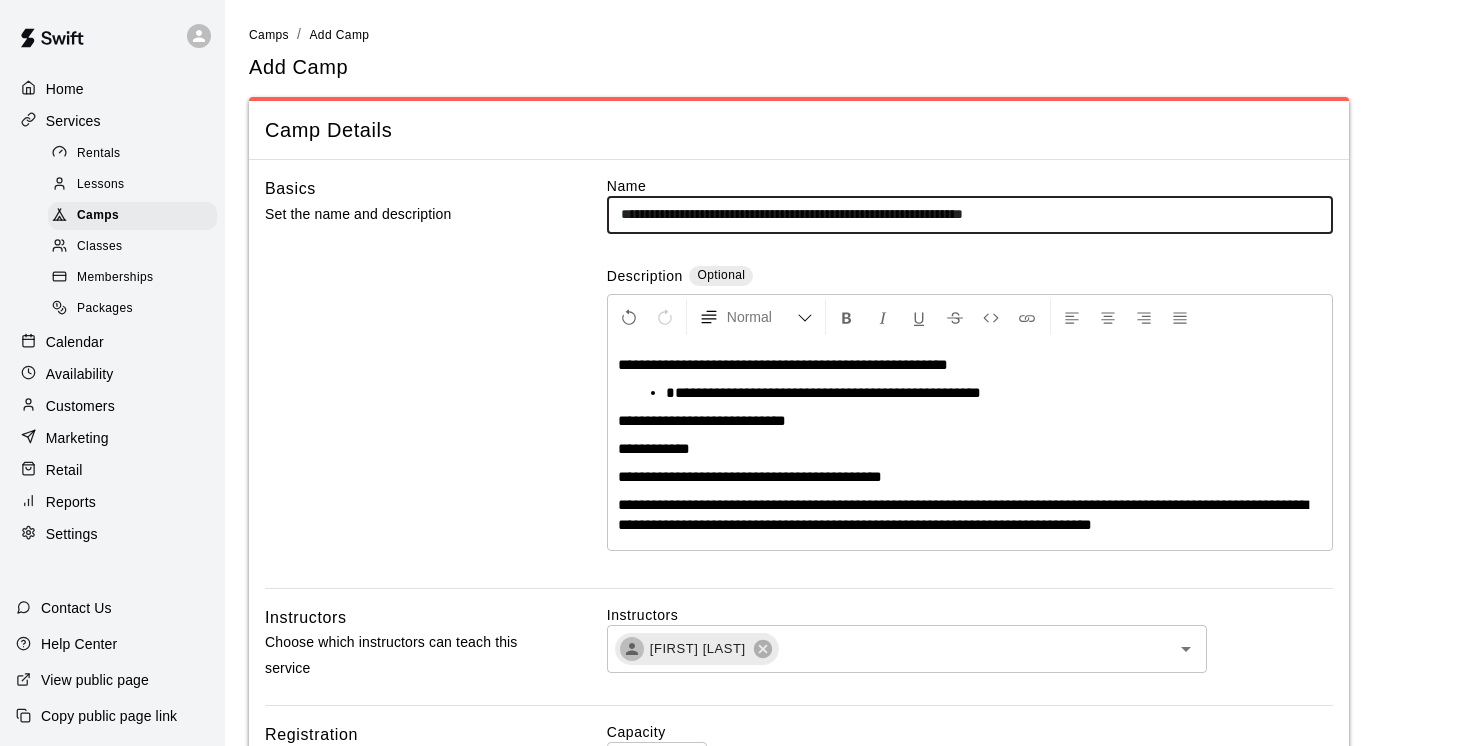 drag, startPoint x: 889, startPoint y: 215, endPoint x: 585, endPoint y: 226, distance: 304.19894 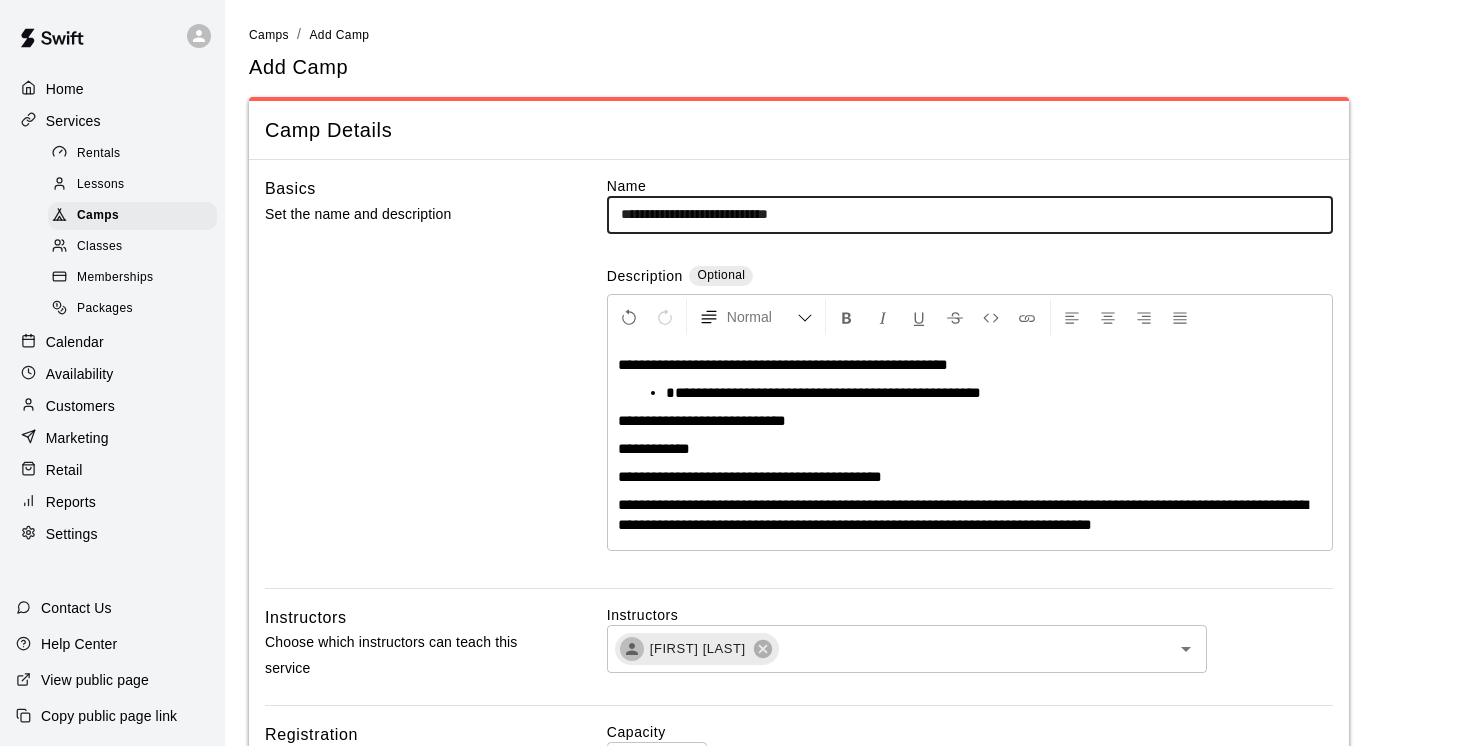 paste on "**********" 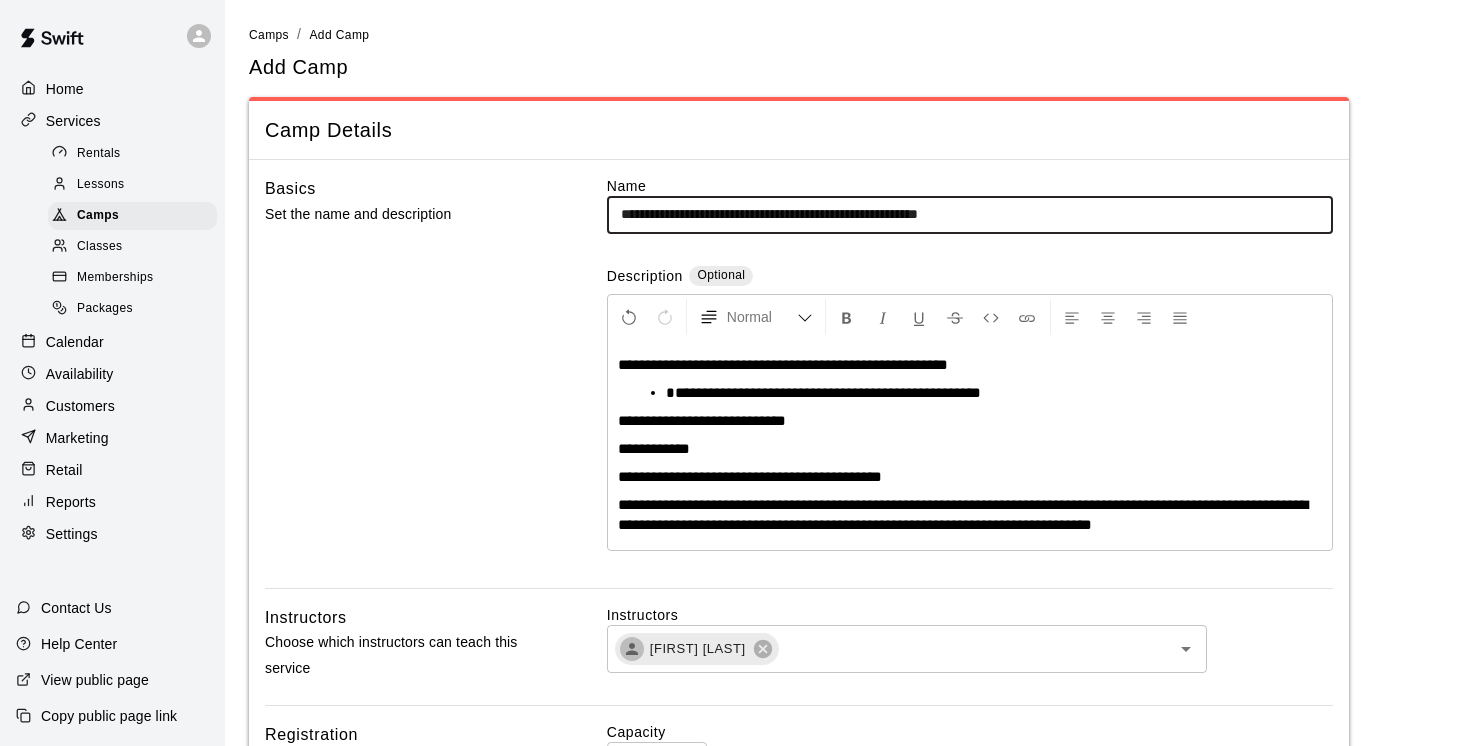 click on "**********" at bounding box center [970, 214] 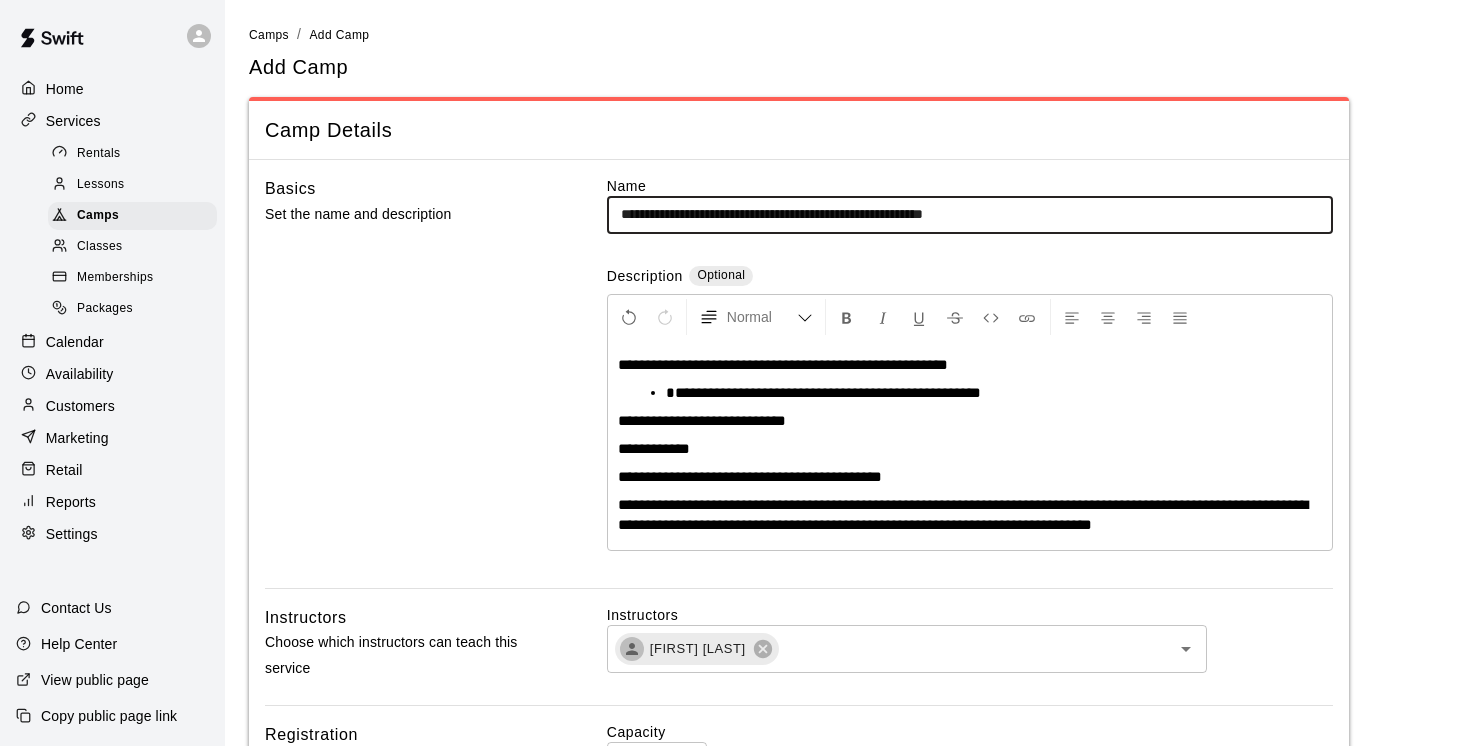 click on "**********" at bounding box center (970, 214) 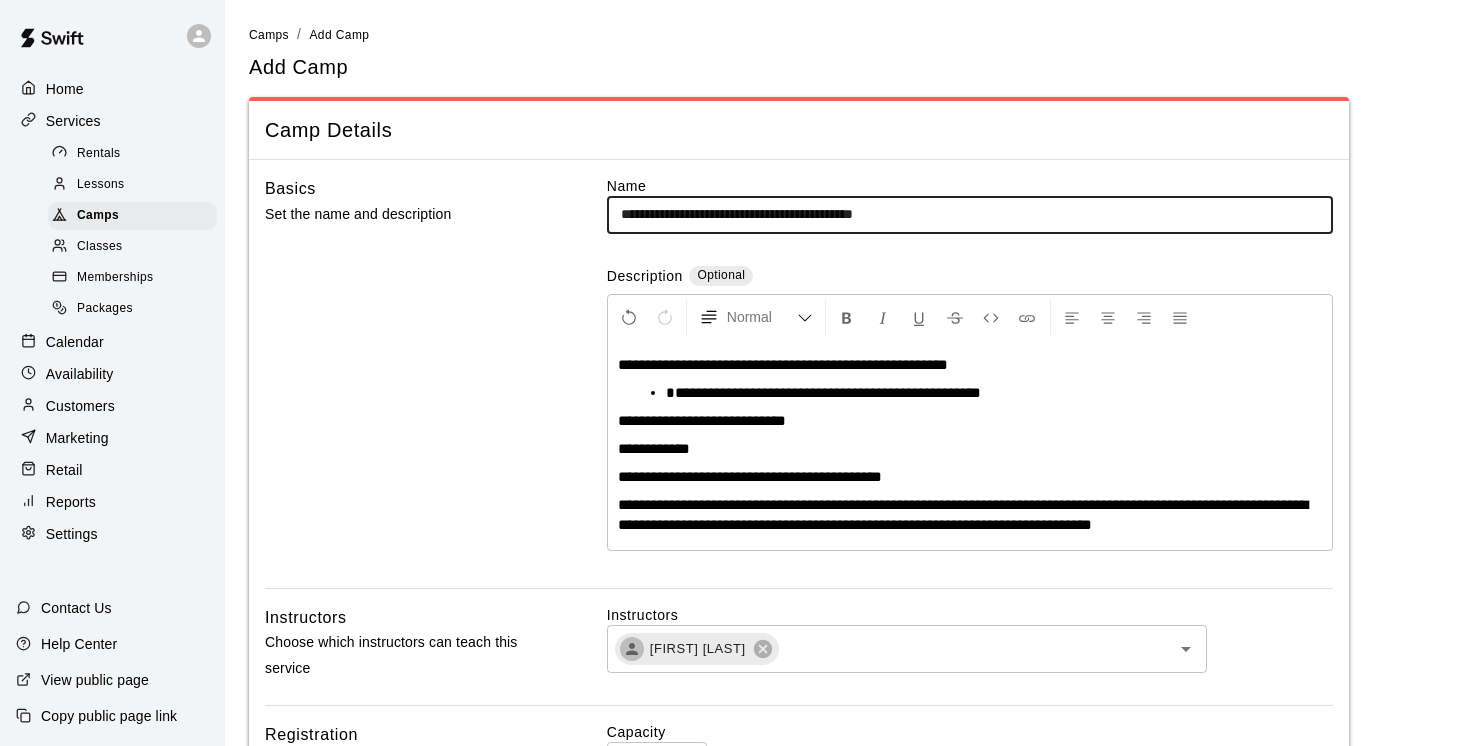 type on "**********" 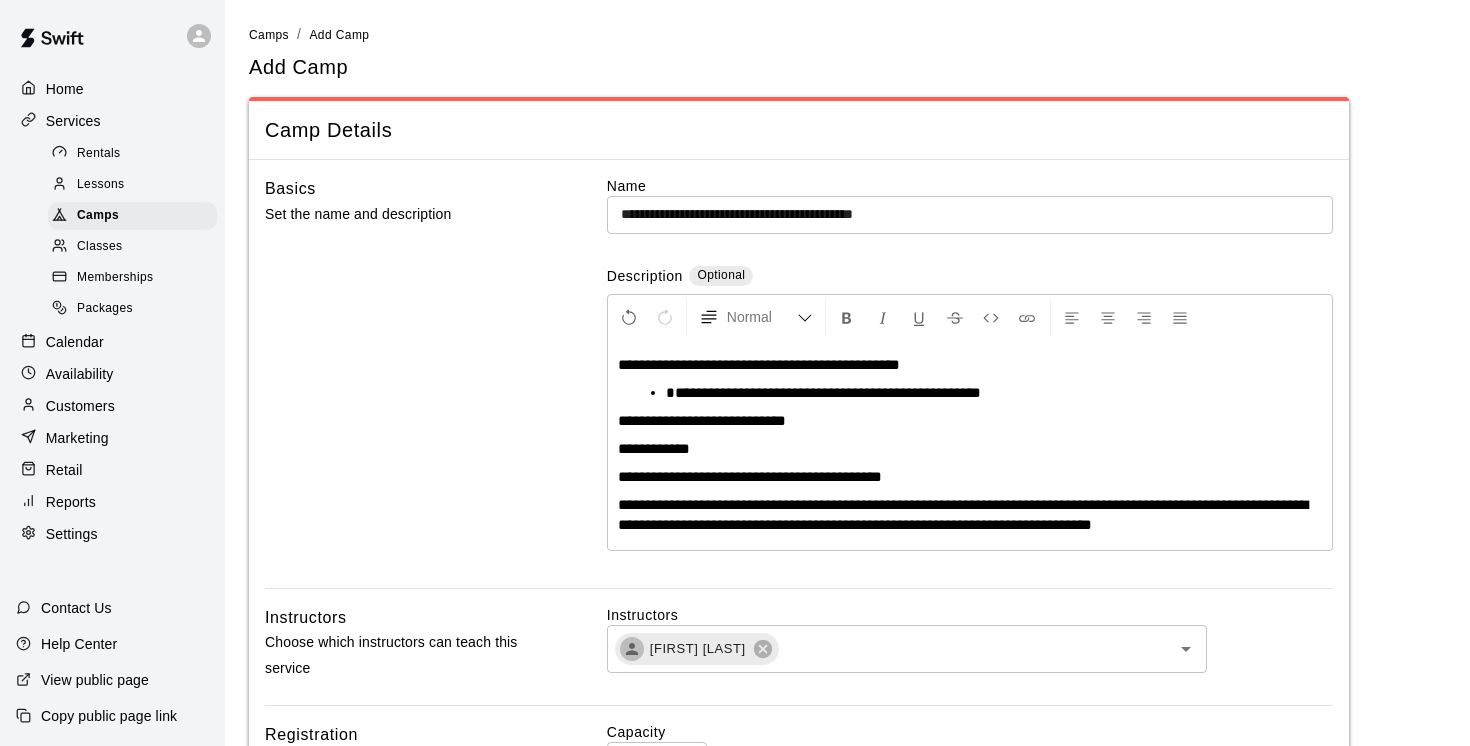 type 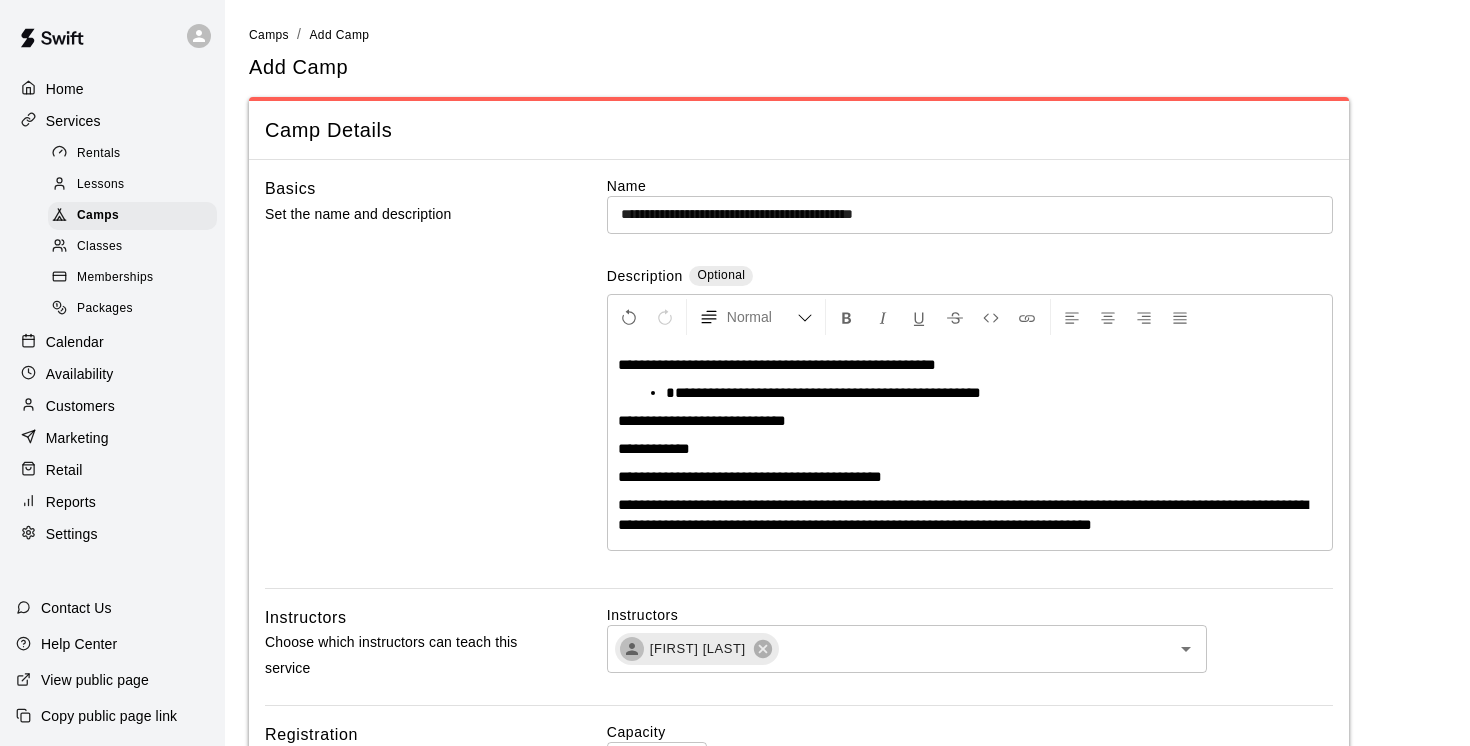click on "**********" at bounding box center [777, 364] 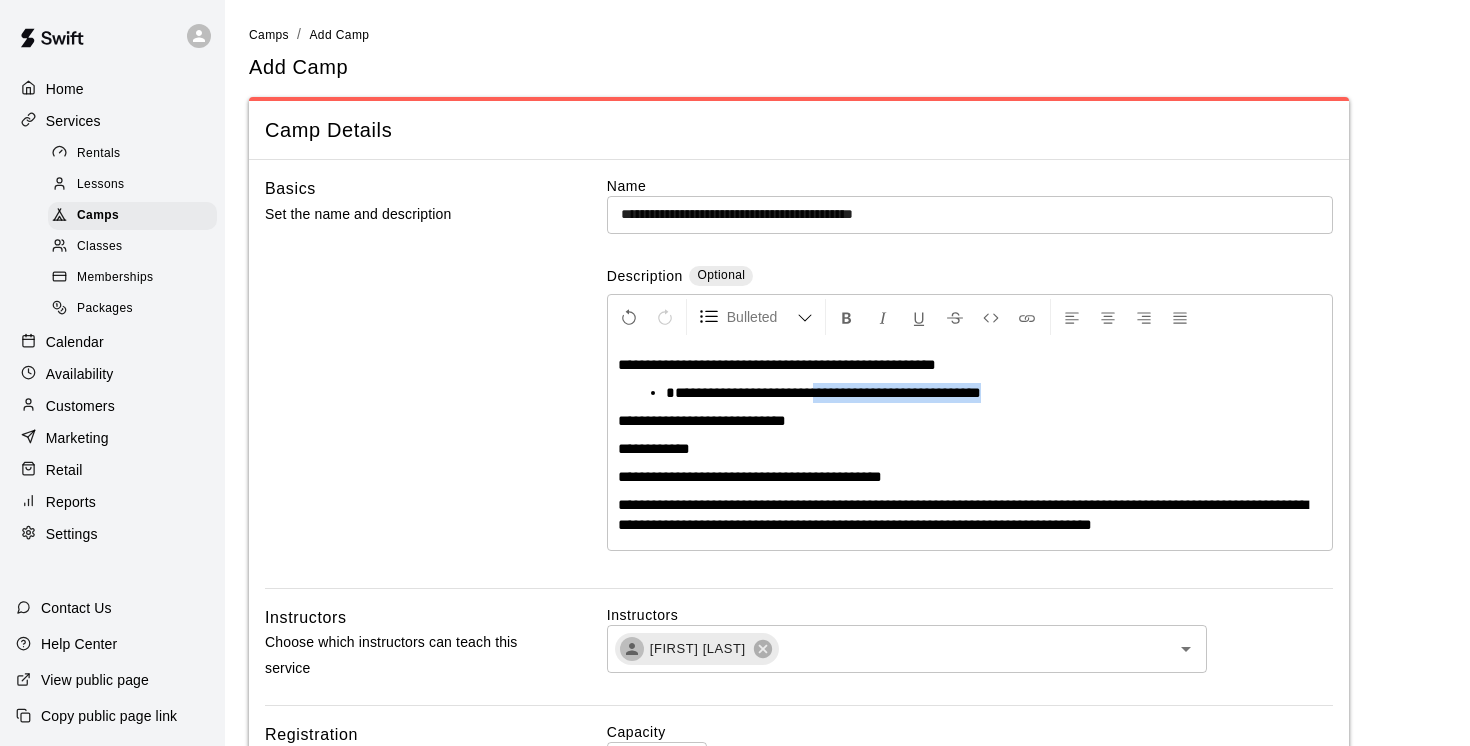 drag, startPoint x: 1039, startPoint y: 385, endPoint x: 833, endPoint y: 384, distance: 206.00243 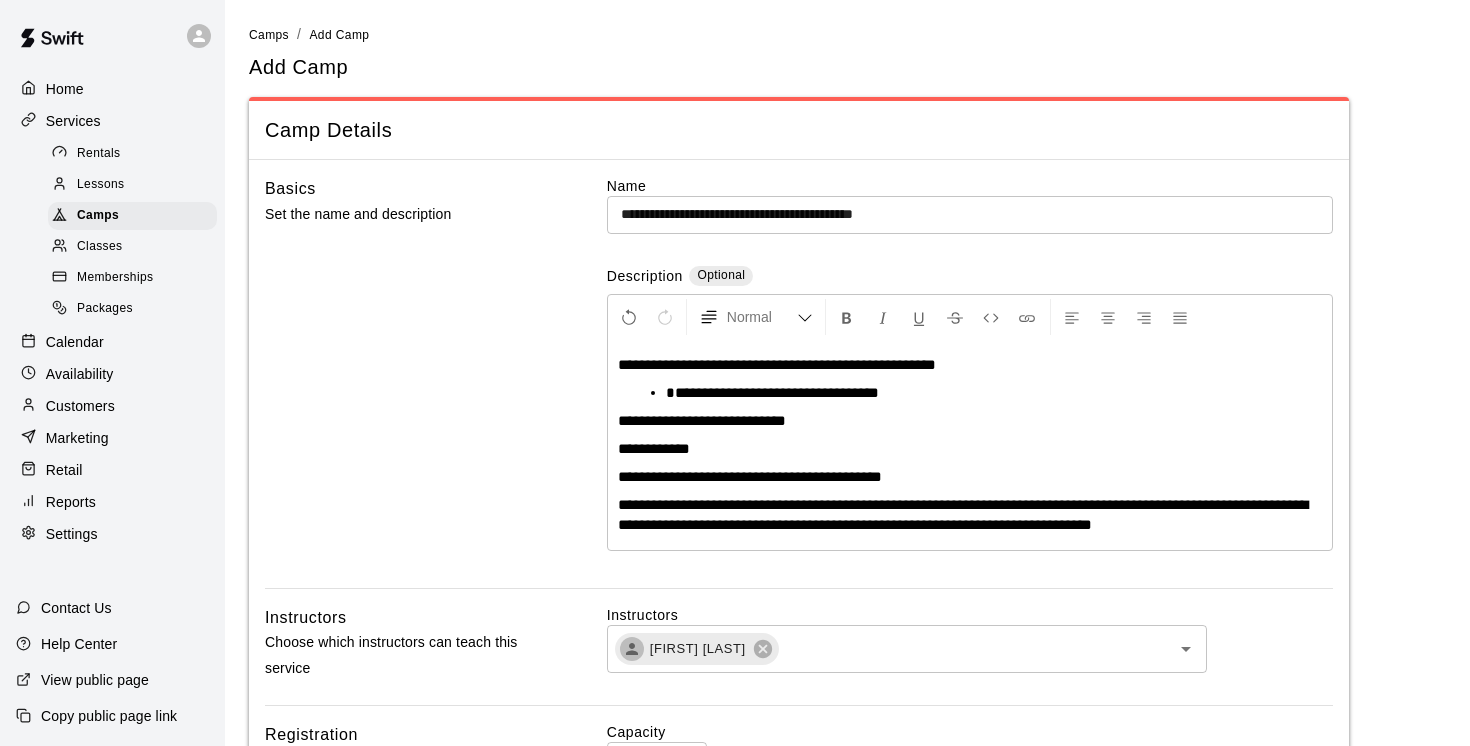 click on "**********" at bounding box center (702, 420) 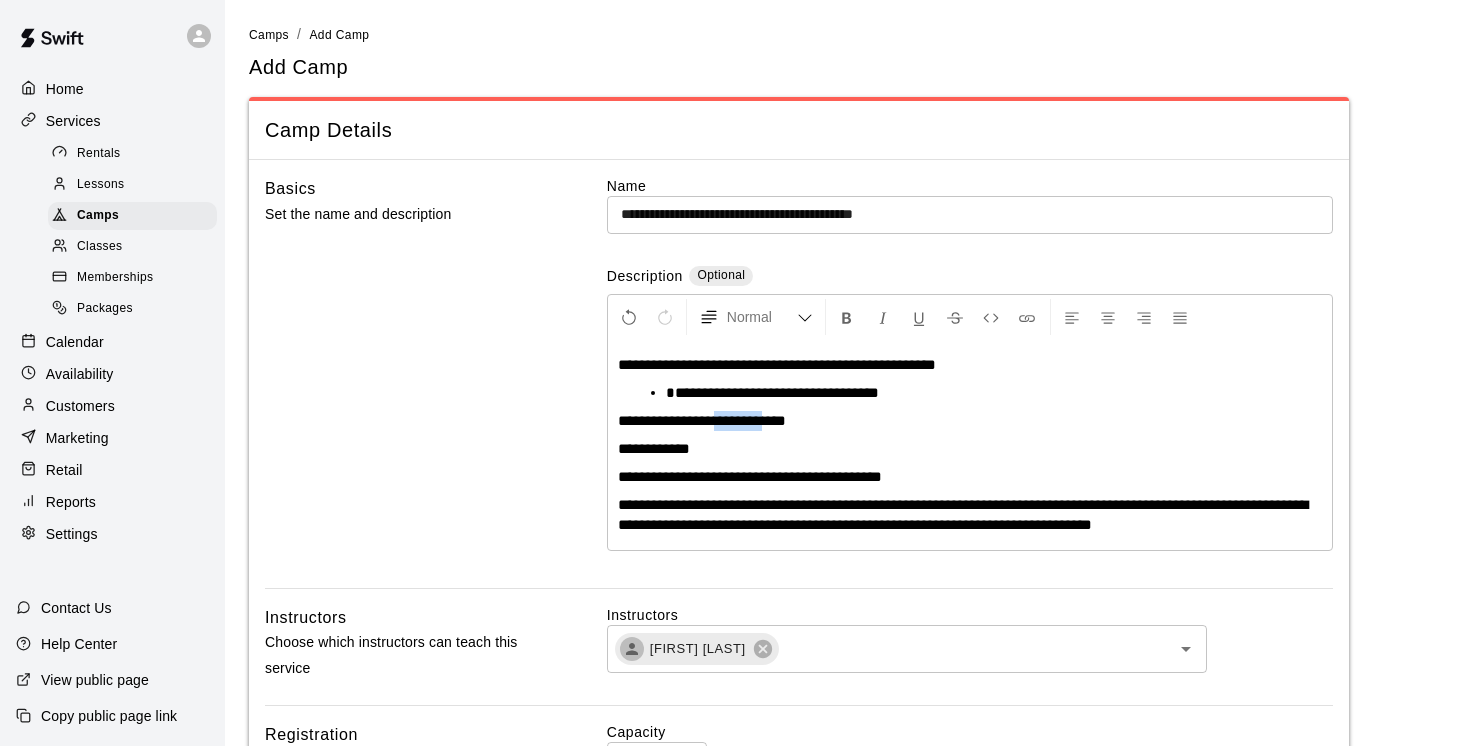 drag, startPoint x: 787, startPoint y: 423, endPoint x: 723, endPoint y: 422, distance: 64.00781 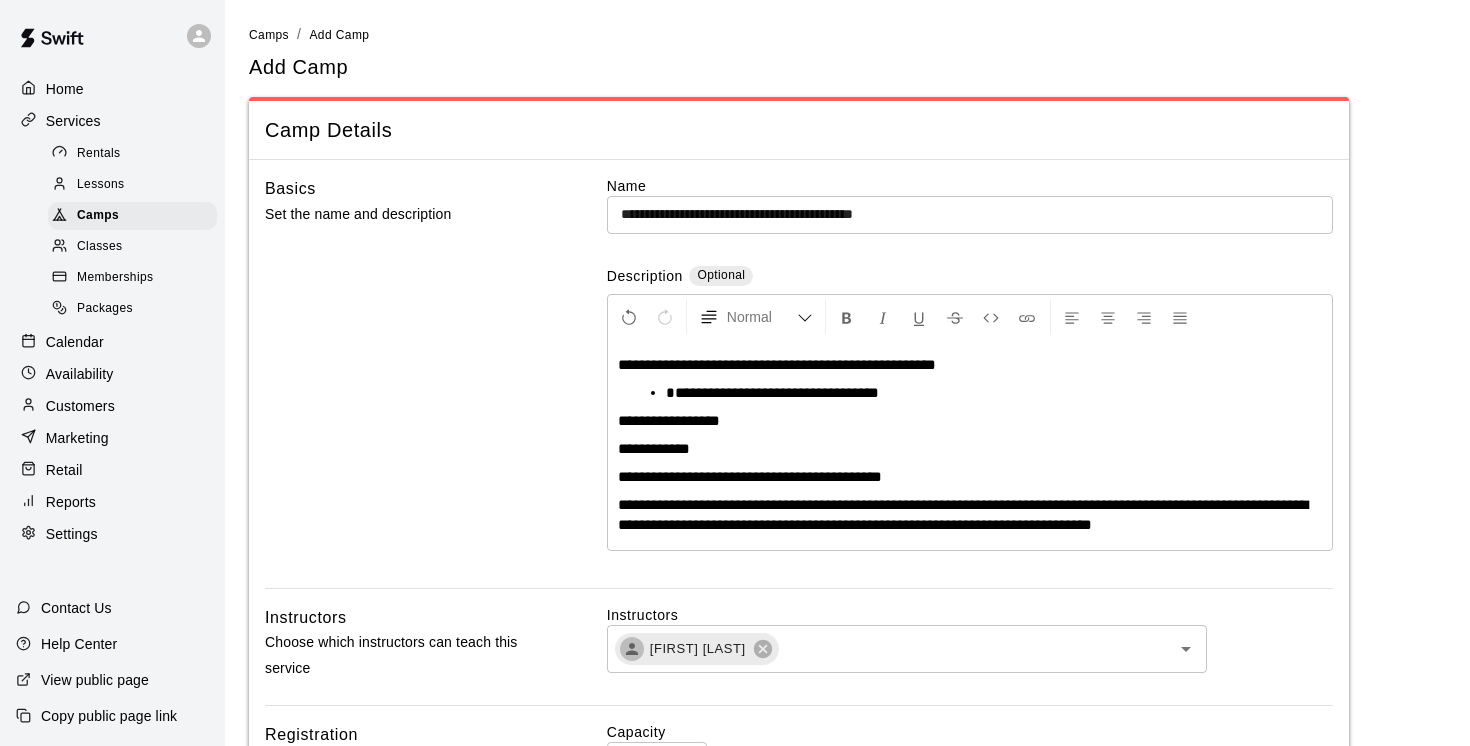 click on "**********" at bounding box center [970, 449] 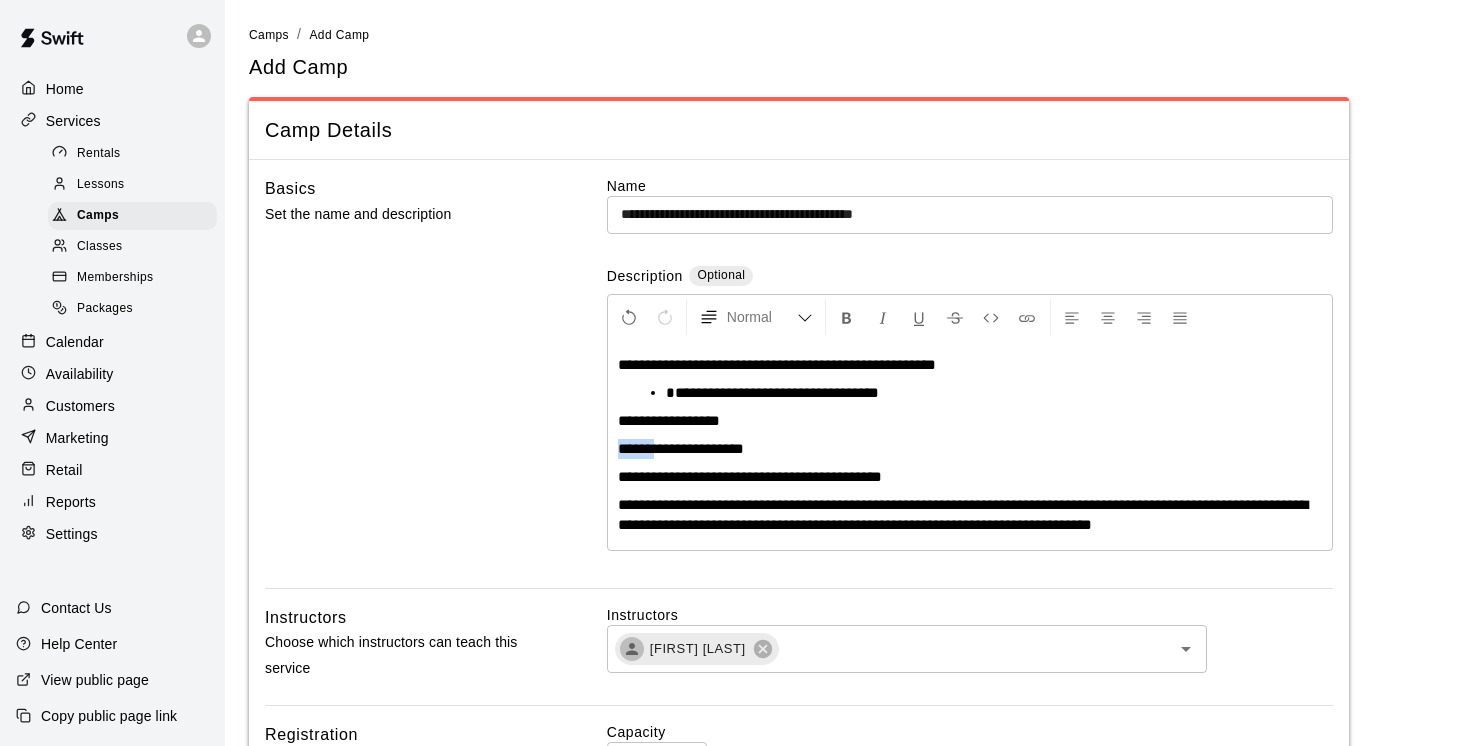 drag, startPoint x: 668, startPoint y: 447, endPoint x: 565, endPoint y: 441, distance: 103.17461 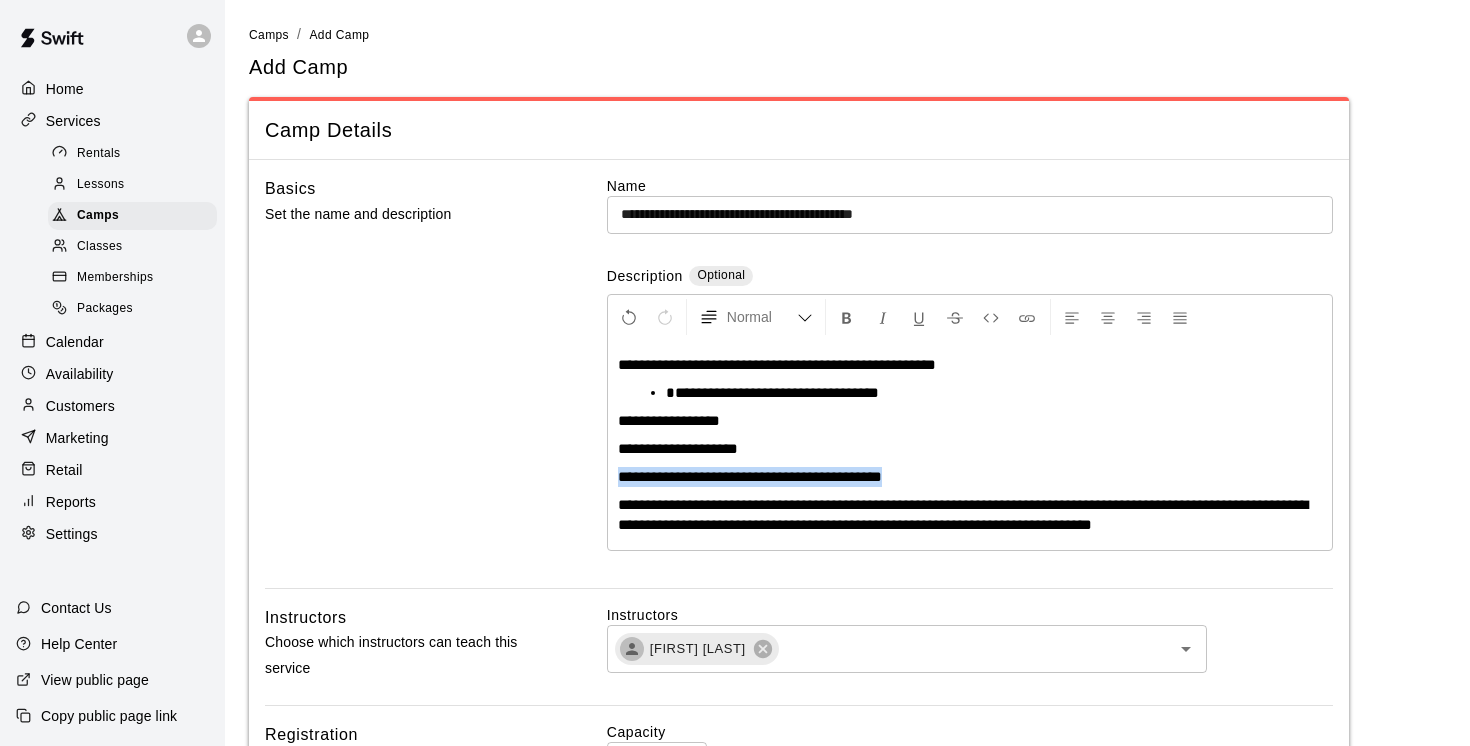 drag, startPoint x: 934, startPoint y: 476, endPoint x: 598, endPoint y: 471, distance: 336.0372 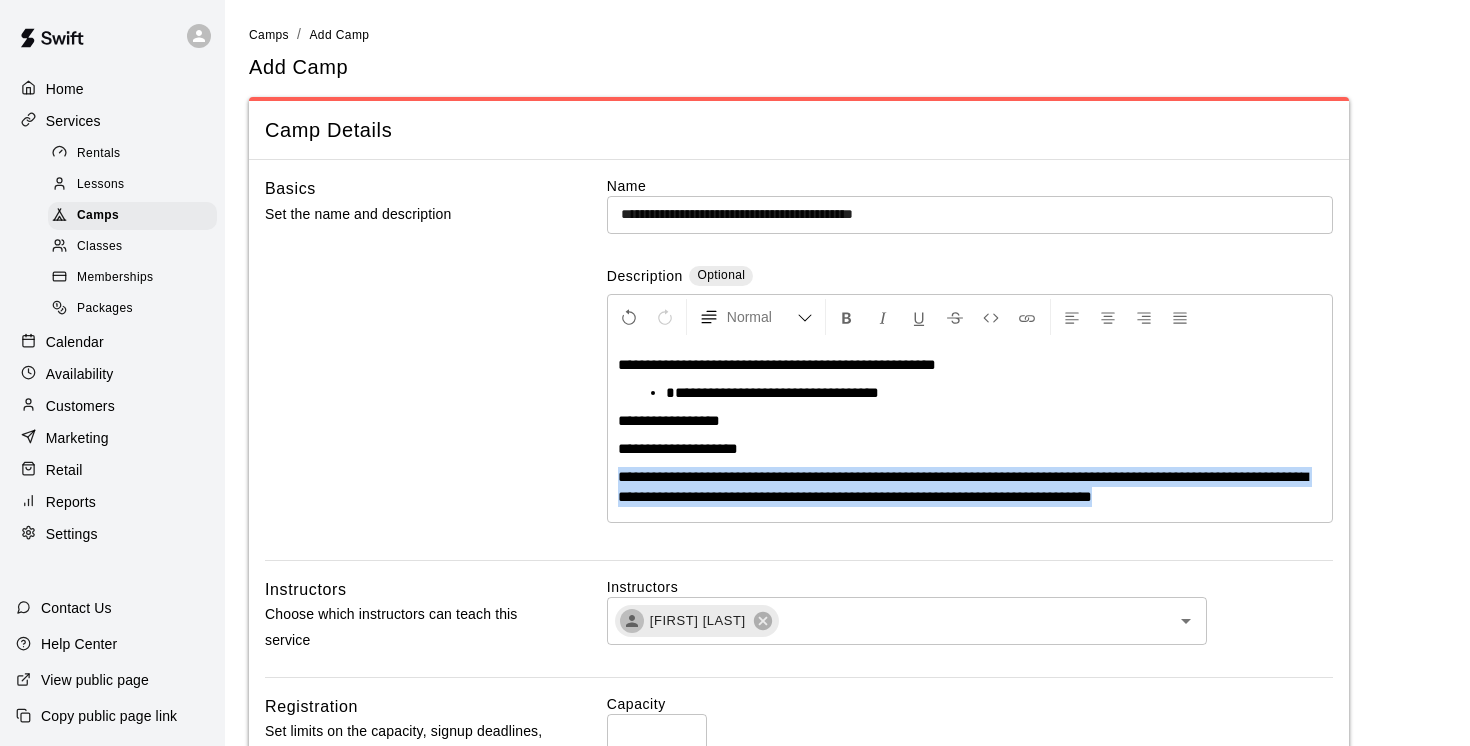 drag, startPoint x: 618, startPoint y: 474, endPoint x: 624, endPoint y: 518, distance: 44.407207 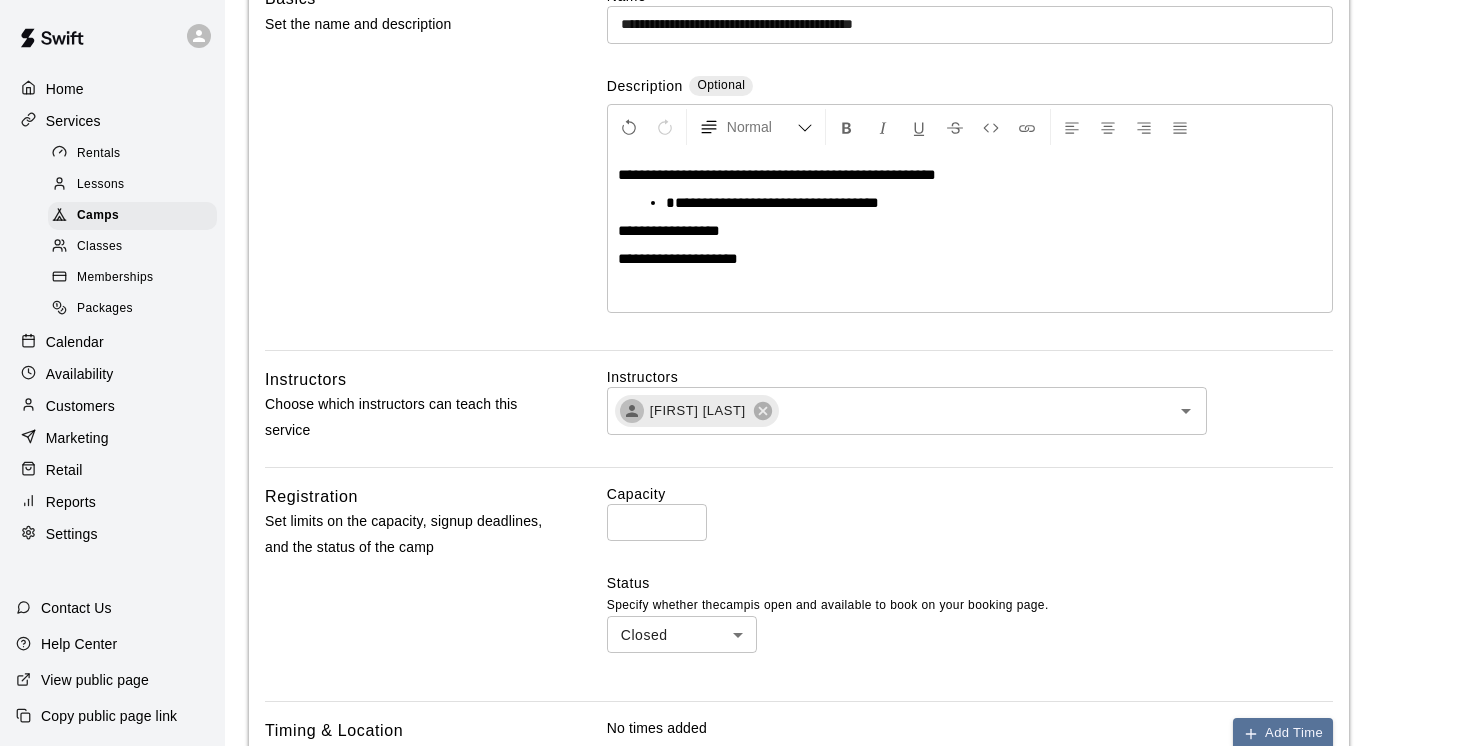 scroll, scrollTop: 193, scrollLeft: 0, axis: vertical 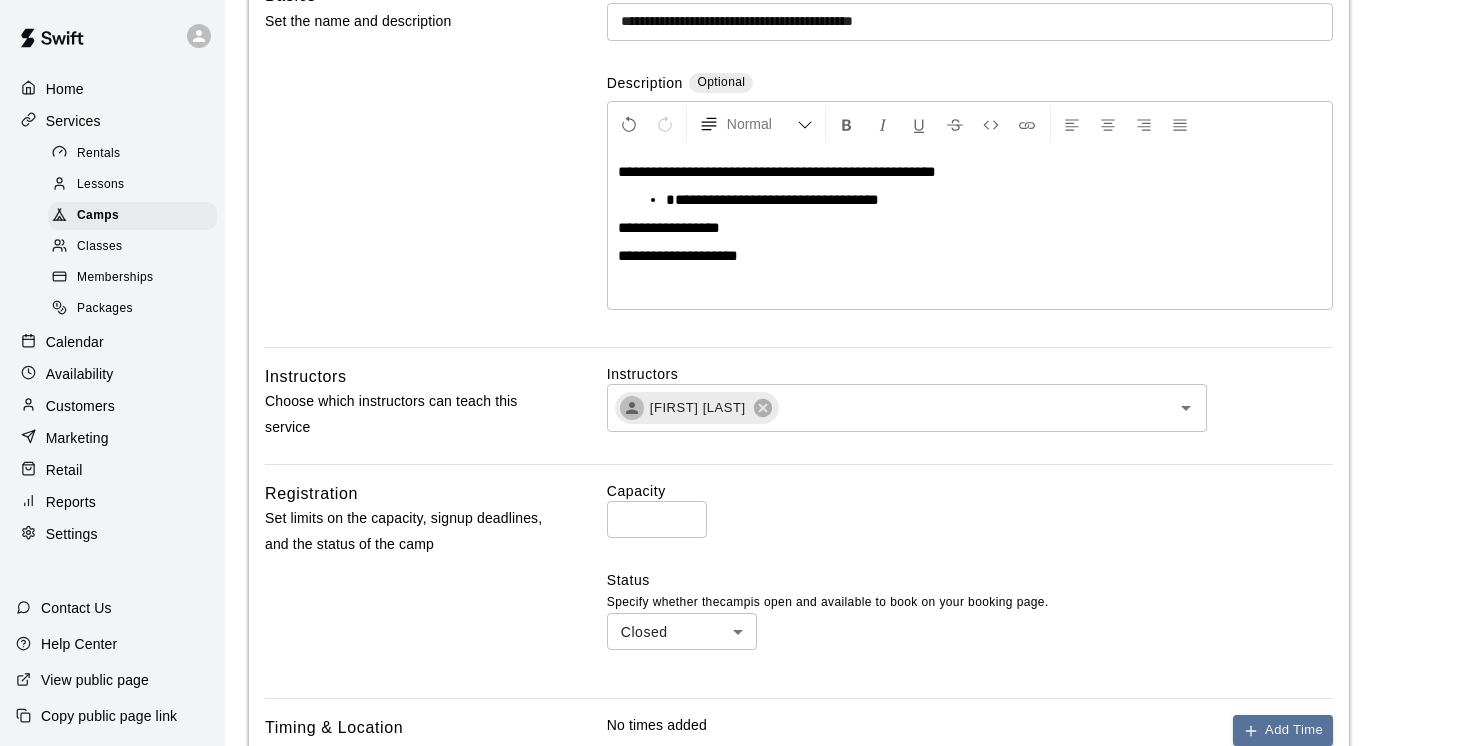 click on "*" at bounding box center [657, 519] 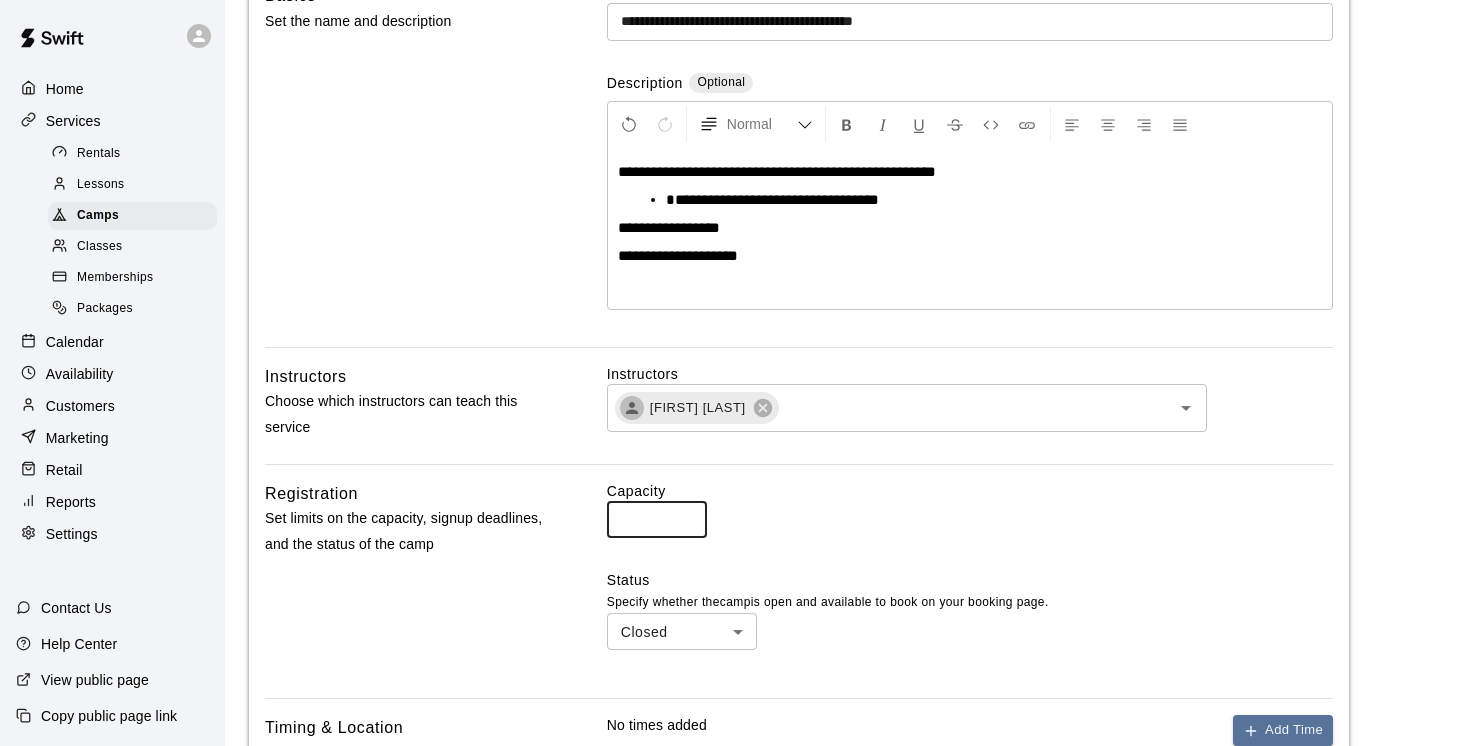 type on "*" 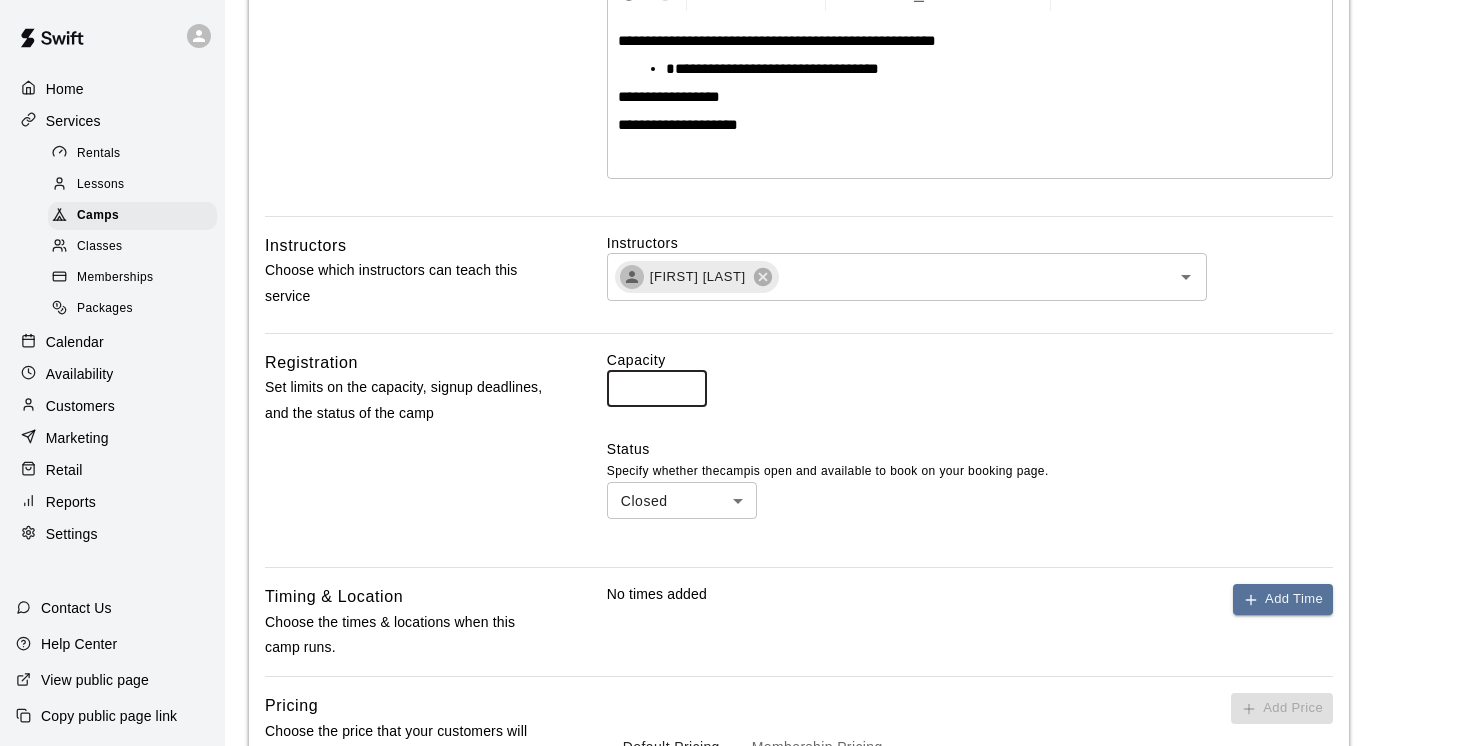 scroll, scrollTop: 336, scrollLeft: 0, axis: vertical 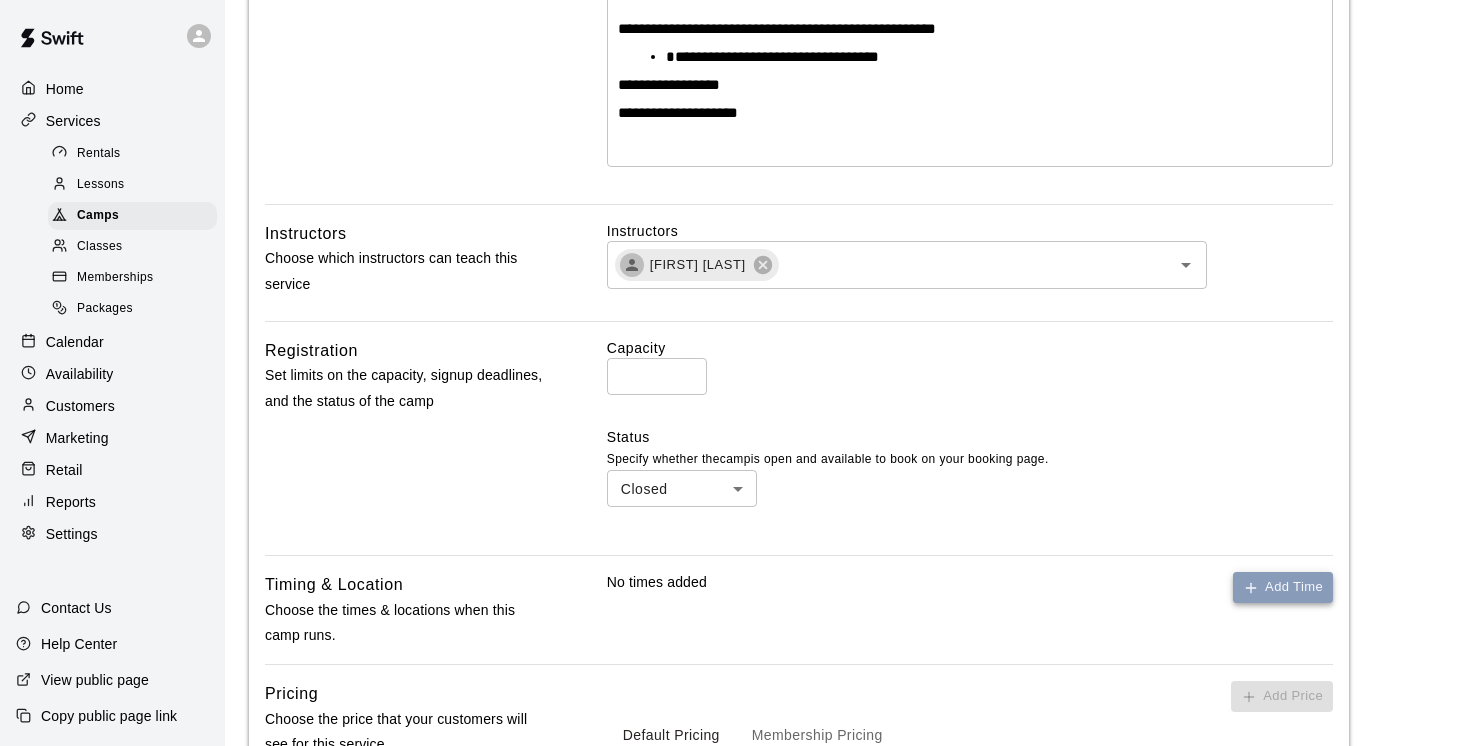 click on "Add Time" at bounding box center (1283, 587) 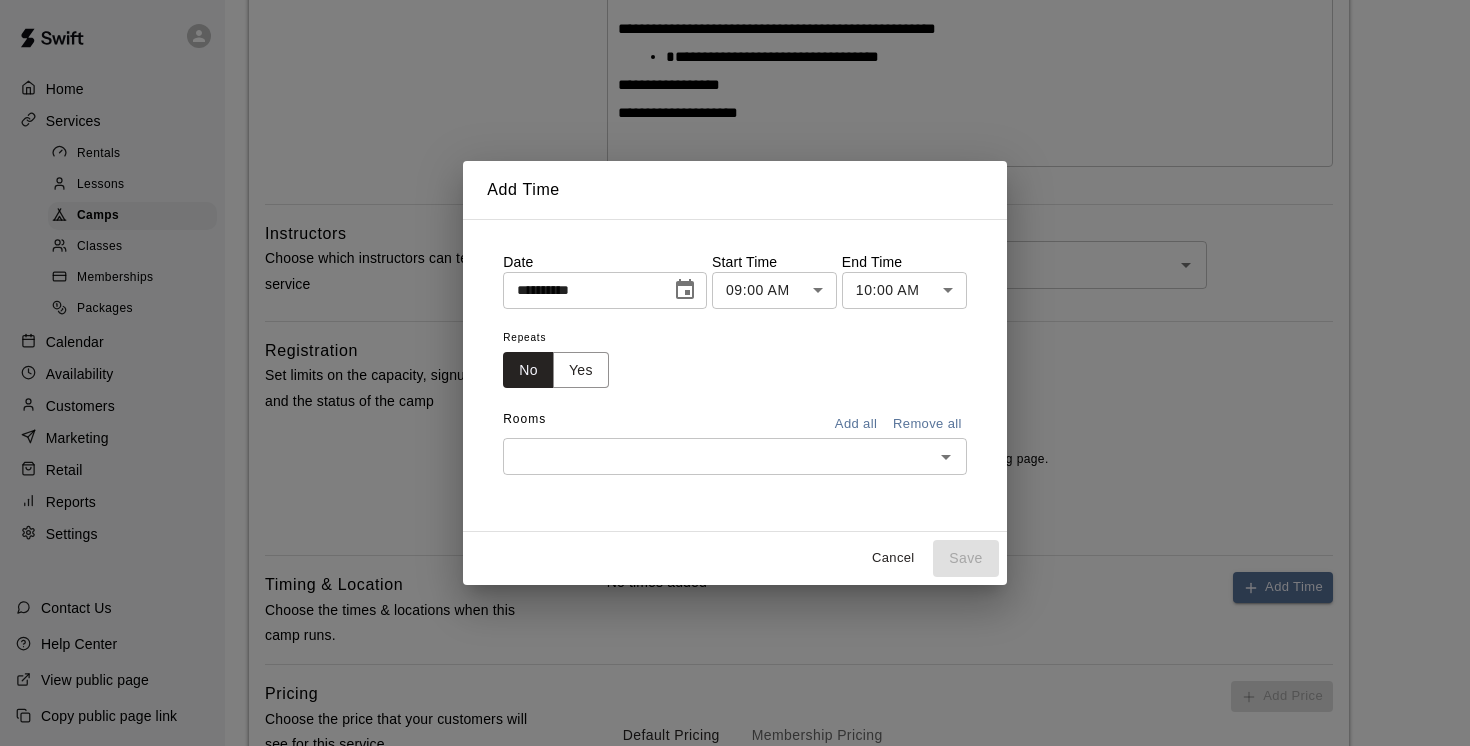 click on "[FIRST] [LAST] Group (Pitching & Hitting) (Group of [NUMBER]) - [DAY_OF_WEEK]" at bounding box center [735, 382] 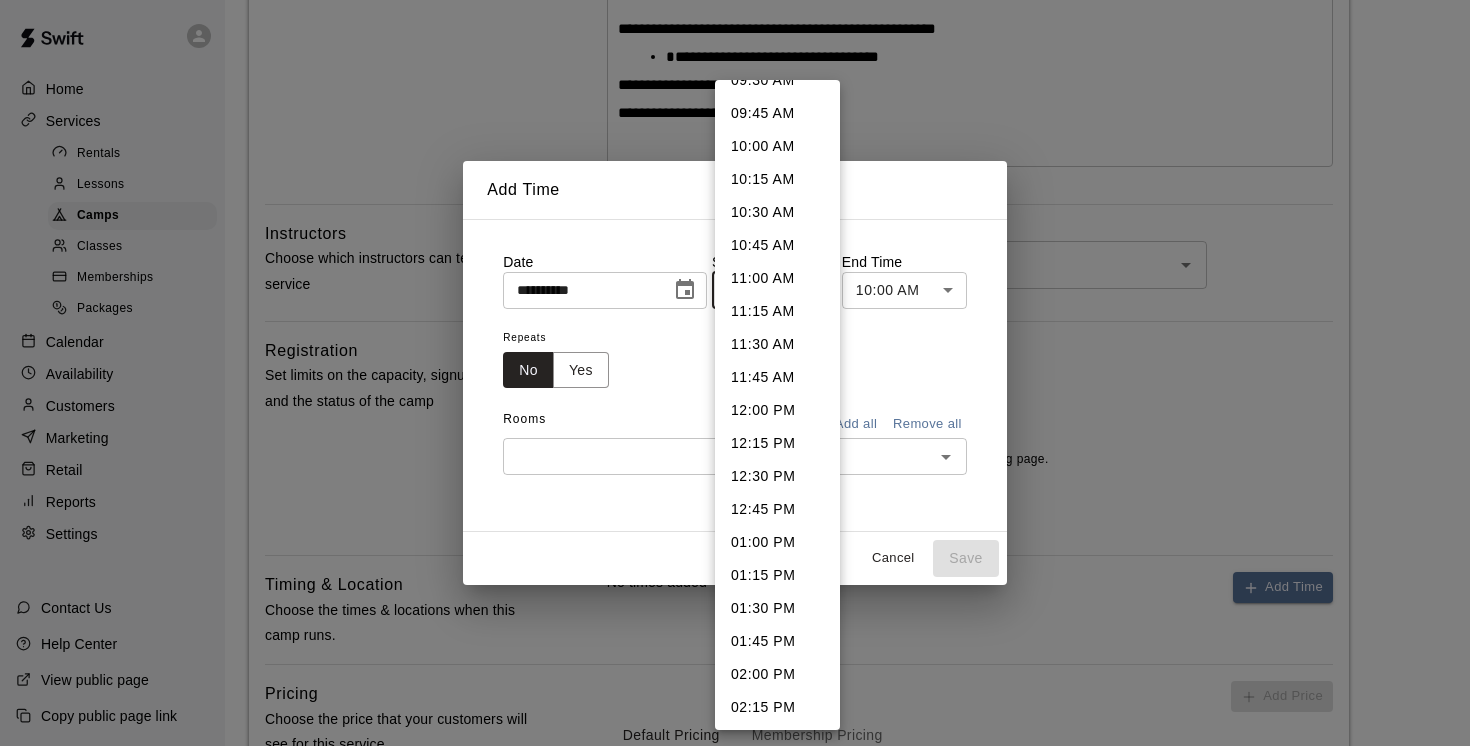 scroll, scrollTop: 1558, scrollLeft: 0, axis: vertical 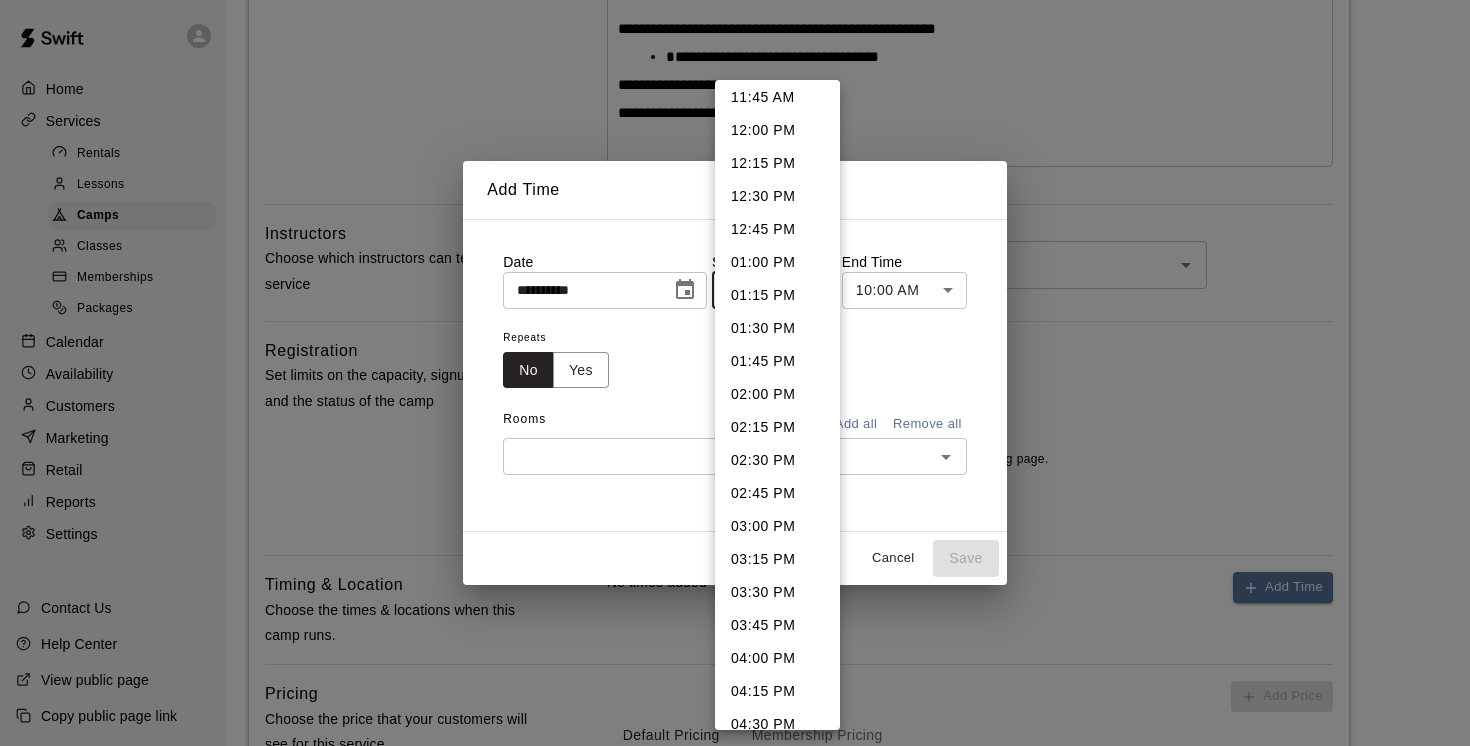 click on "01:00 PM" at bounding box center [777, 262] 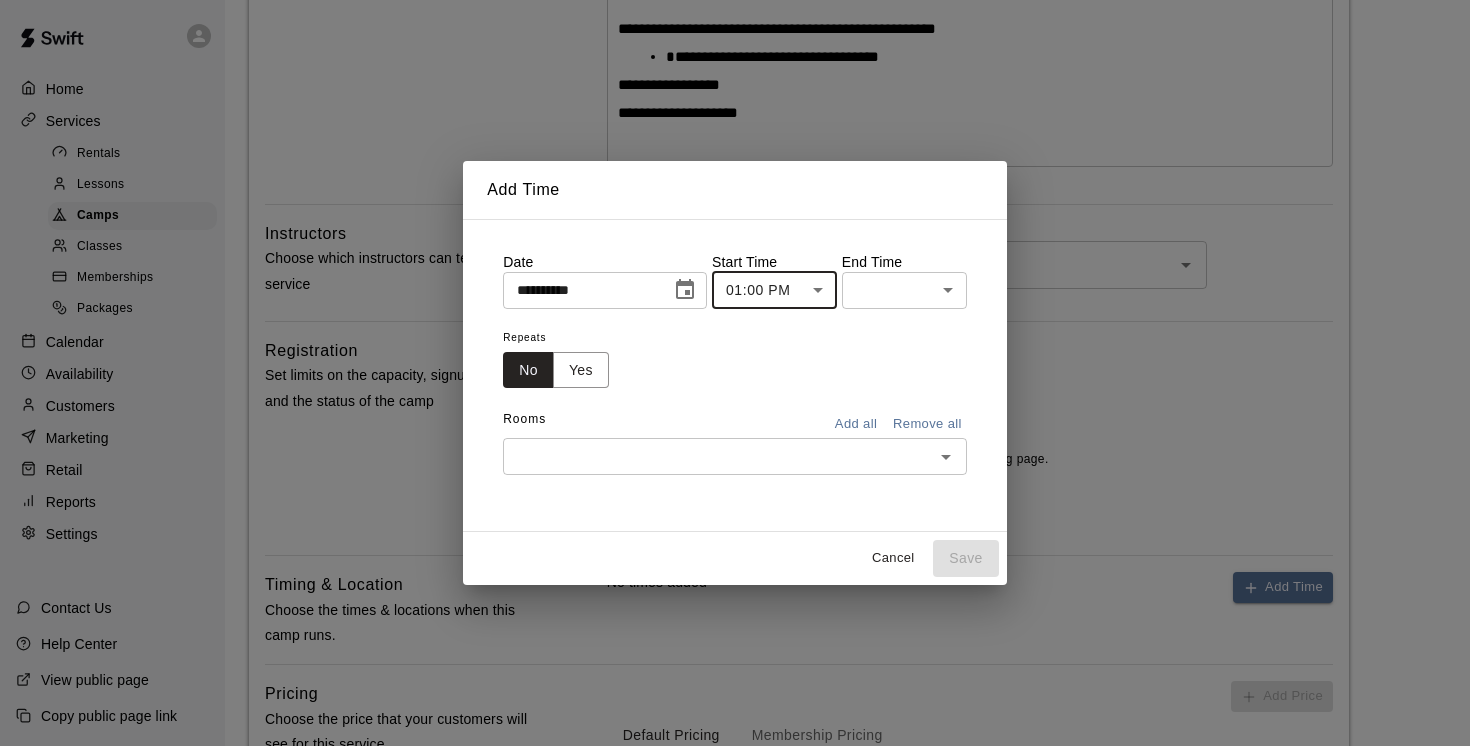click on "[FIRST] [LAST] Group (Pitching & Hitting) (Group of [NUMBER]) - [DAY_OF_WEEK]" at bounding box center [735, 382] 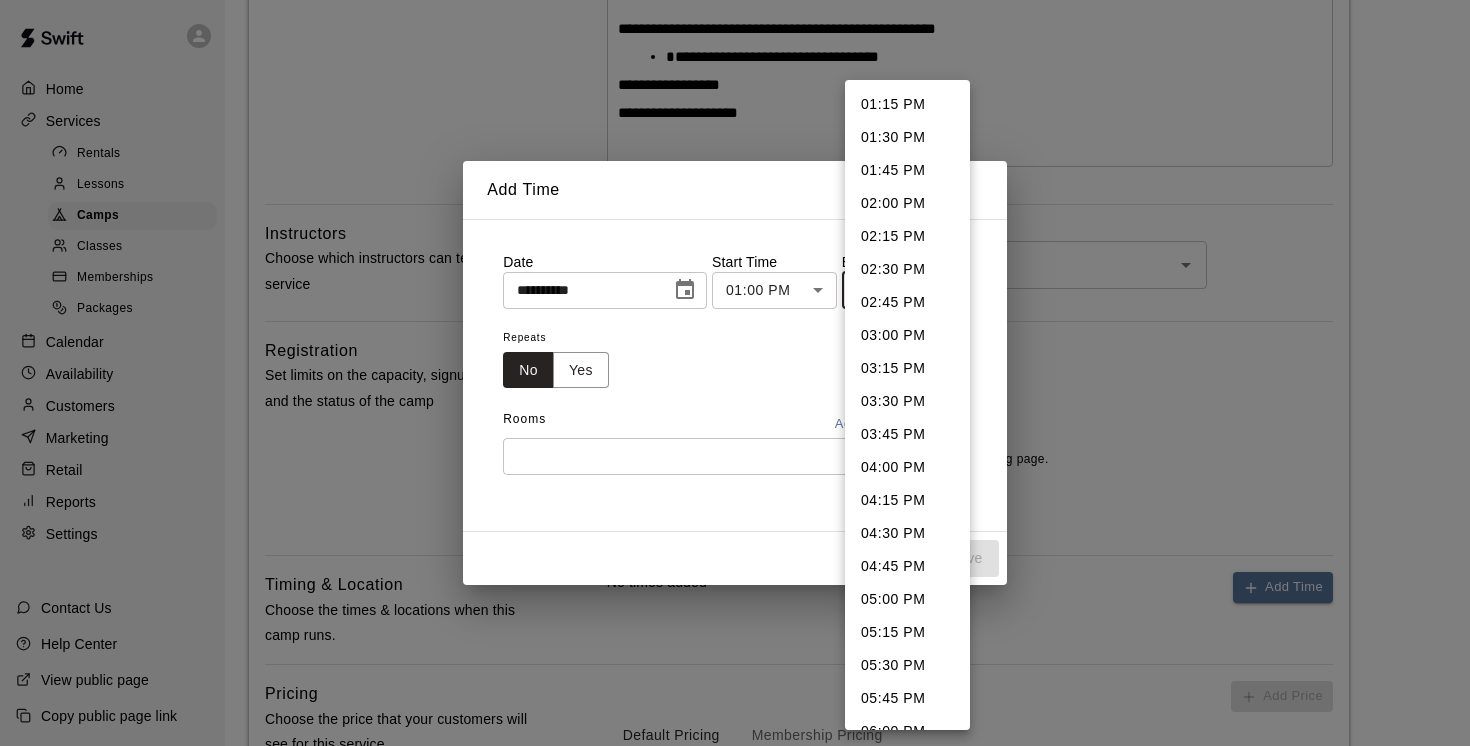 click on "02:00 PM" at bounding box center [907, 203] 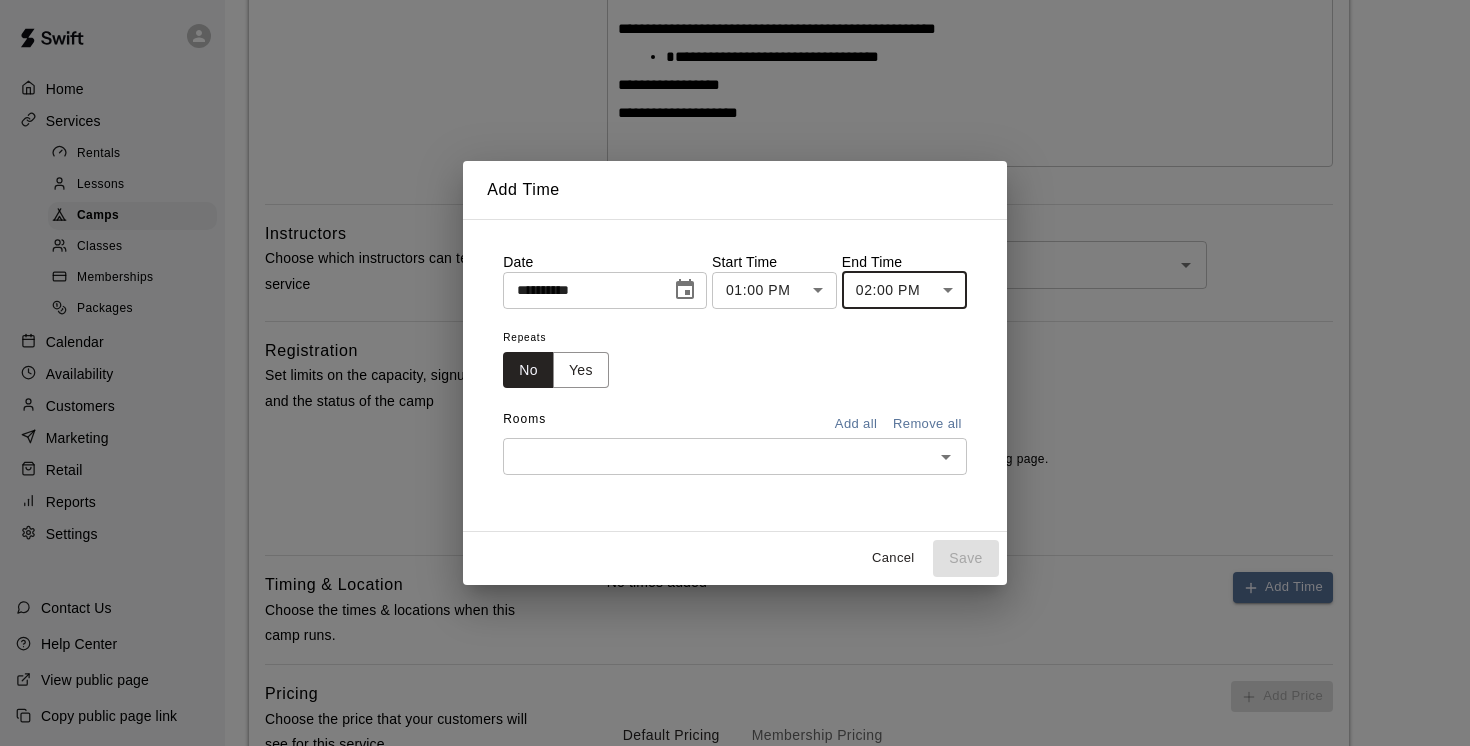 click at bounding box center (718, 456) 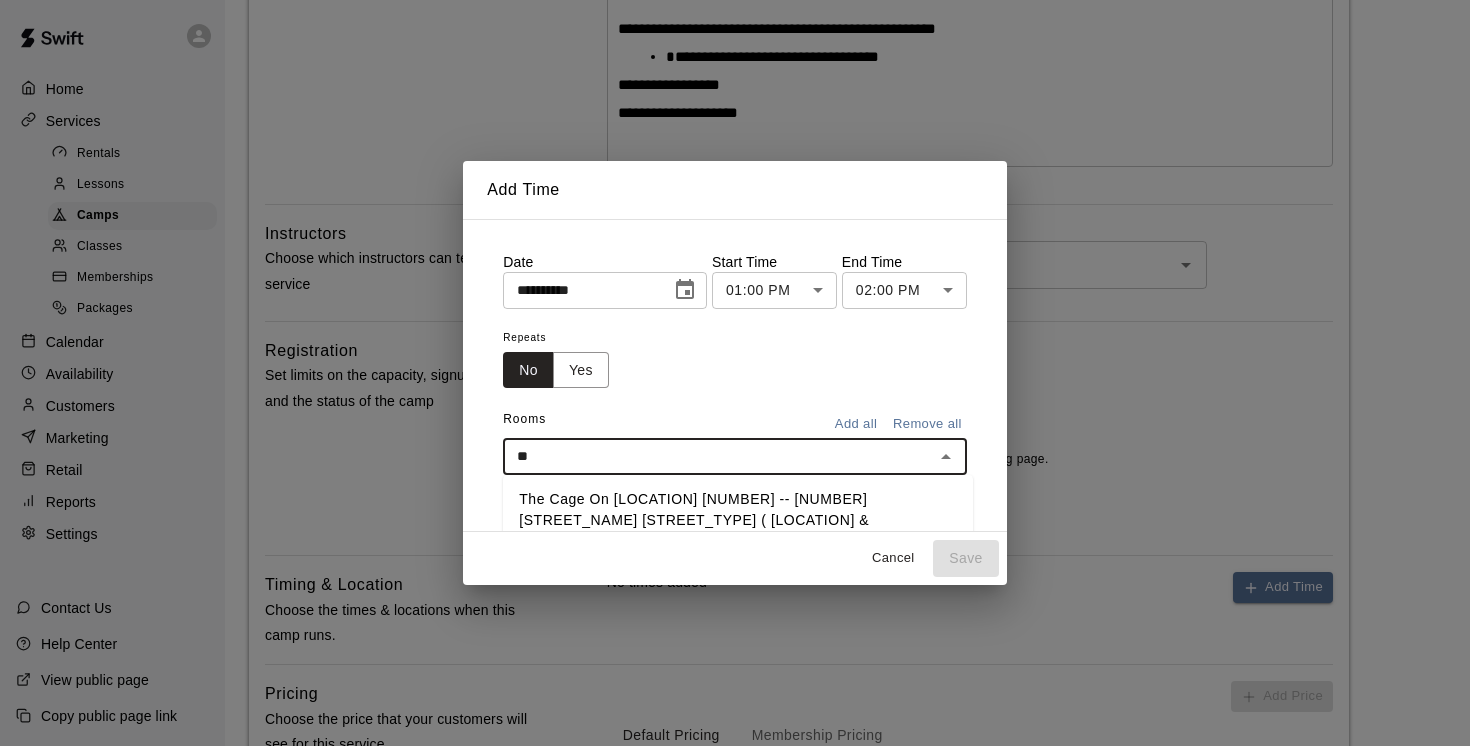 type on "***" 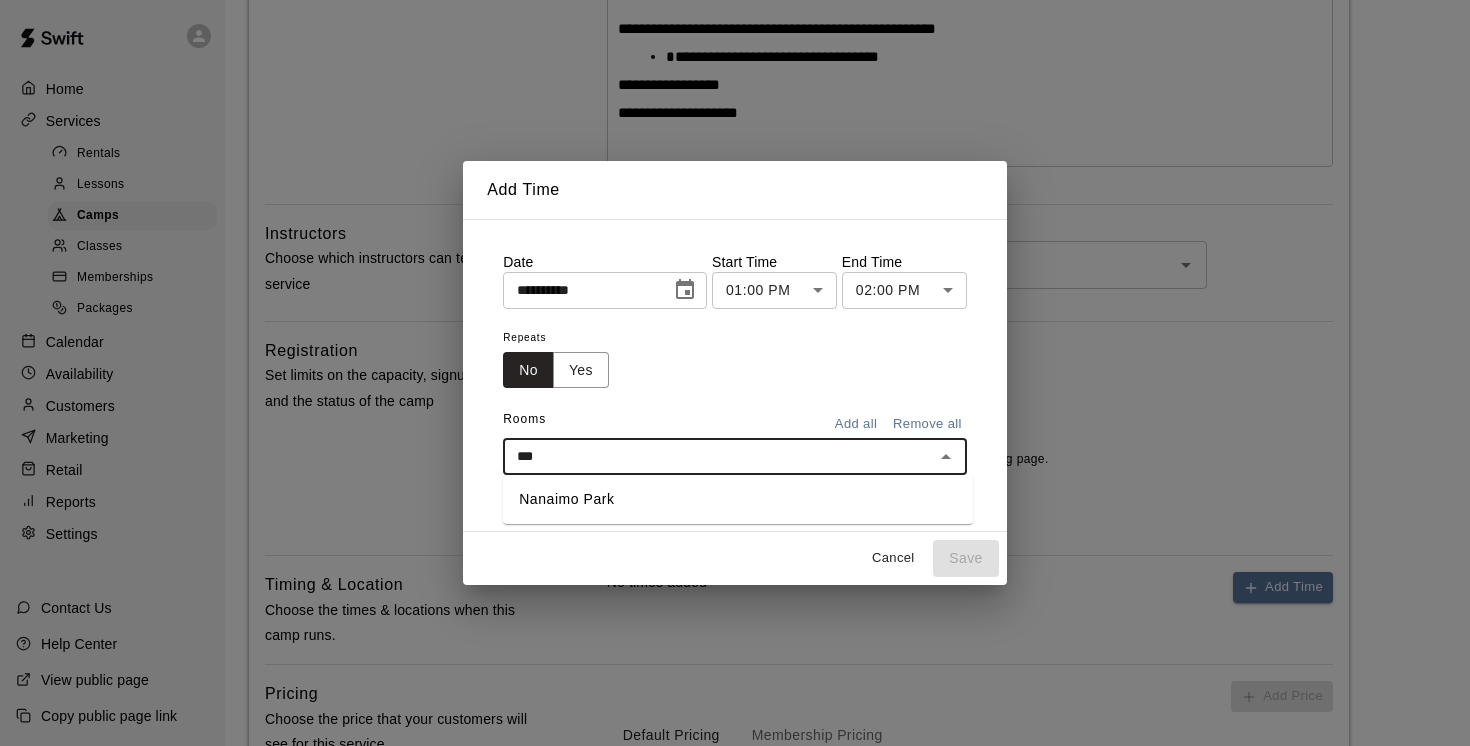 click on "Nanaimo Park" at bounding box center (738, 499) 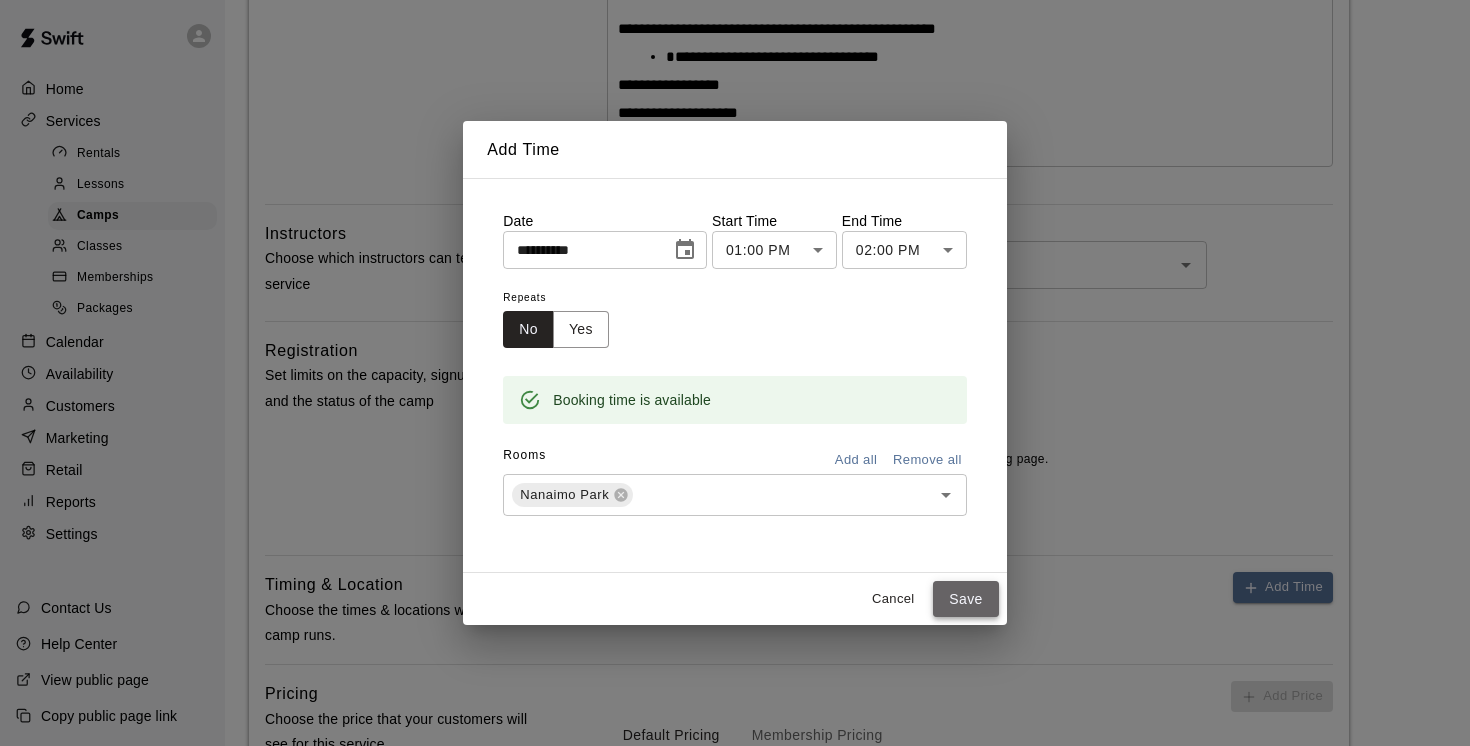 click on "Save" at bounding box center [966, 599] 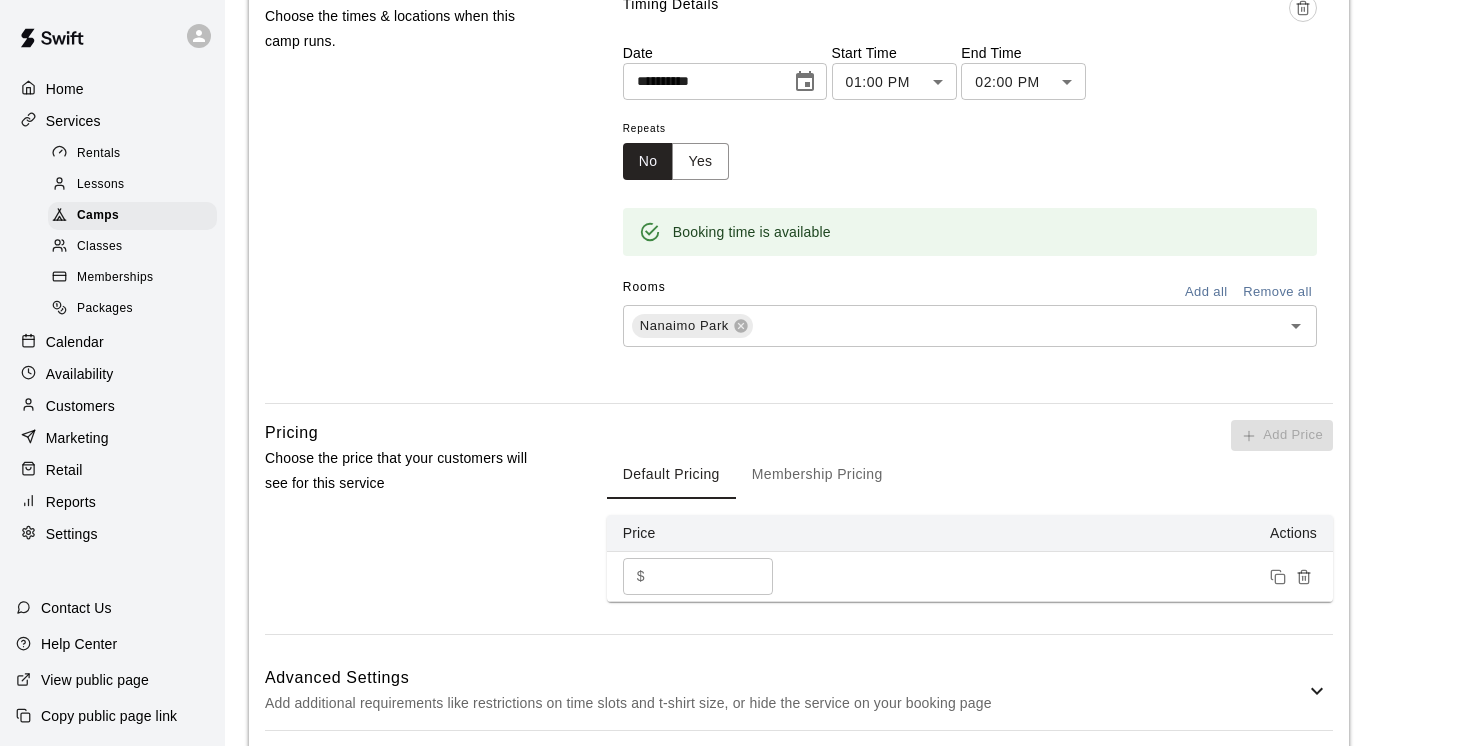 scroll, scrollTop: 950, scrollLeft: 0, axis: vertical 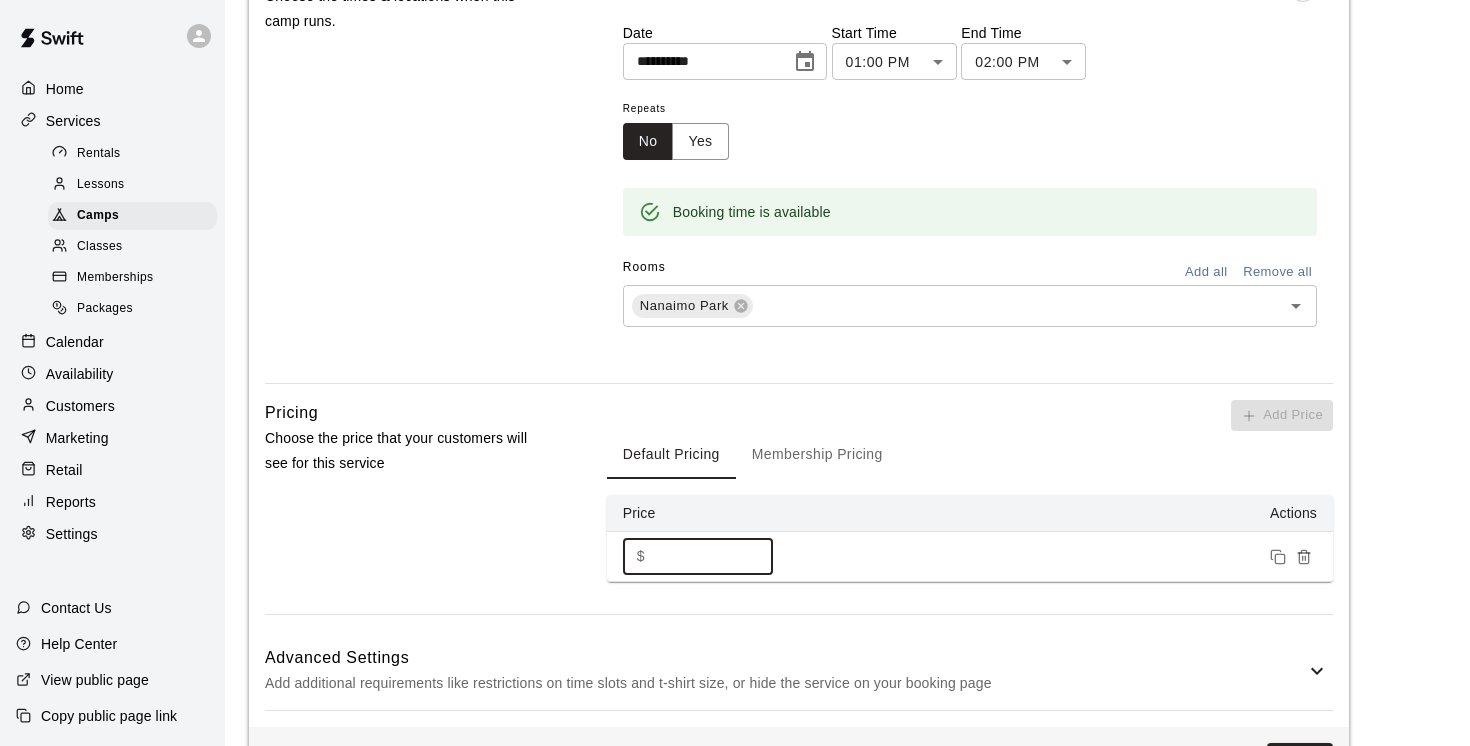 drag, startPoint x: 688, startPoint y: 559, endPoint x: 584, endPoint y: 559, distance: 104 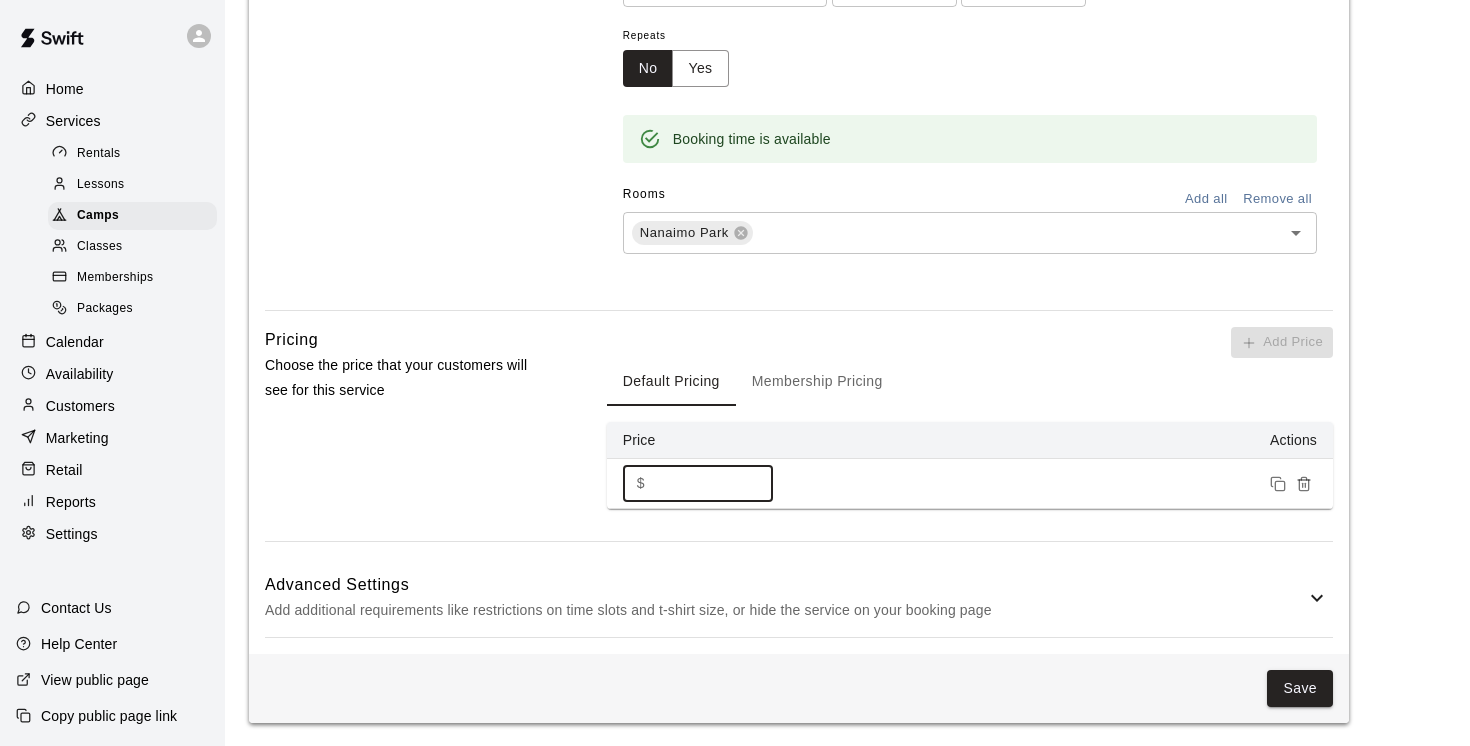 type on "***" 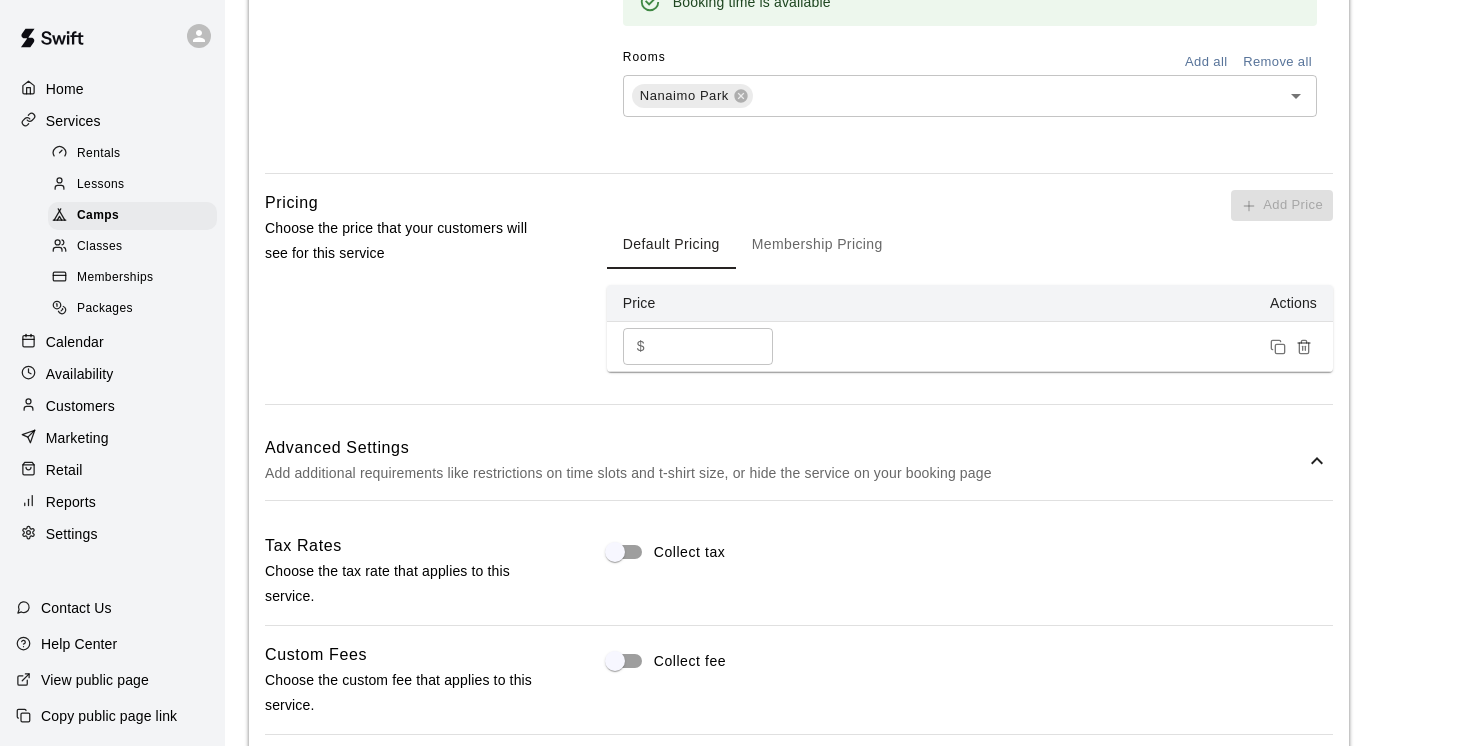 scroll, scrollTop: 1218, scrollLeft: 0, axis: vertical 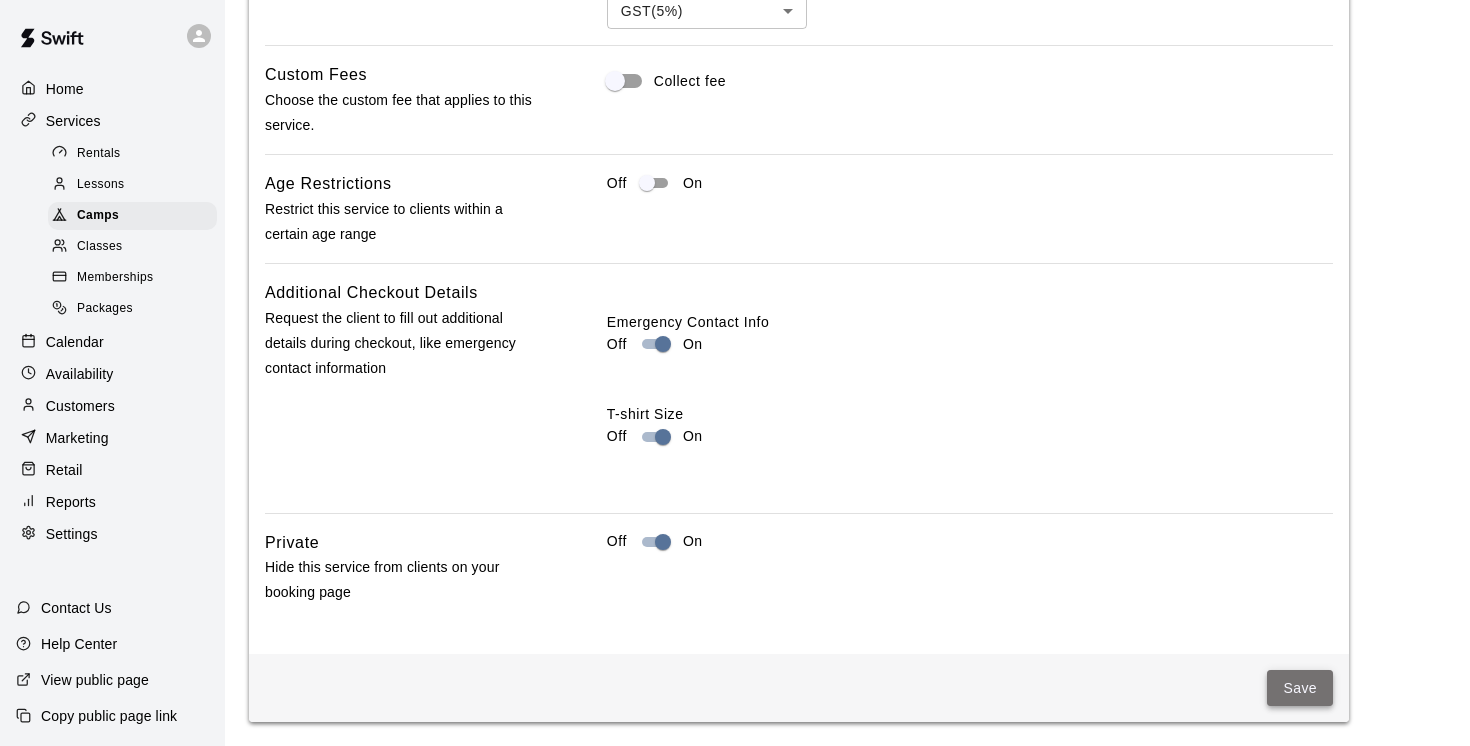 click on "Save" at bounding box center (1300, 688) 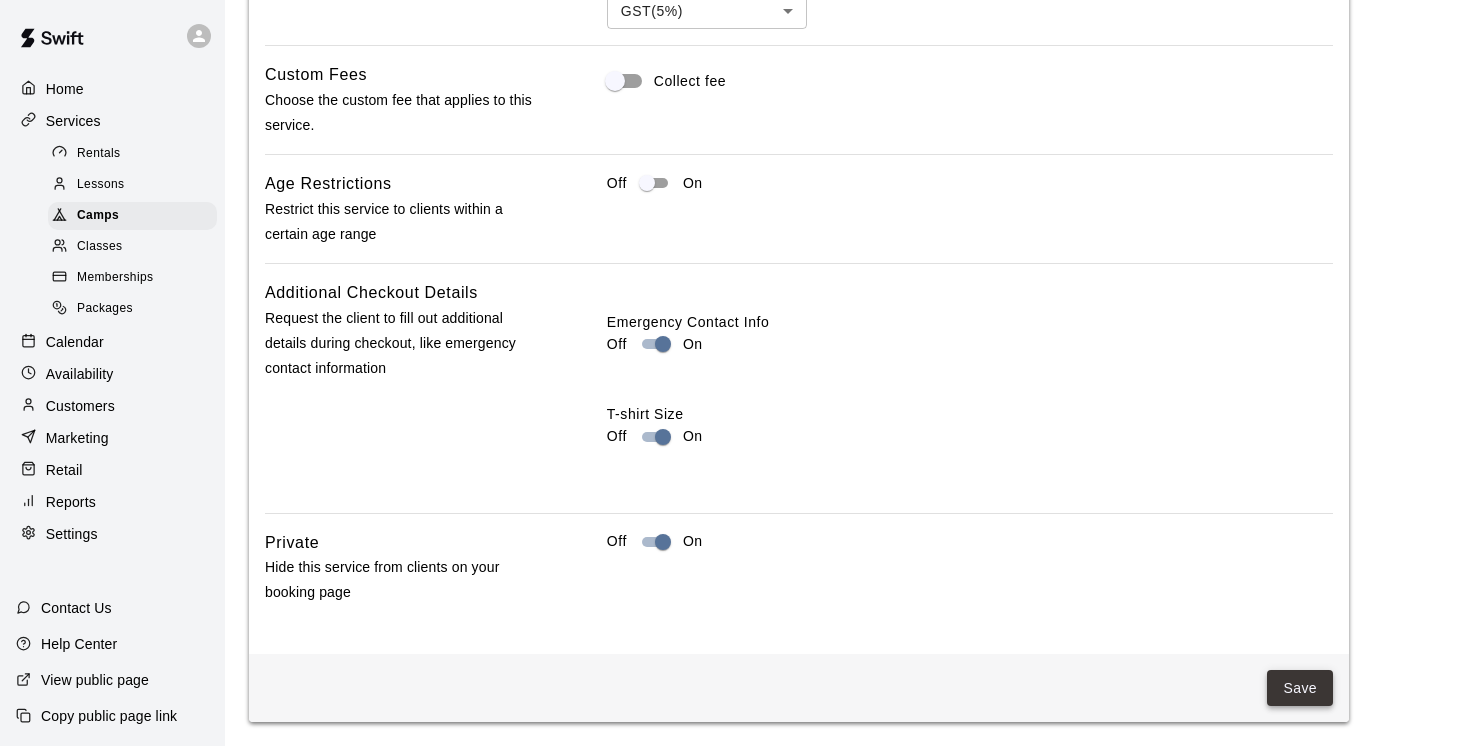 scroll, scrollTop: 0, scrollLeft: 0, axis: both 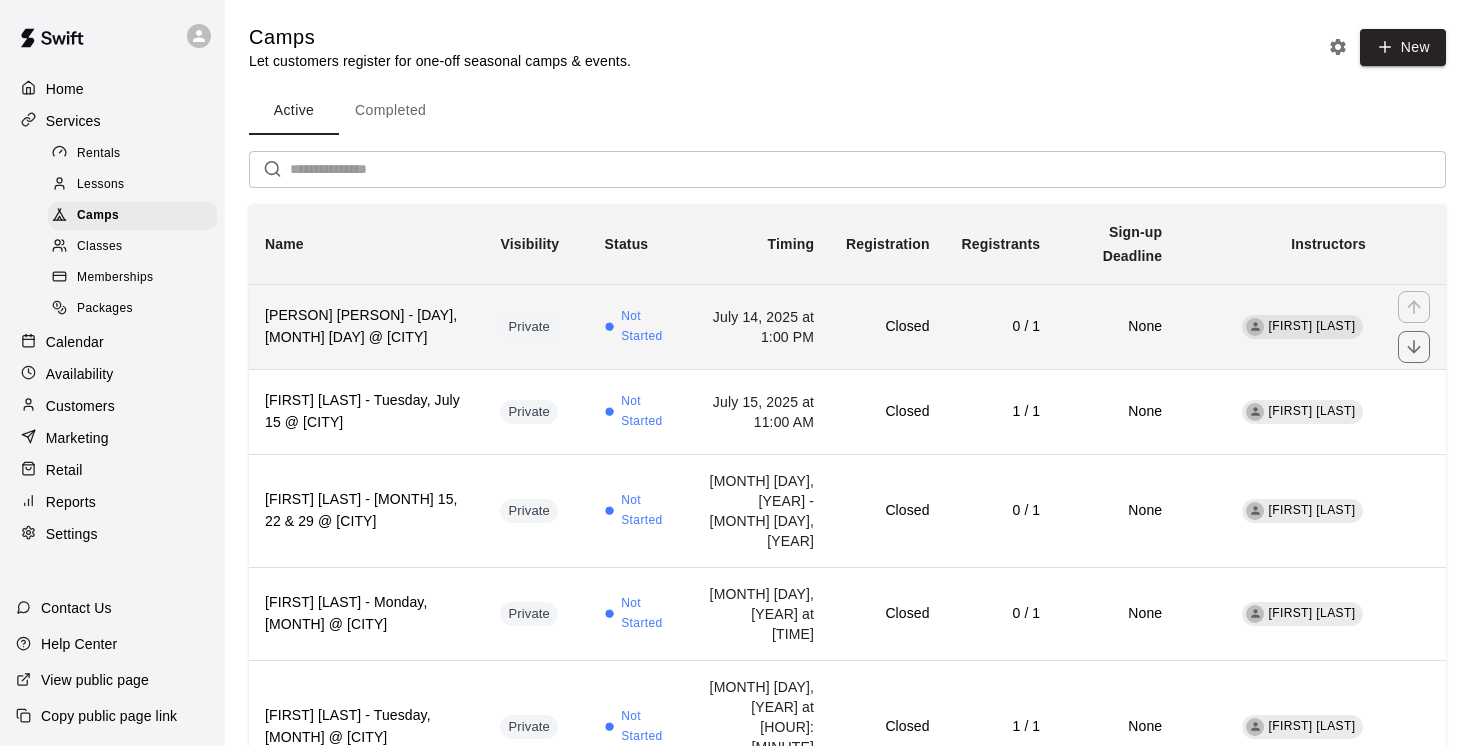 click on "[PERSON] [PERSON] - [DAY], [MONTH] [DAY] @ [CITY]" at bounding box center [366, 327] 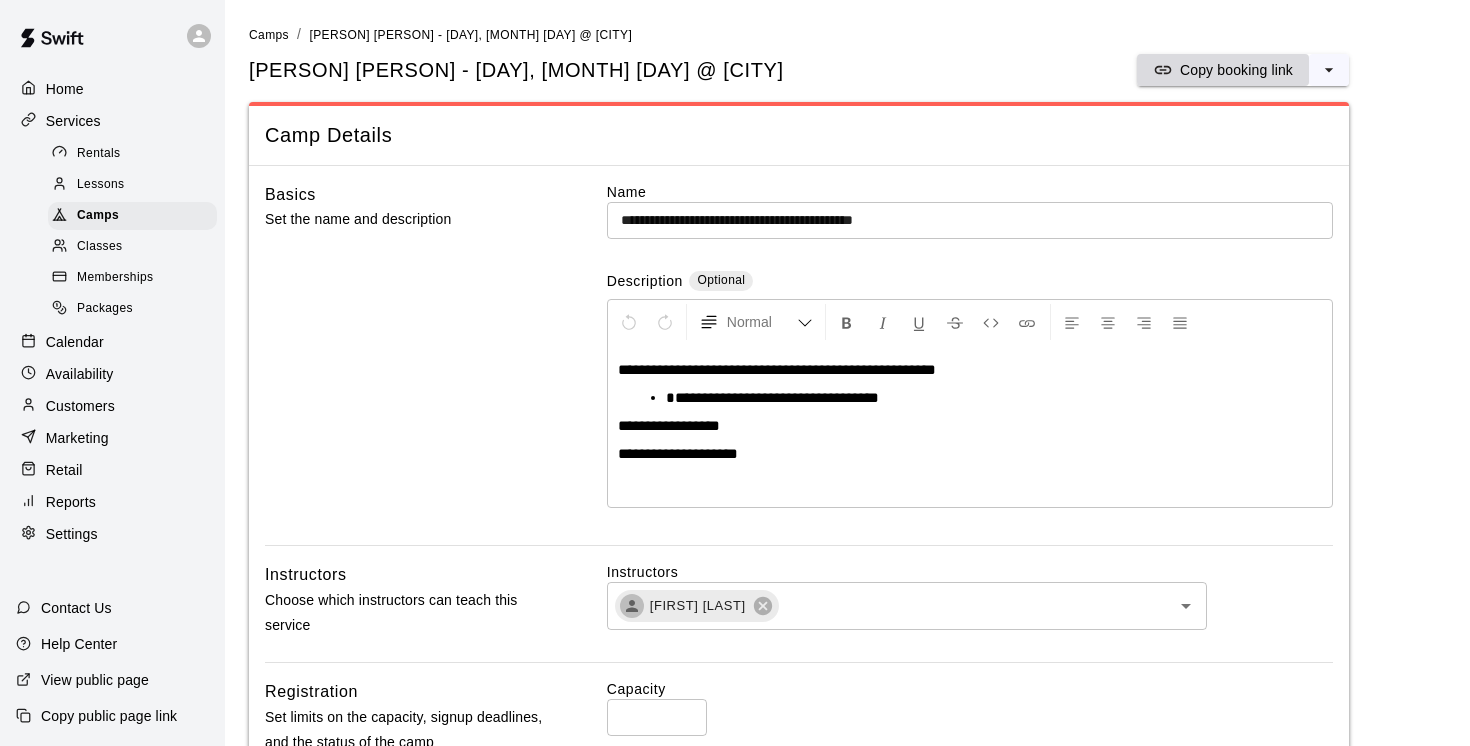 click on "Copy booking link" at bounding box center [1236, 70] 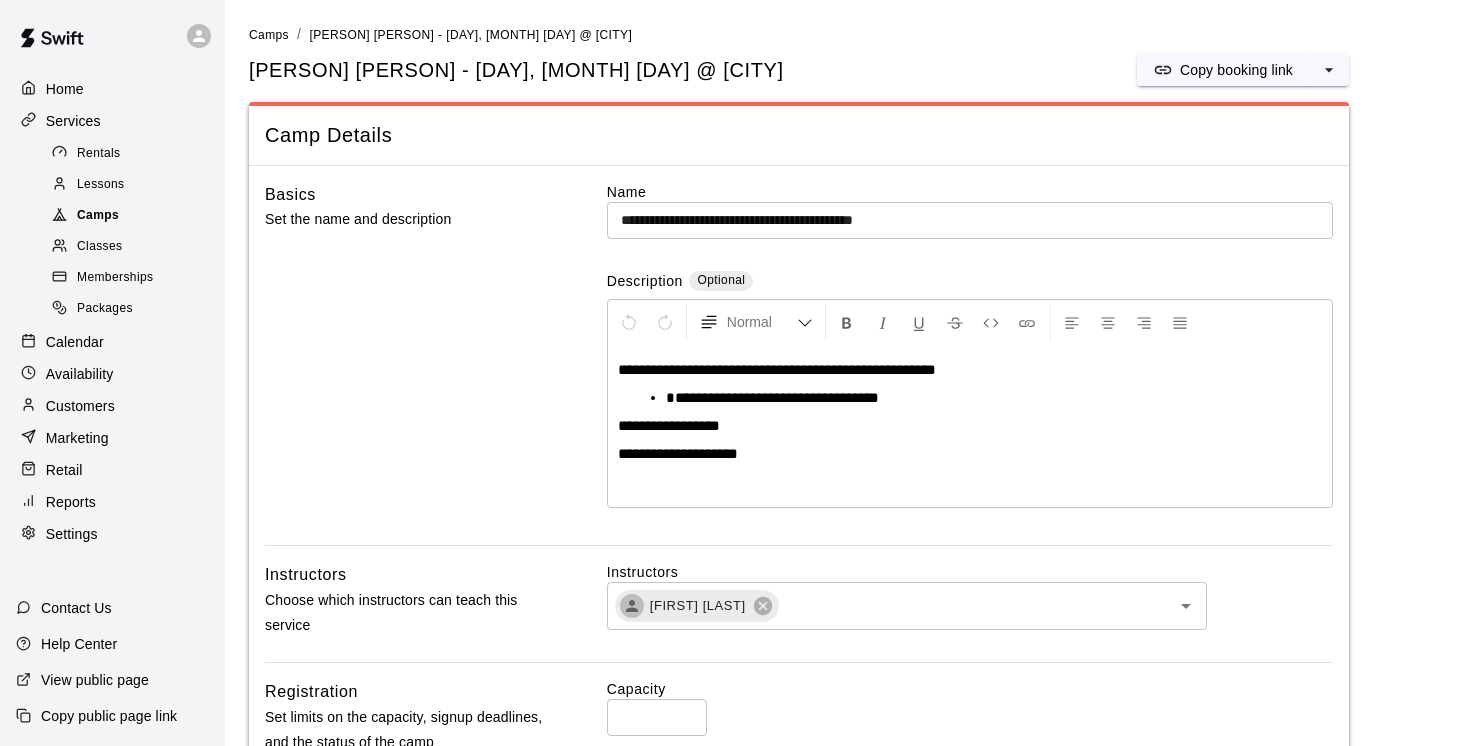 click on "Camps" at bounding box center [98, 216] 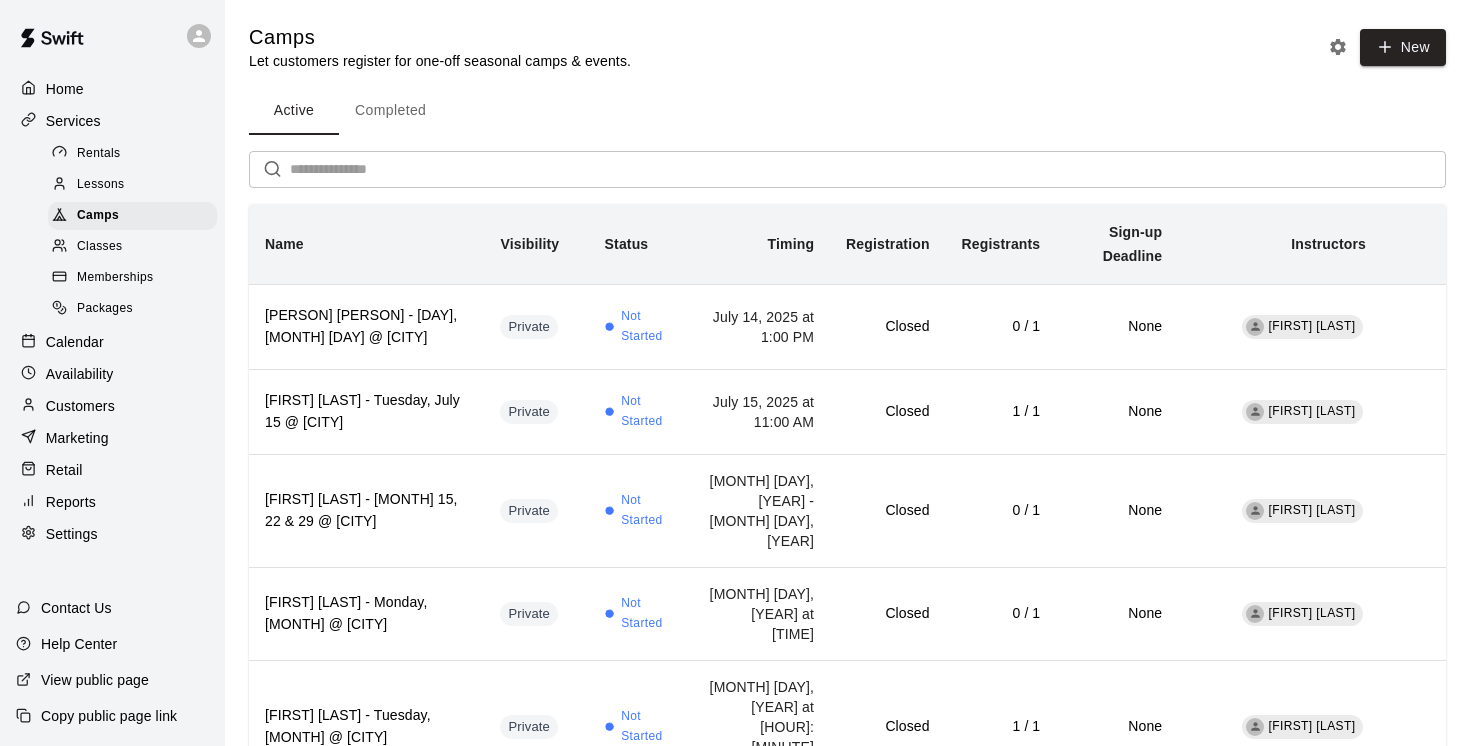 click on "Completed" at bounding box center (390, 111) 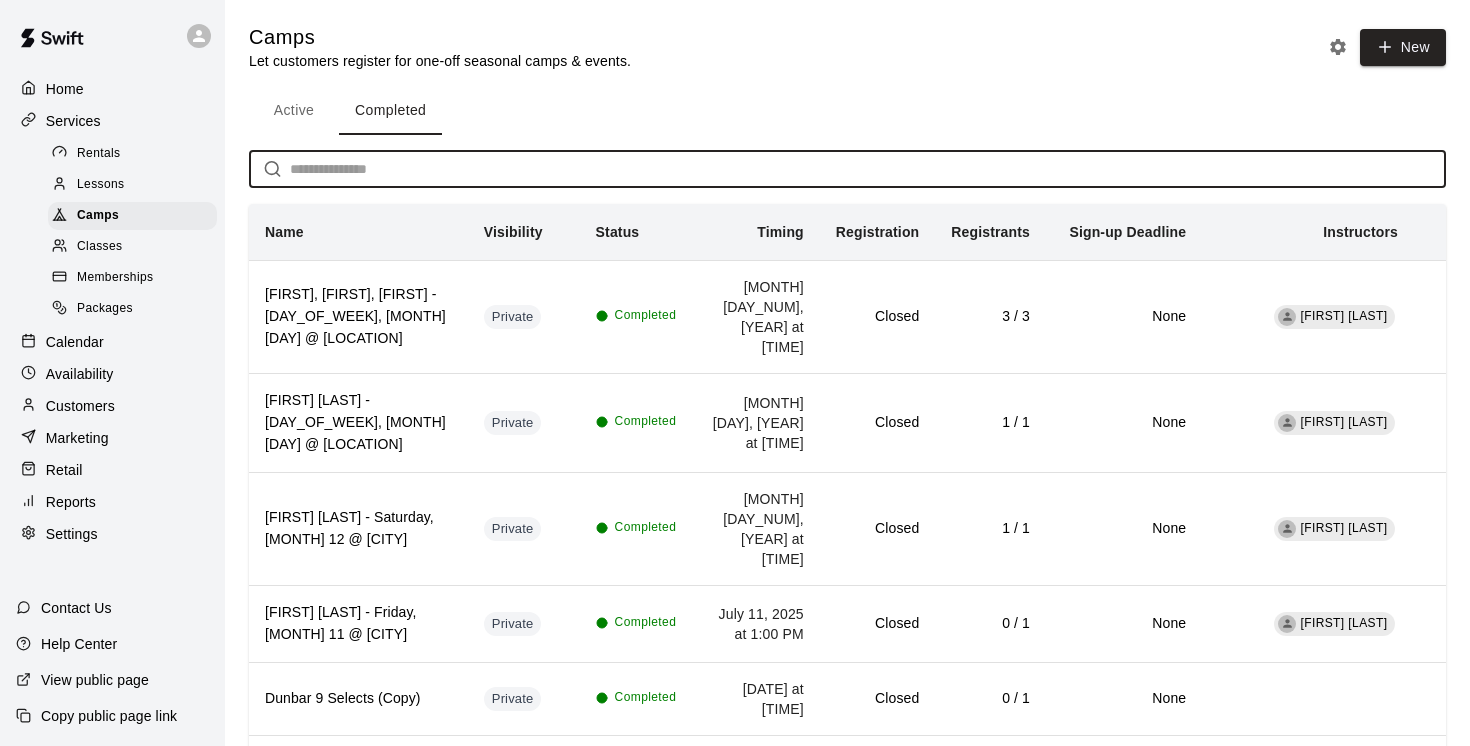 click at bounding box center [868, 169] 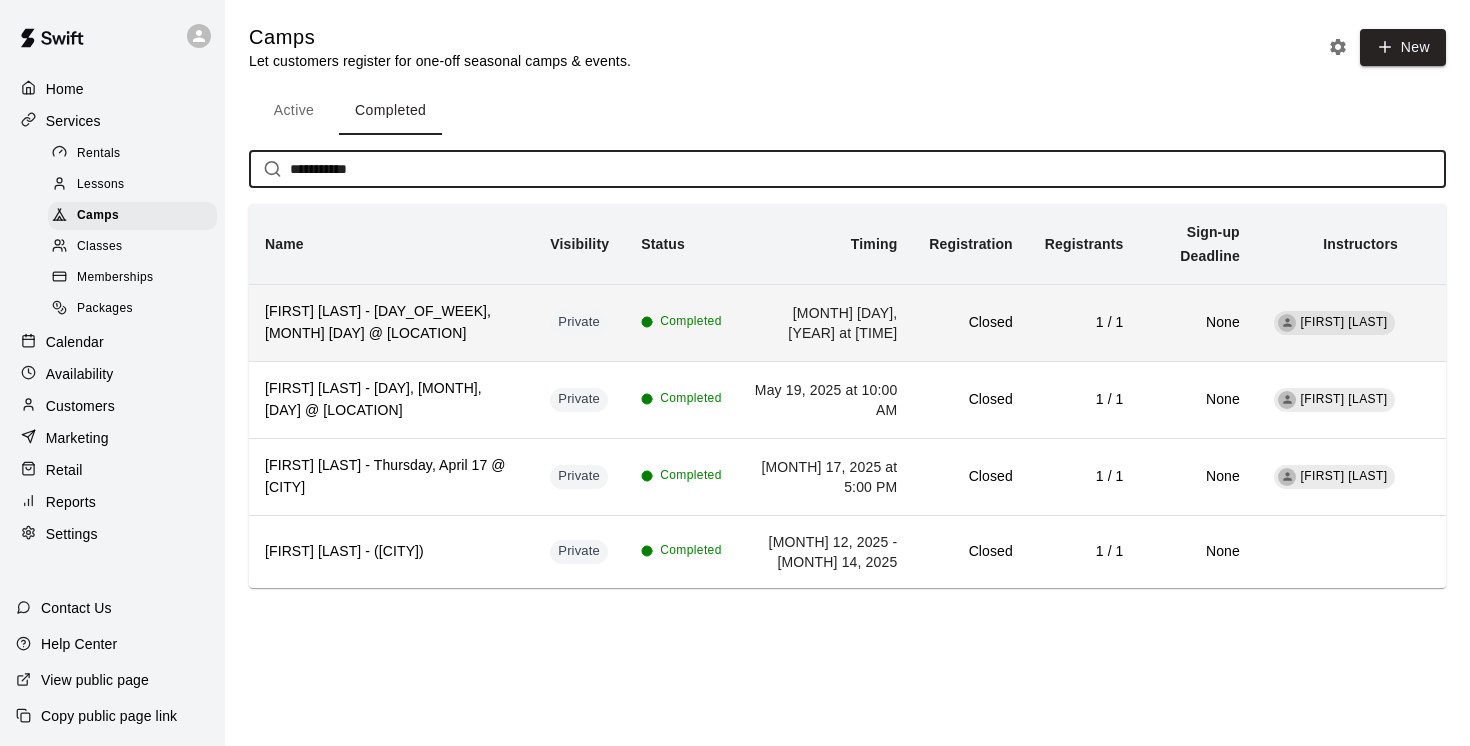 type on "**********" 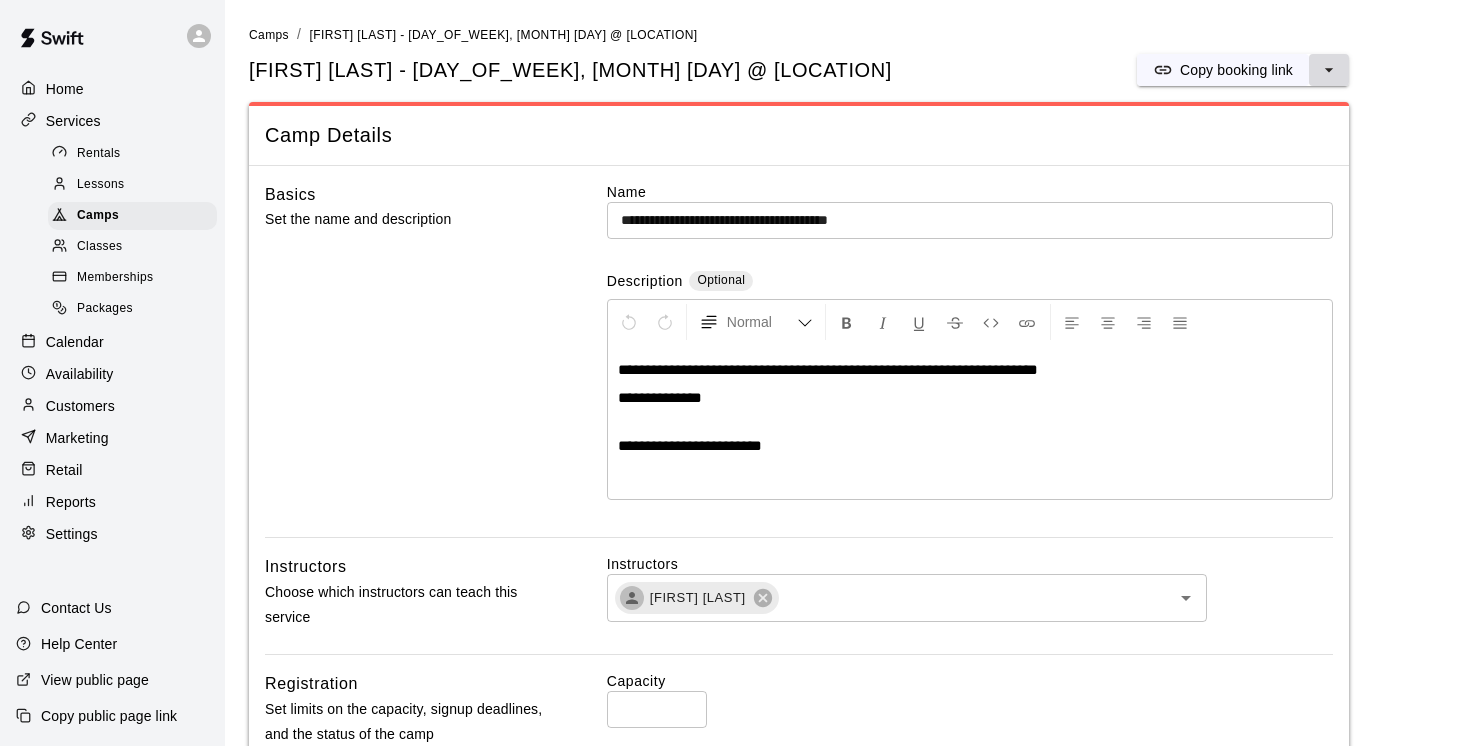 click 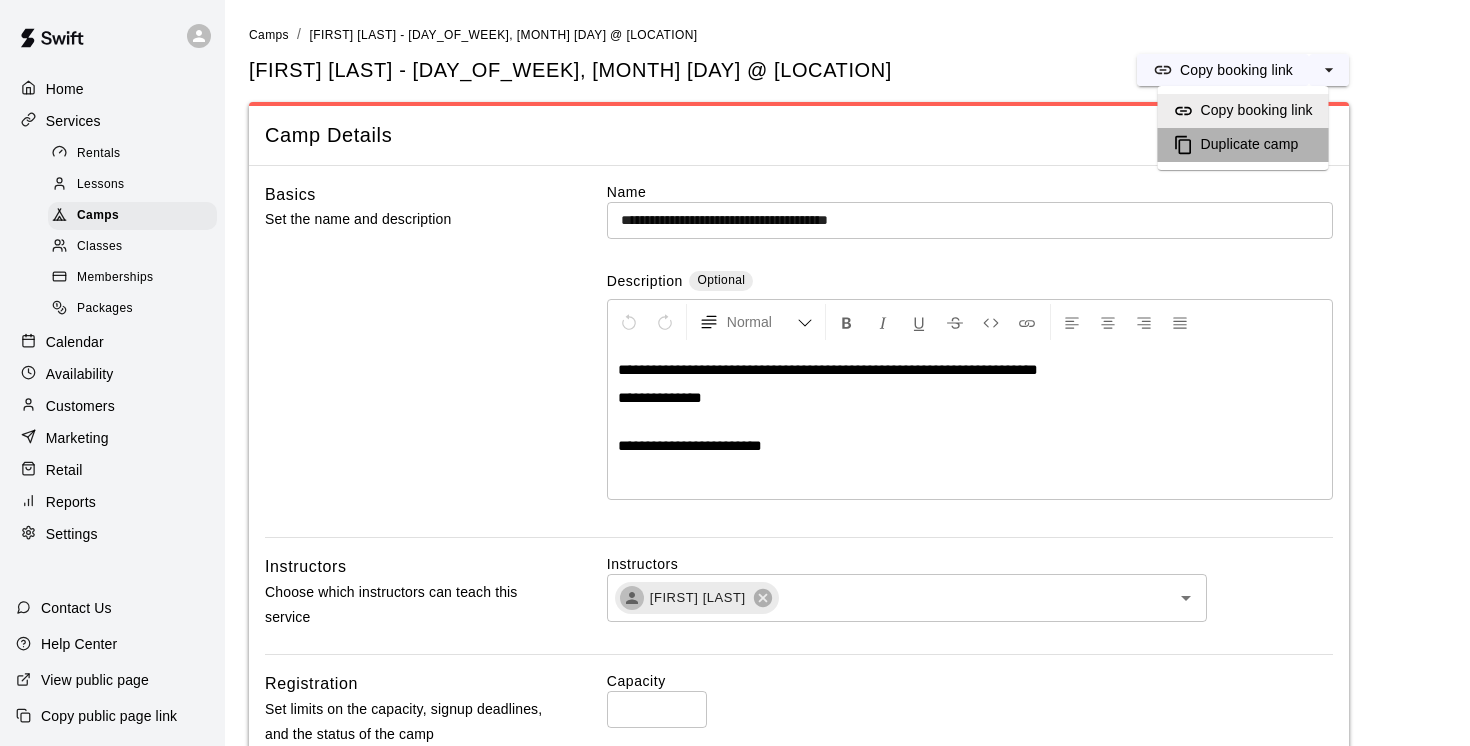 click on "Duplicate camp" at bounding box center [1250, 145] 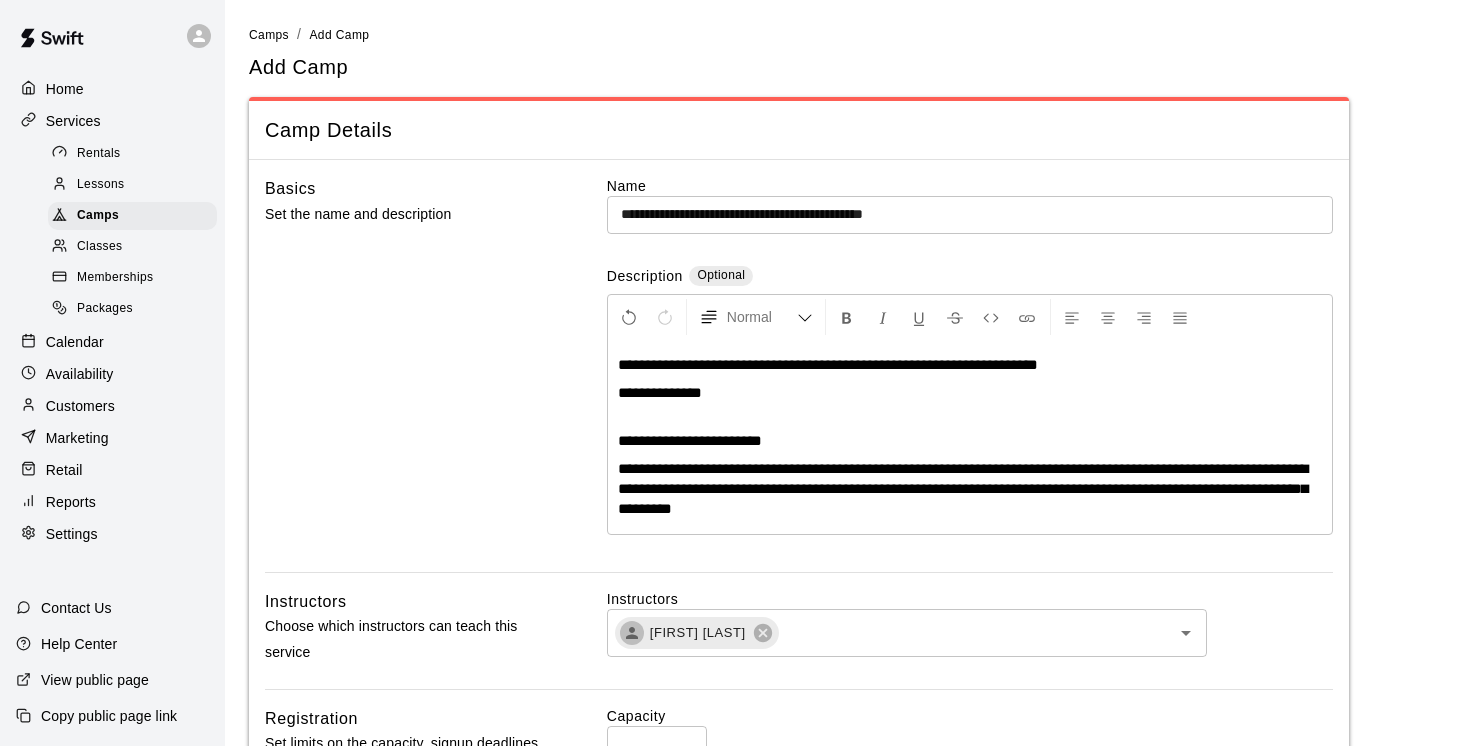 click on "**********" at bounding box center [970, 214] 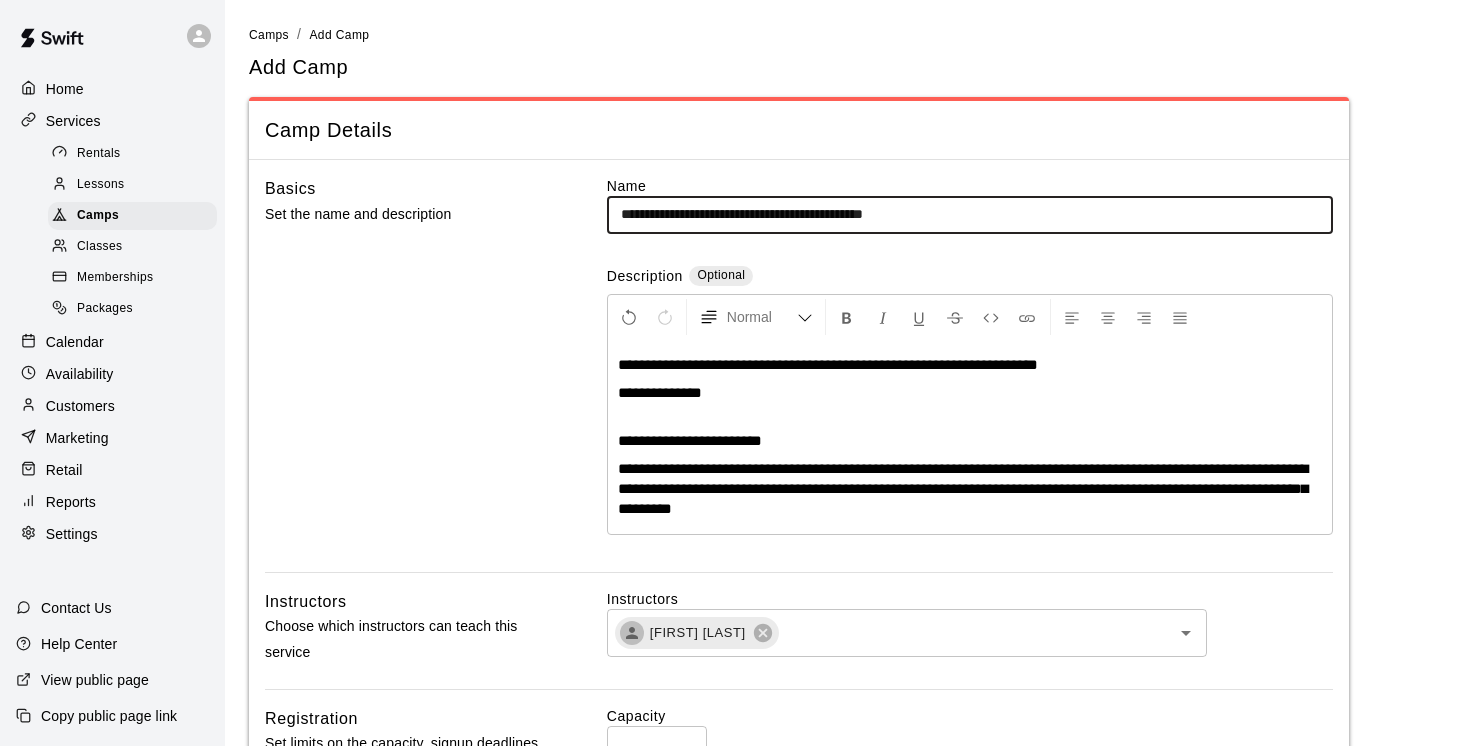 click on "**********" at bounding box center [970, 214] 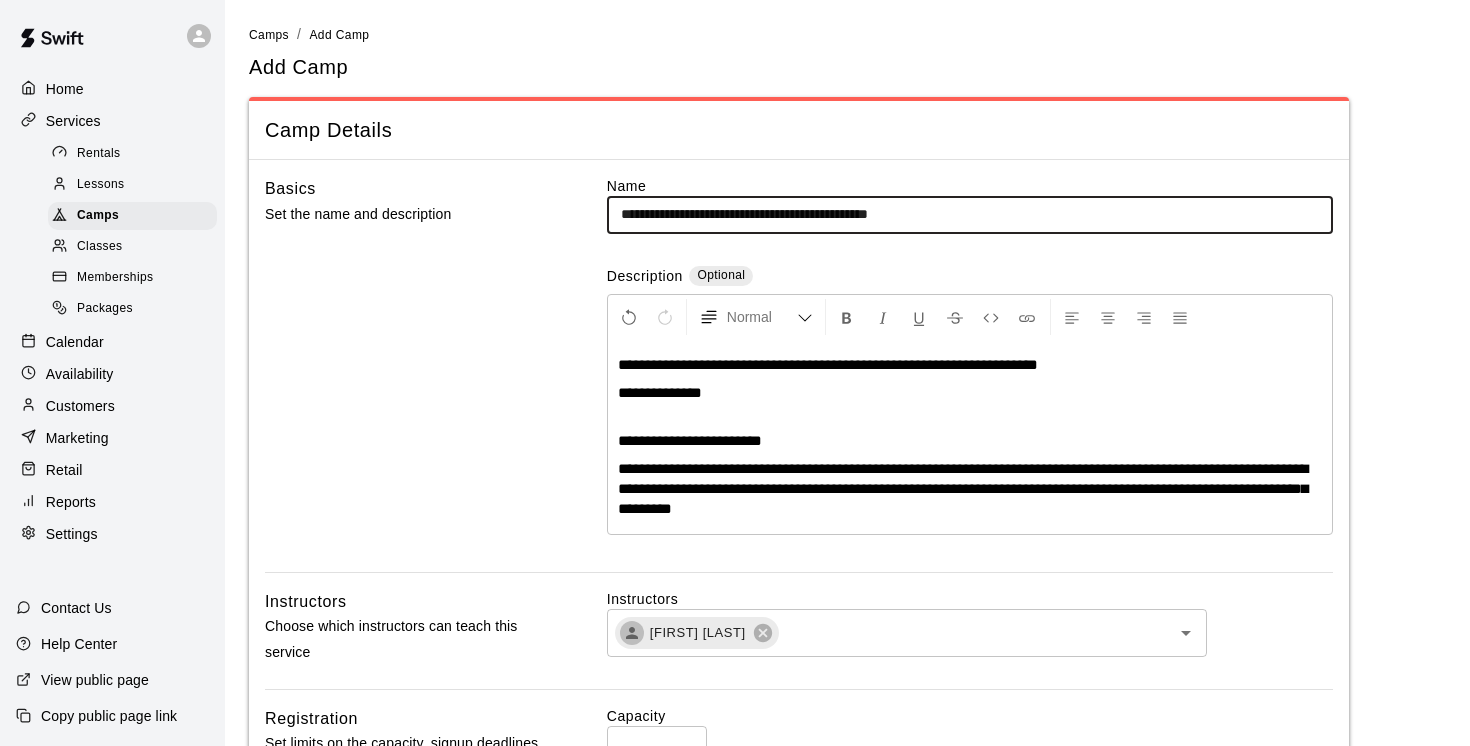 click on "**********" at bounding box center (970, 214) 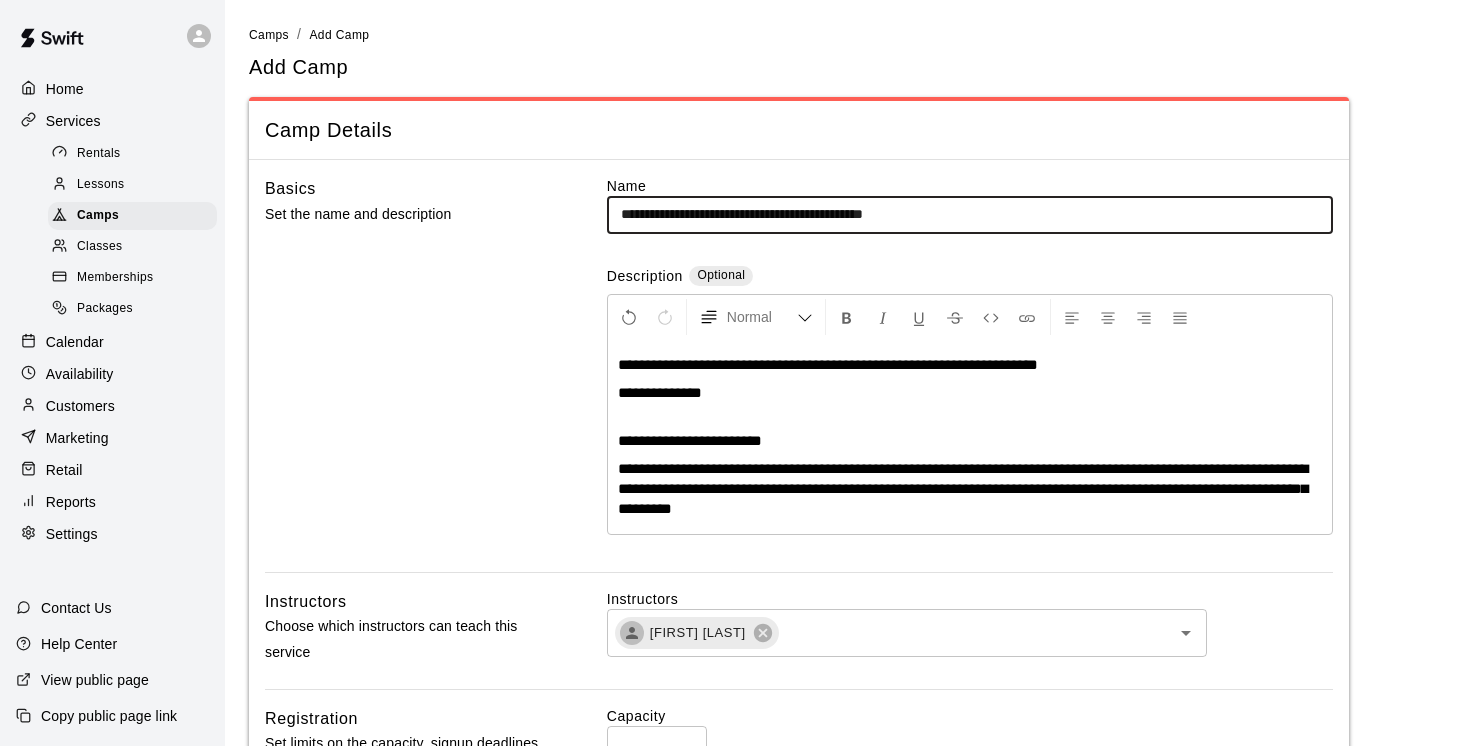 drag, startPoint x: 973, startPoint y: 220, endPoint x: 934, endPoint y: 217, distance: 39.115215 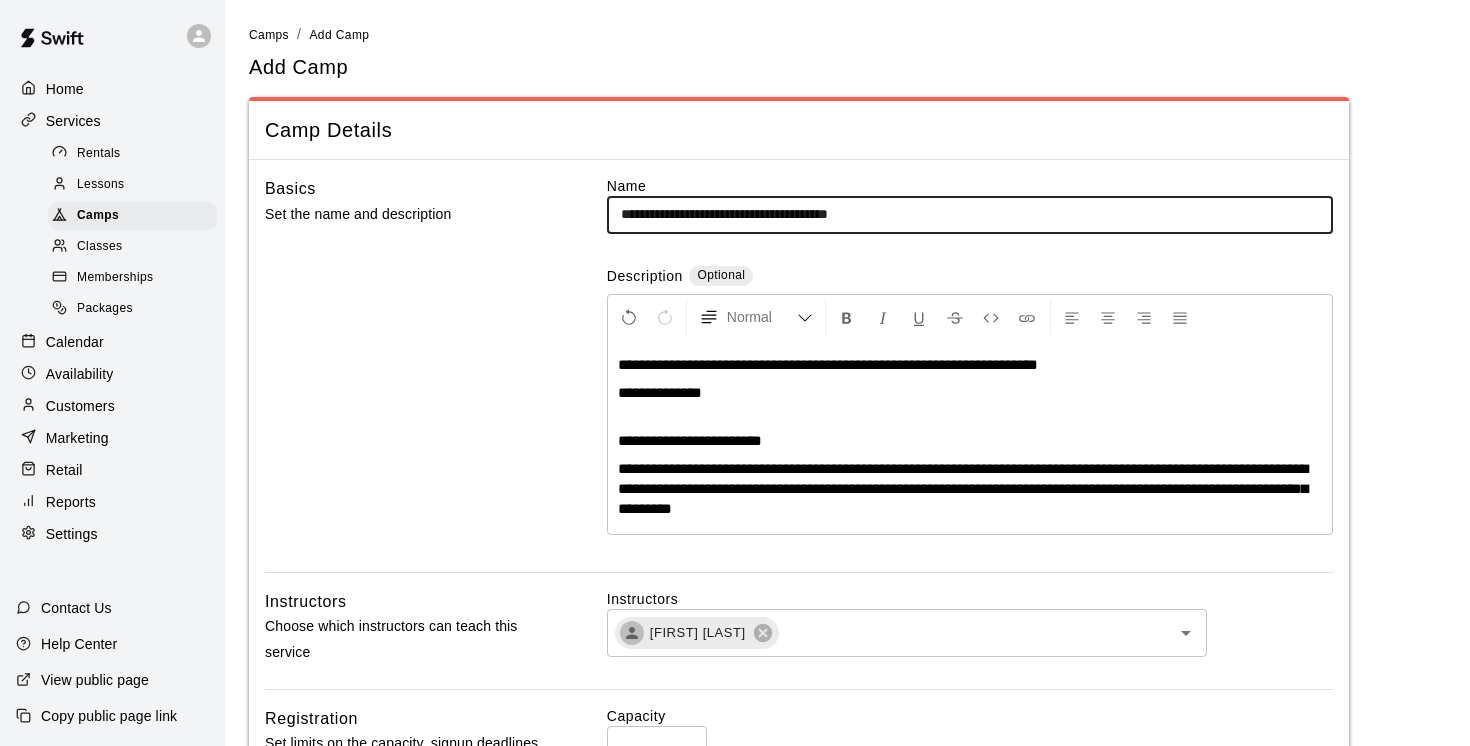 type on "**********" 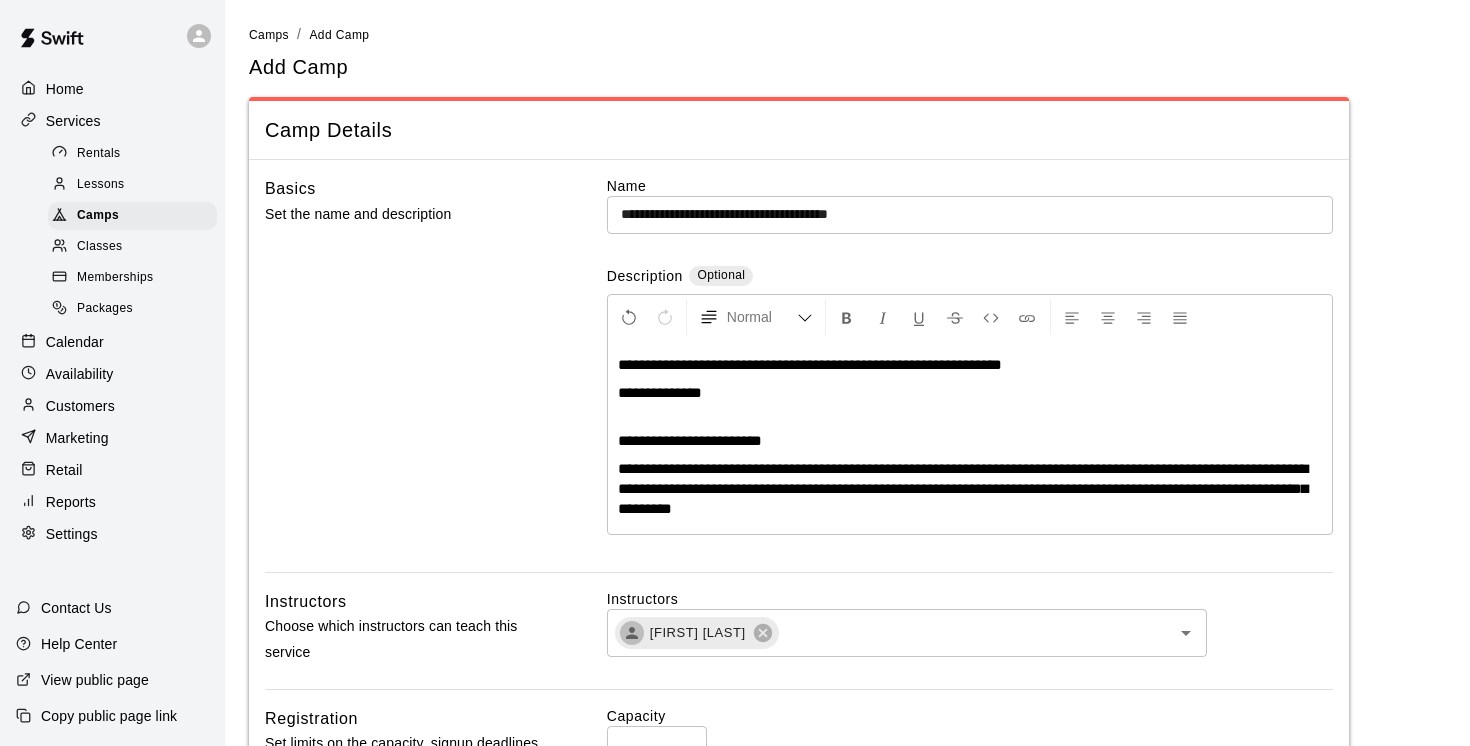 type 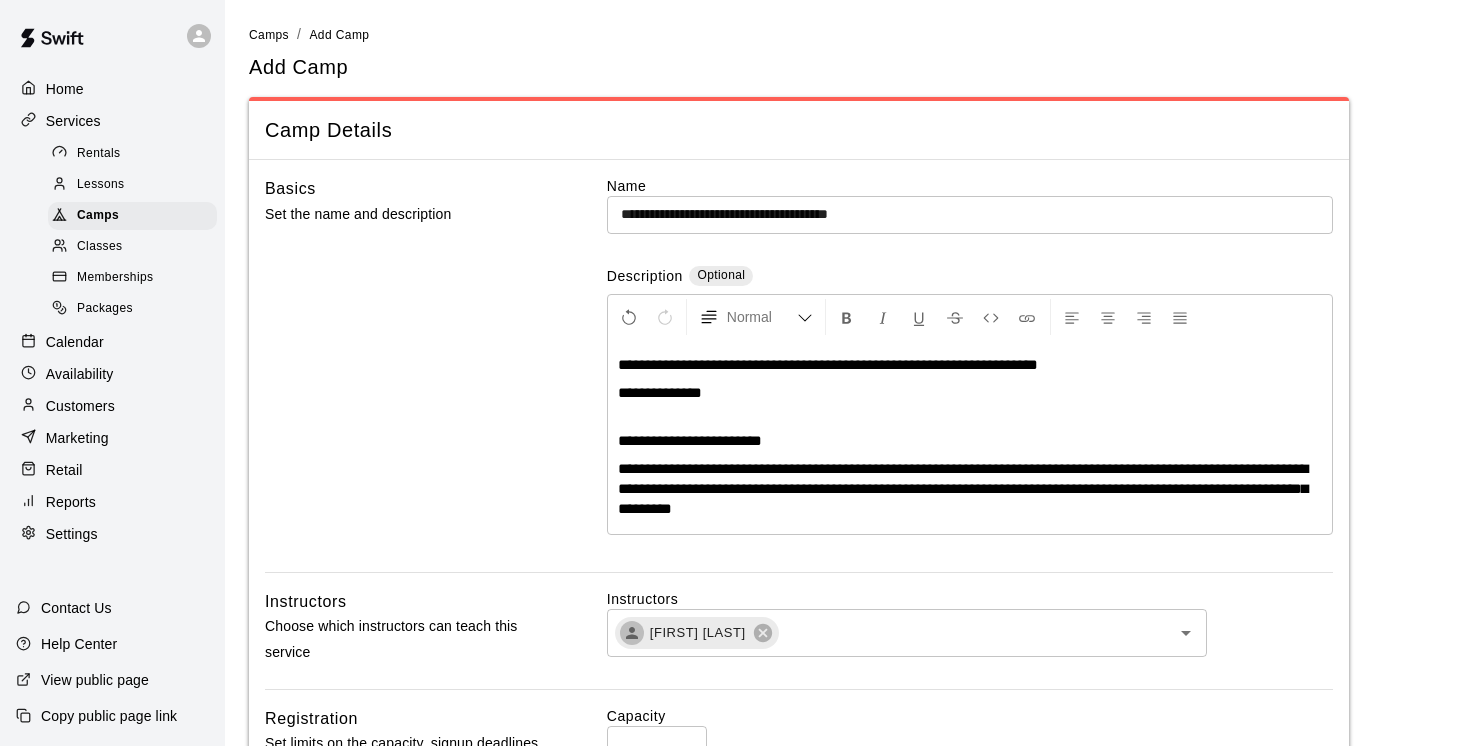 click on "**********" at bounding box center [828, 364] 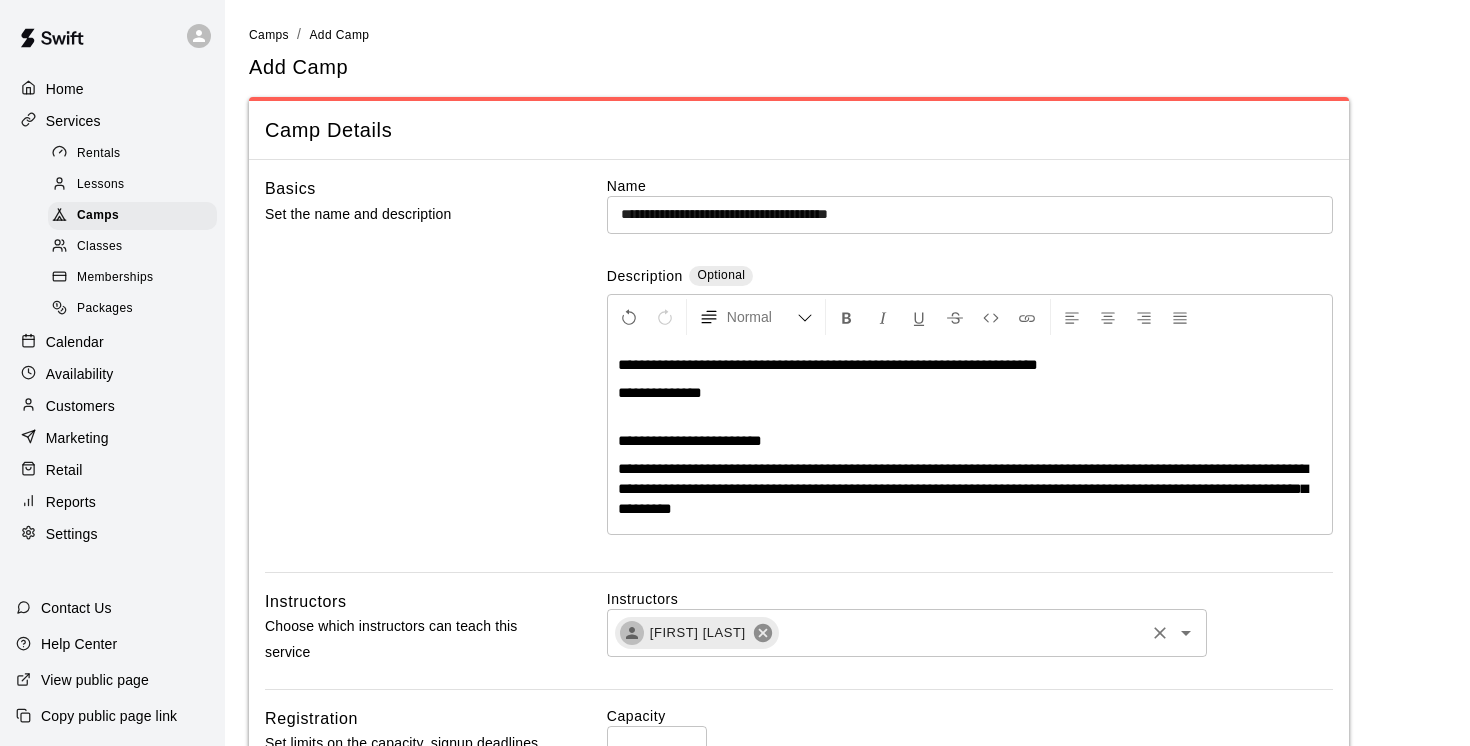 click 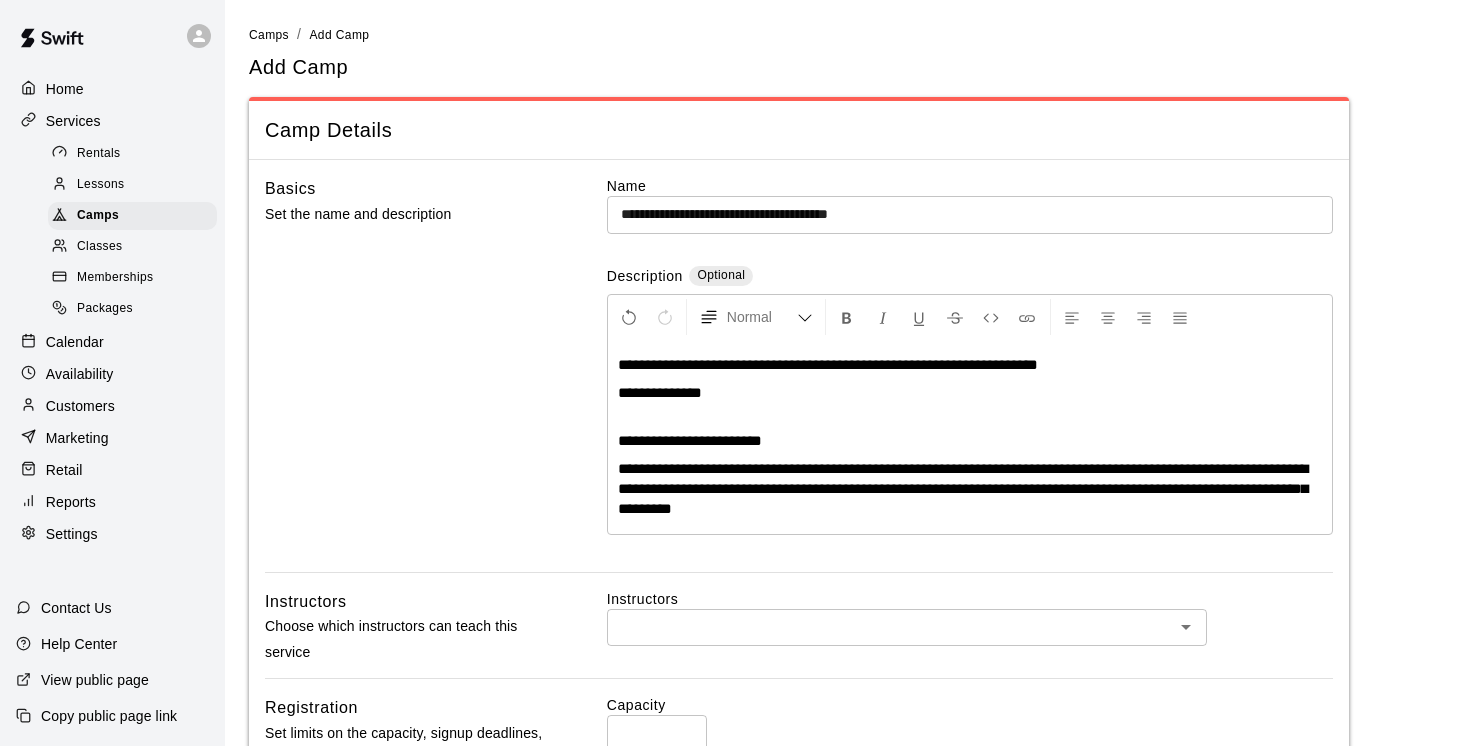 click at bounding box center (890, 627) 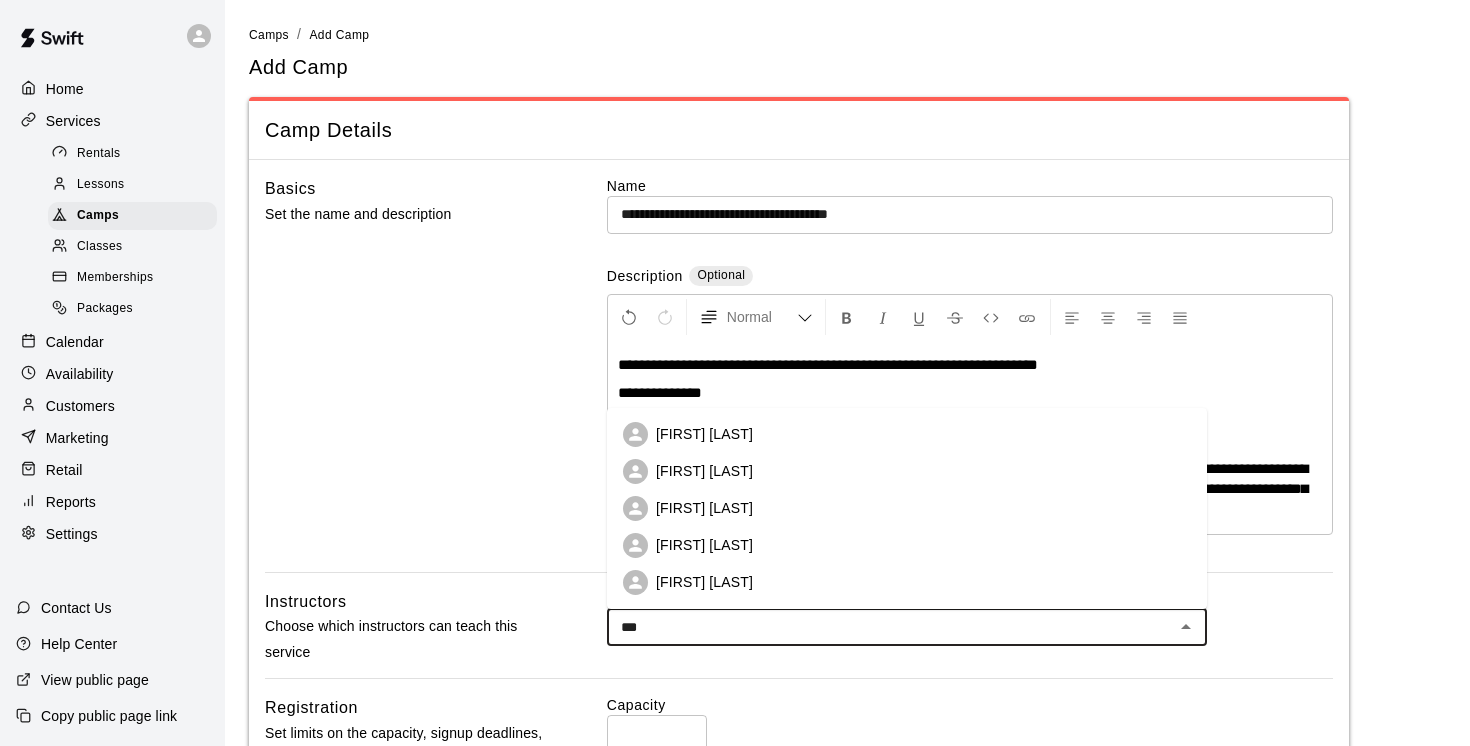 type on "****" 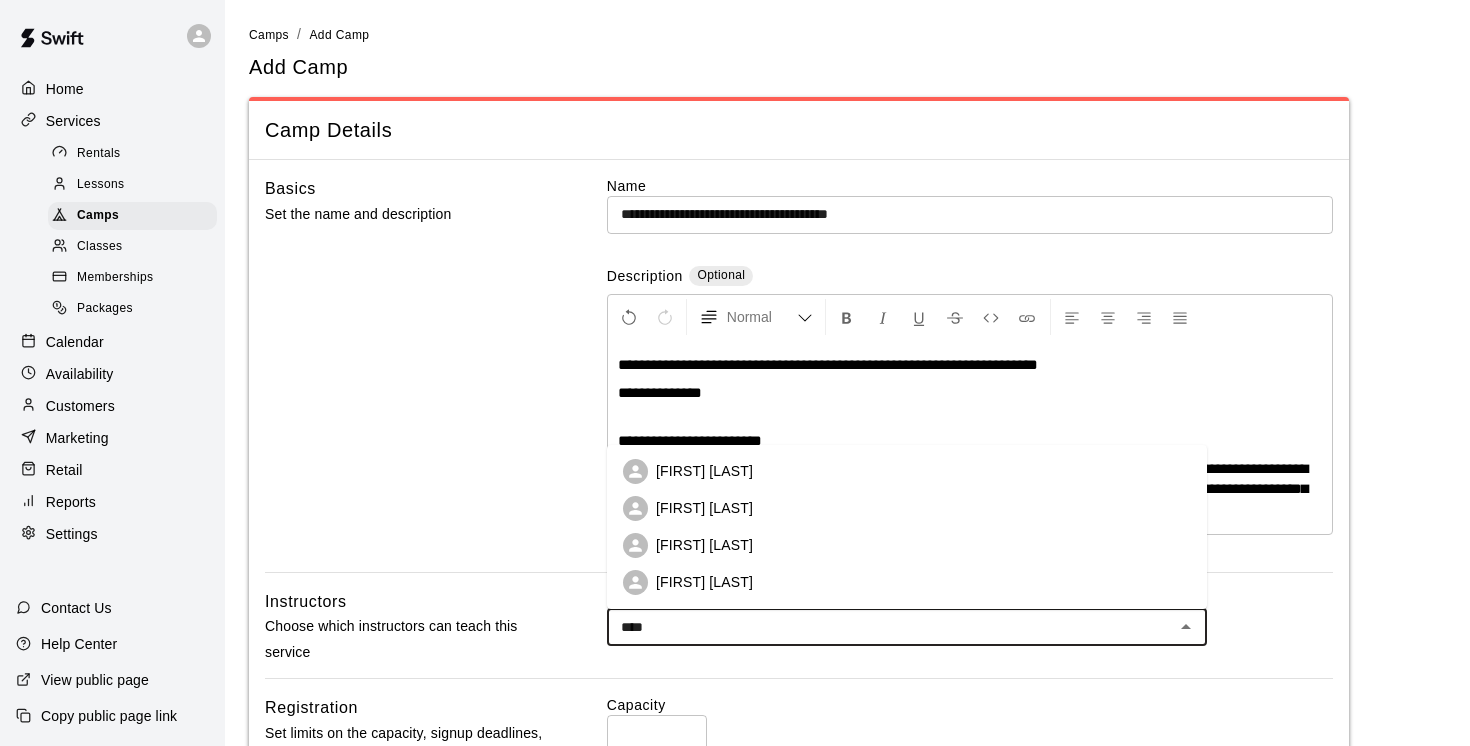 click on "[FIRST] [LAST]" at bounding box center (907, 508) 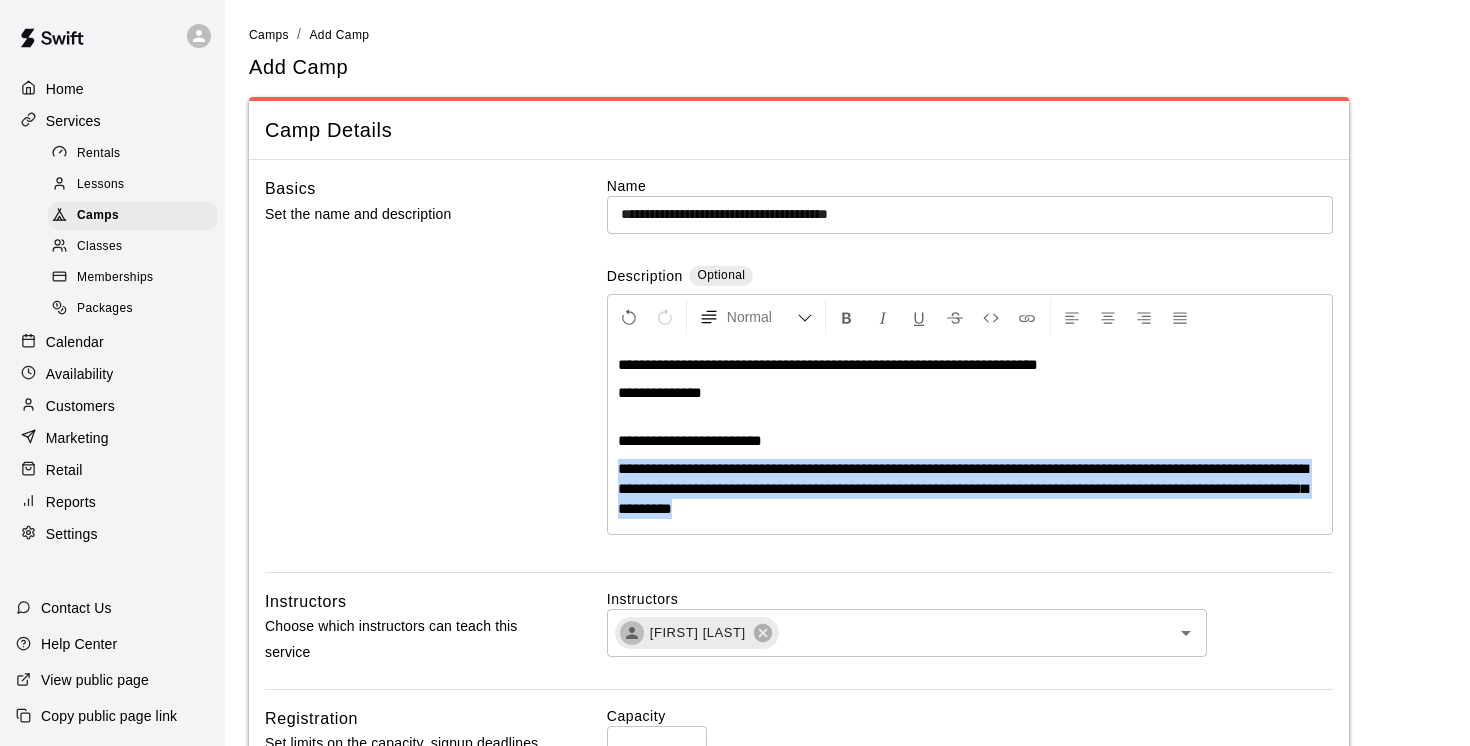 drag, startPoint x: 619, startPoint y: 463, endPoint x: 645, endPoint y: 530, distance: 71.867935 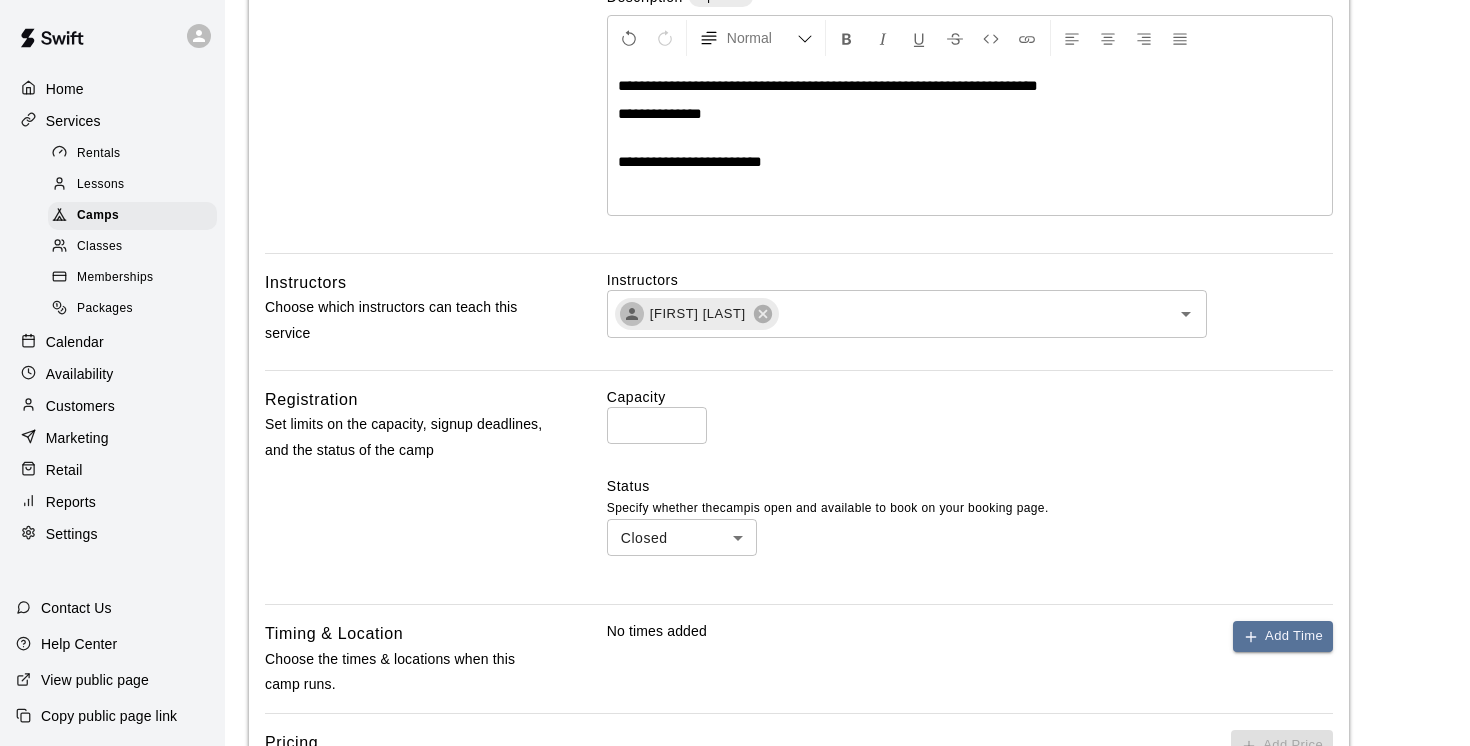 scroll, scrollTop: 281, scrollLeft: 0, axis: vertical 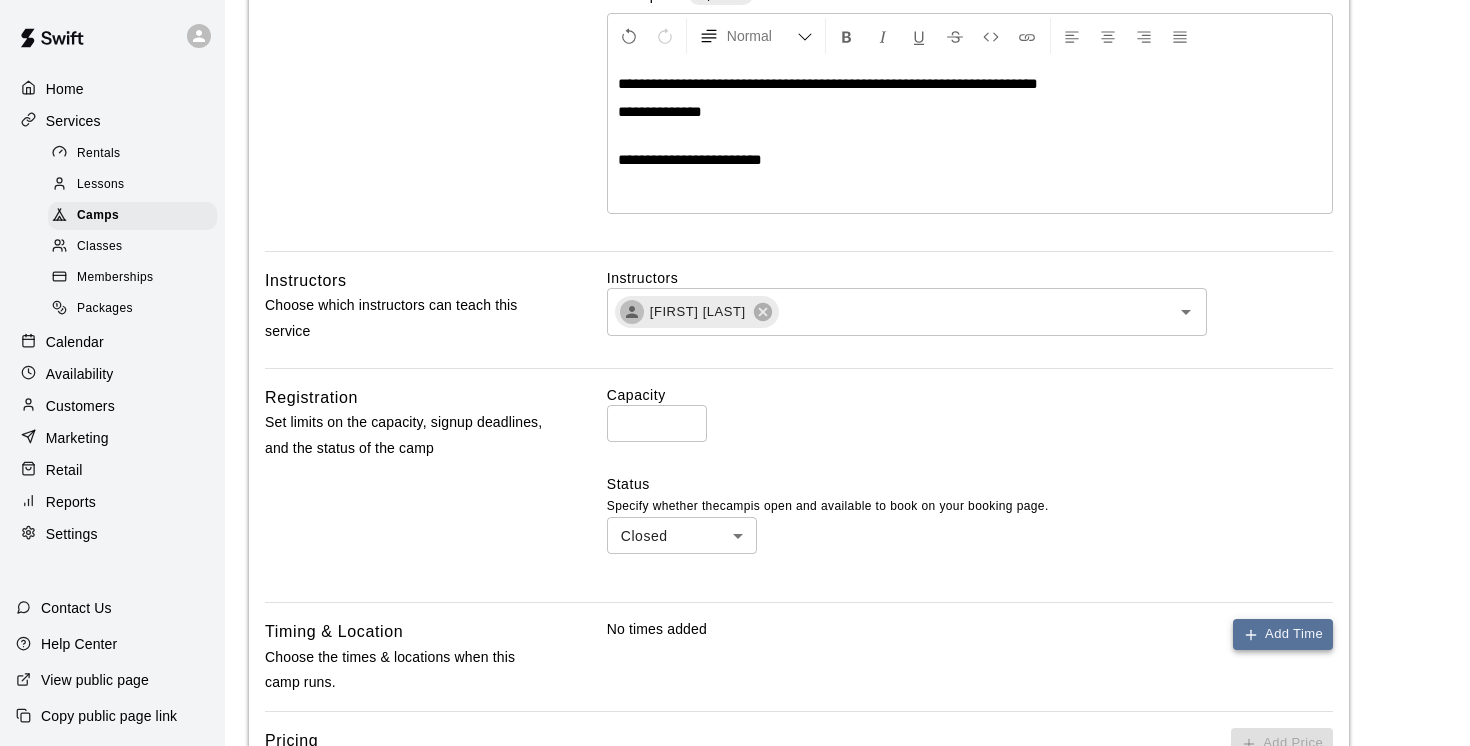click on "Add Time" at bounding box center [1283, 634] 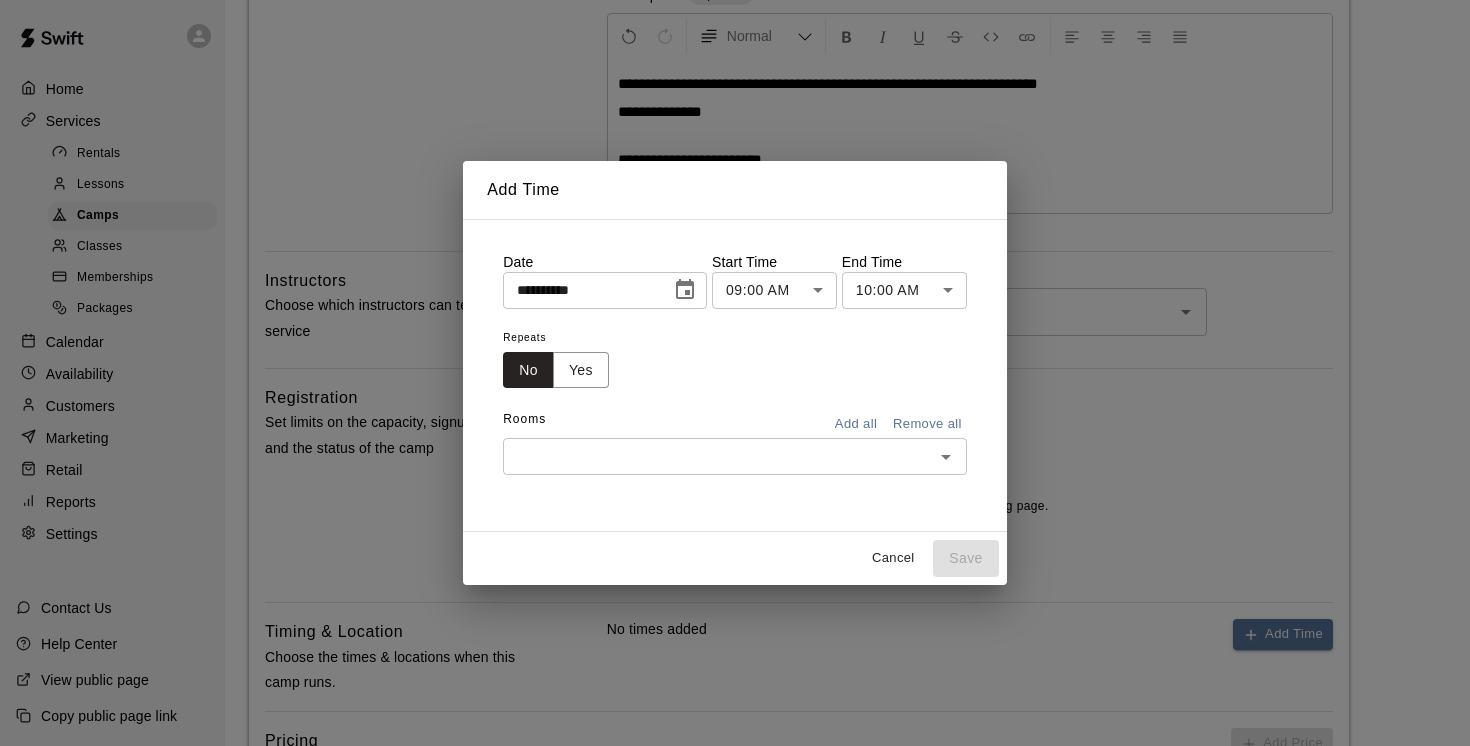 click on "**********" at bounding box center [735, 433] 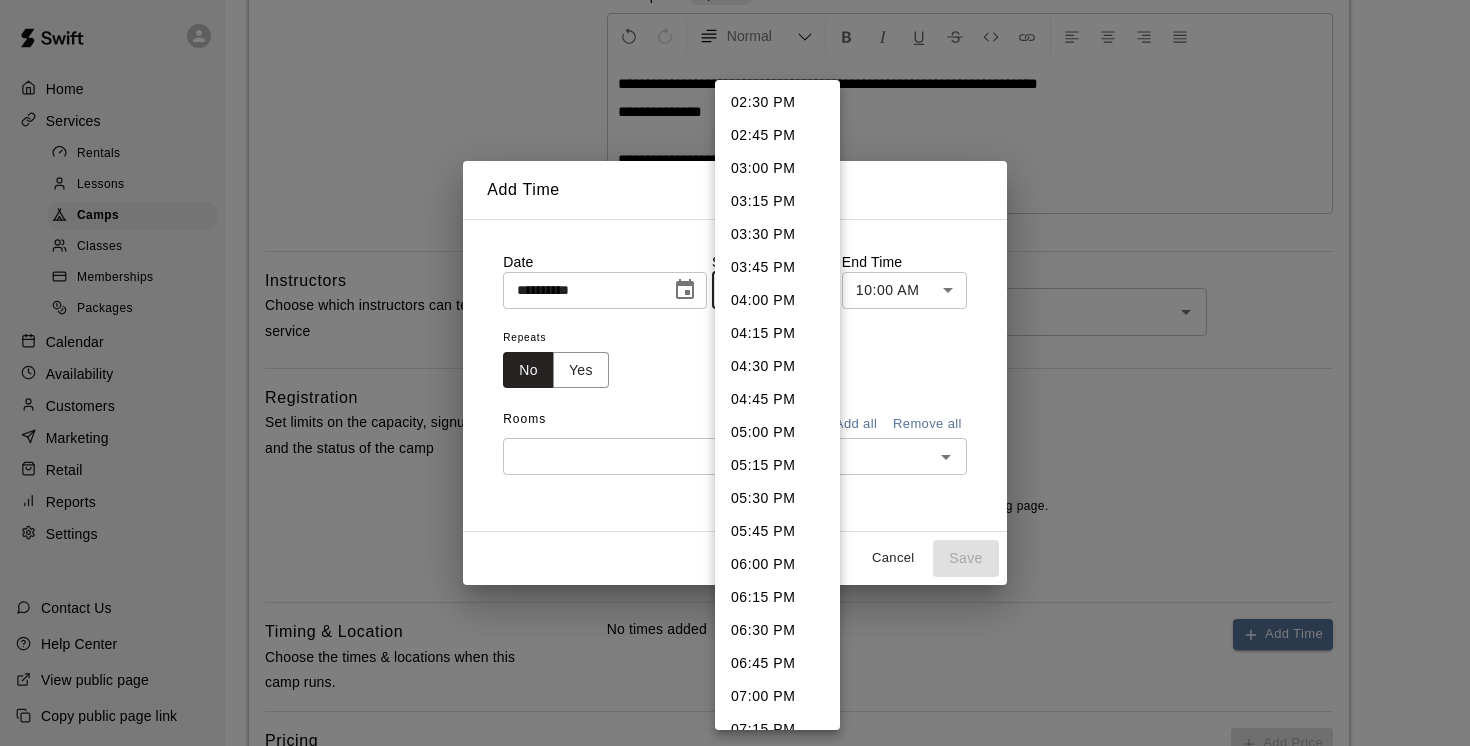scroll, scrollTop: 1934, scrollLeft: 0, axis: vertical 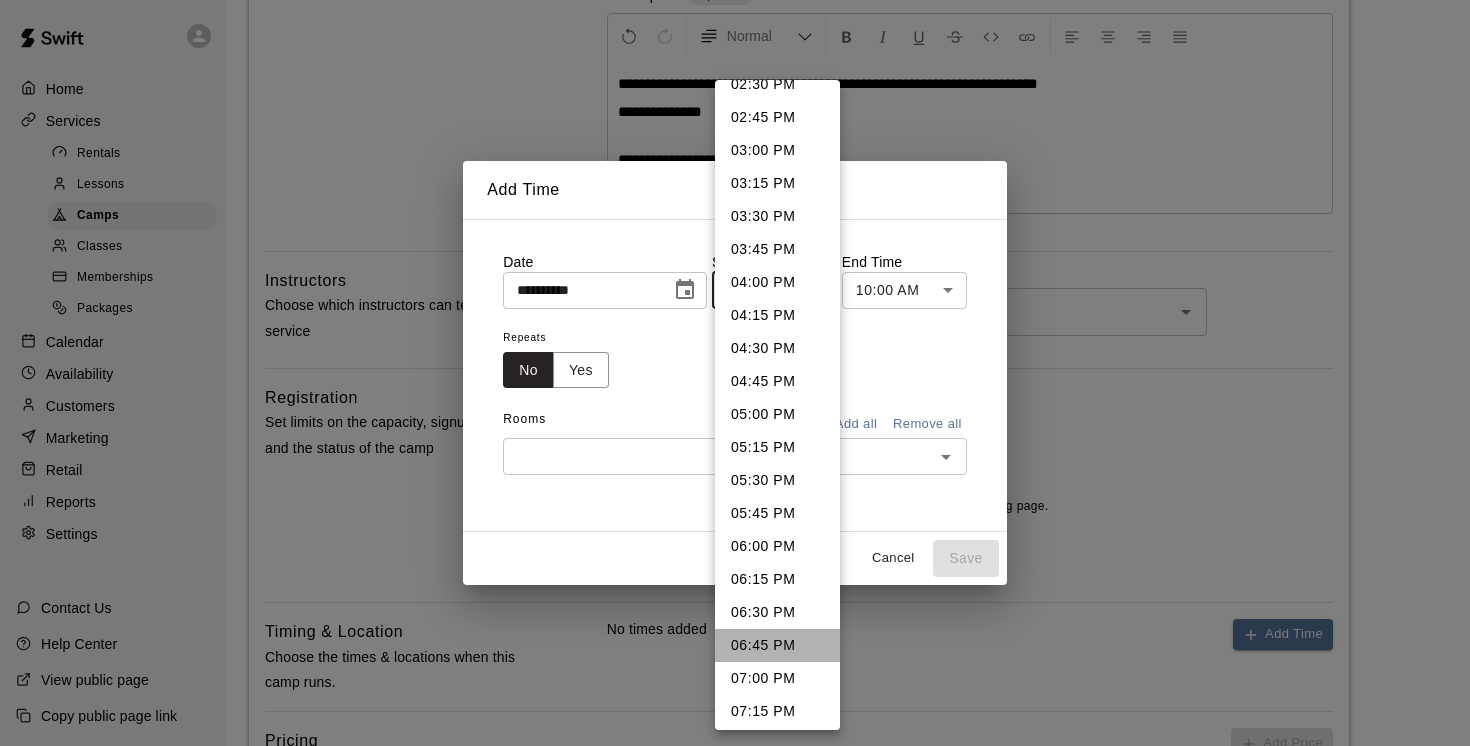 click on "06:45 PM" at bounding box center [777, 645] 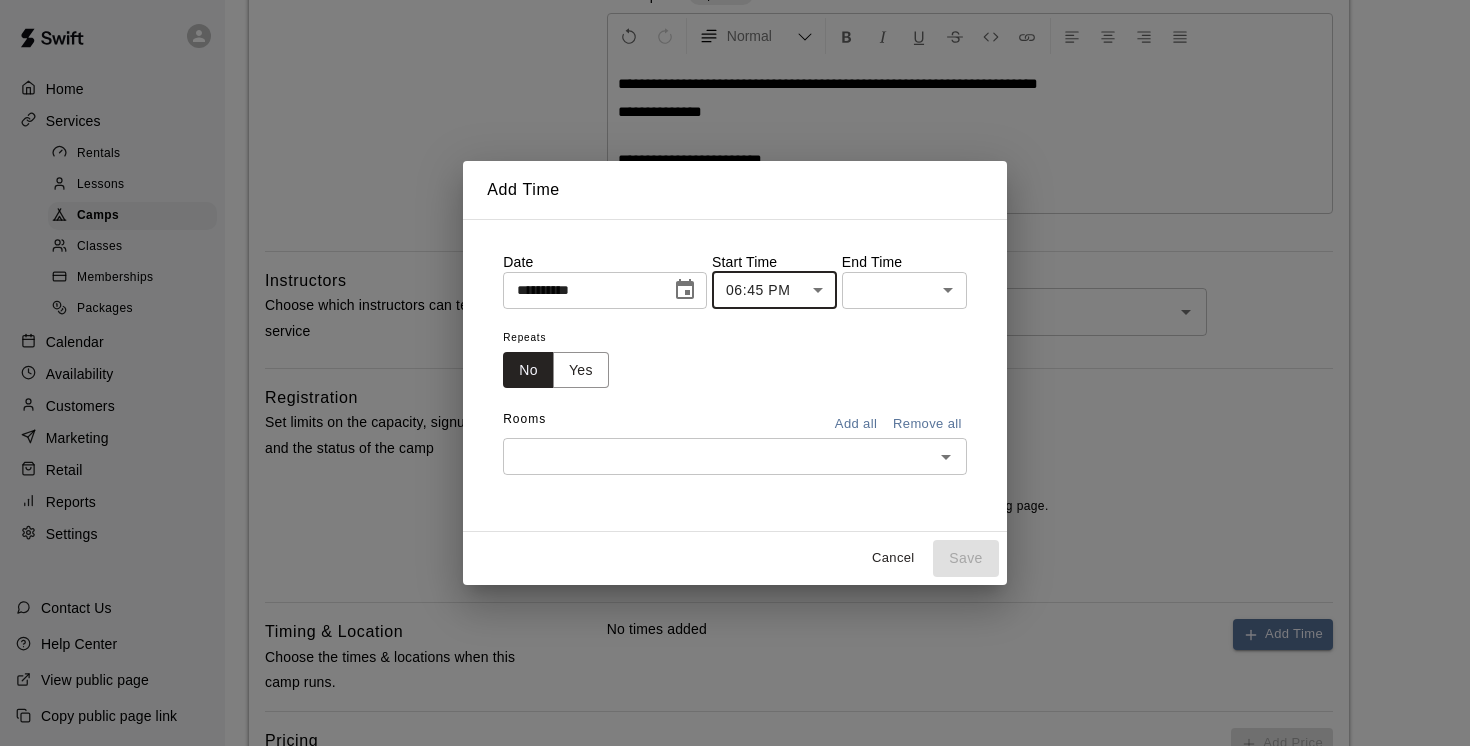 click on "**********" at bounding box center (735, 433) 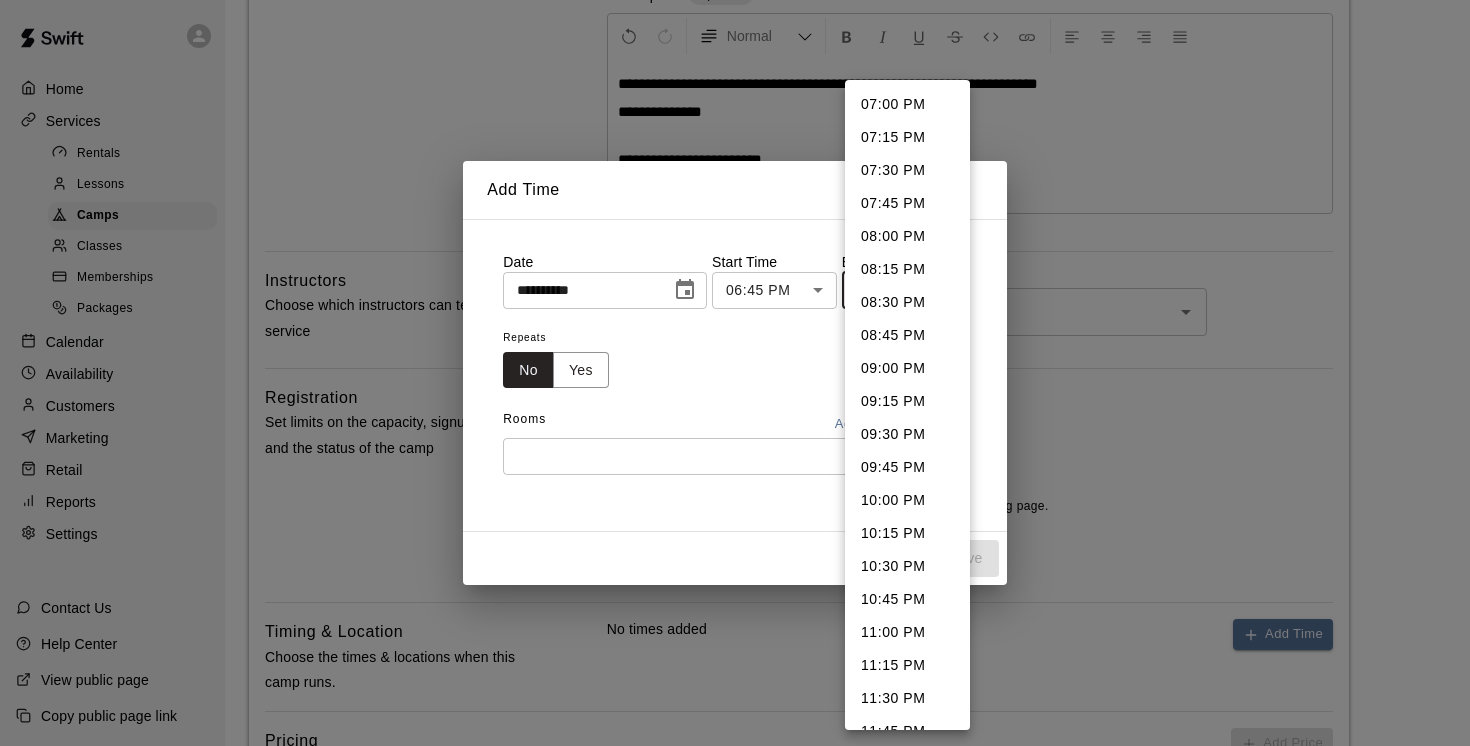 click on "07:45 PM" at bounding box center (907, 203) 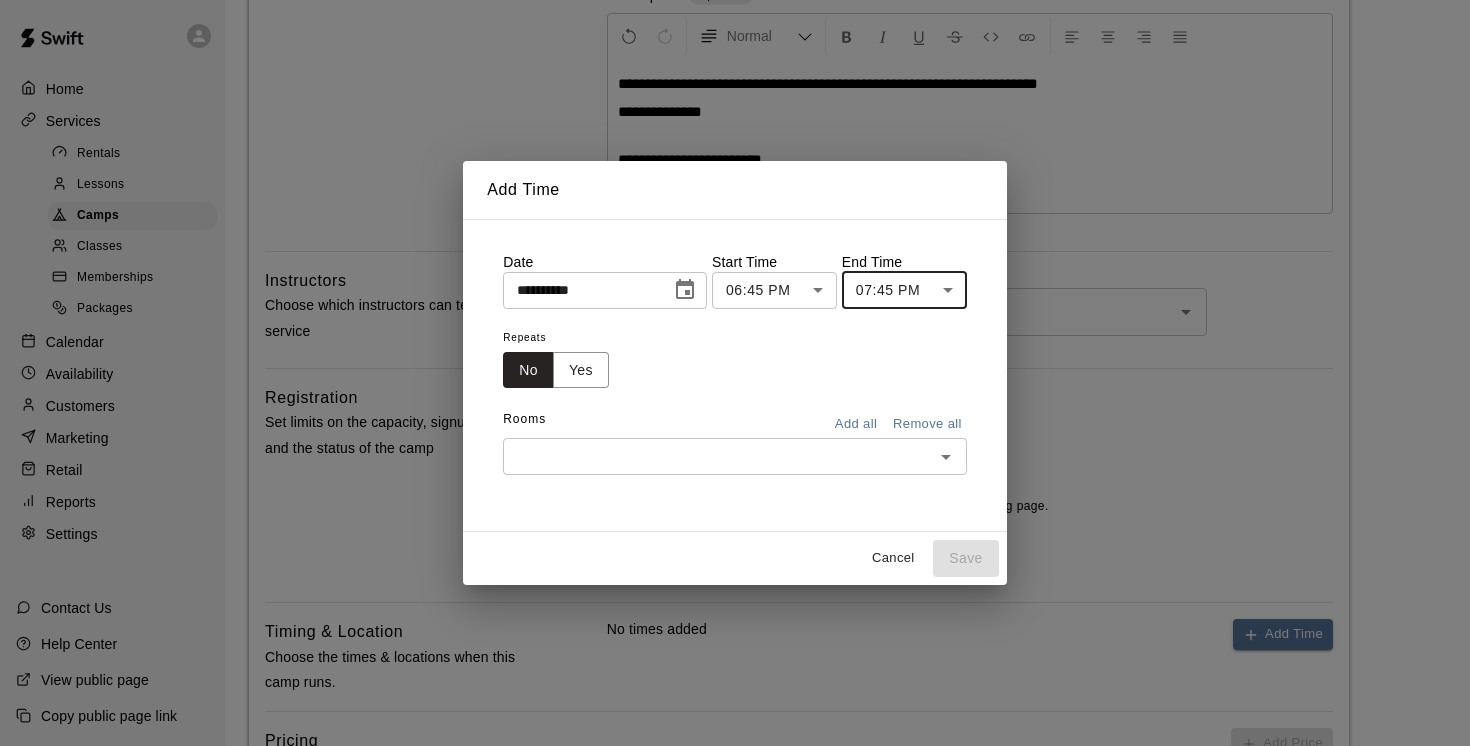 click at bounding box center (718, 456) 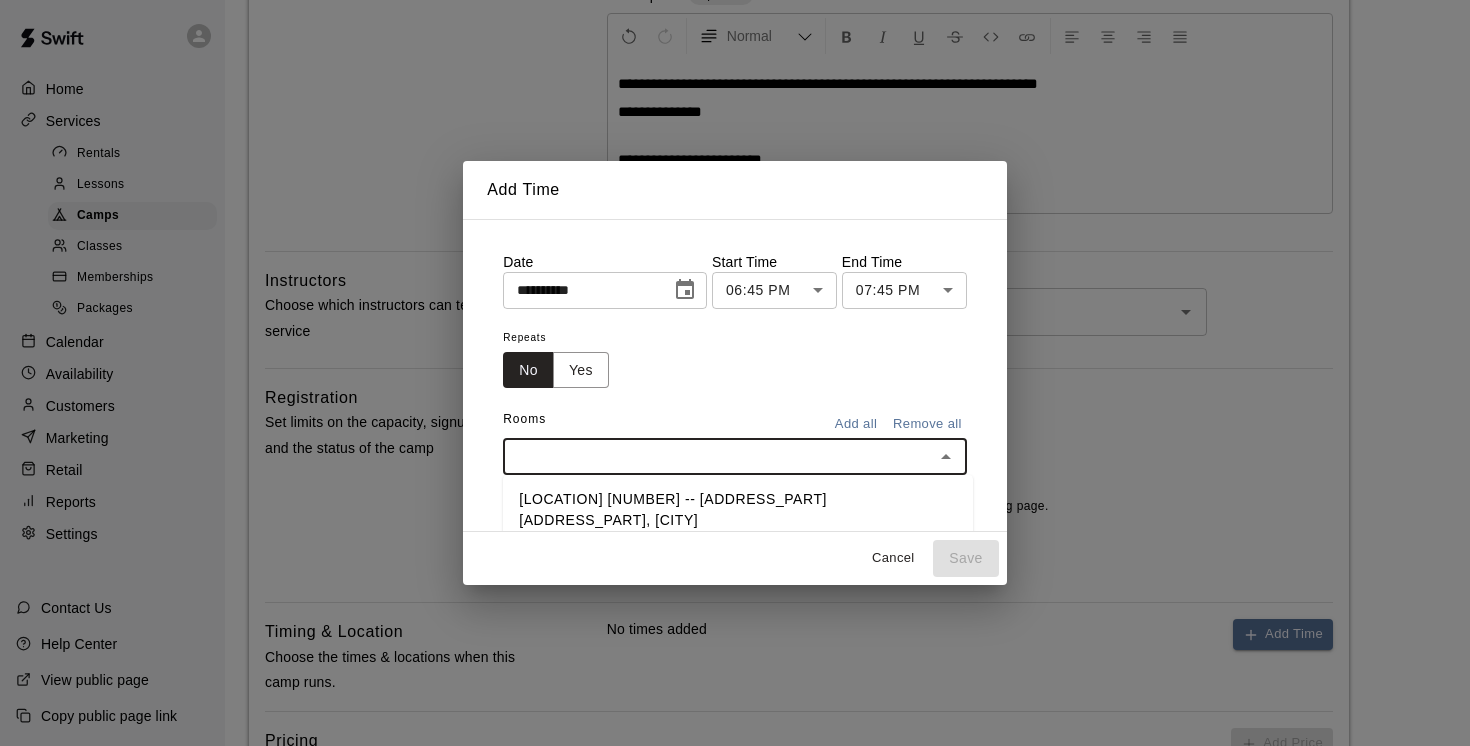 click on "[LOCATION] [NUMBER] -- [ADDRESS_PART] [ADDRESS_PART], [CITY]" at bounding box center (738, 510) 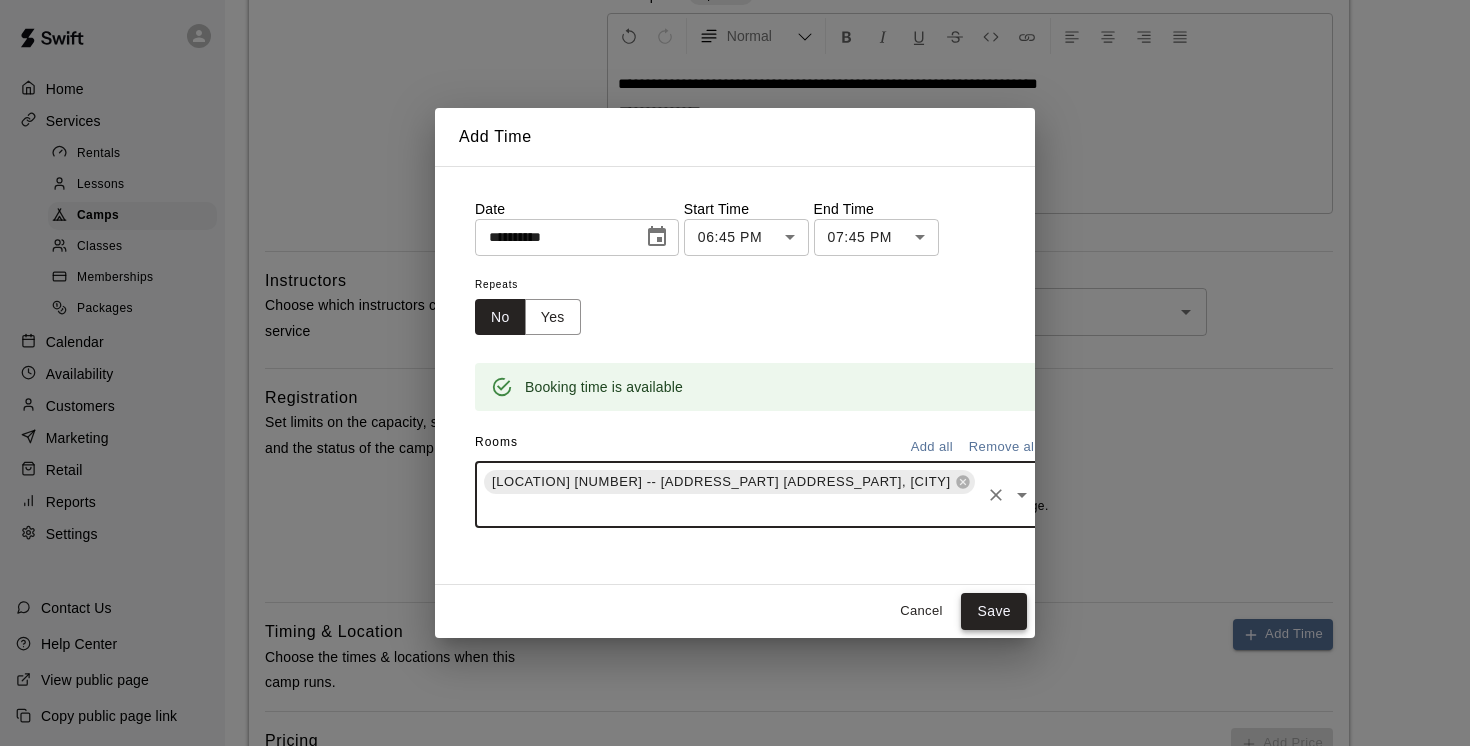 click on "Save" at bounding box center [994, 611] 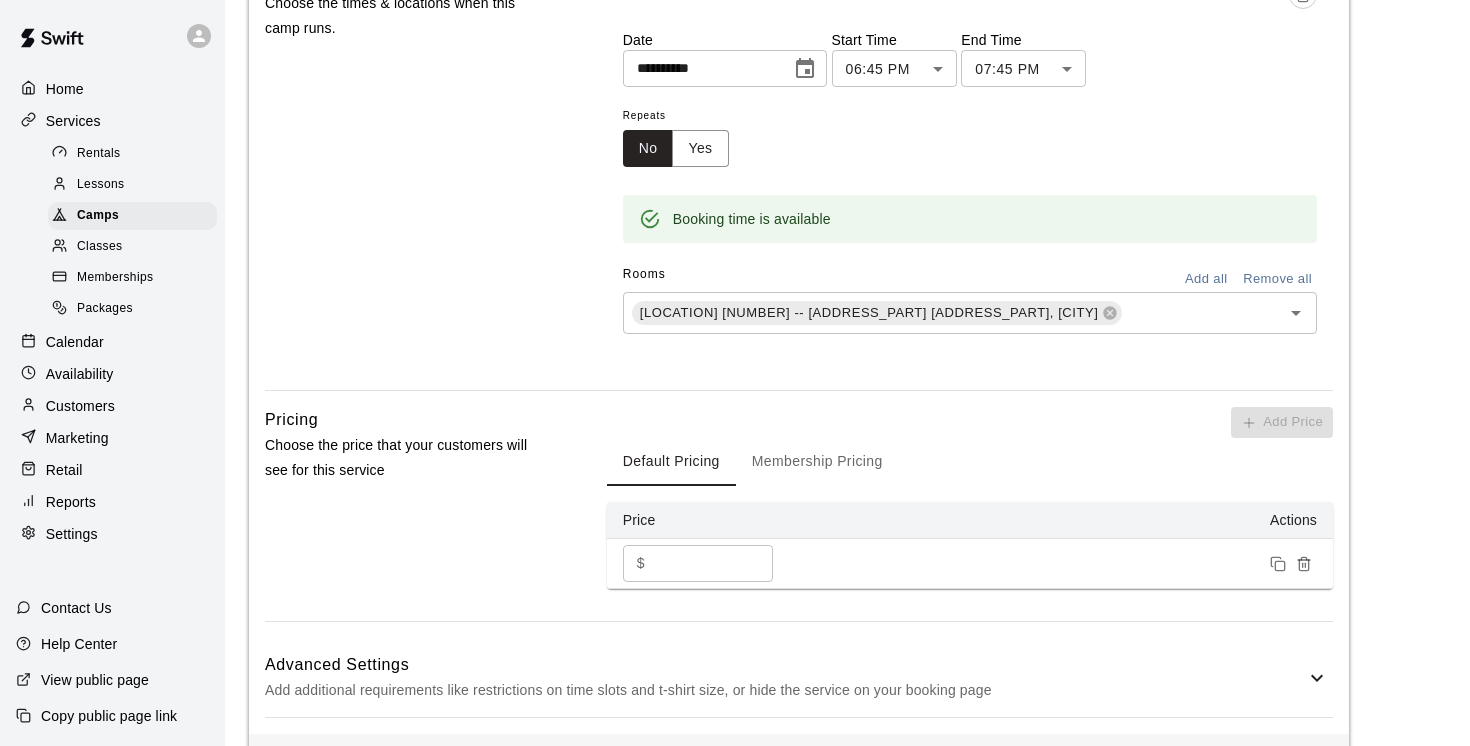 scroll, scrollTop: 1015, scrollLeft: 0, axis: vertical 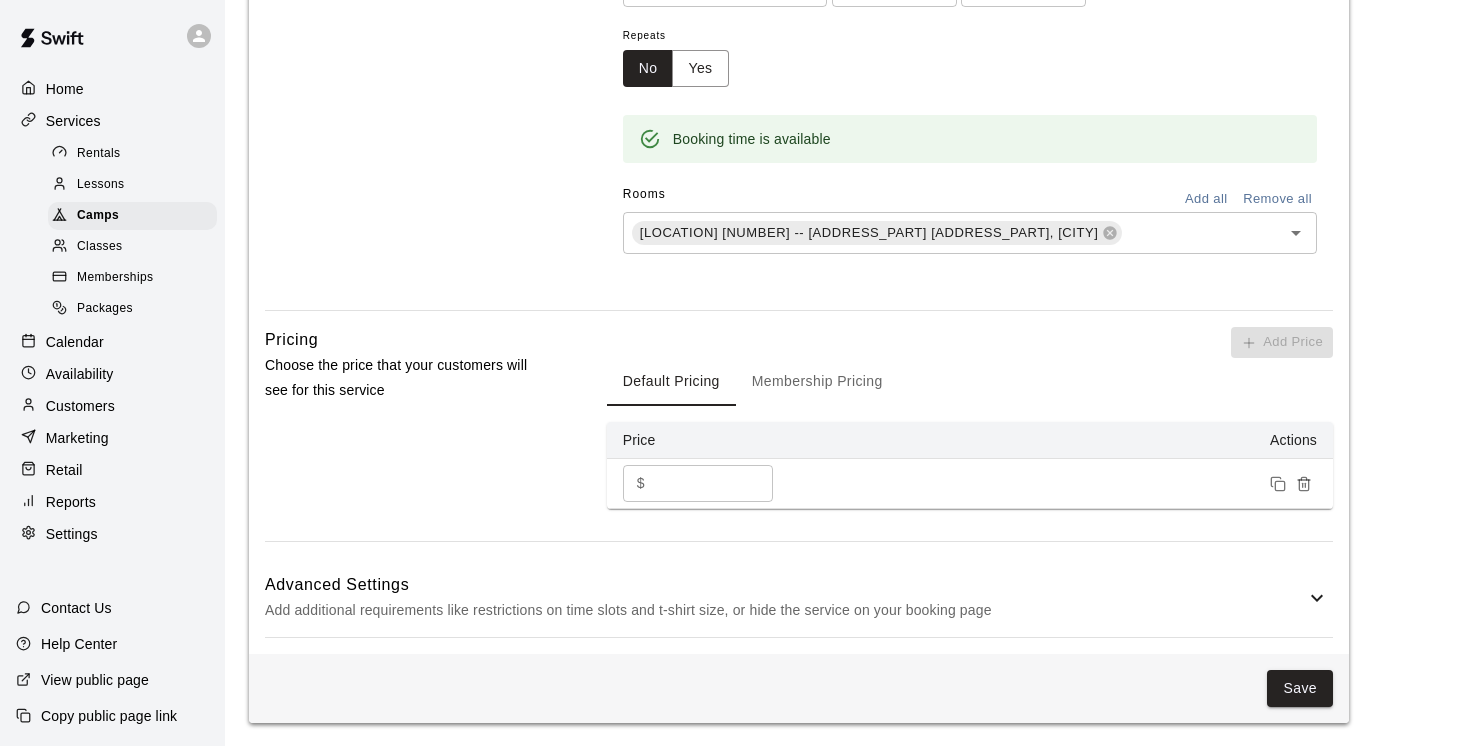 click 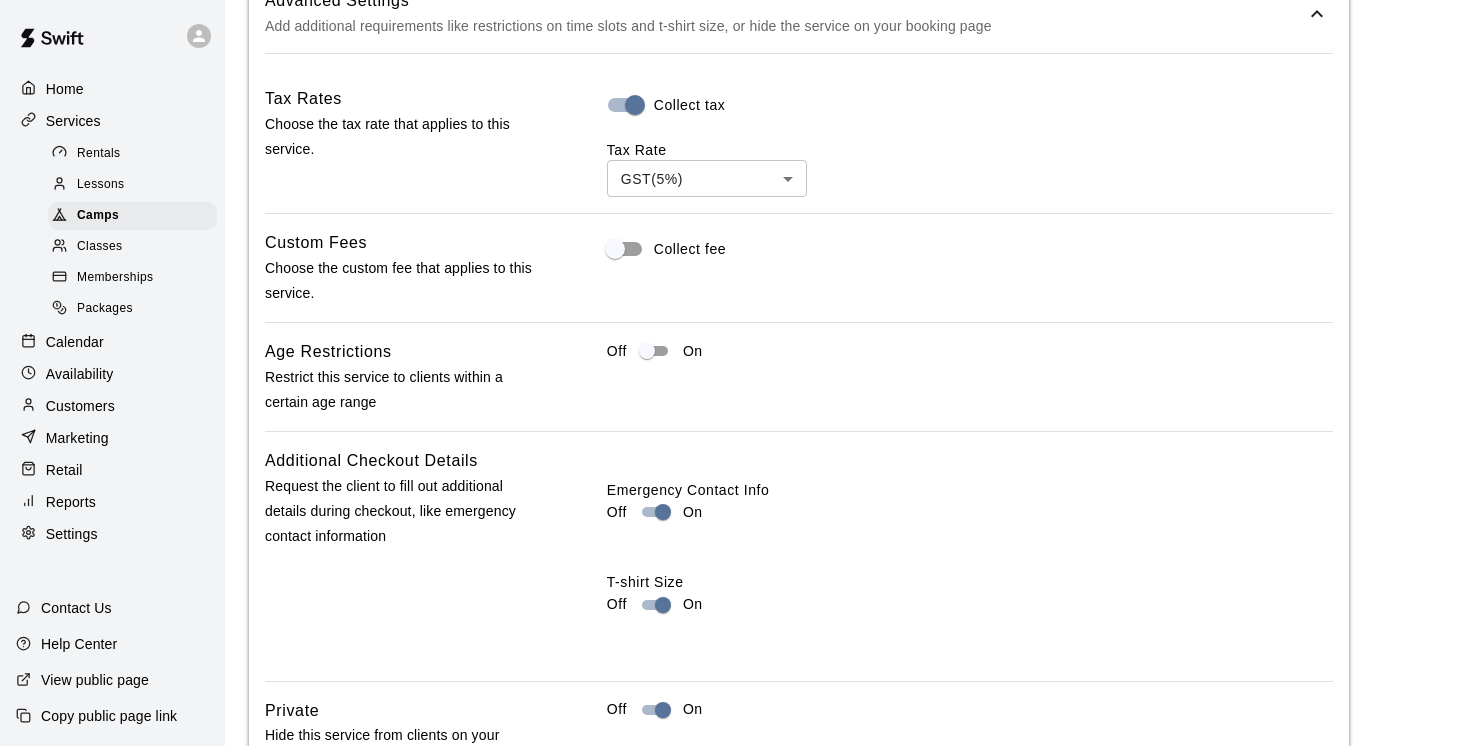 scroll, scrollTop: 1767, scrollLeft: 0, axis: vertical 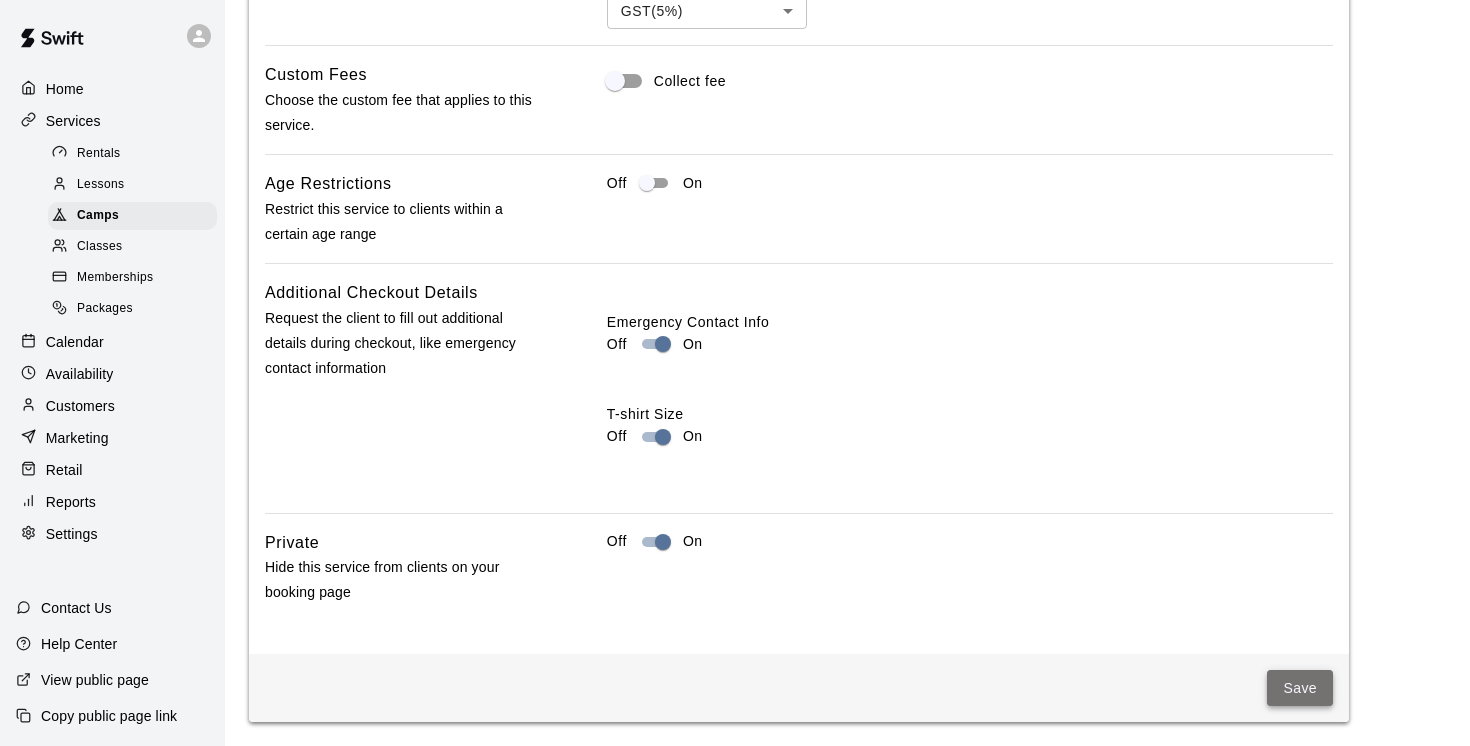 click on "Save" at bounding box center [1300, 688] 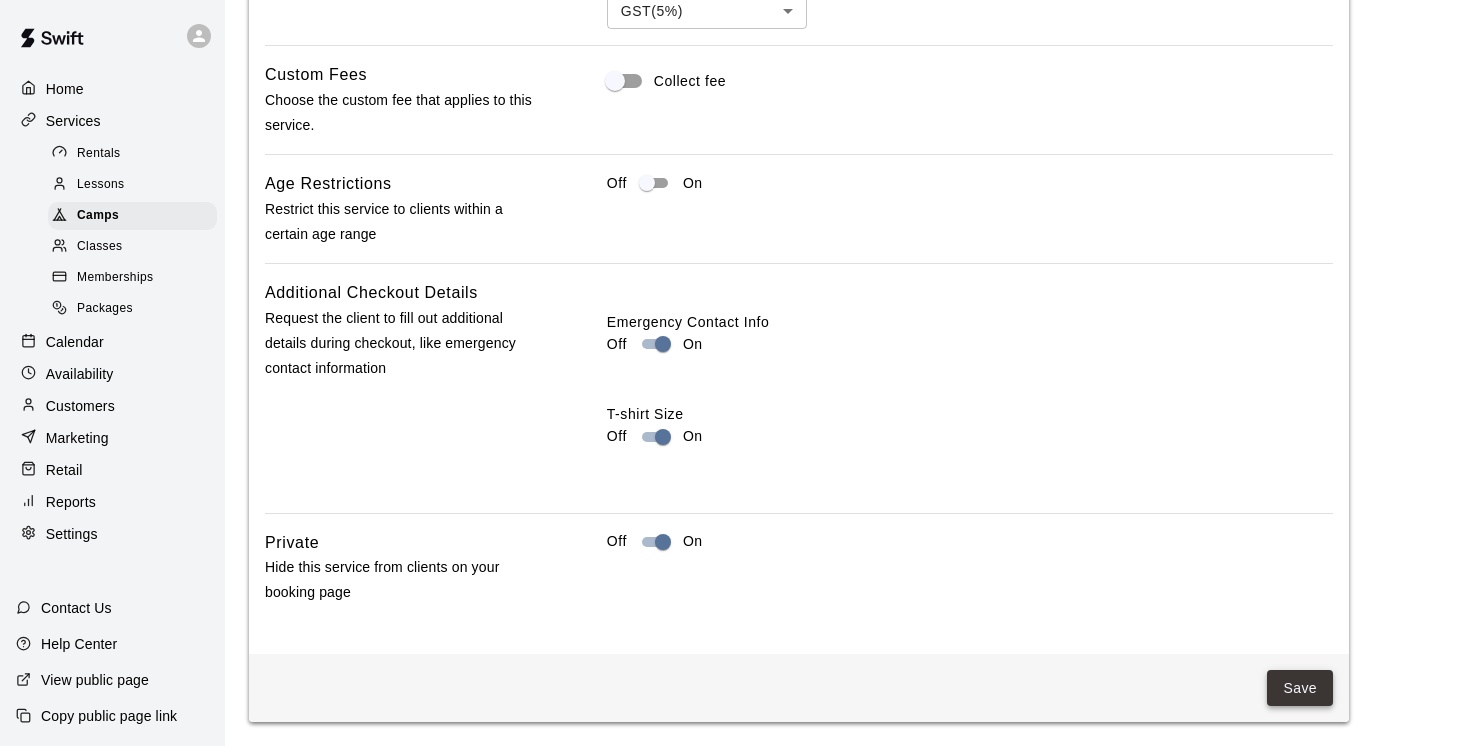 scroll, scrollTop: 0, scrollLeft: 0, axis: both 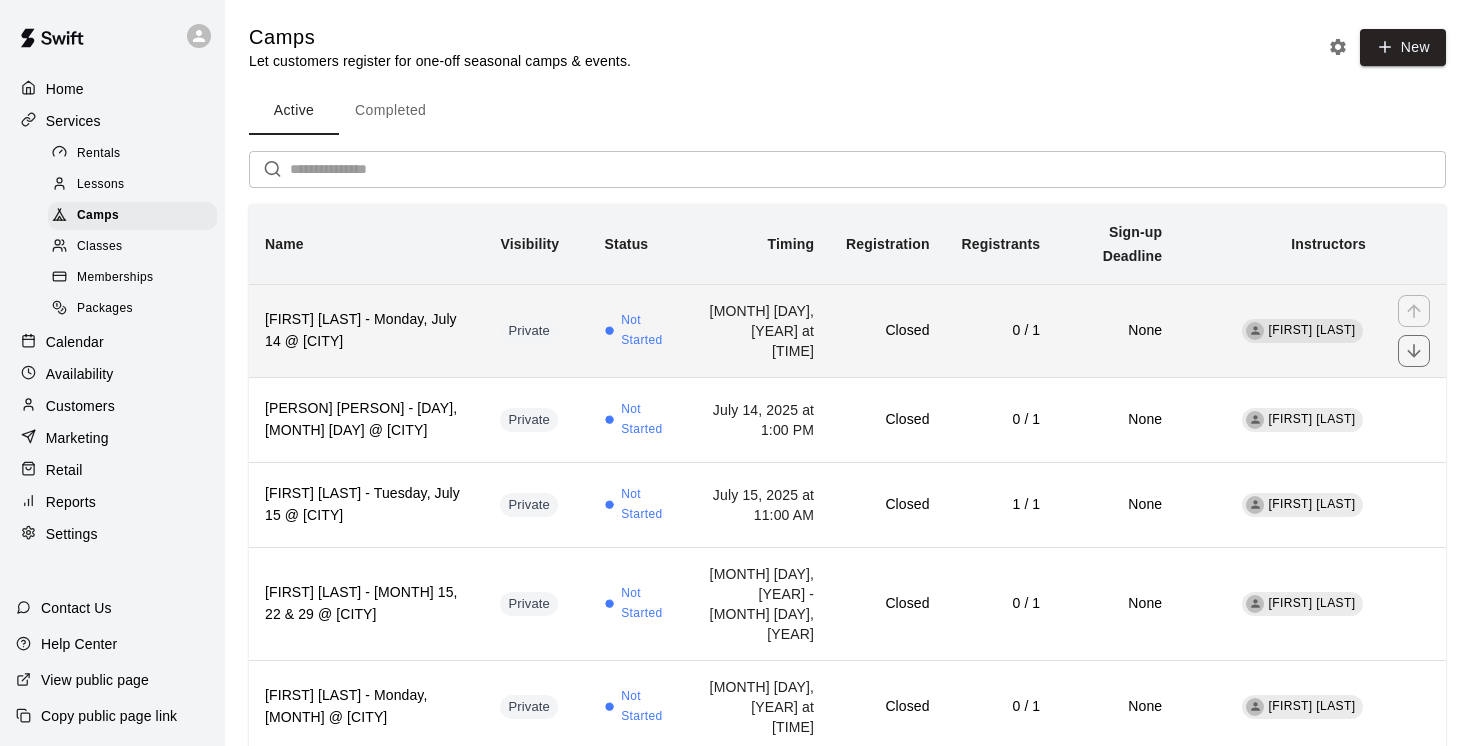 click on "[FIRST] [LAST] - Monday, July 14 @ [CITY]" at bounding box center (366, 331) 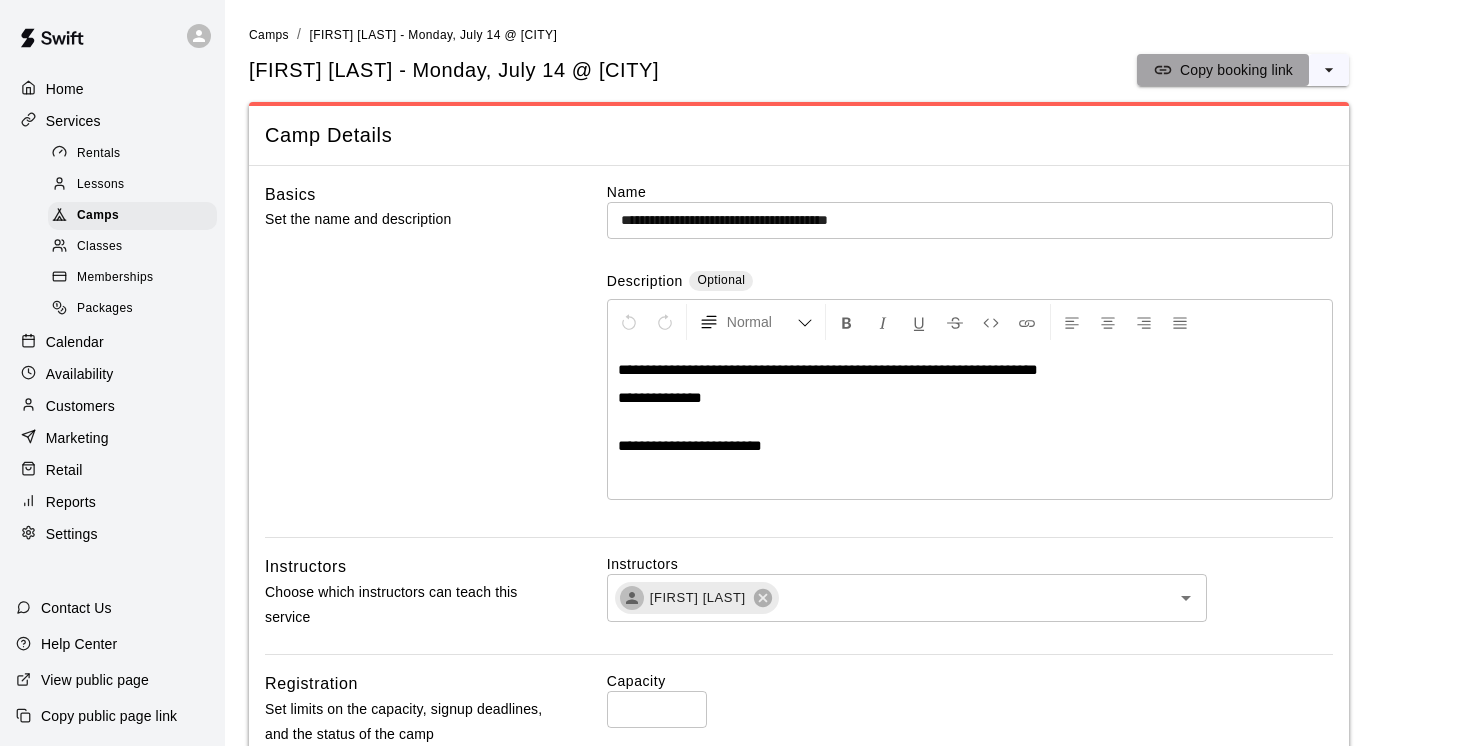 click on "Copy booking link" at bounding box center [1236, 70] 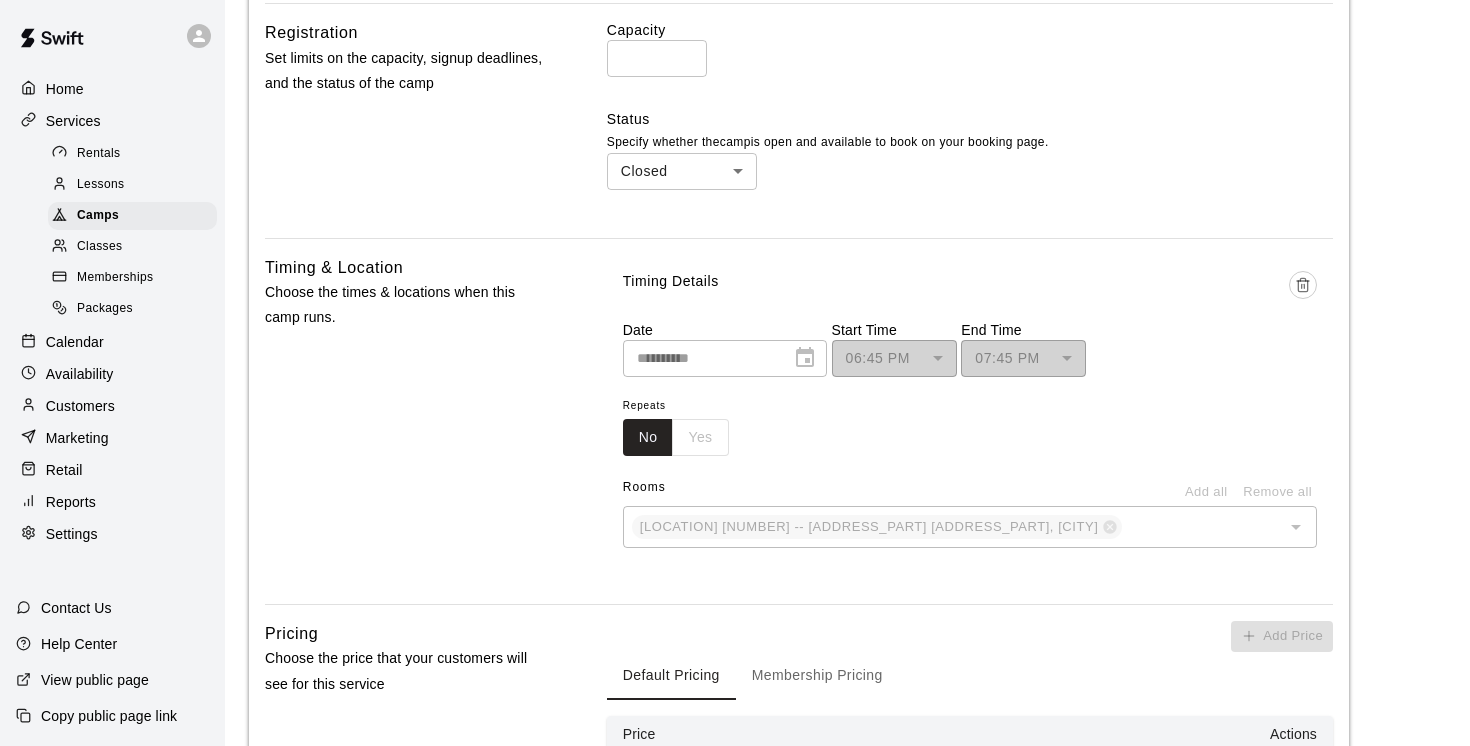scroll, scrollTop: 654, scrollLeft: 0, axis: vertical 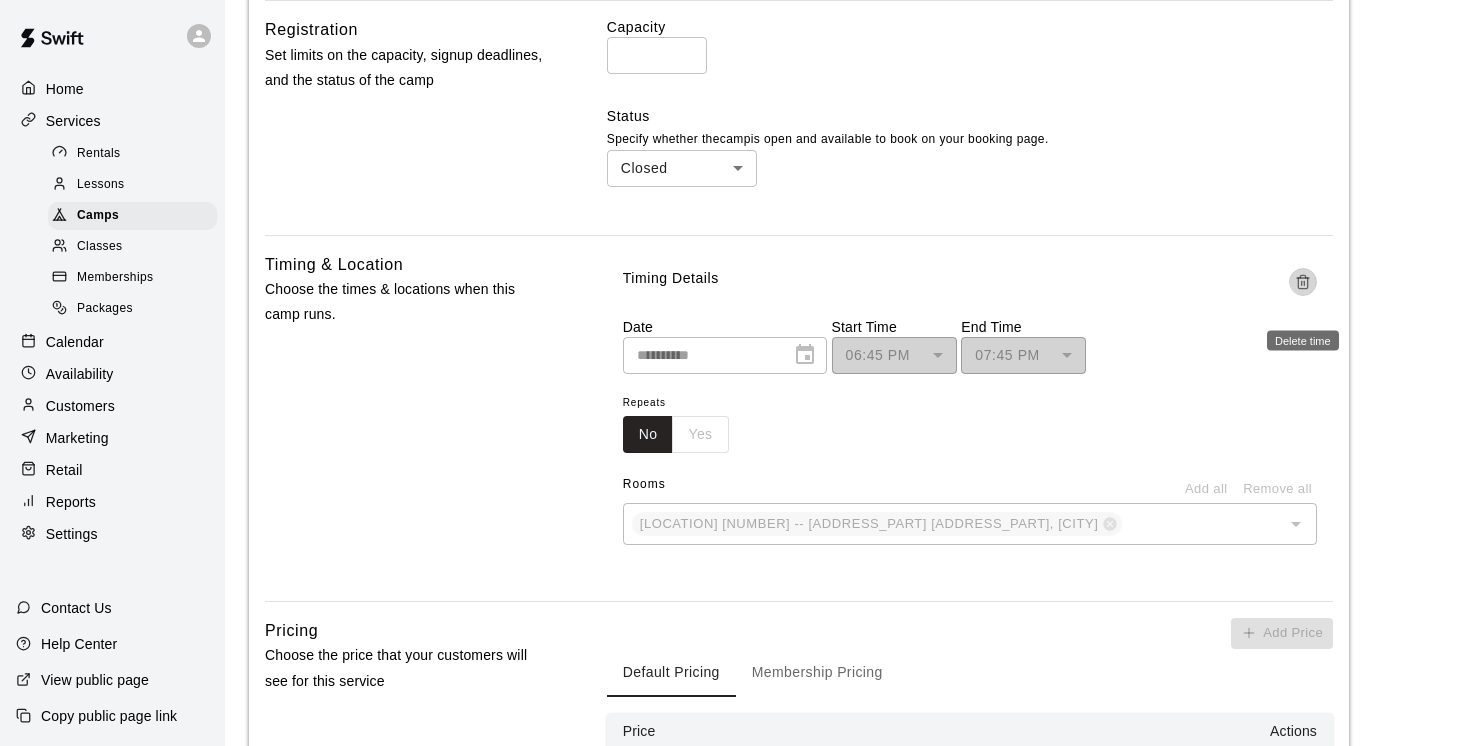 click 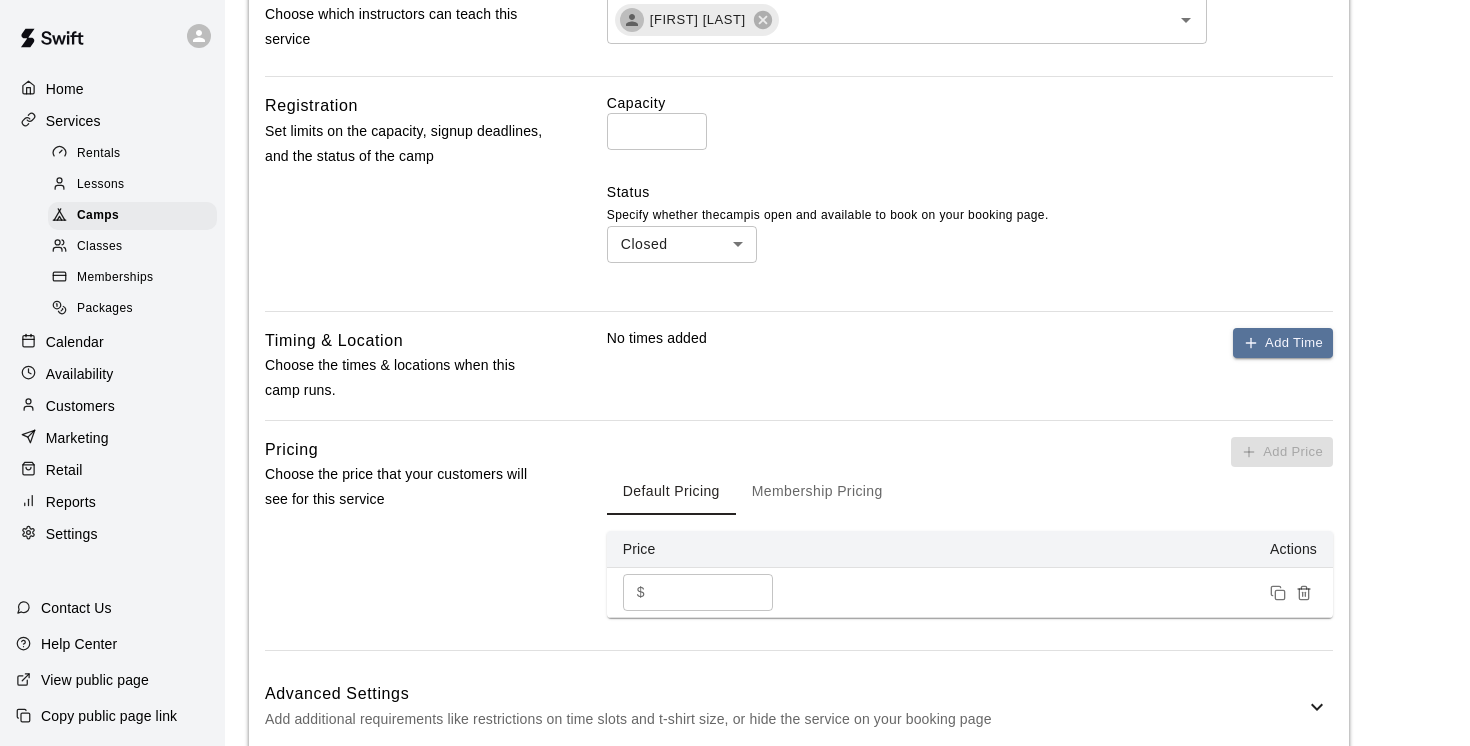 scroll, scrollTop: 576, scrollLeft: 0, axis: vertical 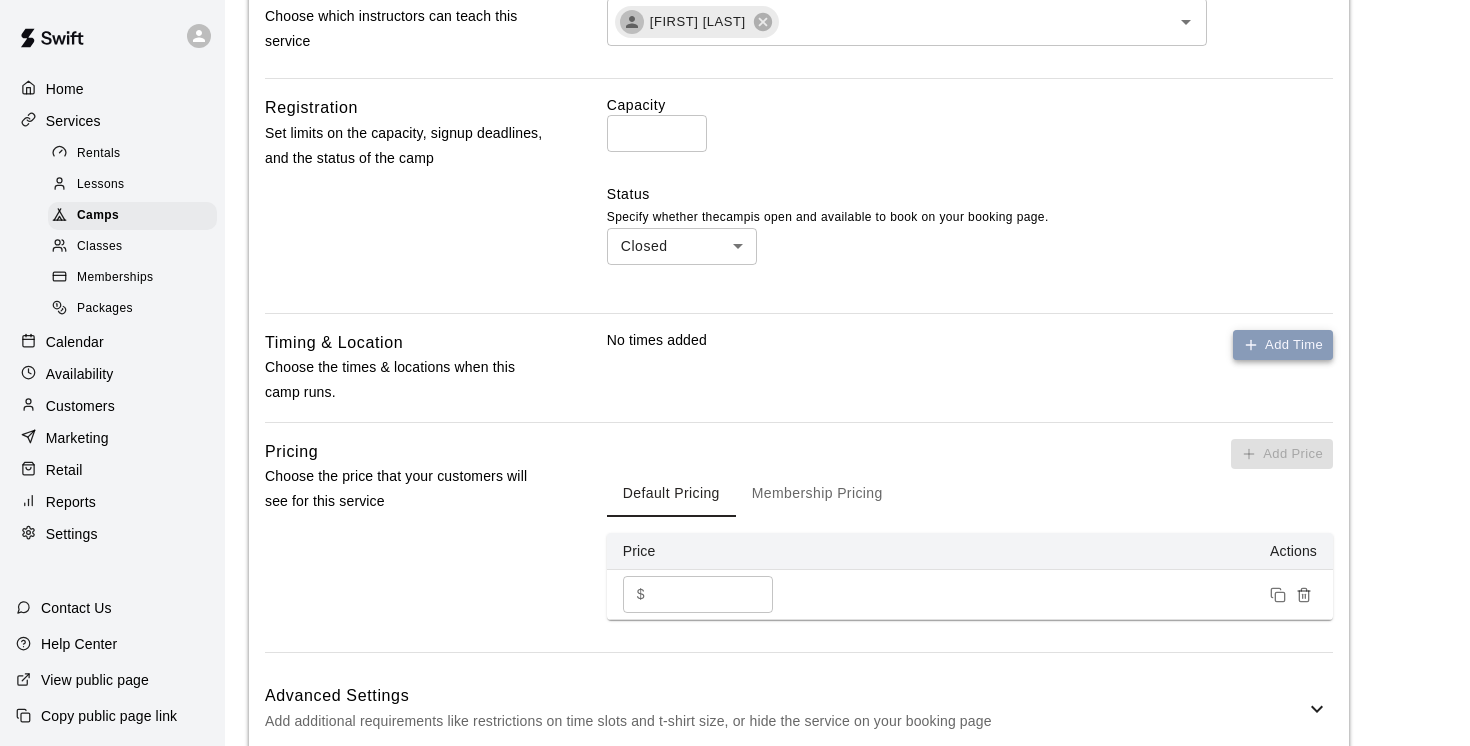 click on "Add Time" at bounding box center (1283, 345) 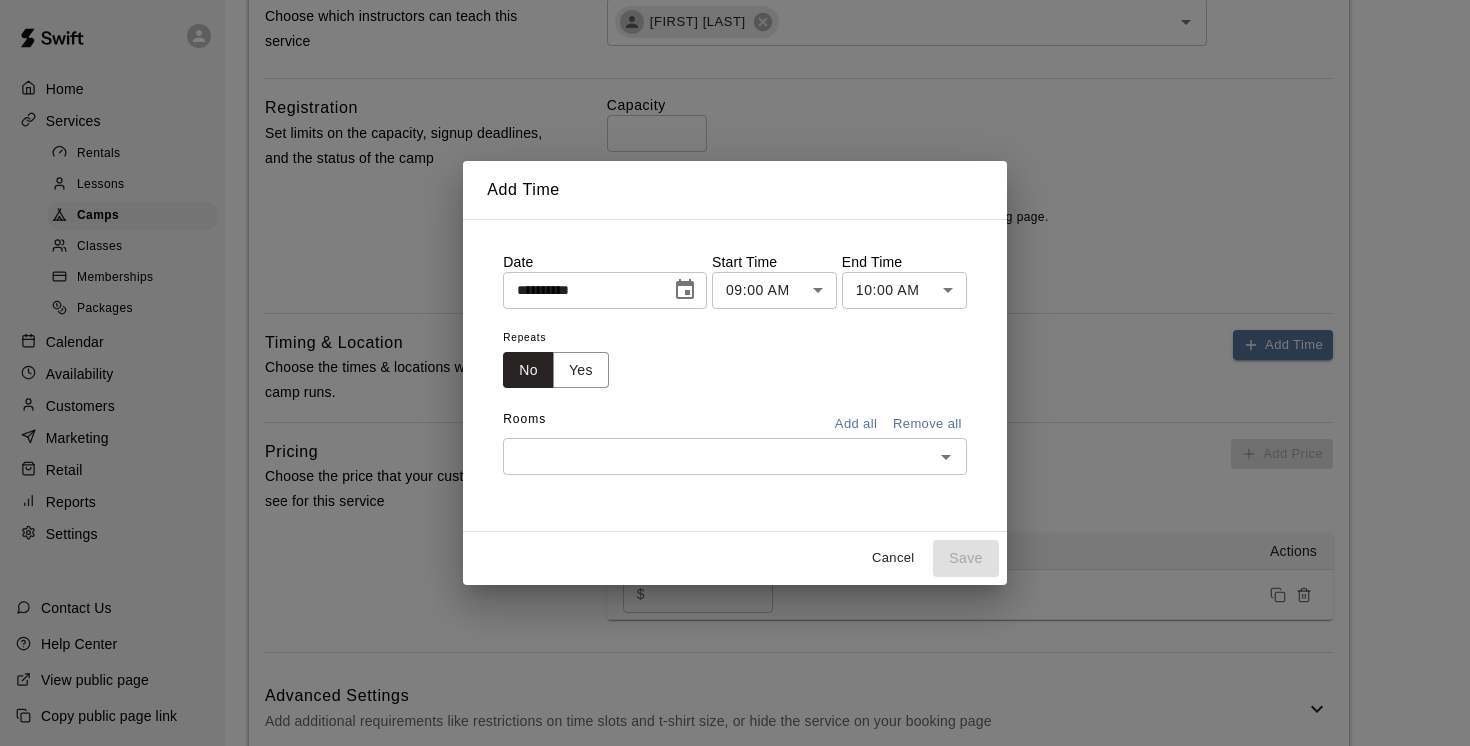 click on "Cancel" at bounding box center [893, 558] 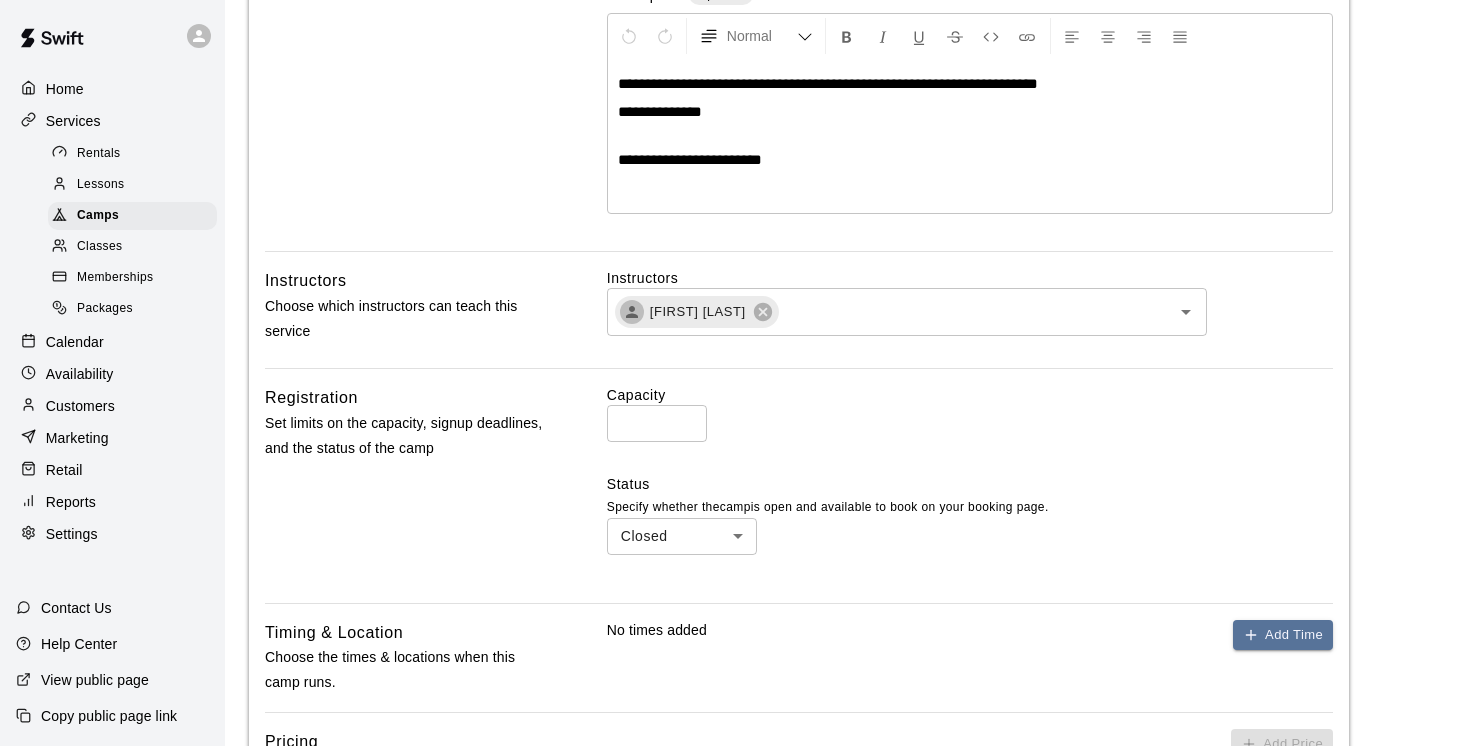 scroll, scrollTop: 281, scrollLeft: 0, axis: vertical 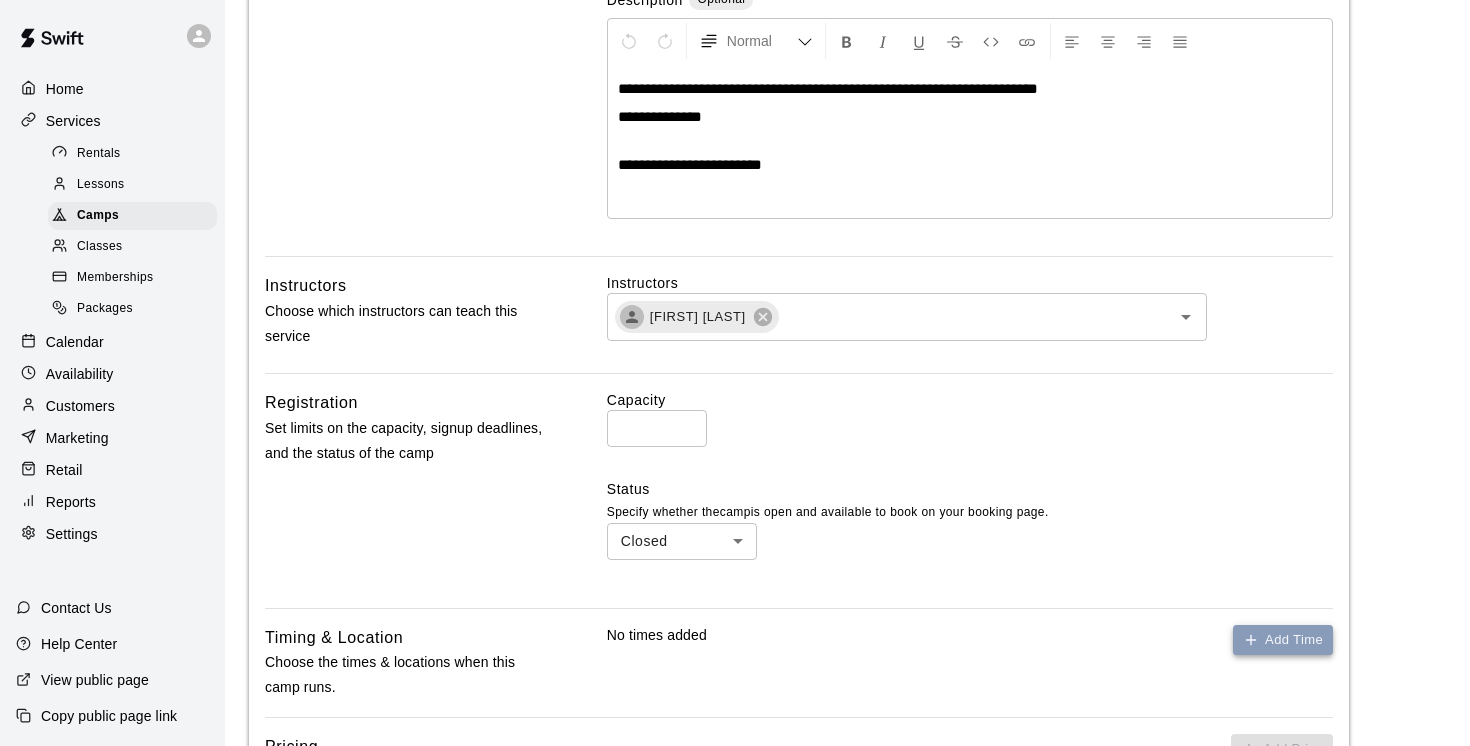 click on "Add Time" at bounding box center (1283, 640) 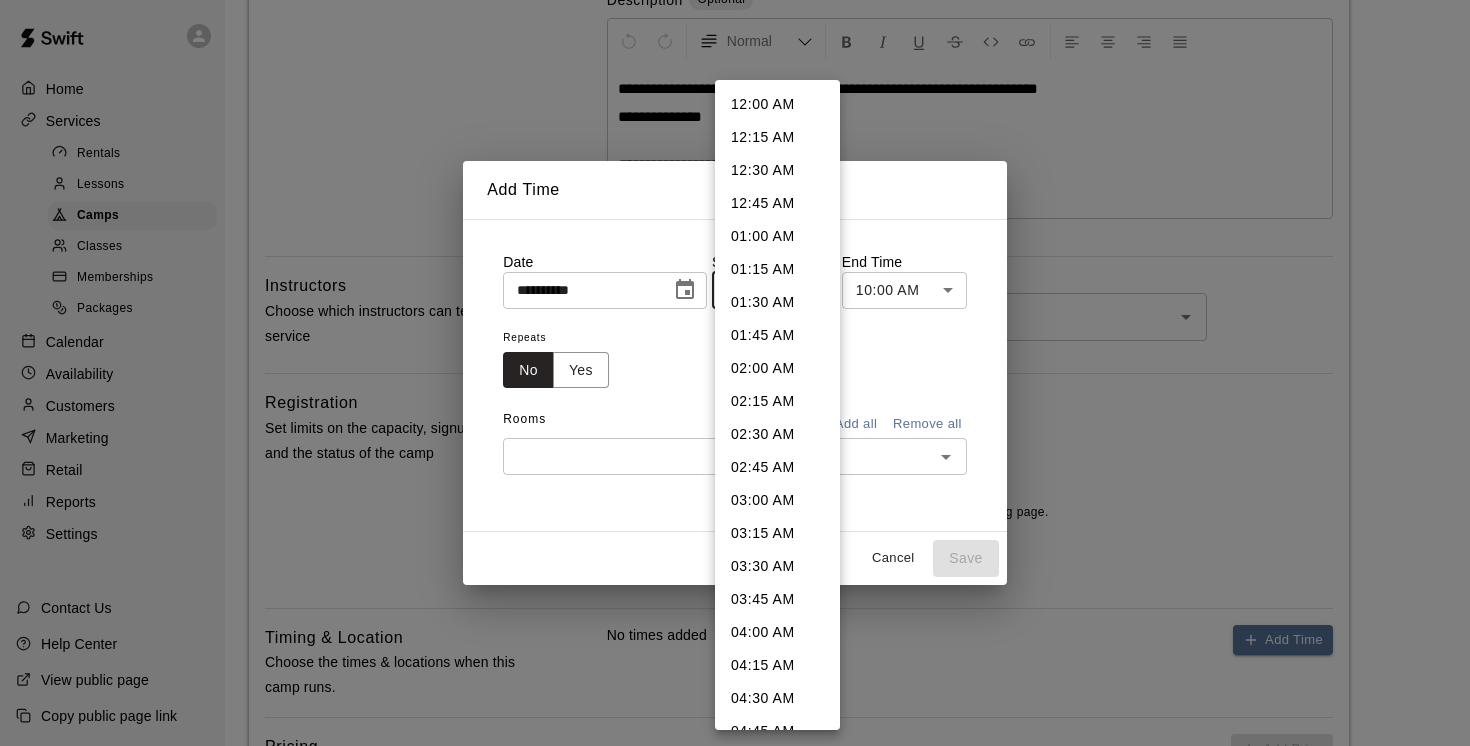 click on "**********" at bounding box center [735, 625] 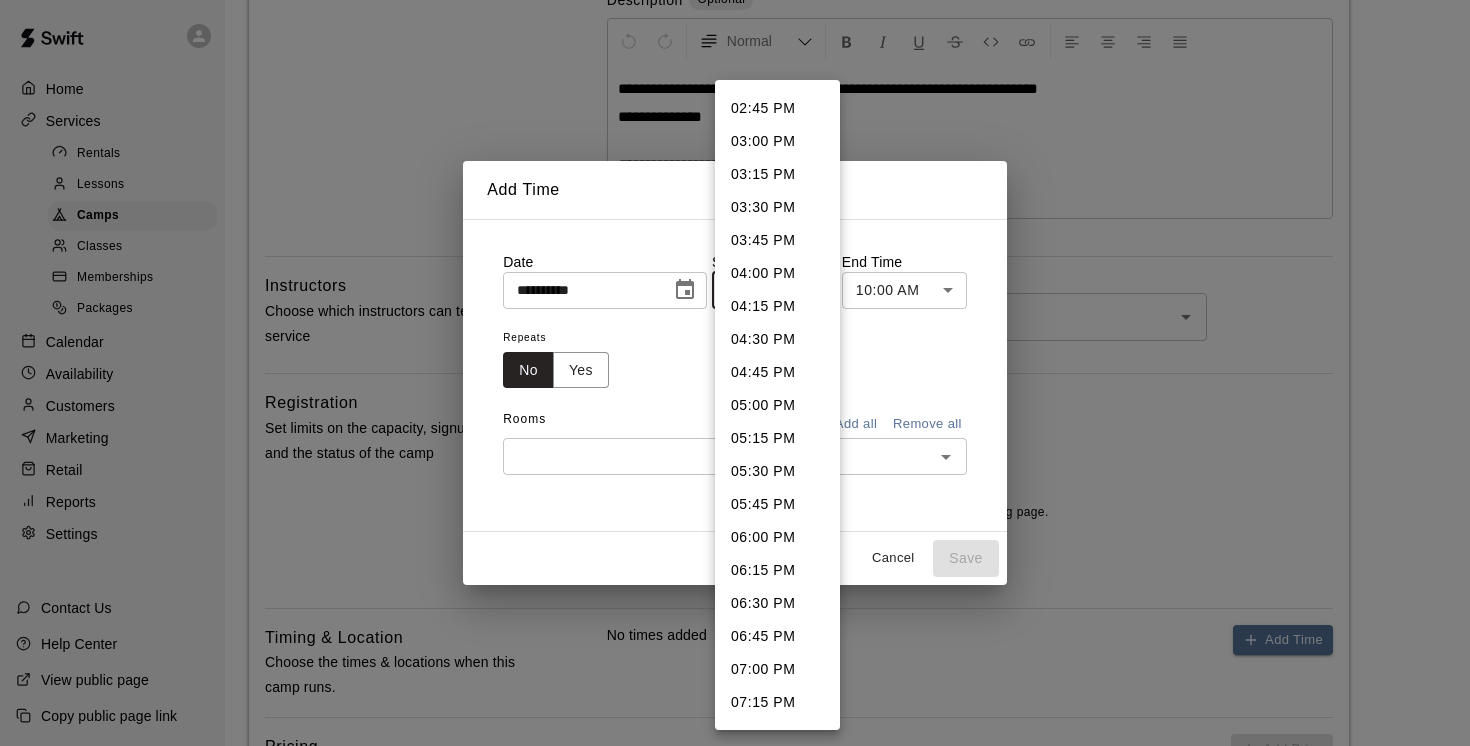 scroll, scrollTop: 1944, scrollLeft: 0, axis: vertical 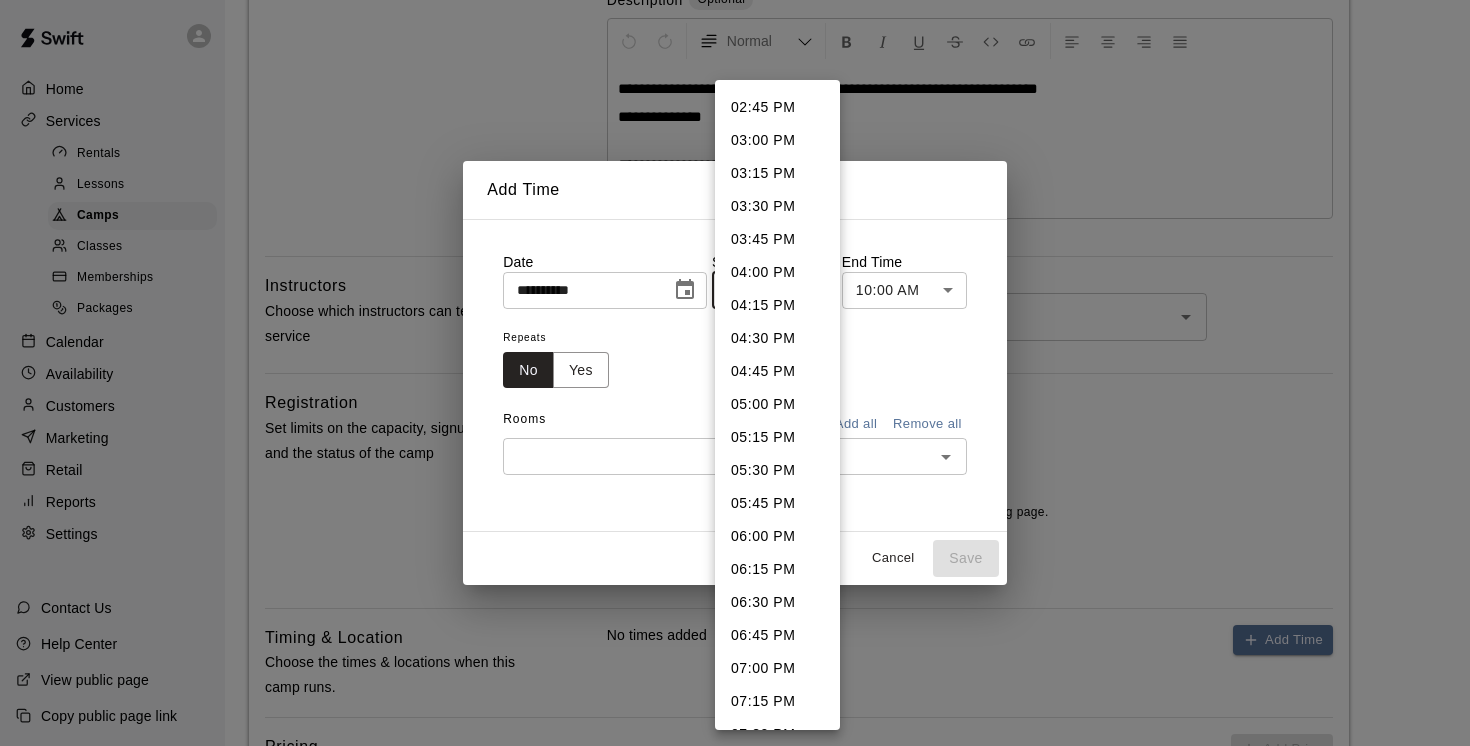 click on "06:45 PM" at bounding box center [777, 635] 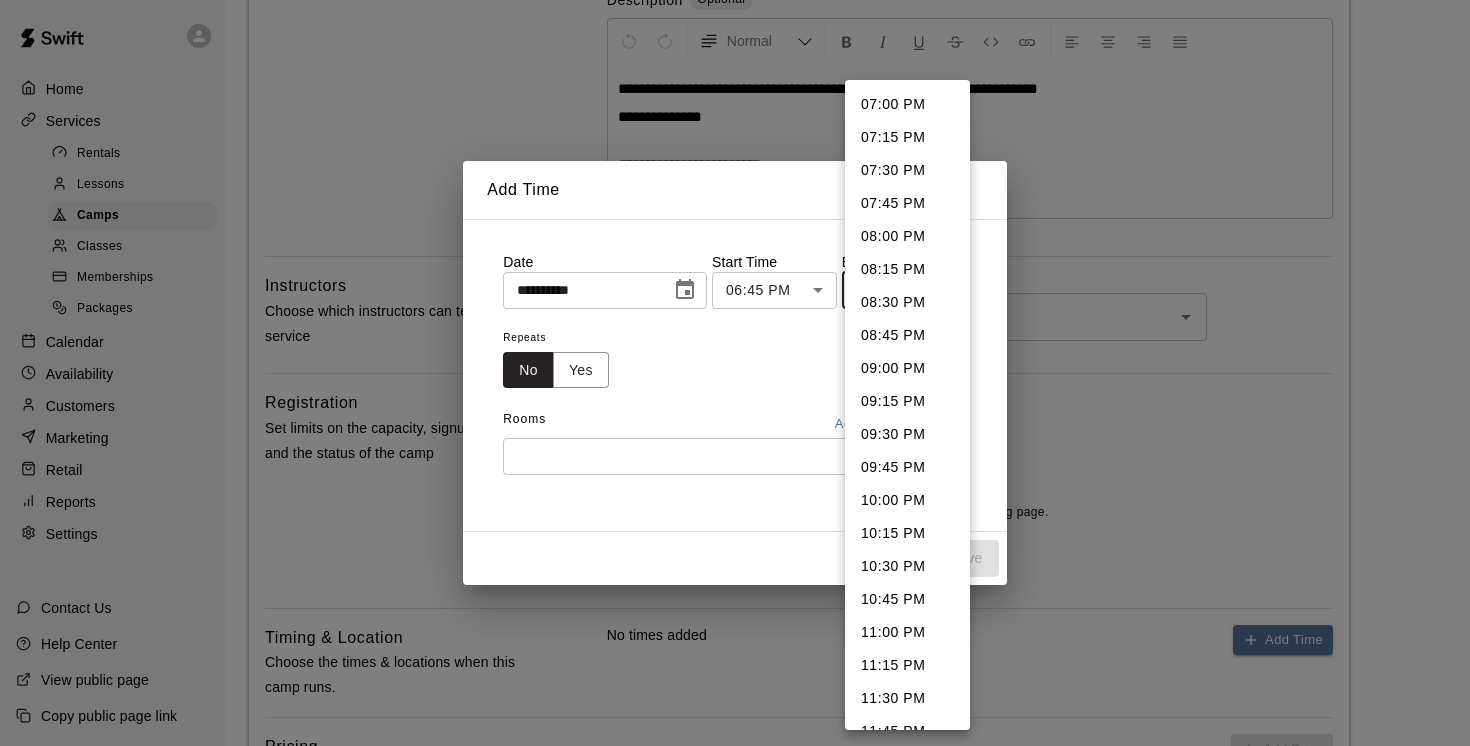 click on "**********" at bounding box center [735, 625] 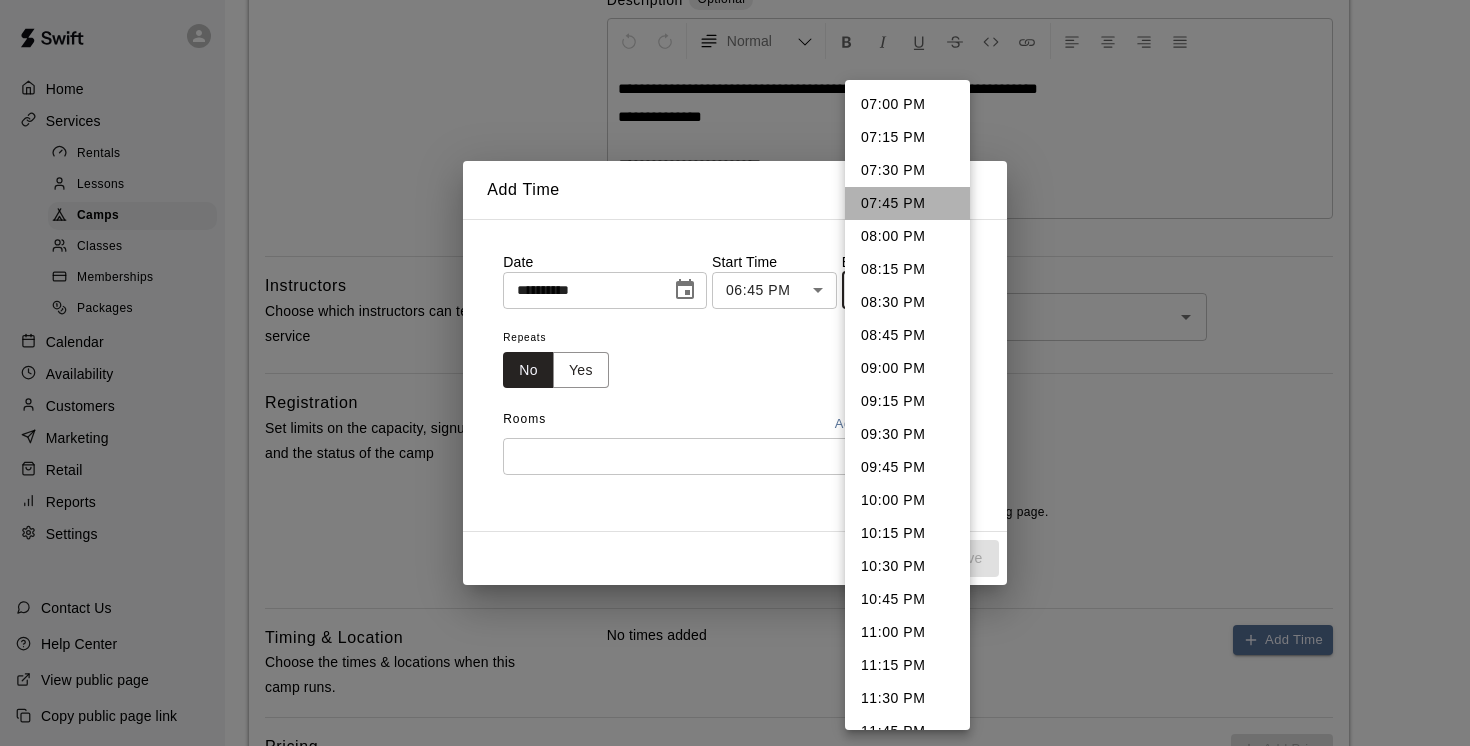 click on "07:45 PM" at bounding box center (907, 203) 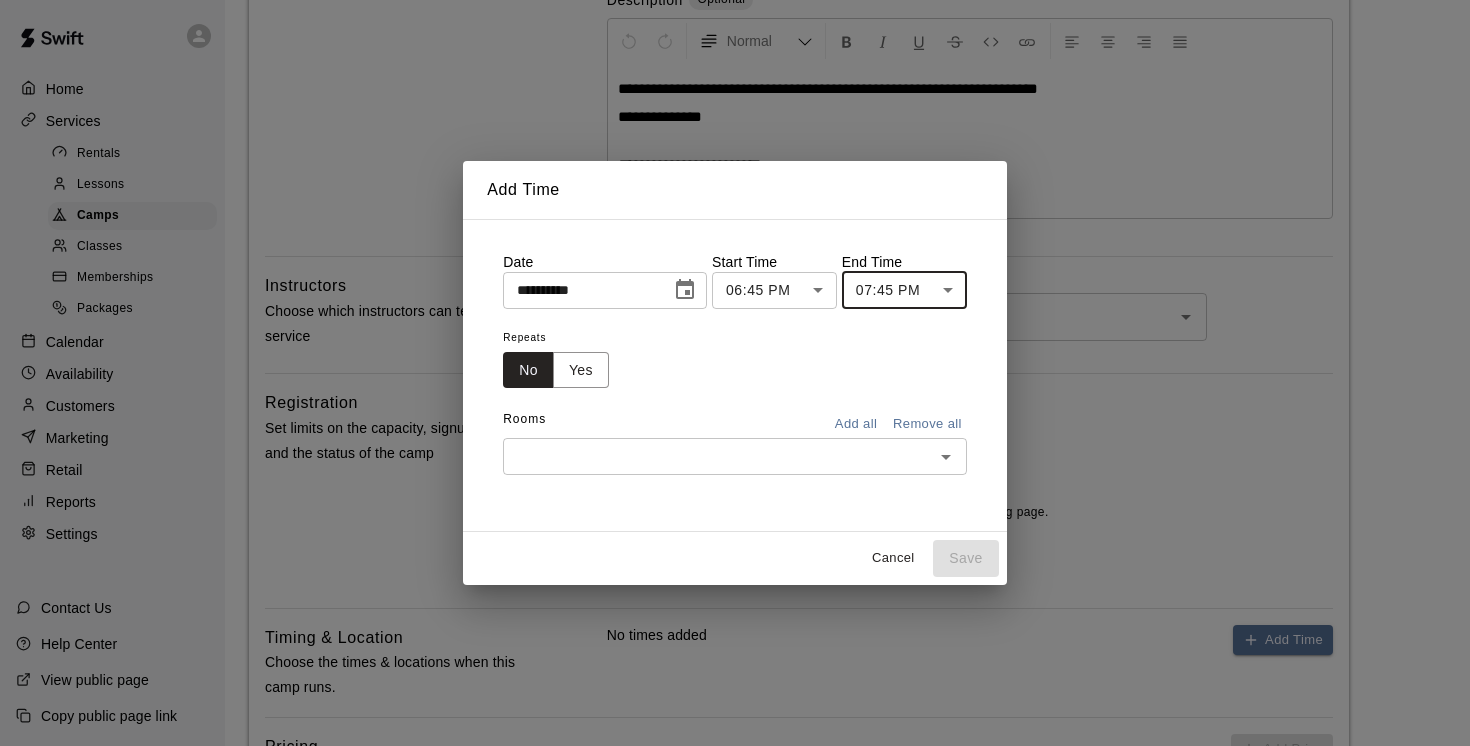 click at bounding box center [718, 456] 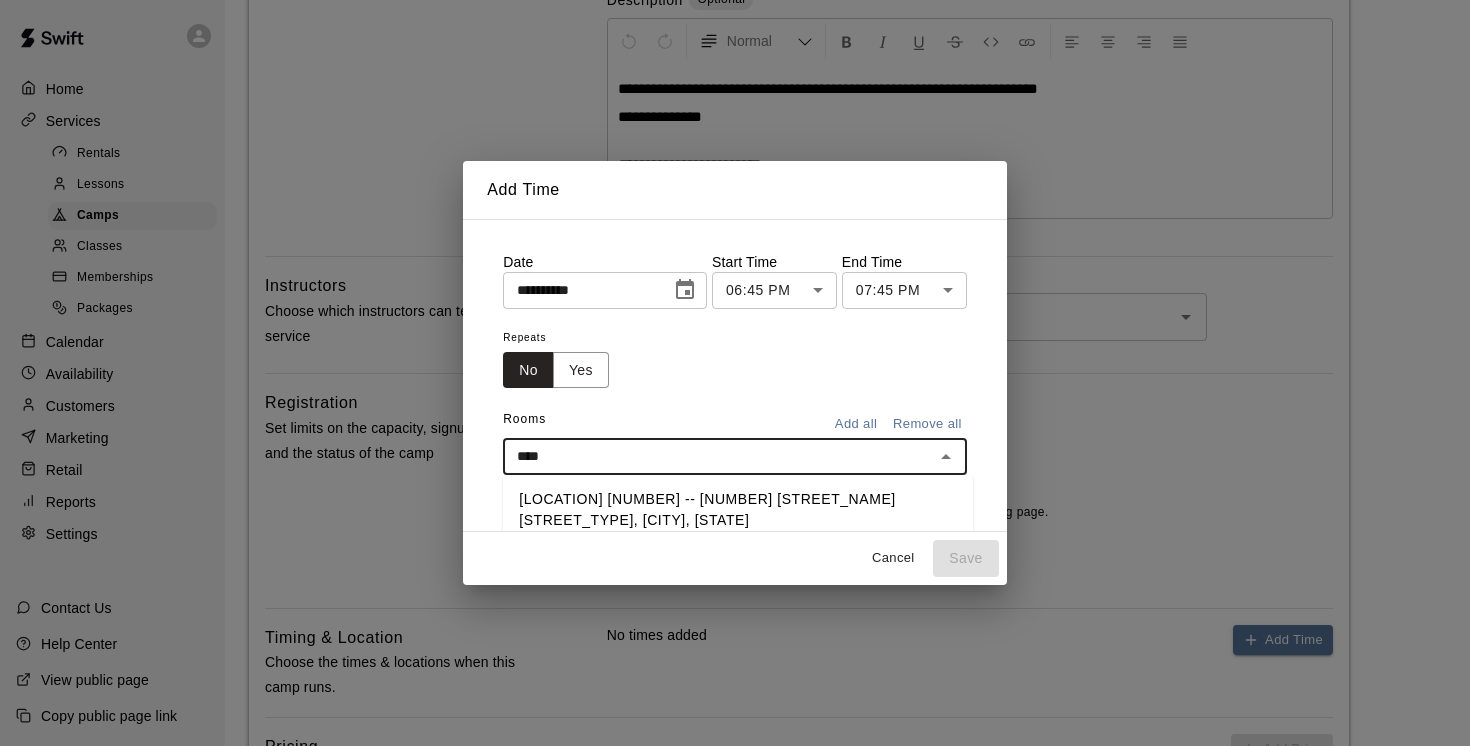 type on "*****" 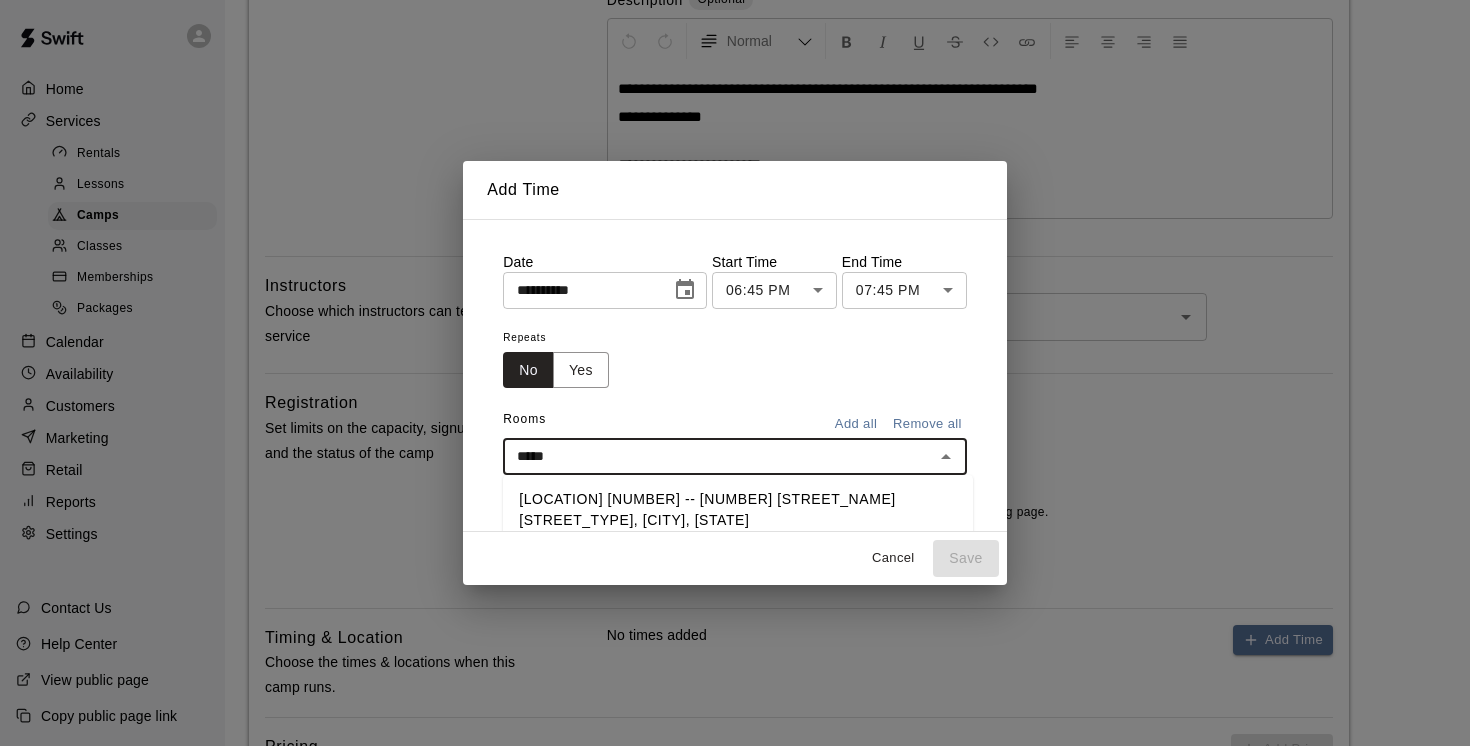 click on "[LOCATION] [NUMBER] -- [NUMBER] [STREET_NAME] [STREET_TYPE], [CITY], [STATE]" at bounding box center [738, 510] 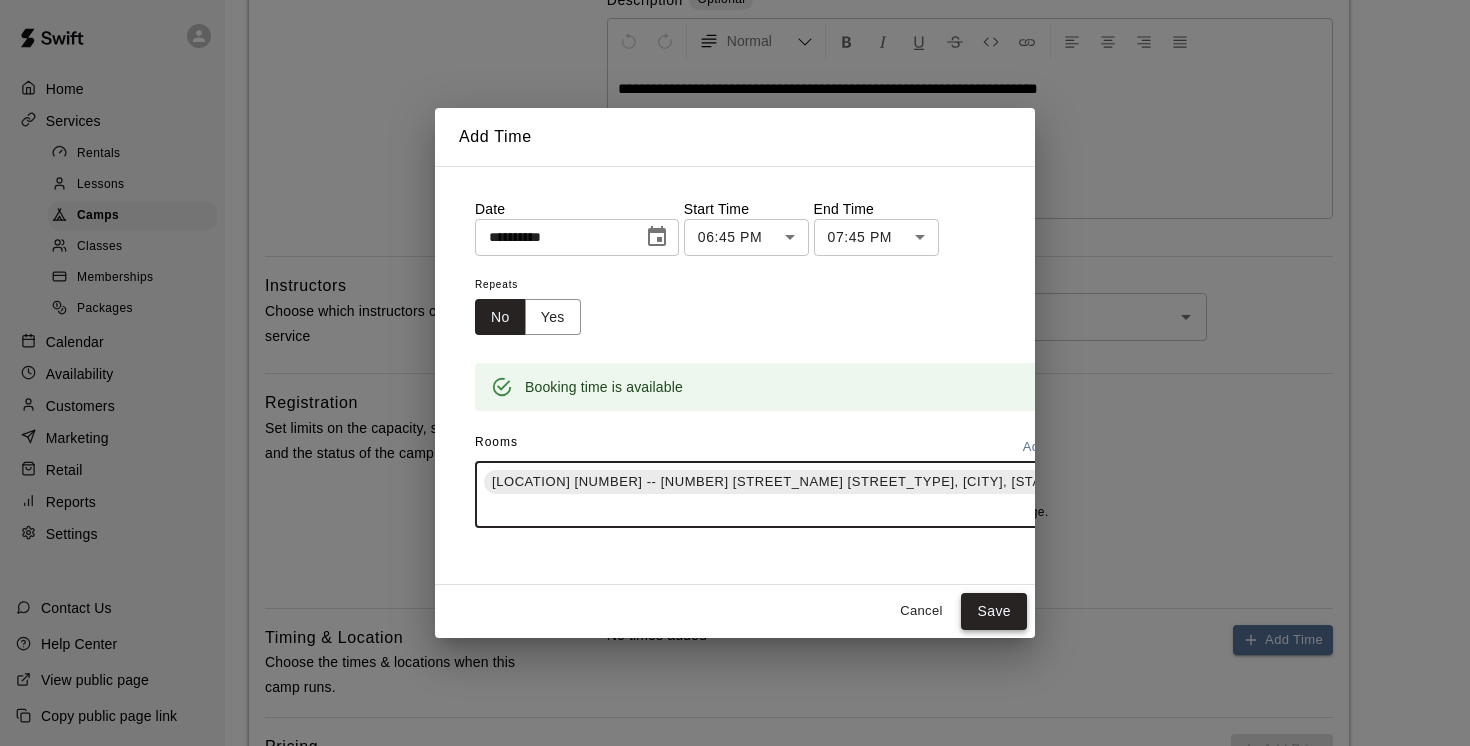 click on "Save" at bounding box center [994, 611] 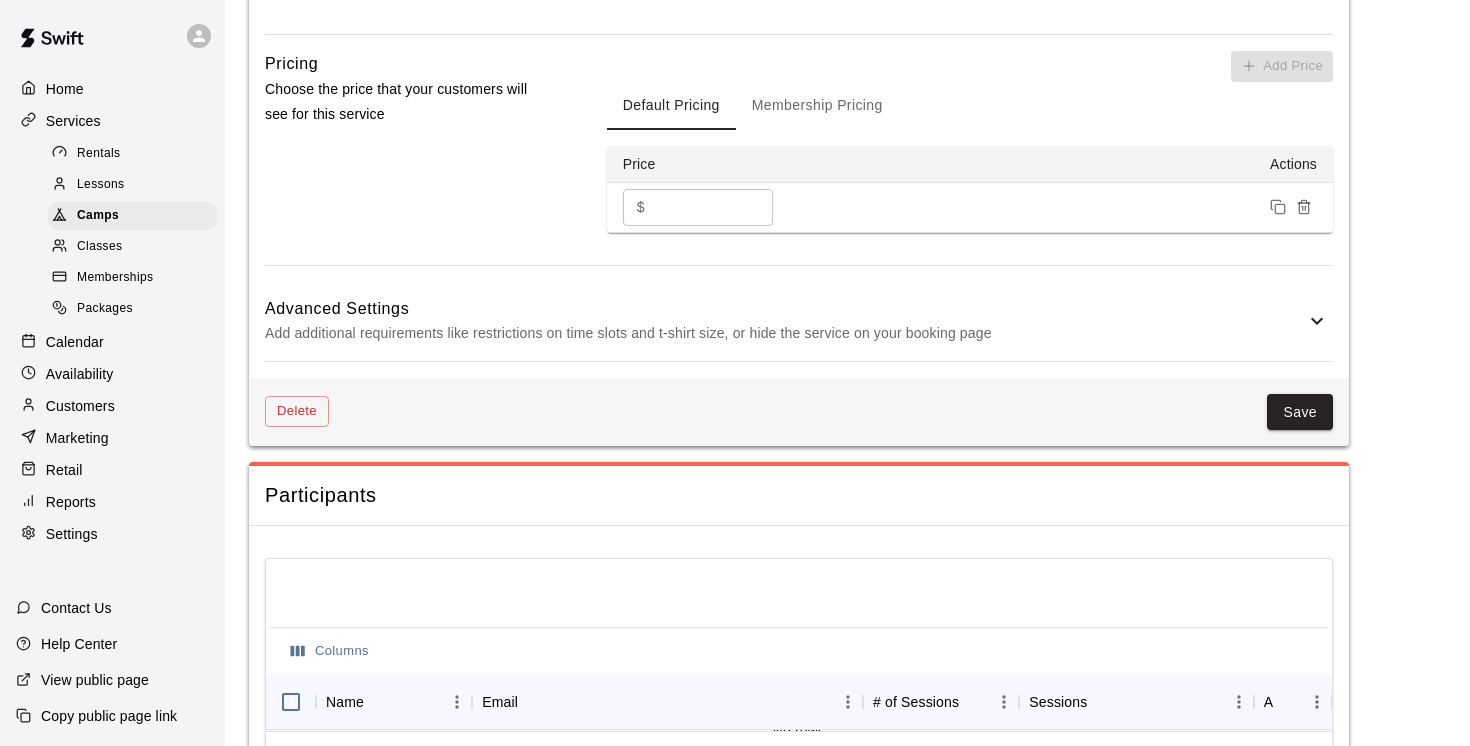 scroll, scrollTop: 1400, scrollLeft: 0, axis: vertical 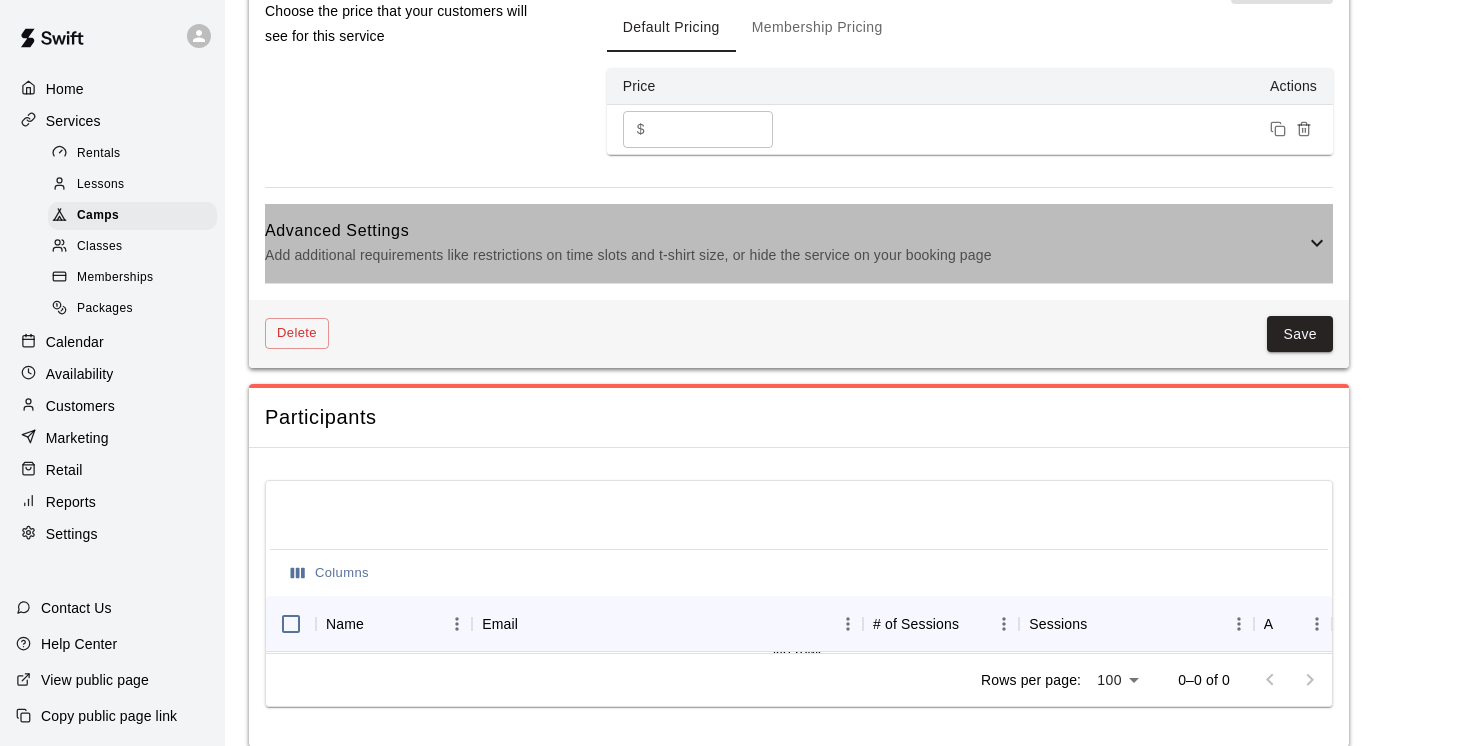 click 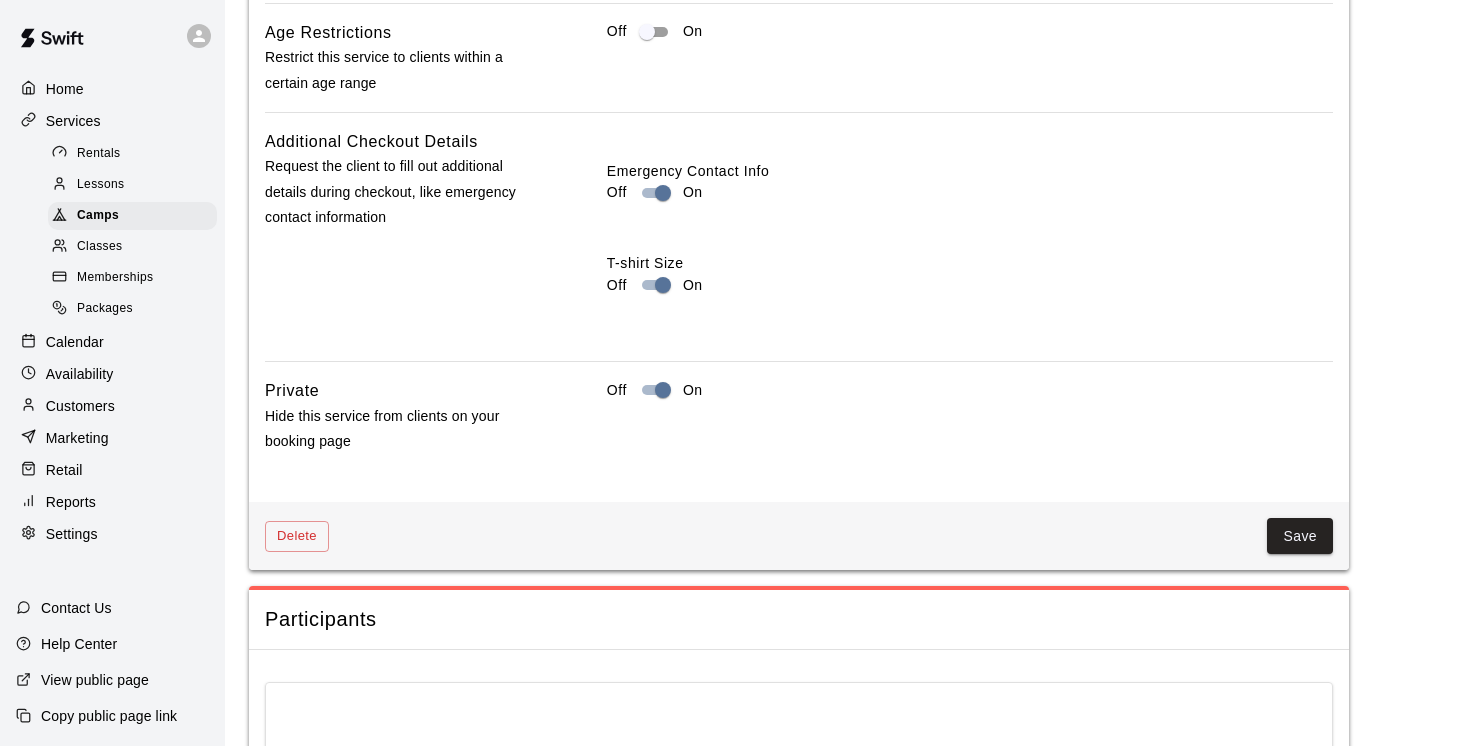 scroll, scrollTop: 2152, scrollLeft: 0, axis: vertical 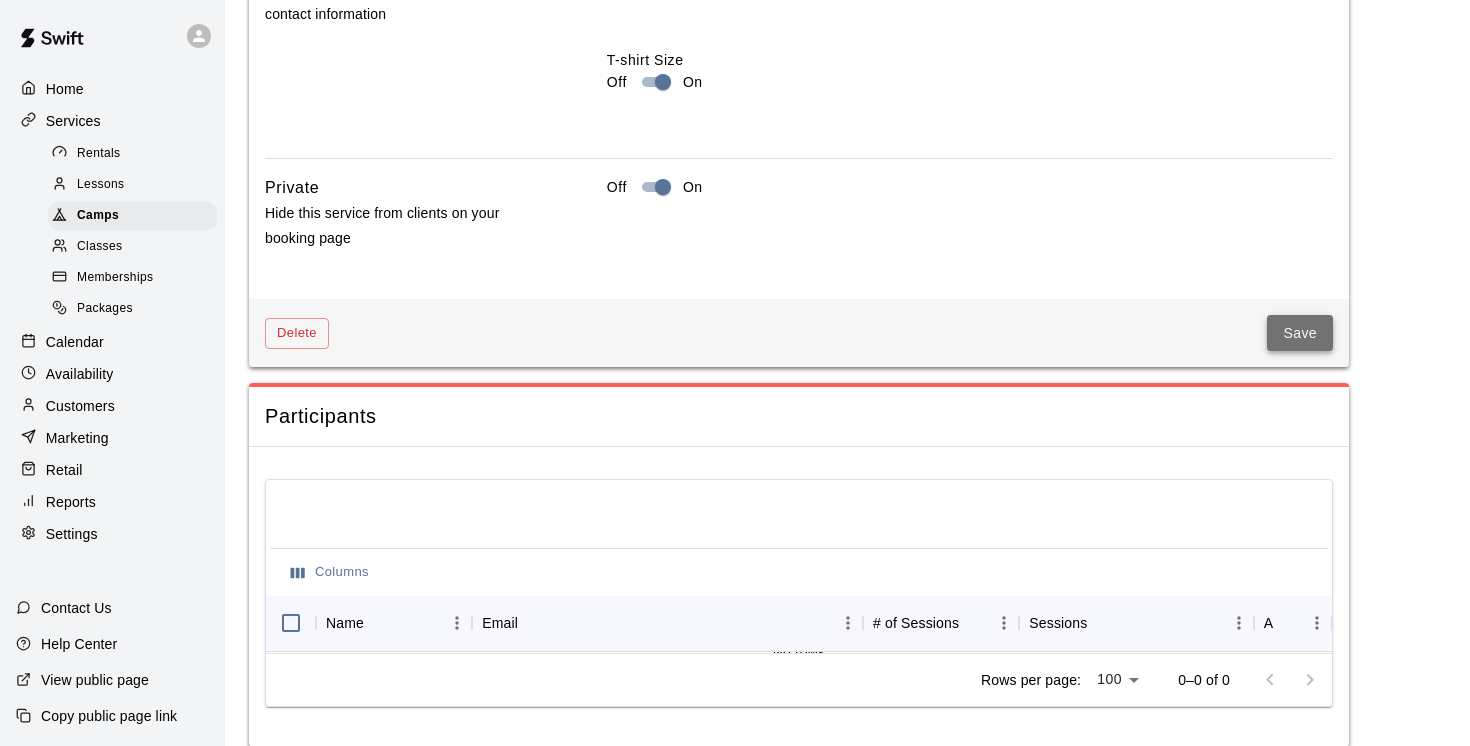 click on "Save" at bounding box center (1300, 333) 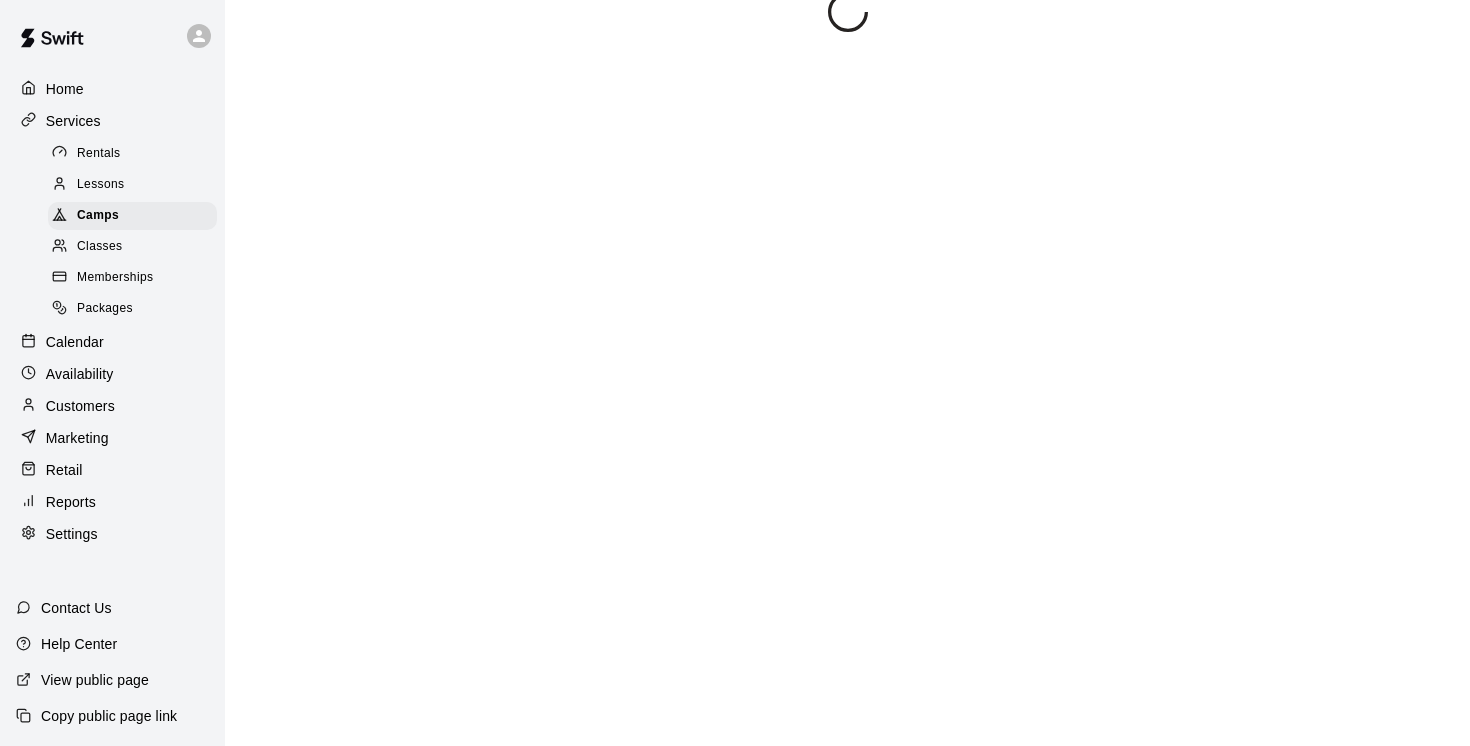 scroll, scrollTop: 0, scrollLeft: 0, axis: both 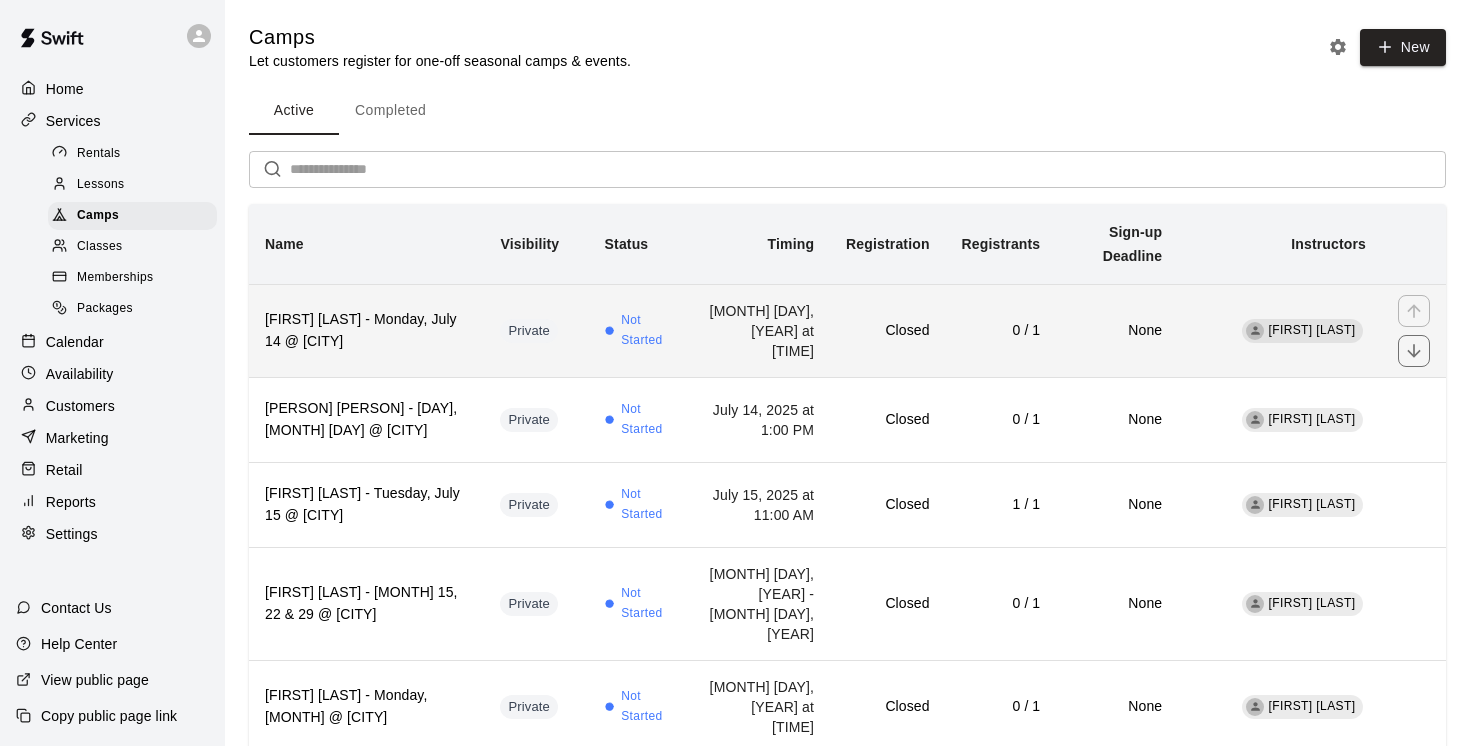 click on "[FIRST] [LAST] - Monday, July 14 @ [CITY]" at bounding box center [366, 331] 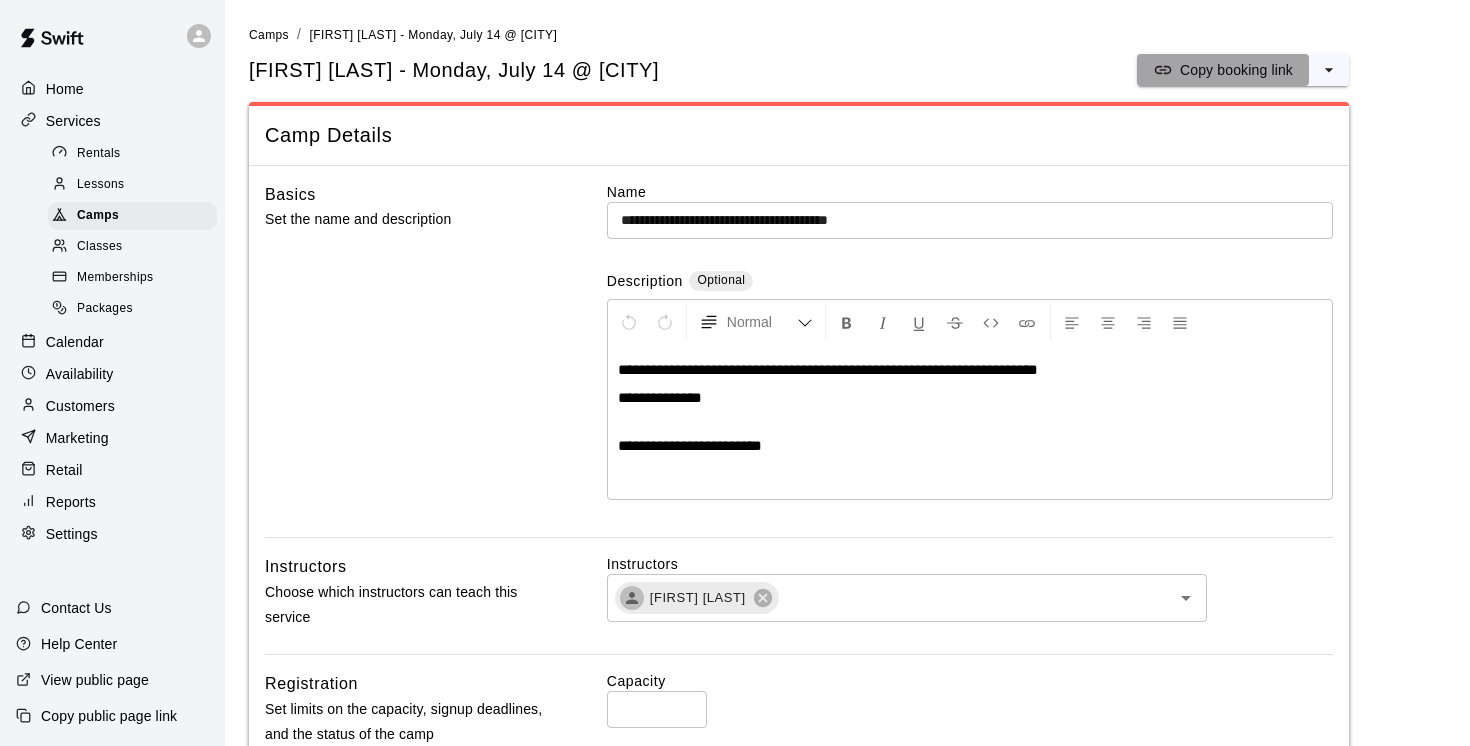 click on "Copy booking link" at bounding box center (1236, 70) 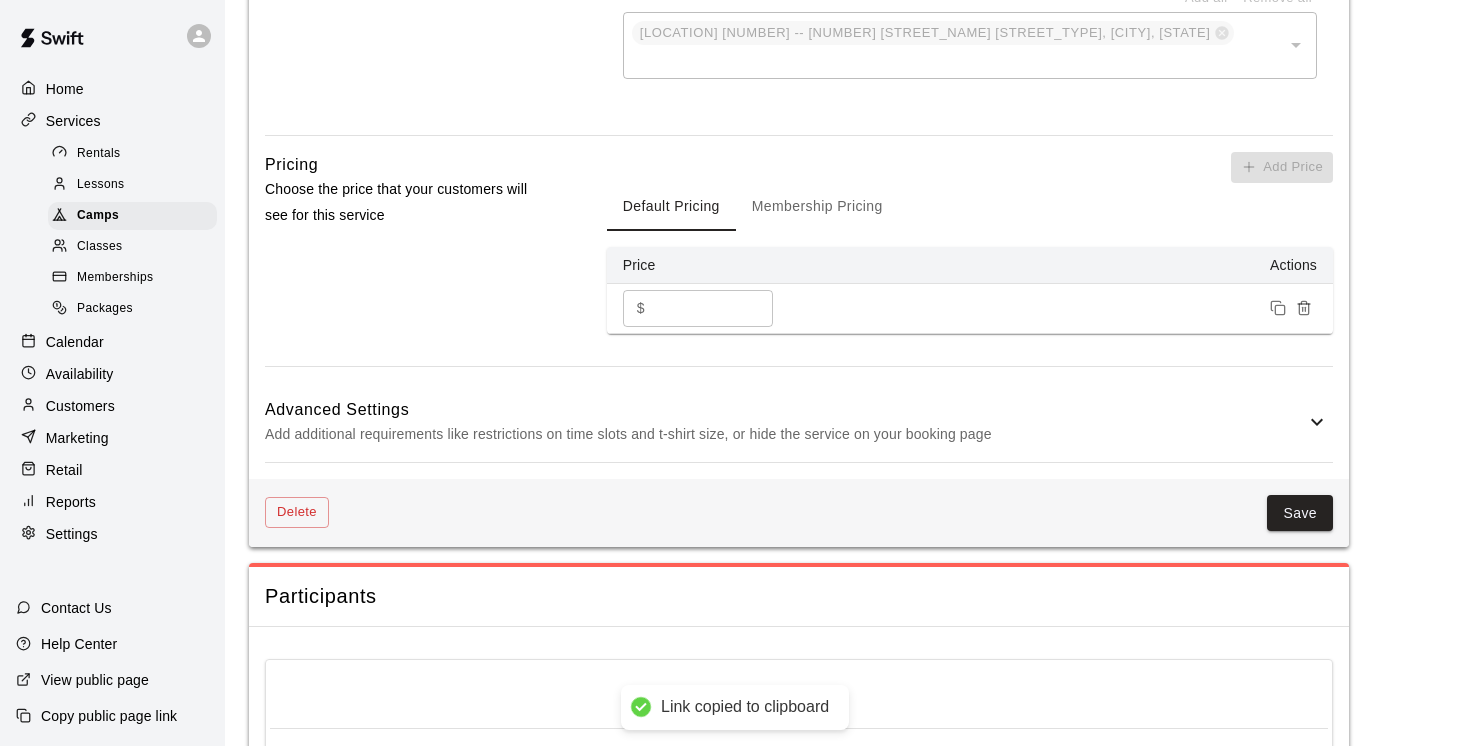 scroll, scrollTop: 1324, scrollLeft: 0, axis: vertical 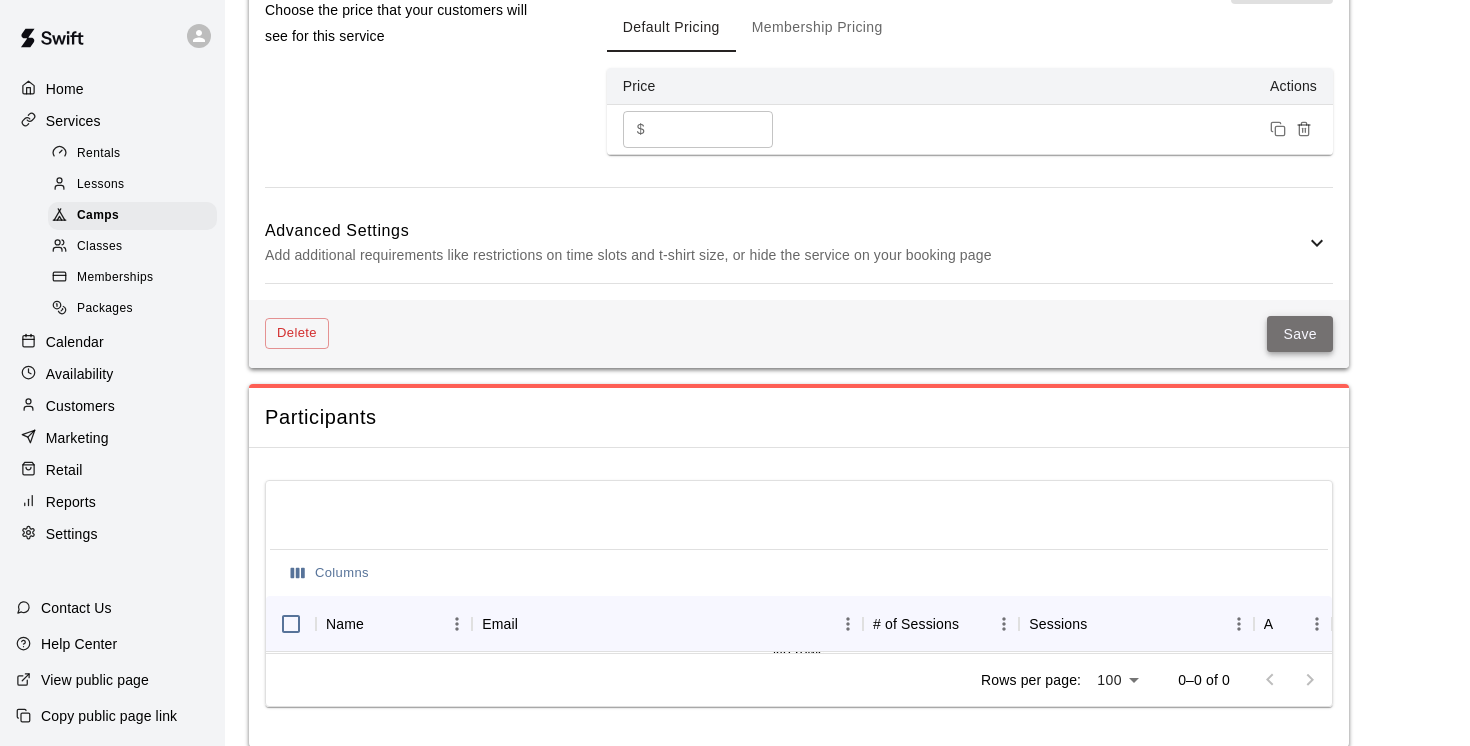 click on "Save" at bounding box center (1300, 334) 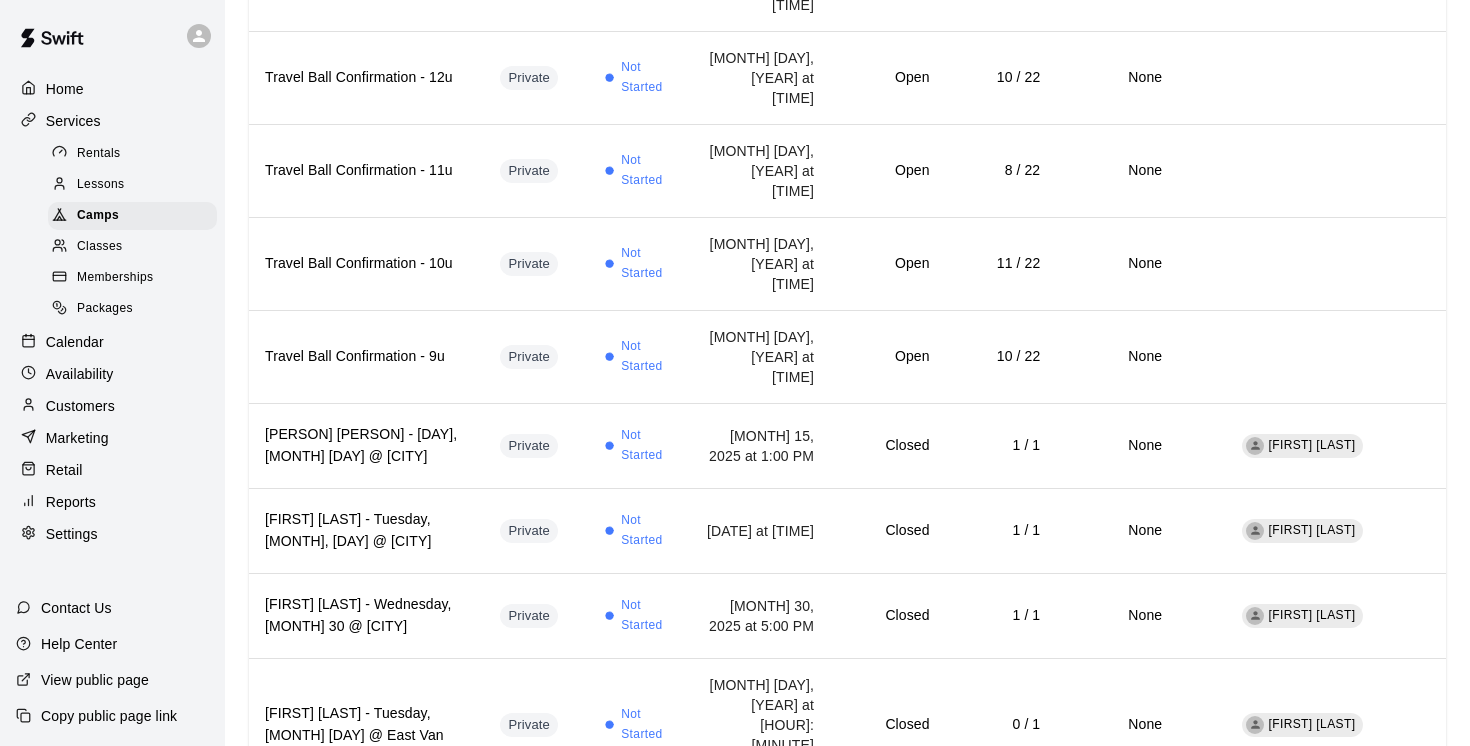 scroll, scrollTop: 0, scrollLeft: 0, axis: both 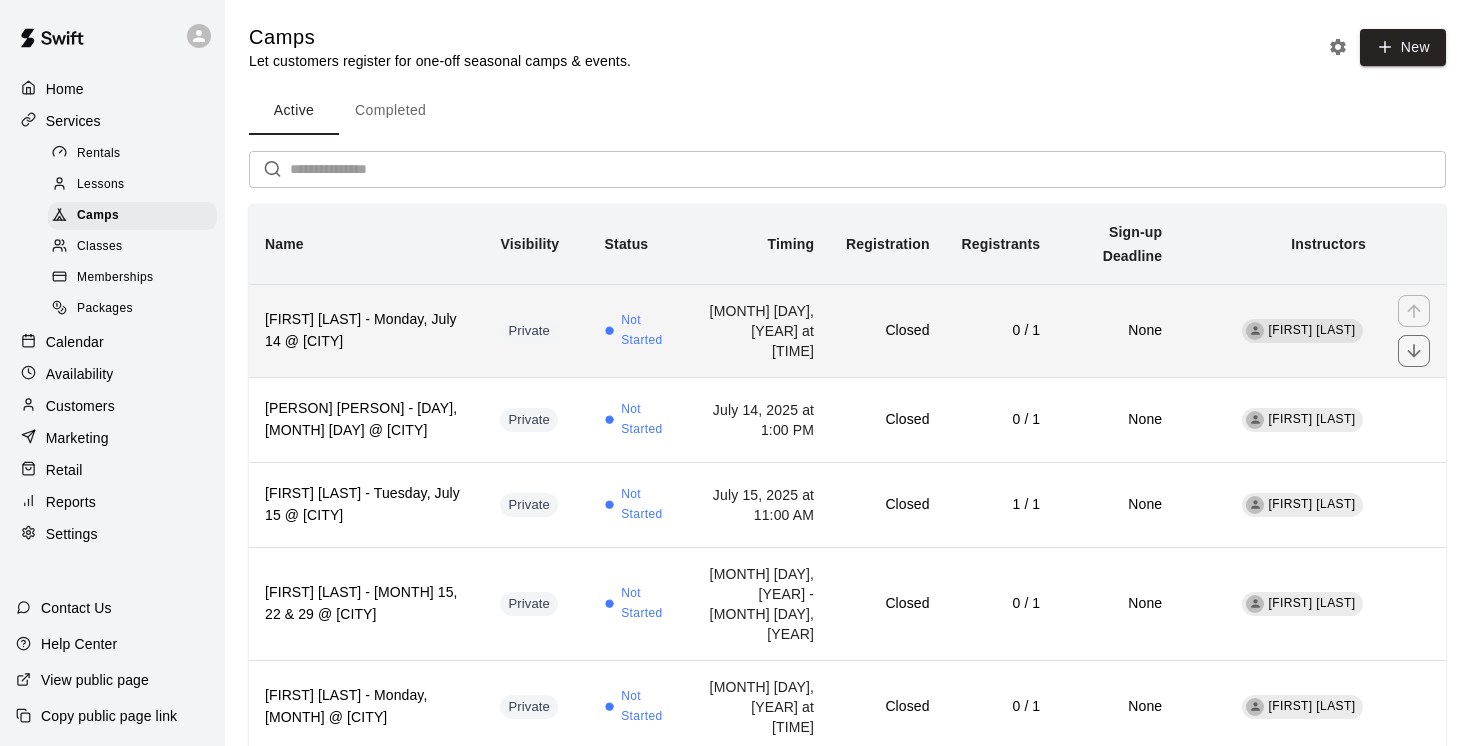 click on "[FIRST] [LAST] - Monday, July 14 @ [CITY]" at bounding box center [366, 331] 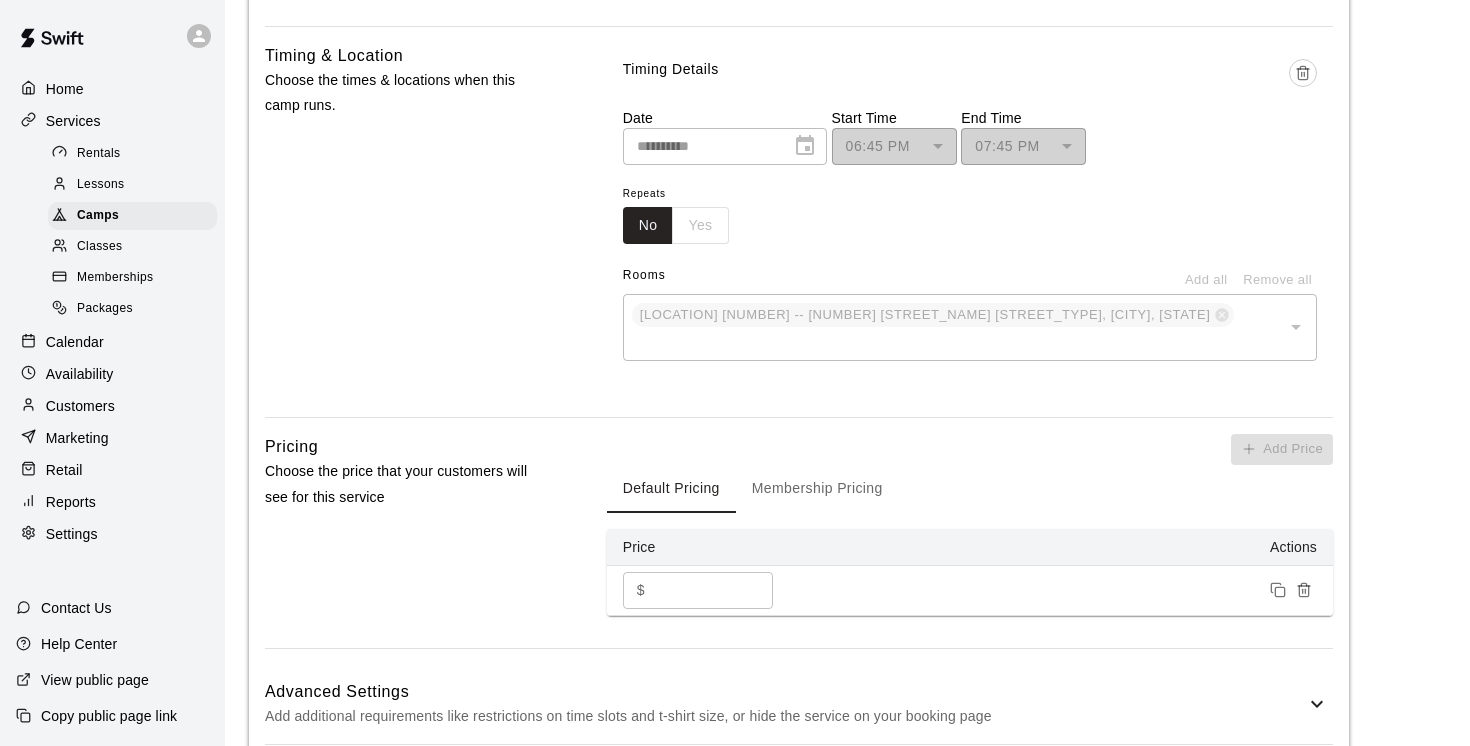scroll, scrollTop: 0, scrollLeft: 0, axis: both 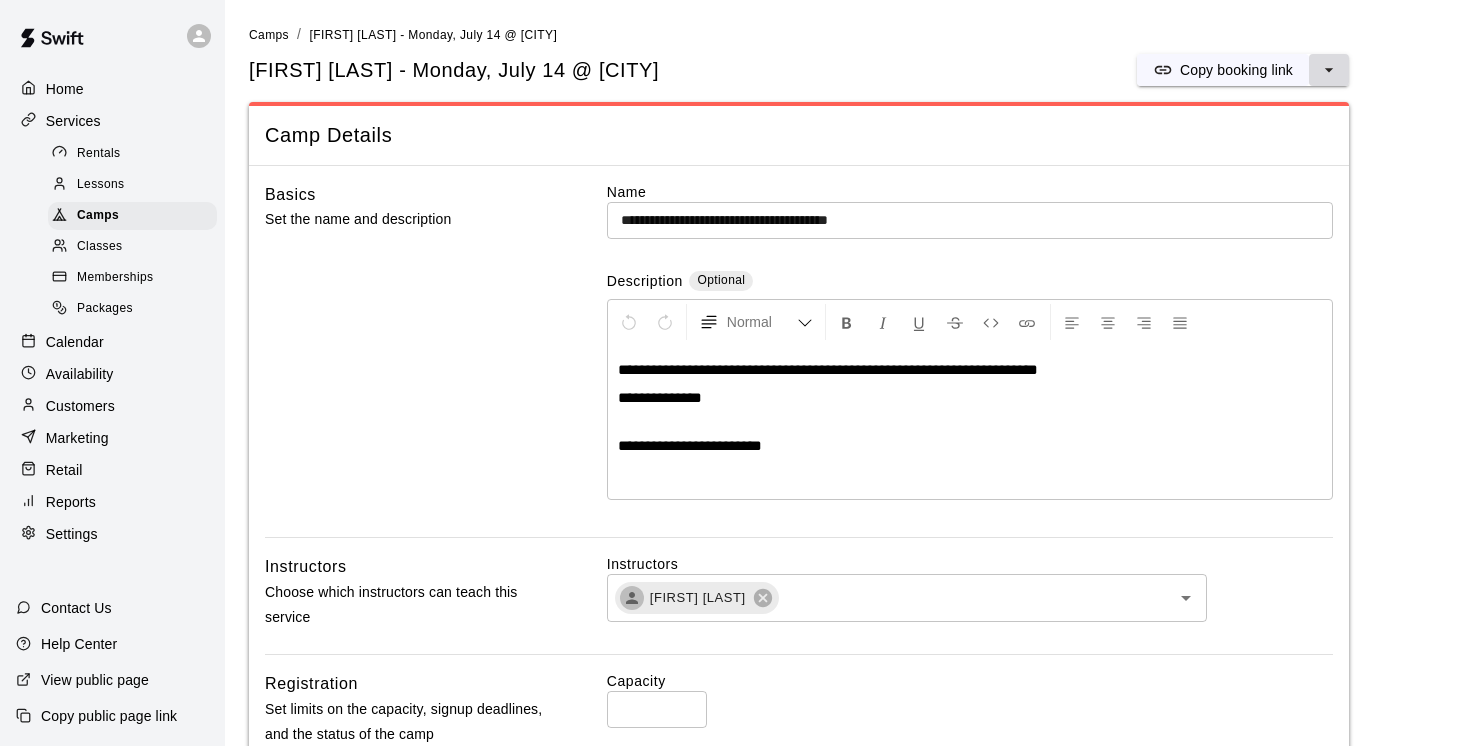 click 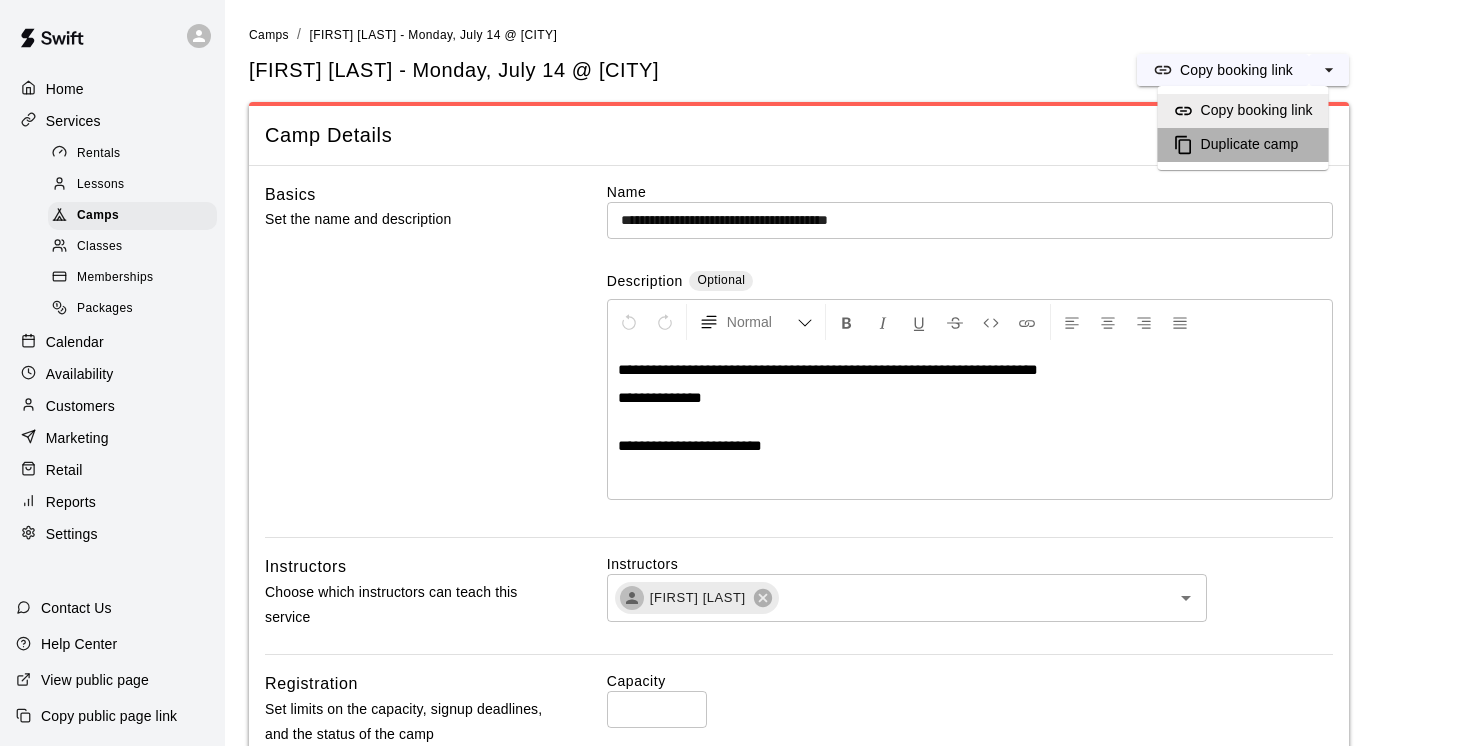 click on "Duplicate camp" at bounding box center [1250, 145] 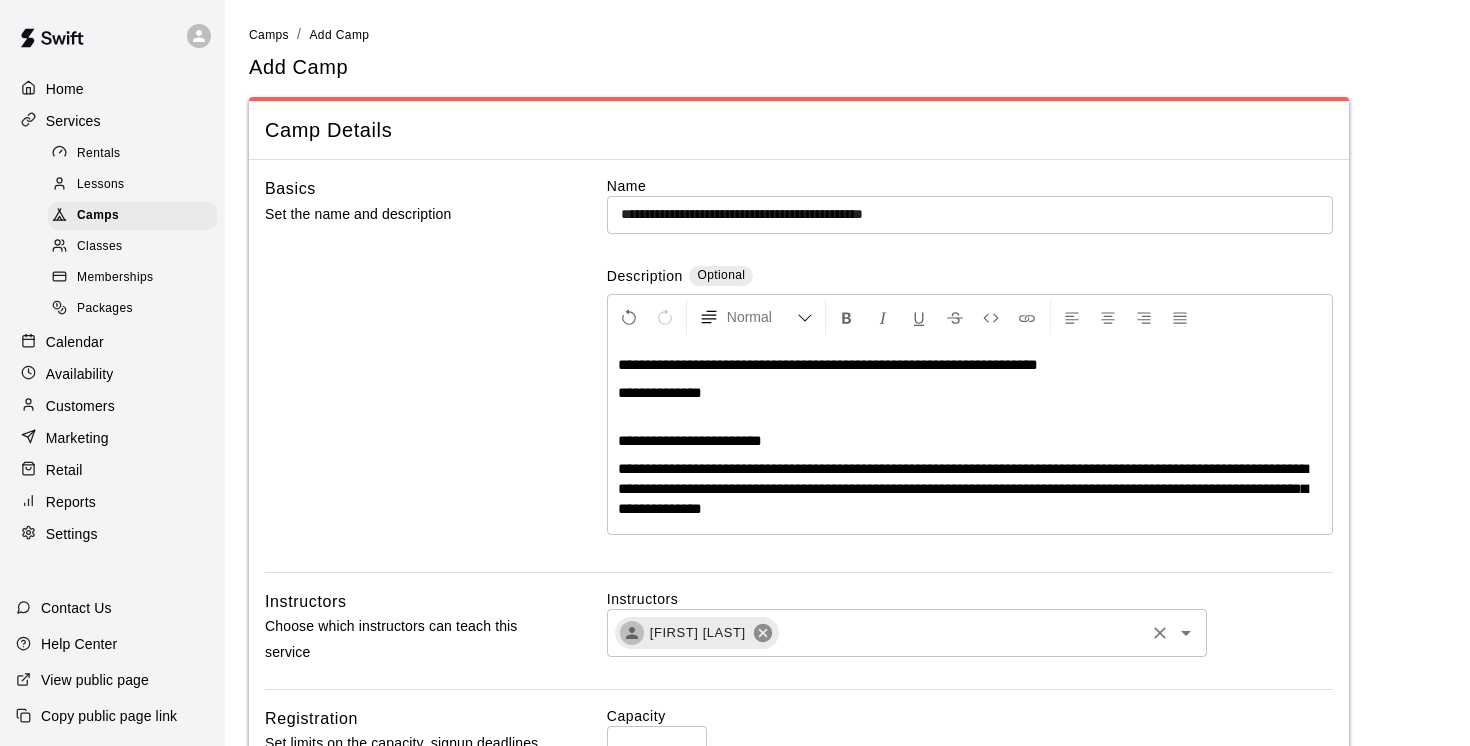 click 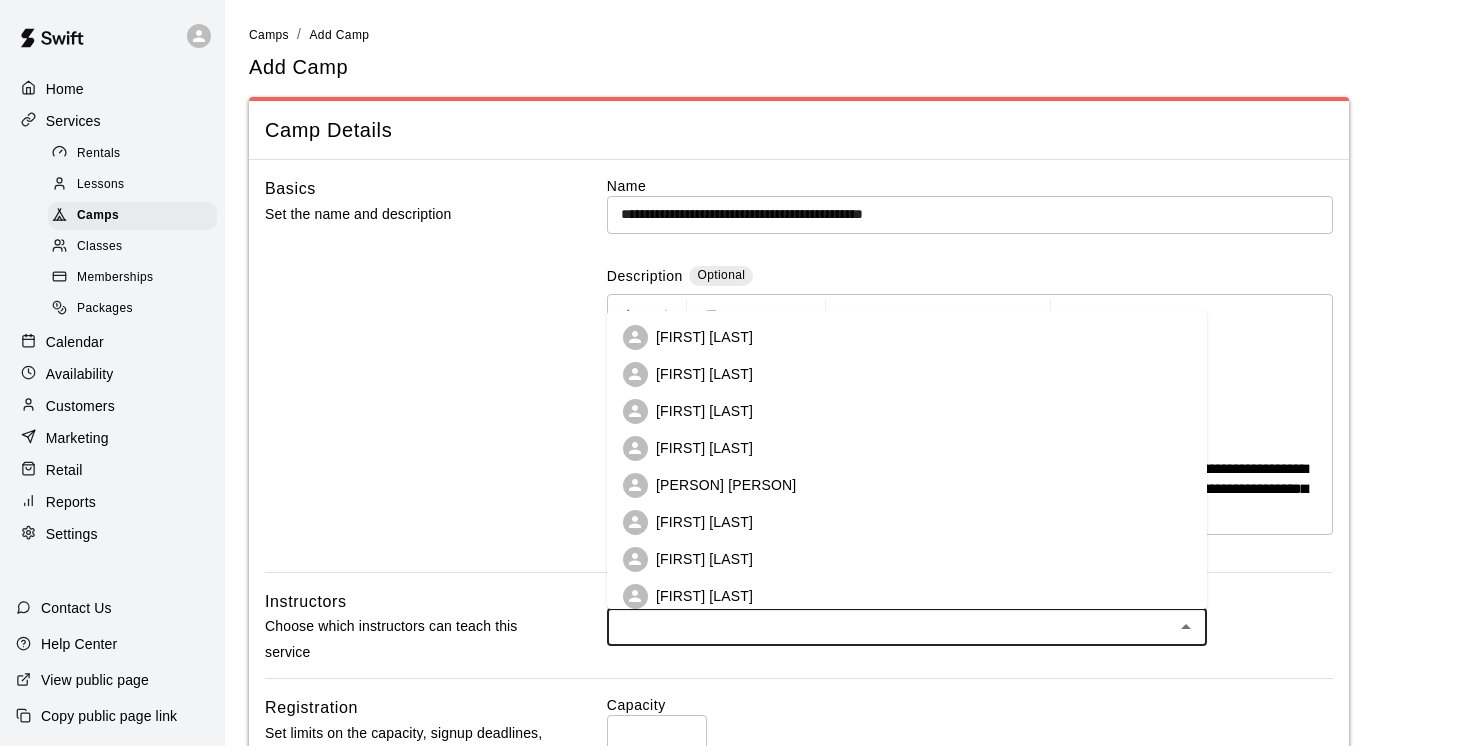 click at bounding box center [890, 627] 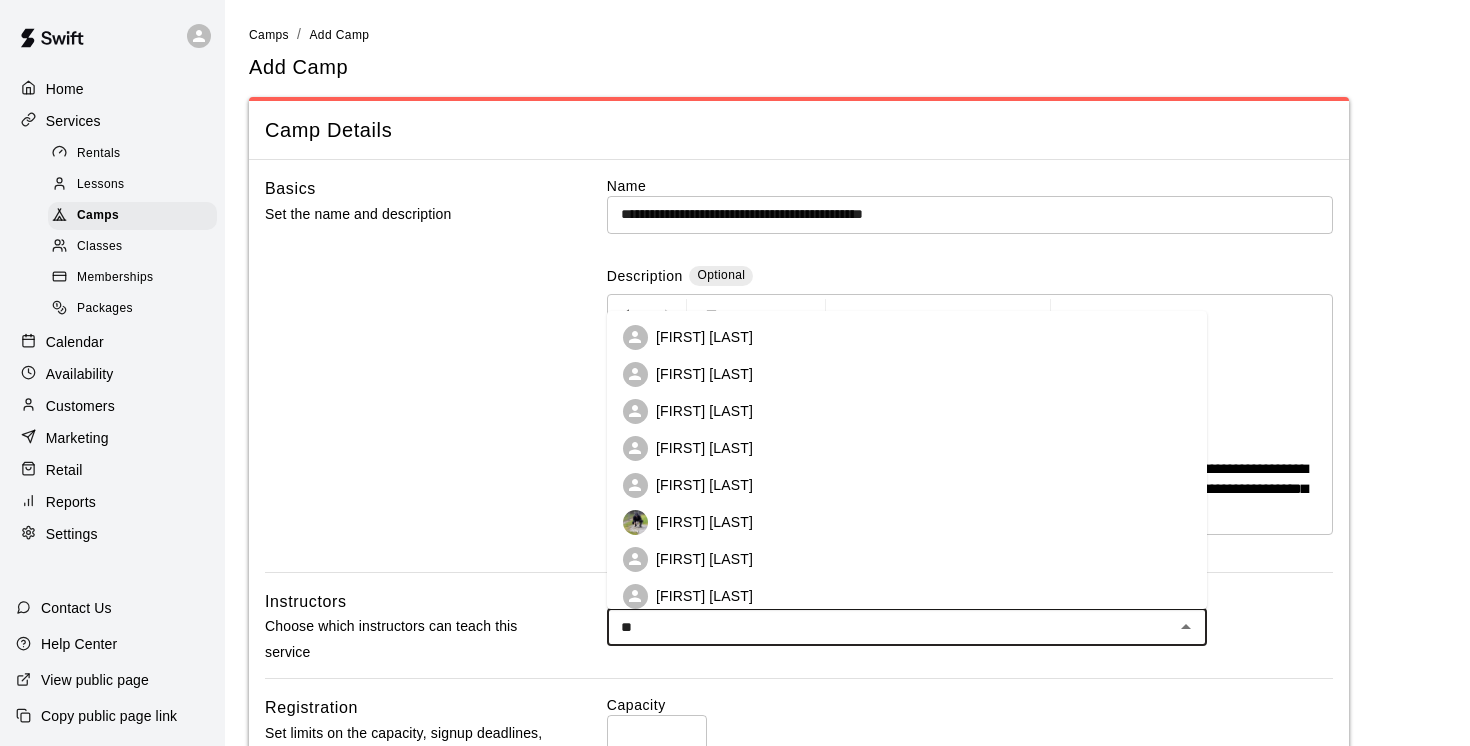 type on "***" 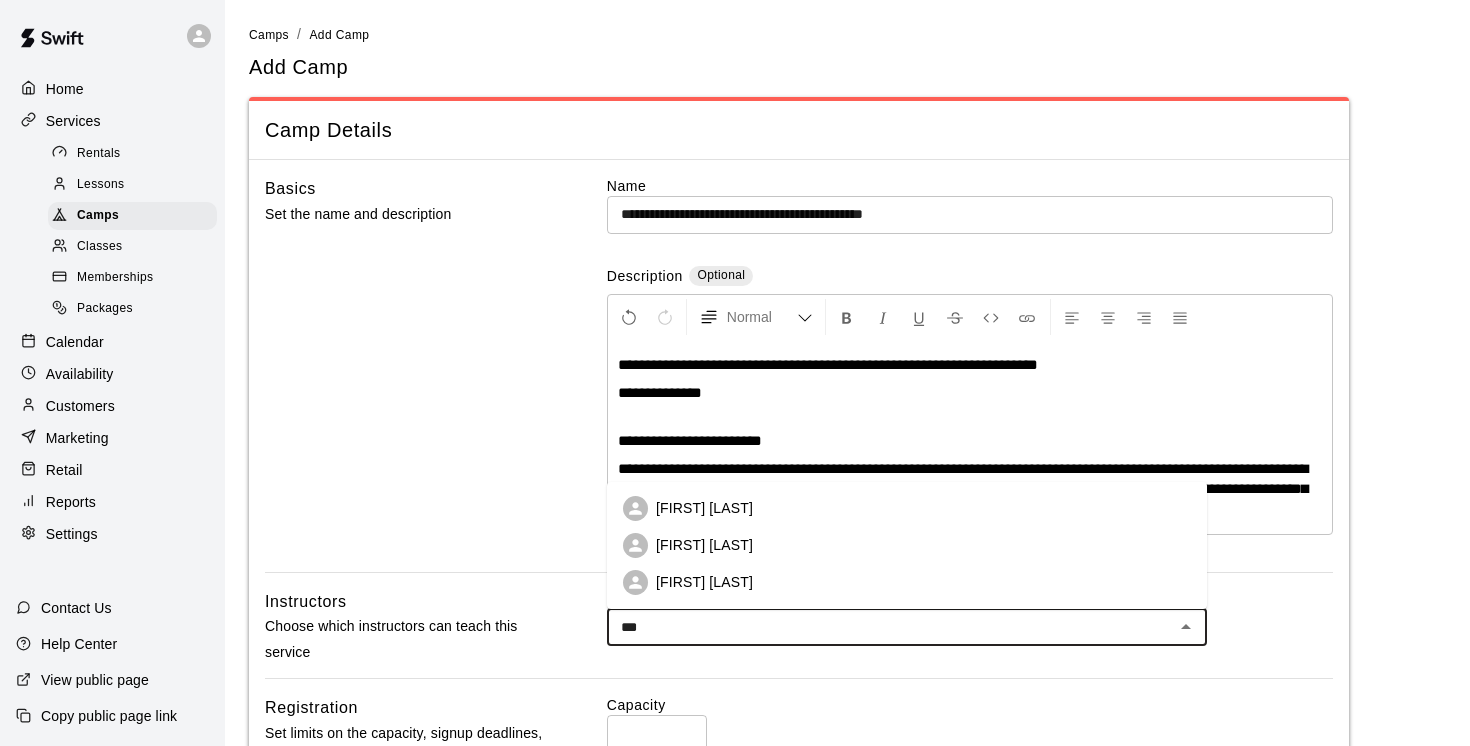 click on "[FIRST] [LAST]" at bounding box center [704, 508] 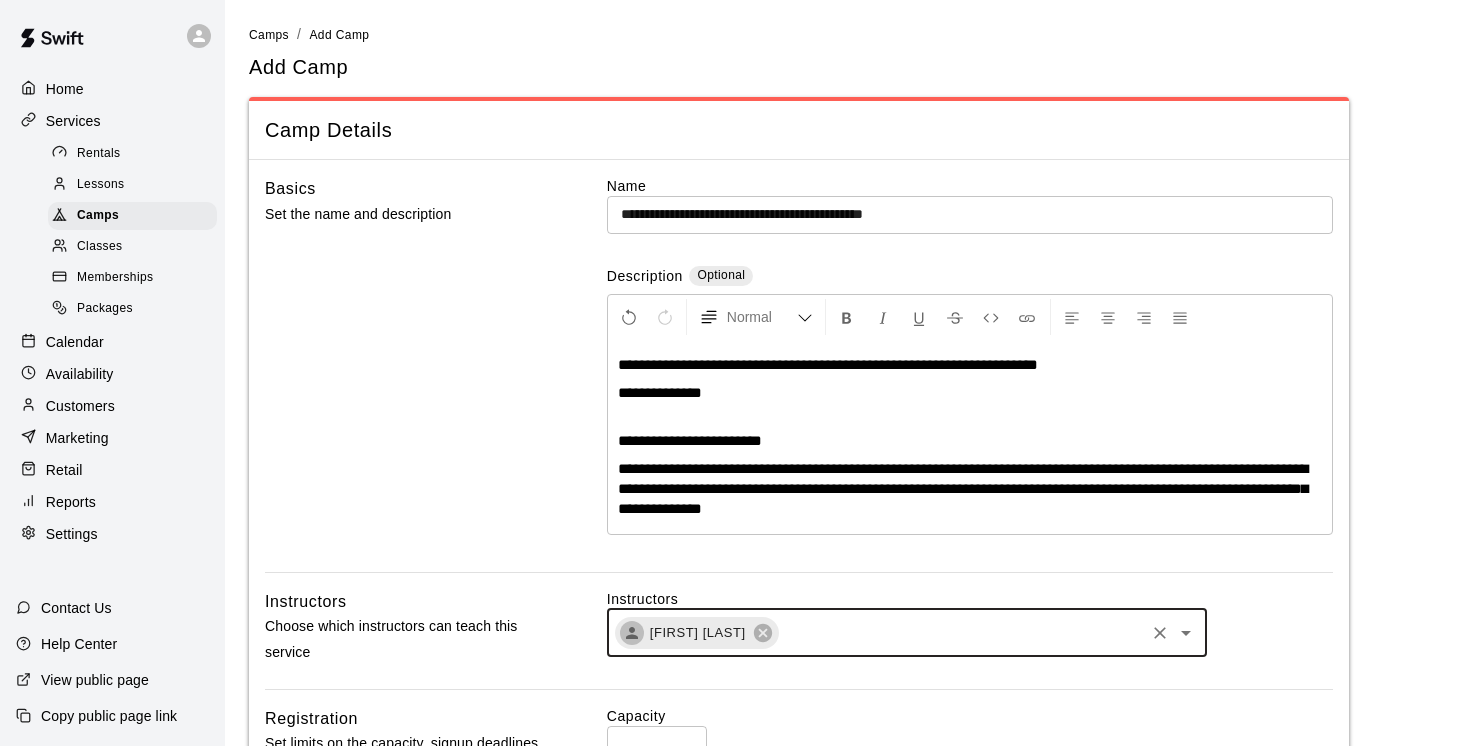 click on "**********" at bounding box center [970, 431] 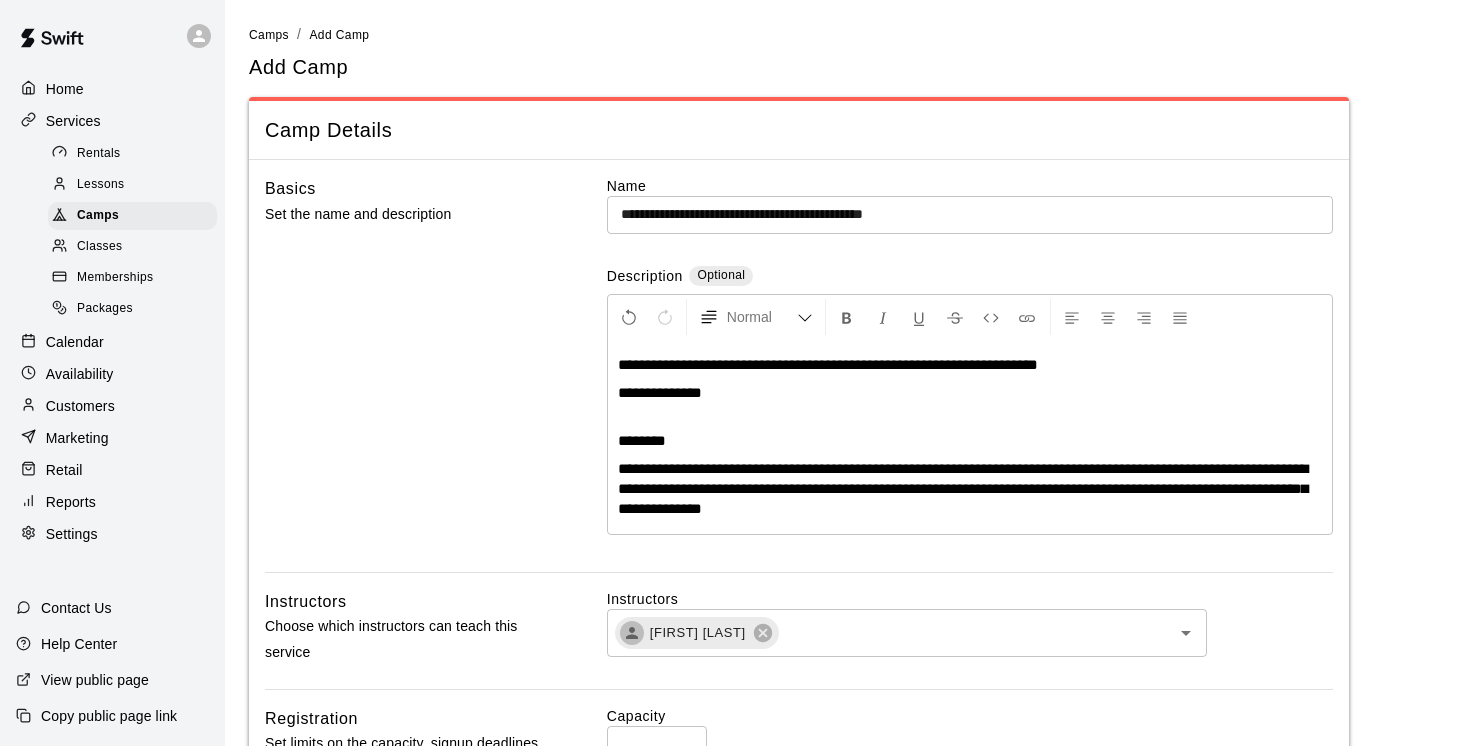 type 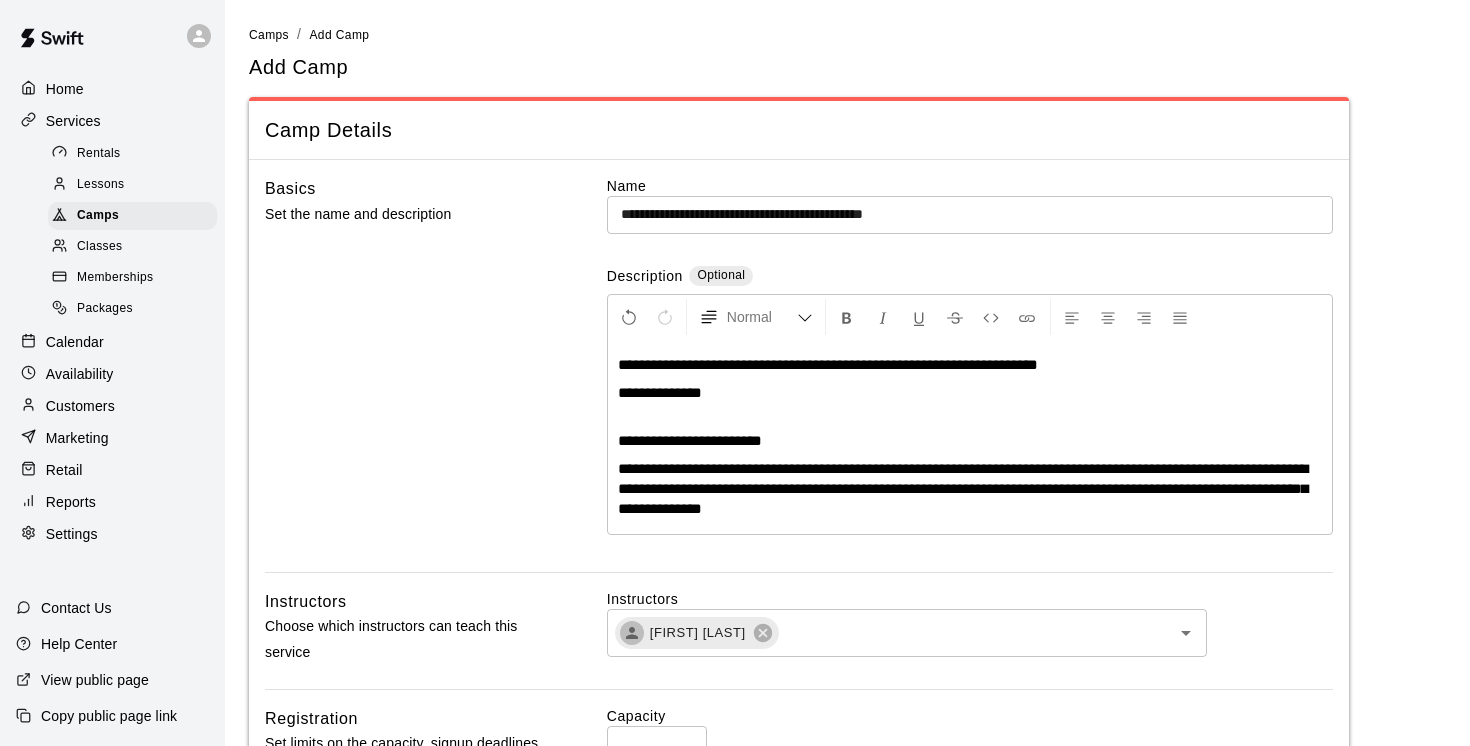 click on "**********" at bounding box center (828, 364) 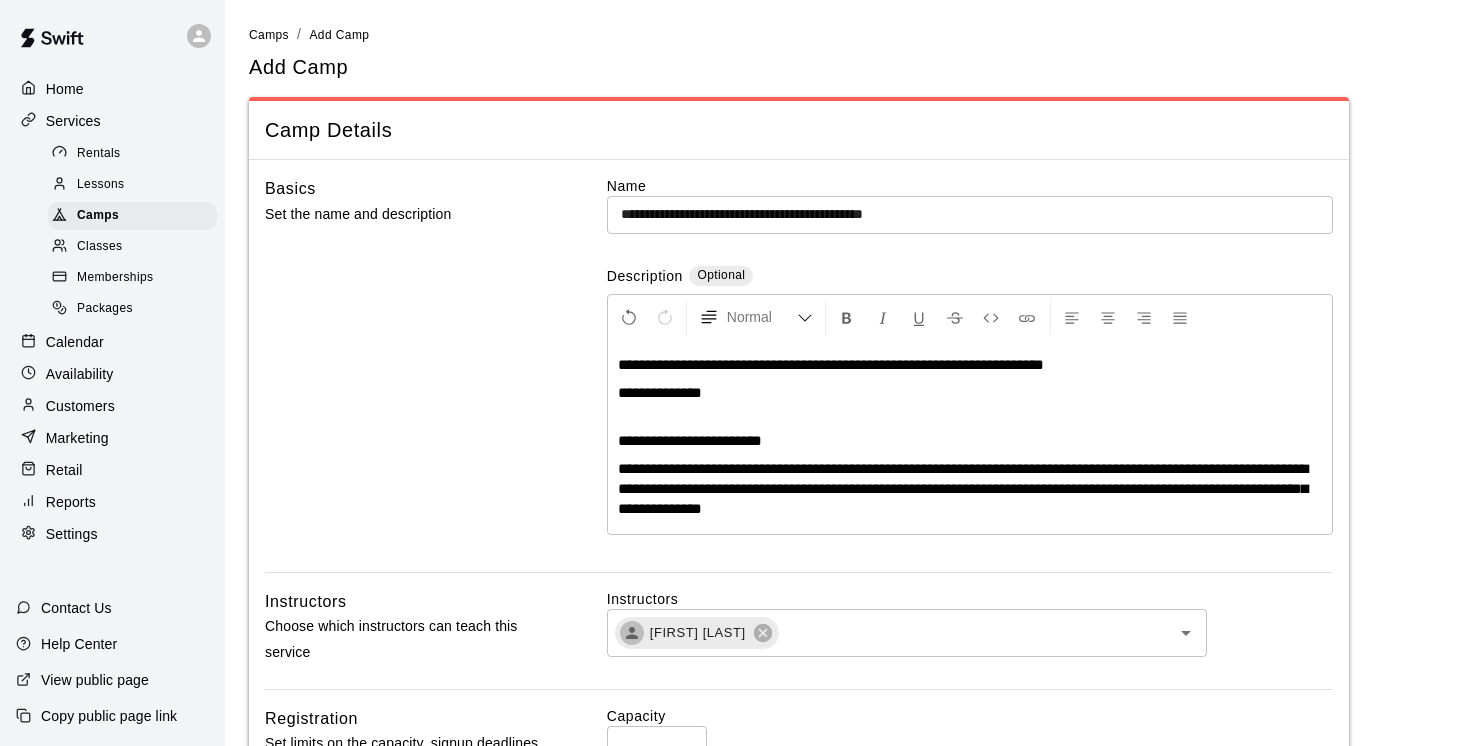 click on "**********" at bounding box center [831, 364] 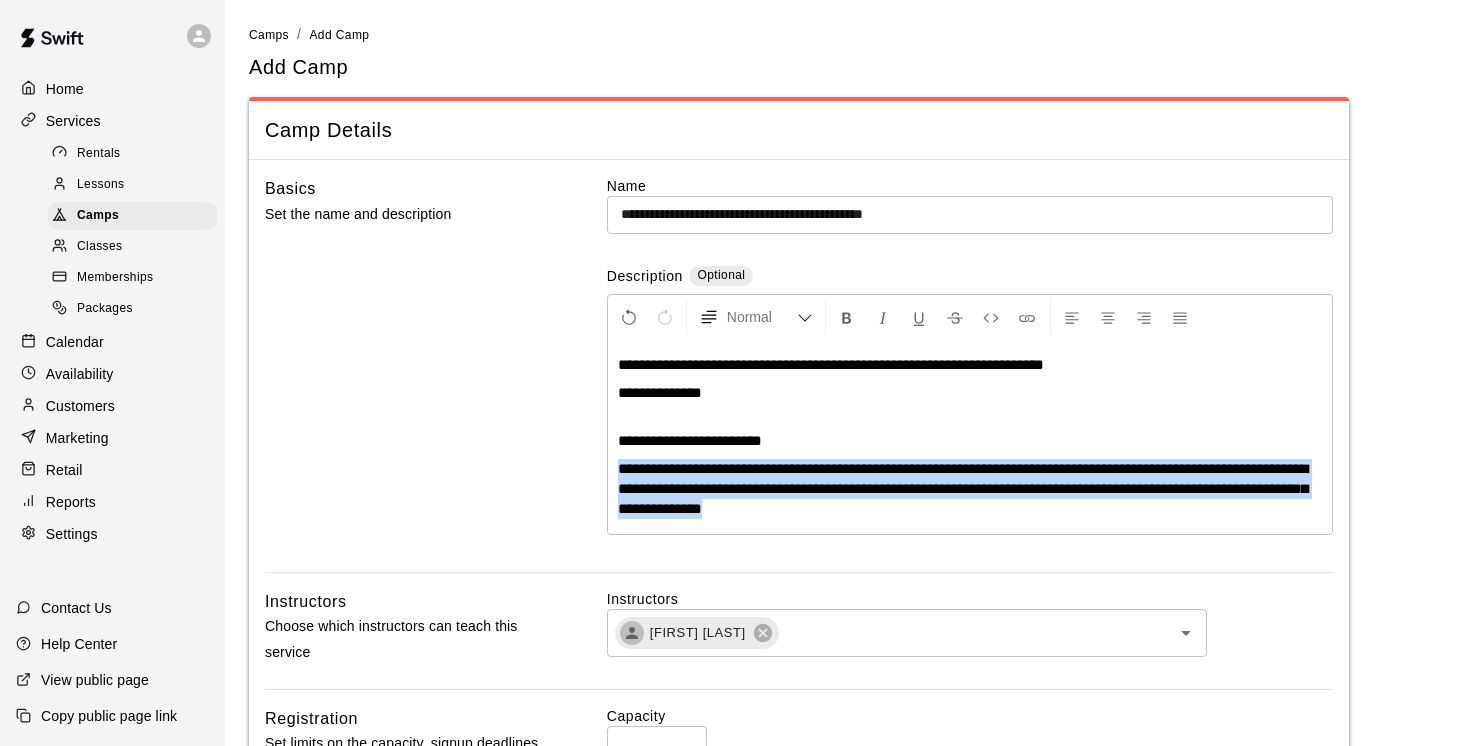 drag, startPoint x: 618, startPoint y: 463, endPoint x: 923, endPoint y: 531, distance: 312.4884 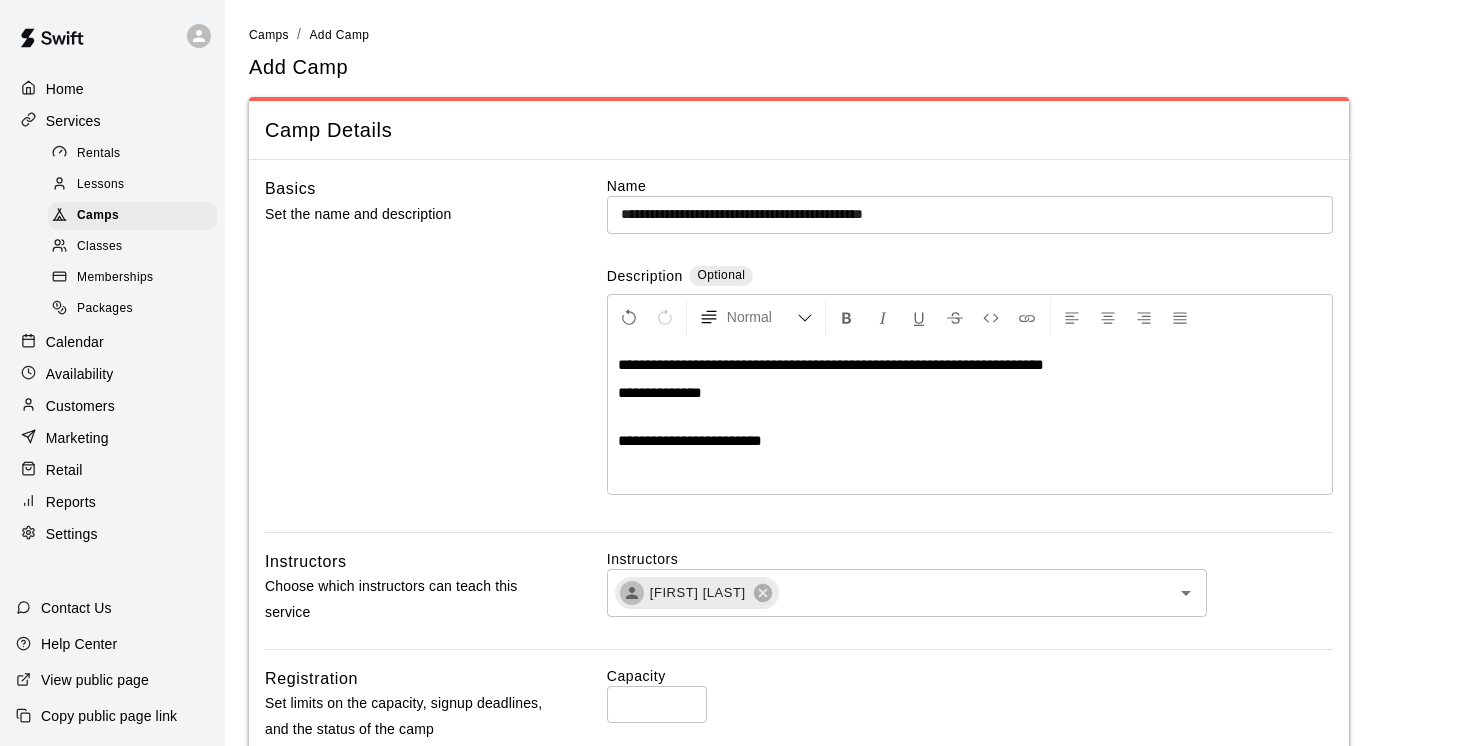 click on "**********" at bounding box center (970, 214) 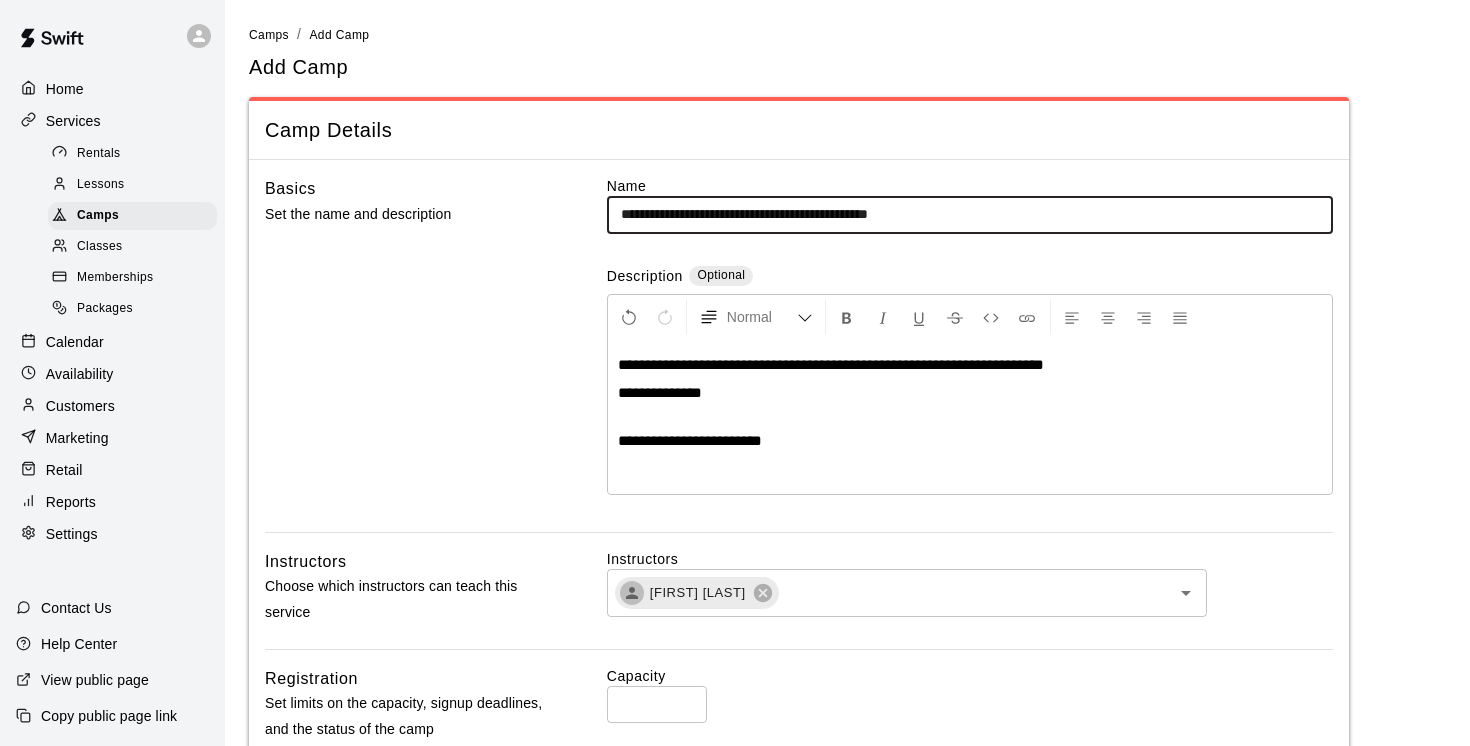 click on "**********" at bounding box center (970, 214) 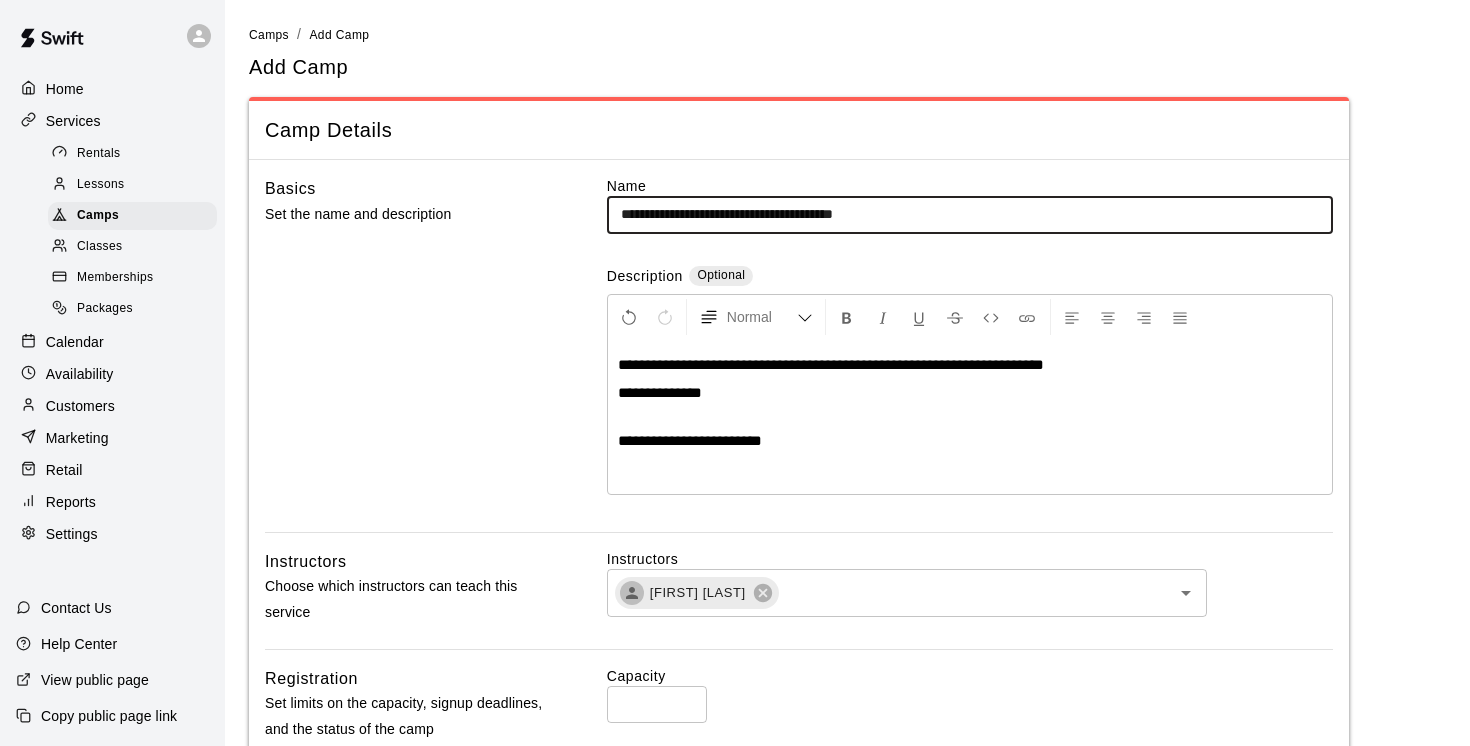 click on "**********" at bounding box center [970, 214] 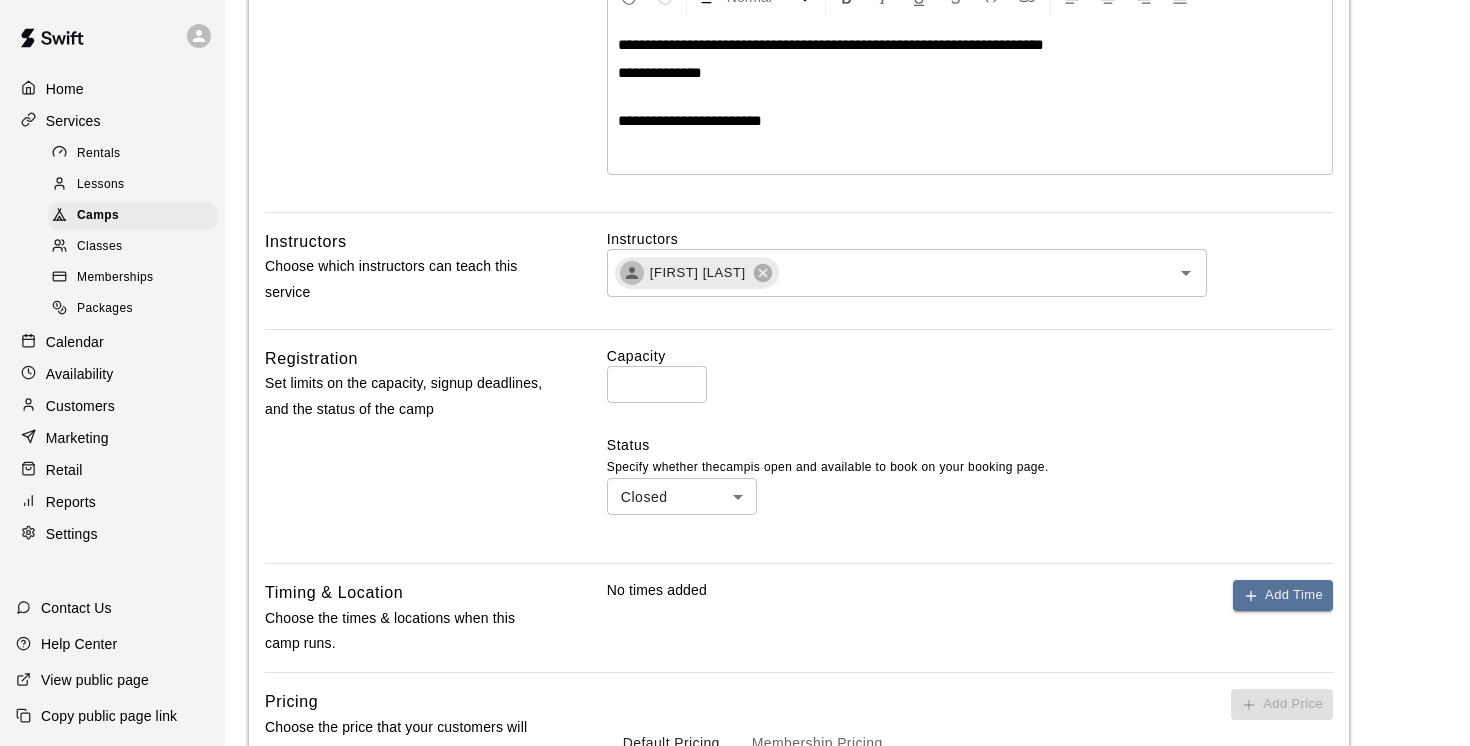 scroll, scrollTop: 322, scrollLeft: 0, axis: vertical 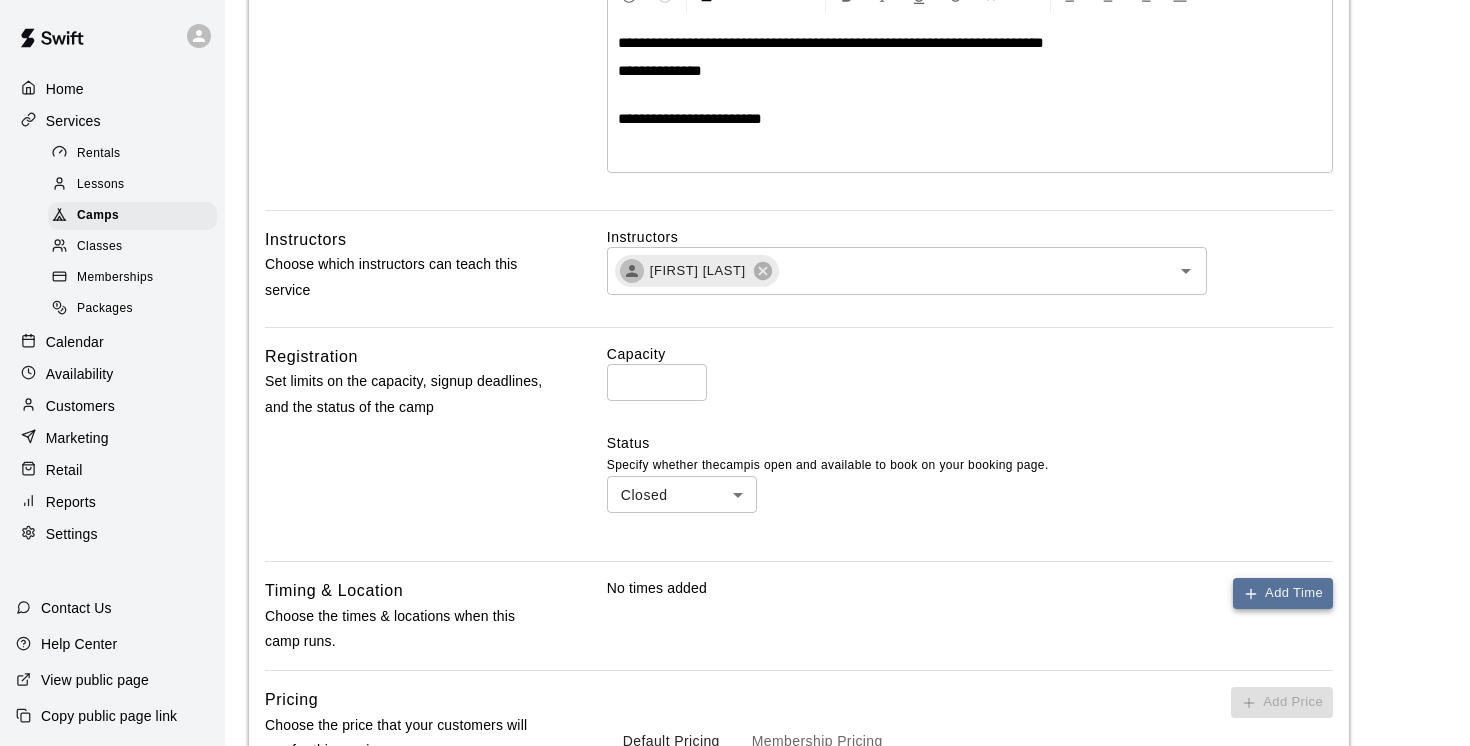 type on "**********" 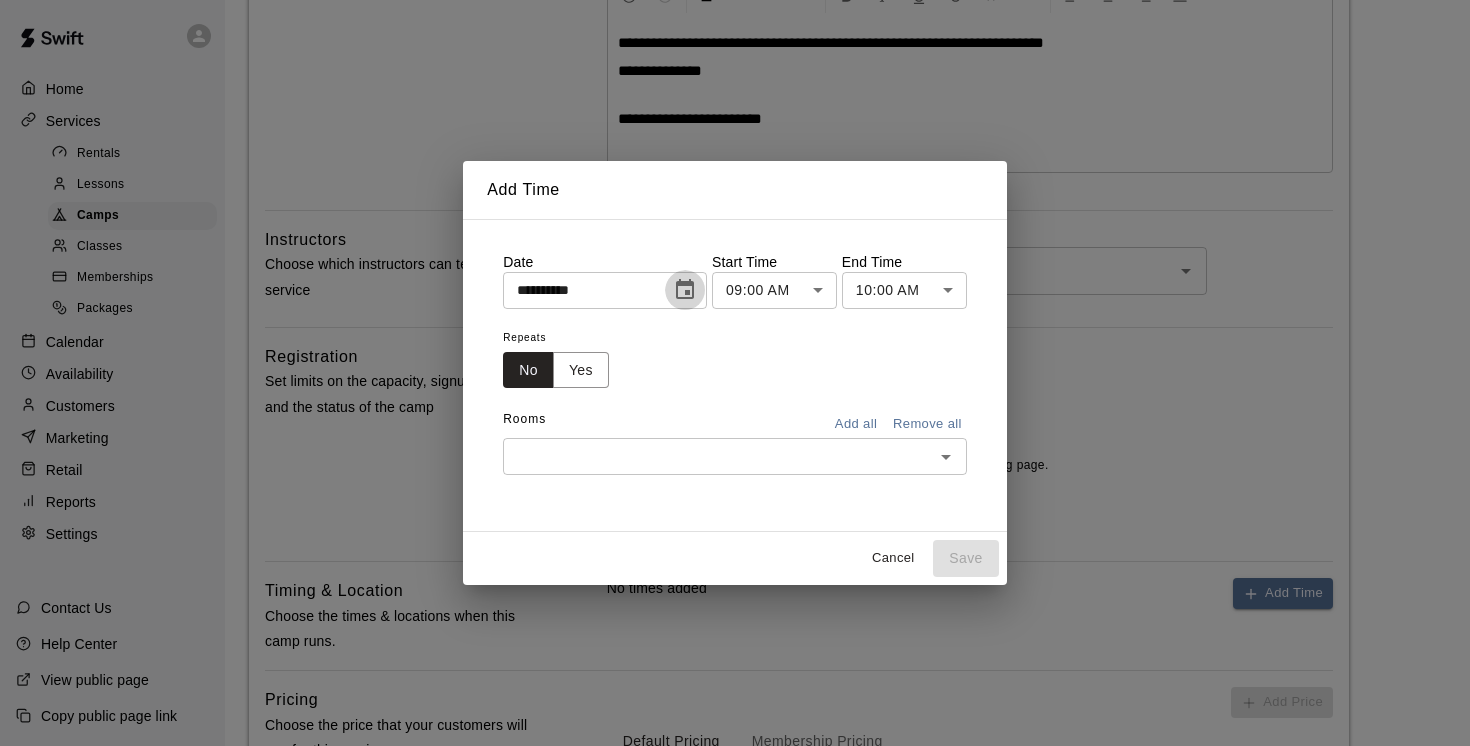 click 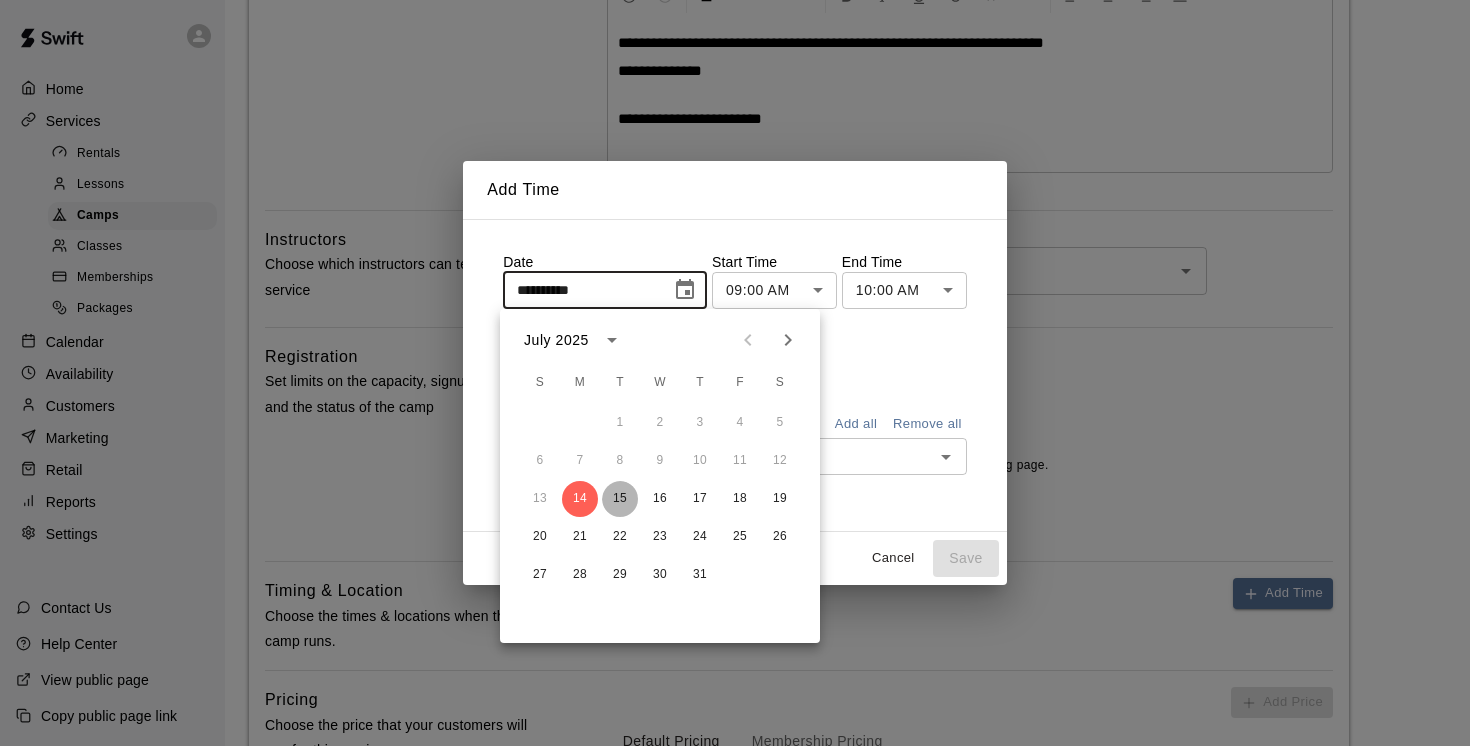 click on "15" at bounding box center (620, 499) 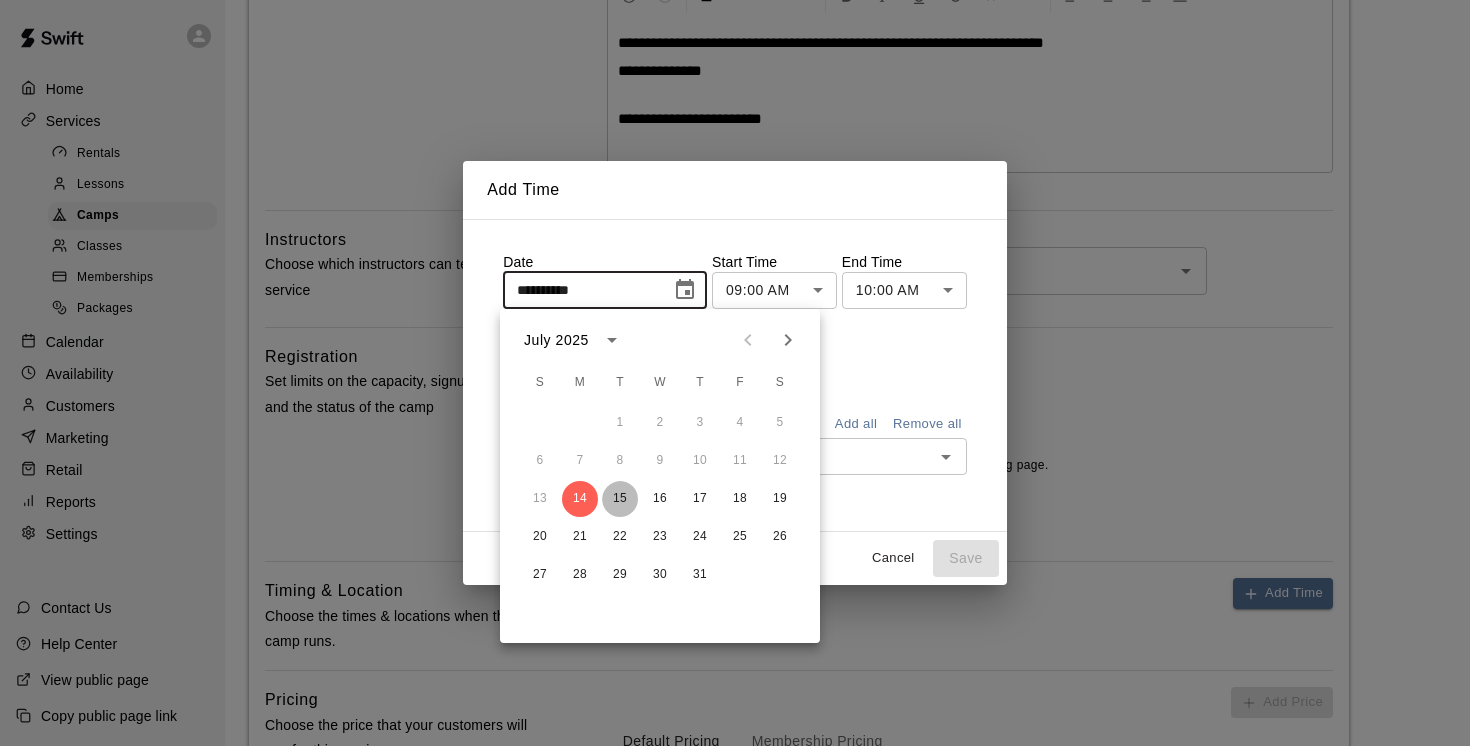 type on "**********" 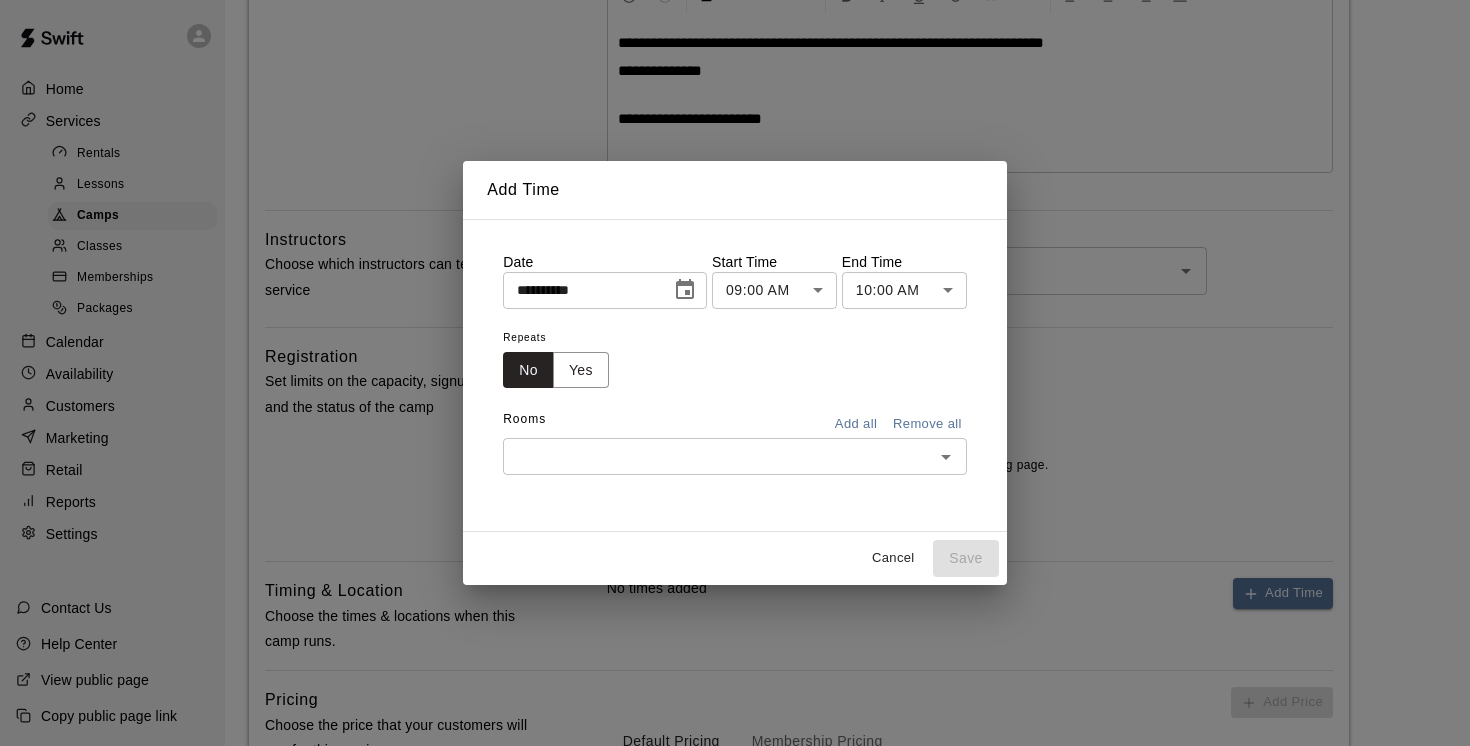 click on "**********" at bounding box center [735, 392] 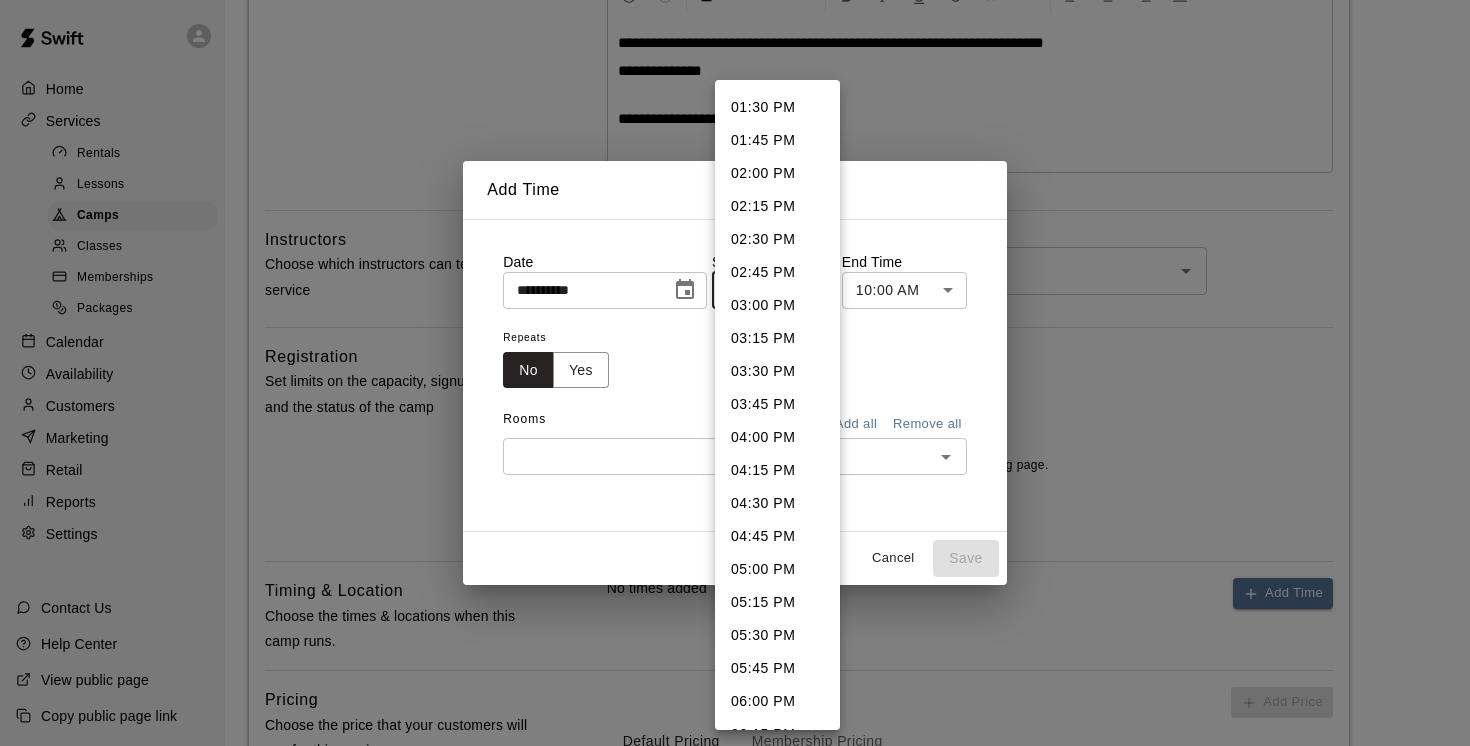 scroll, scrollTop: 1804, scrollLeft: 0, axis: vertical 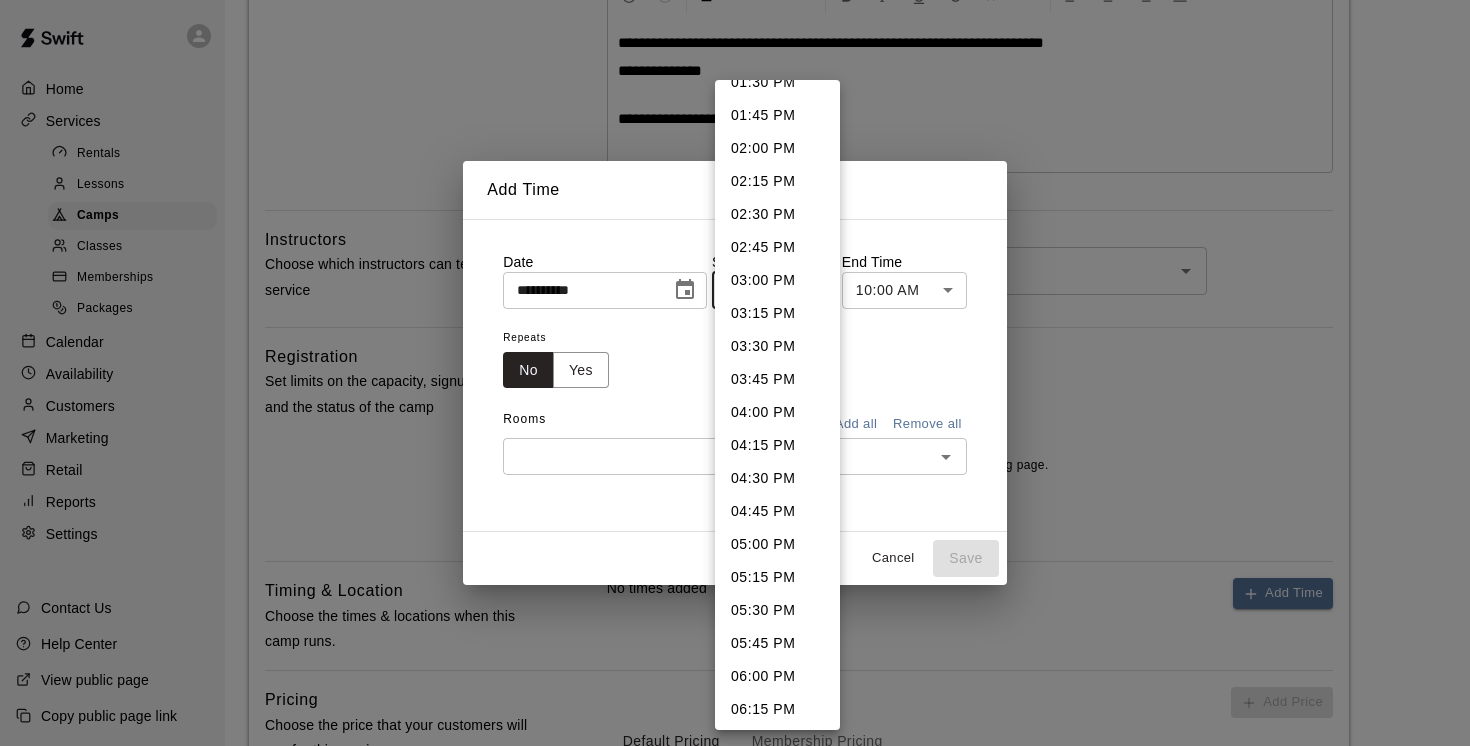 click on "05:45 PM" at bounding box center (777, 643) 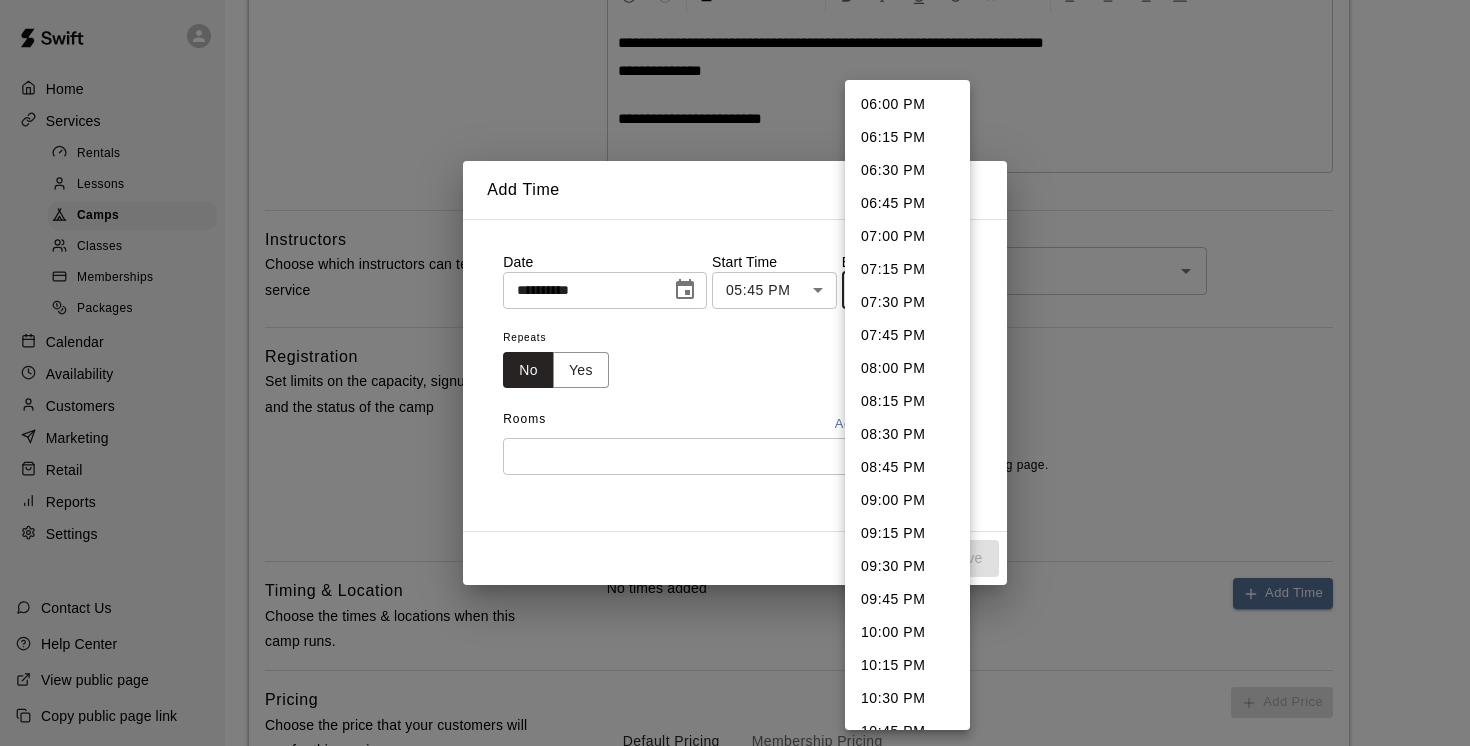 click on "**********" at bounding box center (735, 392) 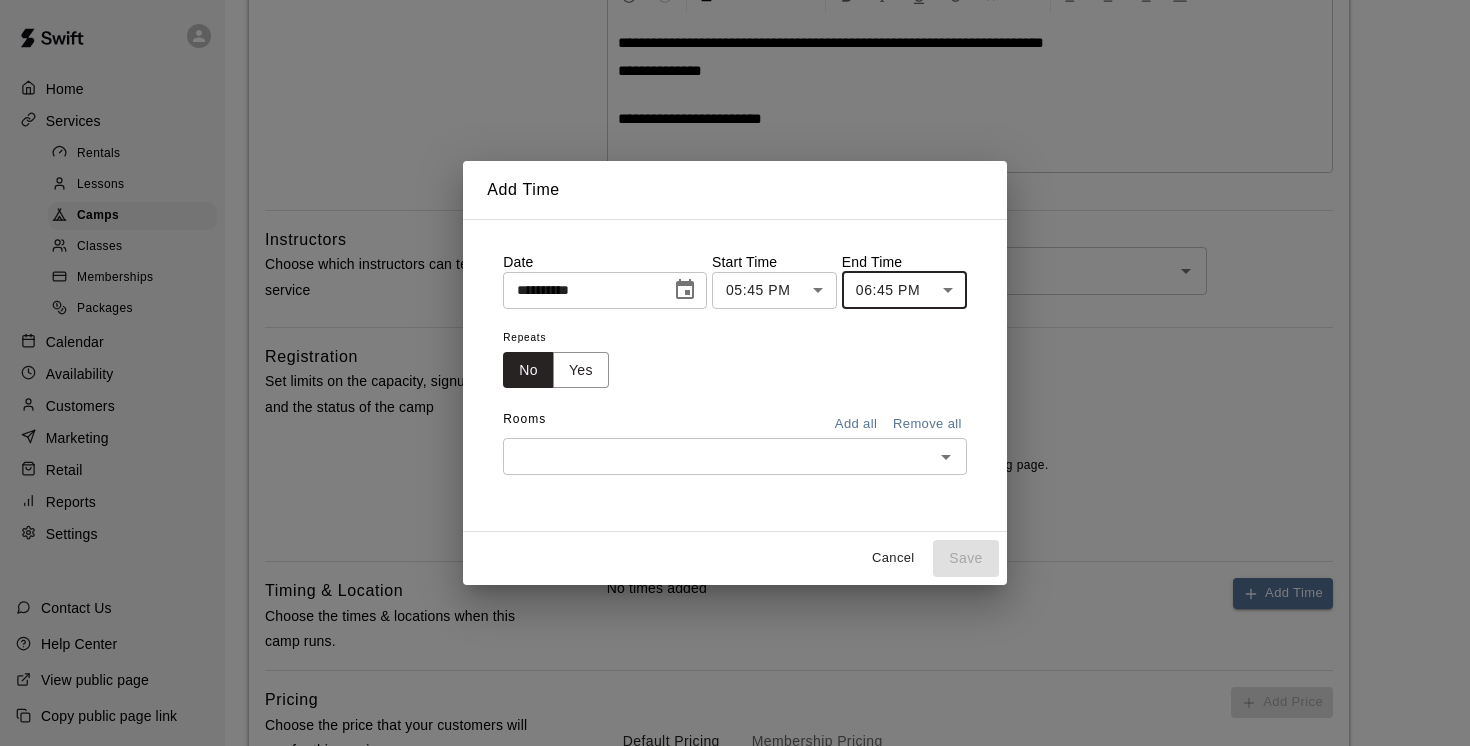 click at bounding box center (718, 456) 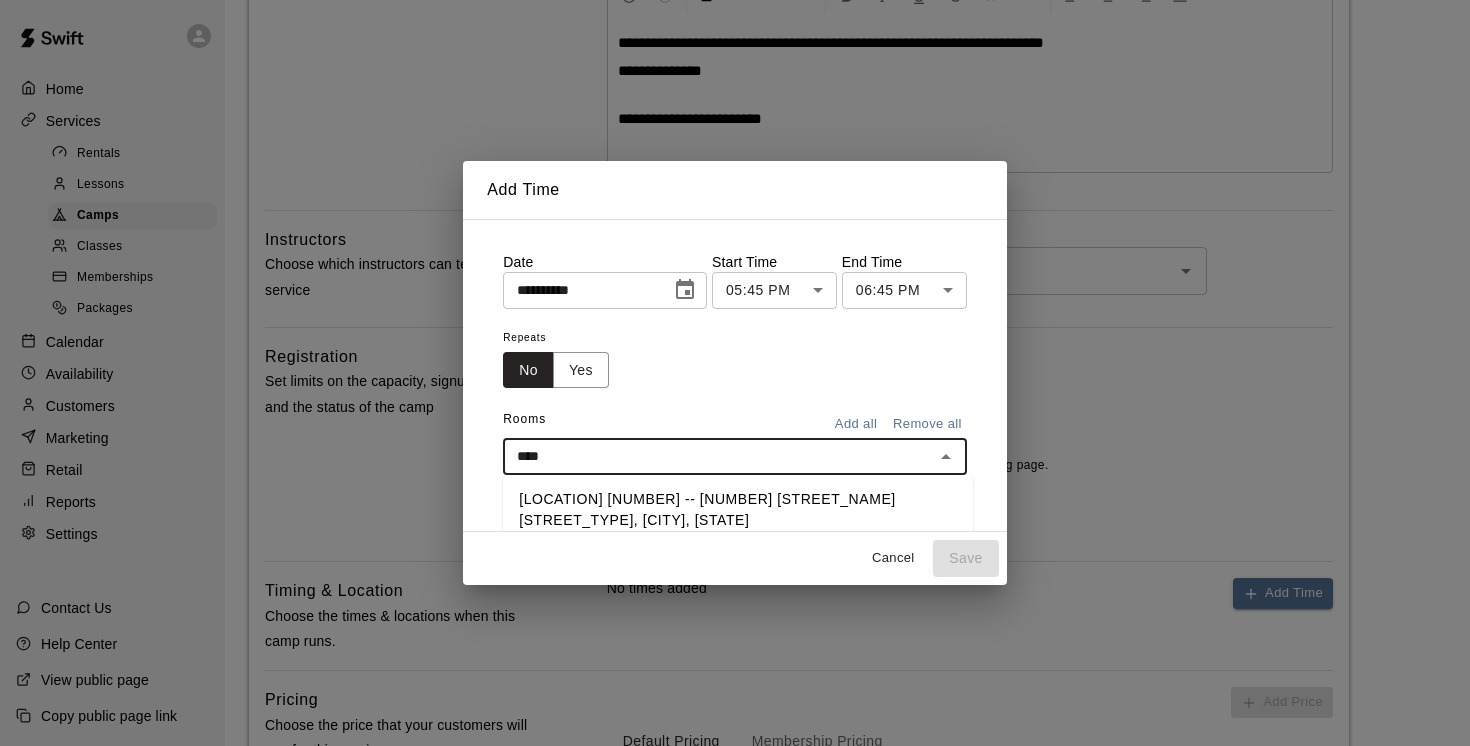 type on "*****" 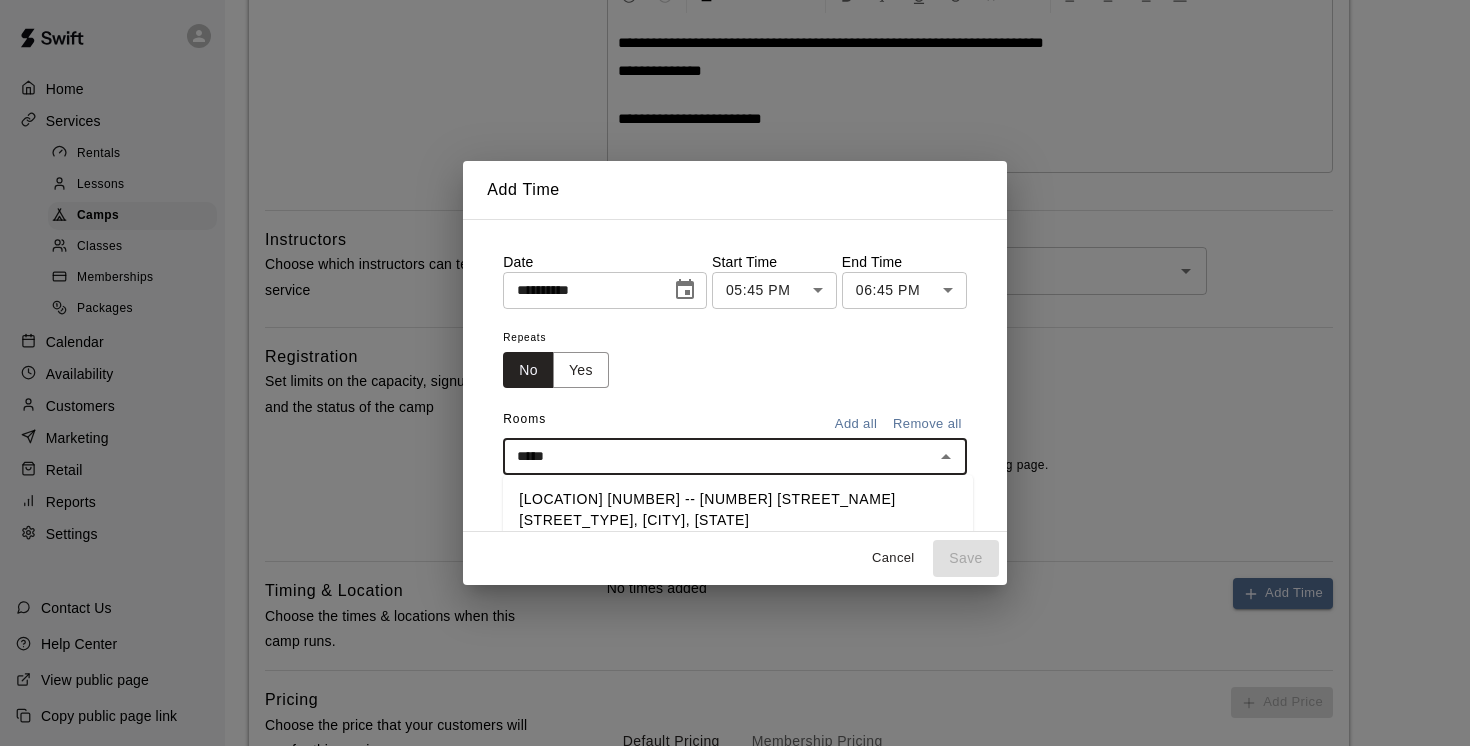 click on "[LOCATION] [NUMBER] -- [NUMBER] [STREET_NAME] [STREET_TYPE], [CITY], [STATE]" at bounding box center (738, 510) 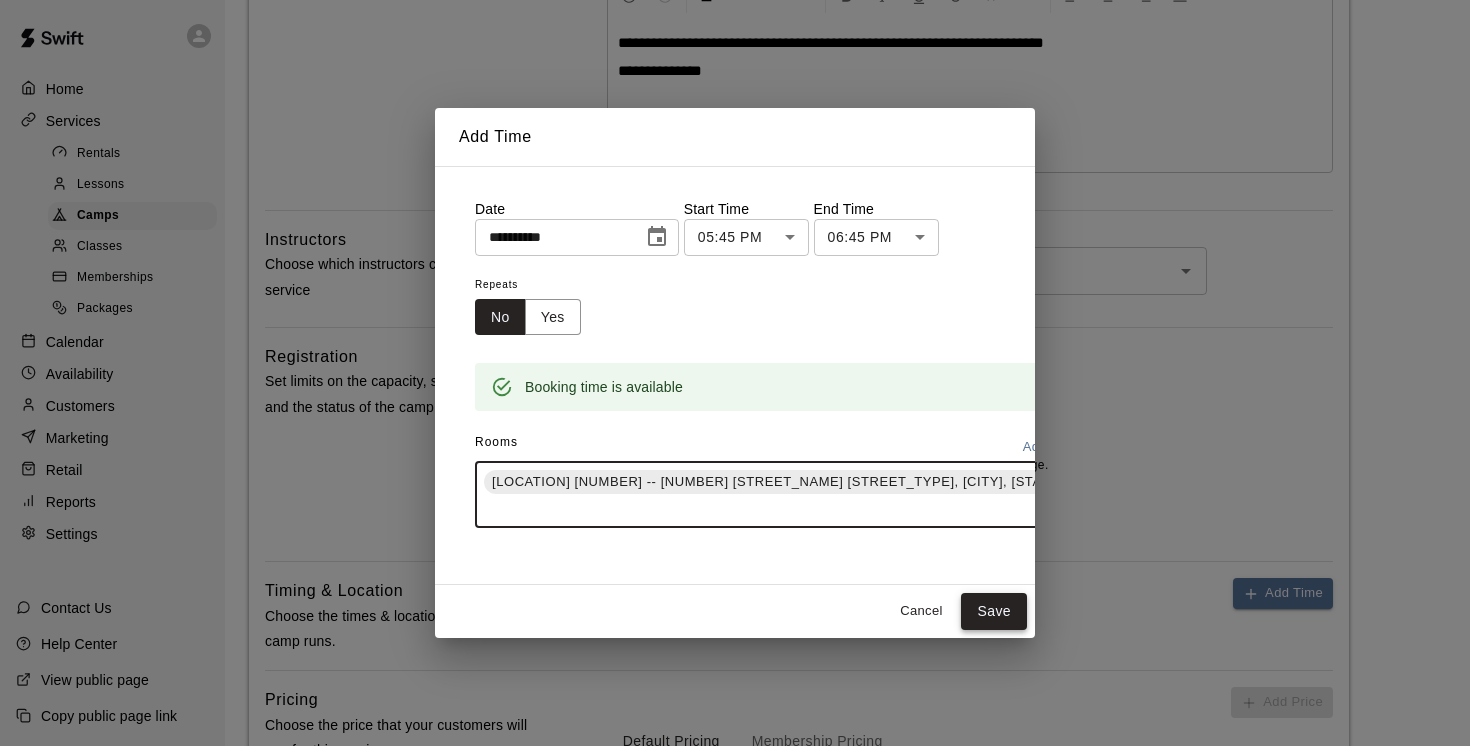 click on "Save" at bounding box center [994, 611] 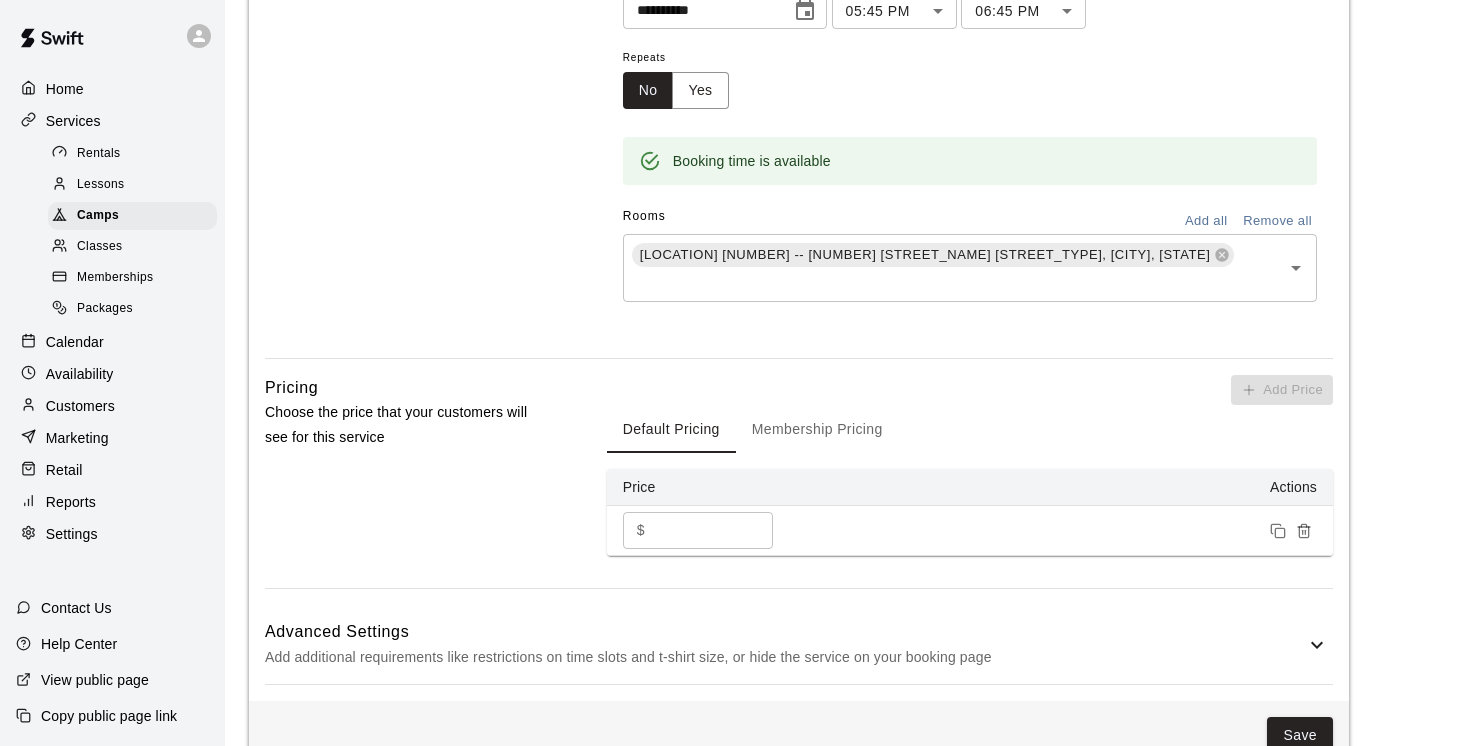 scroll, scrollTop: 1015, scrollLeft: 0, axis: vertical 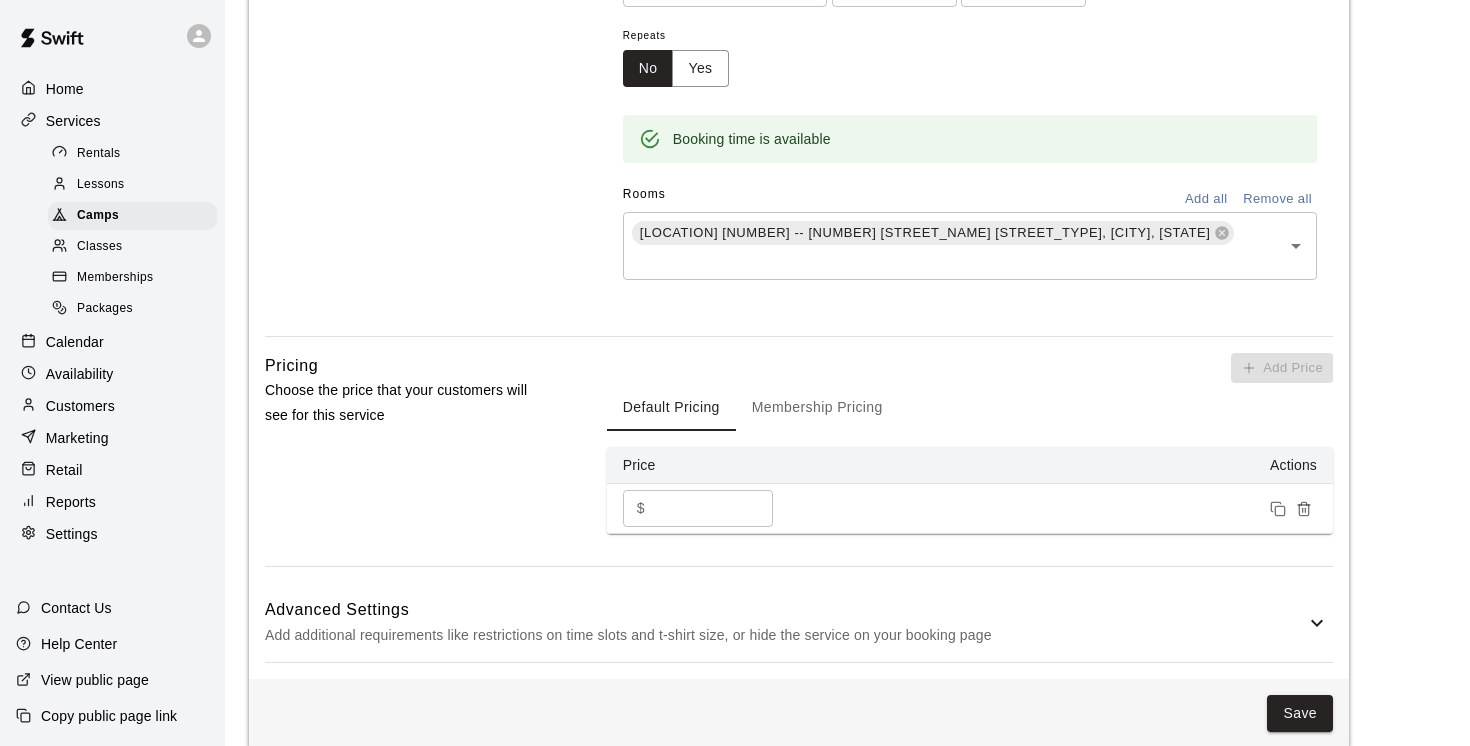 click 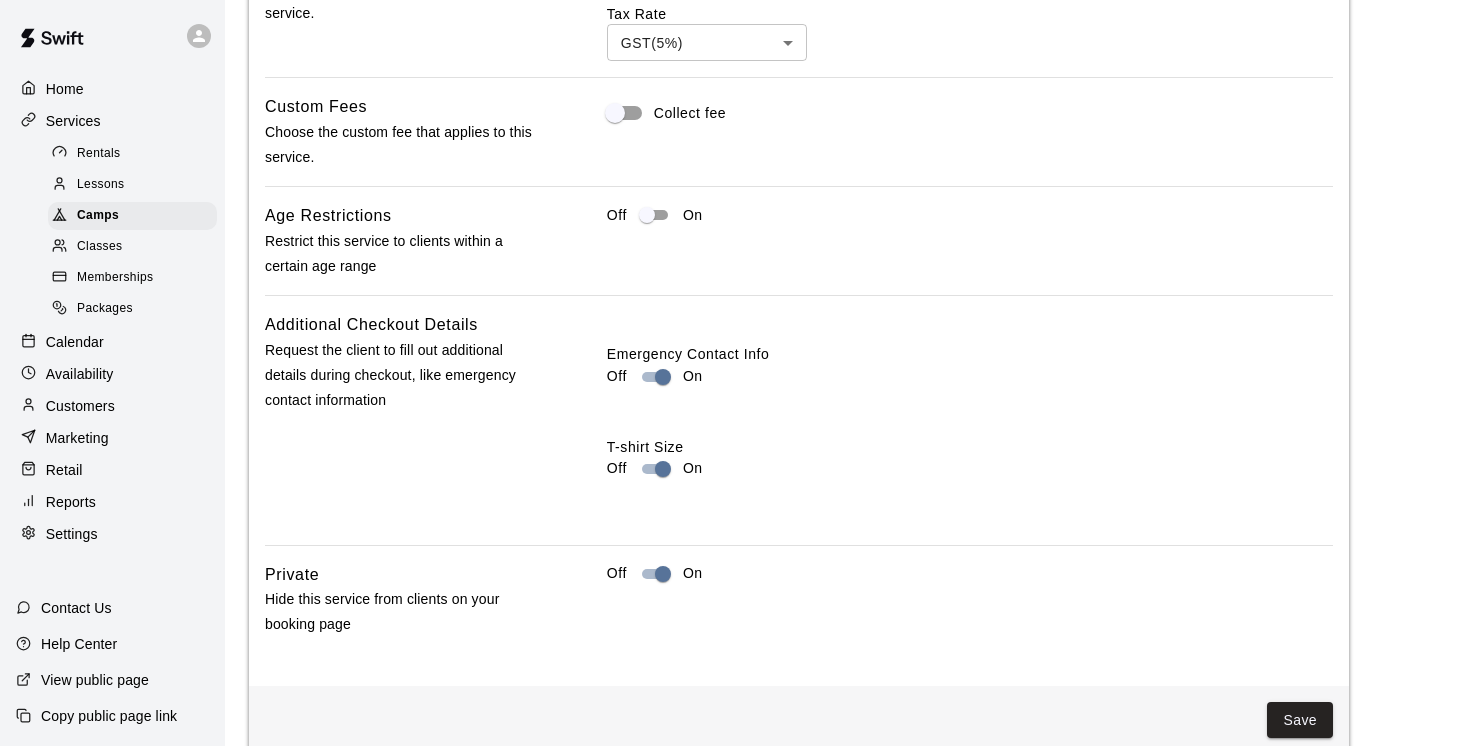 scroll, scrollTop: 1767, scrollLeft: 0, axis: vertical 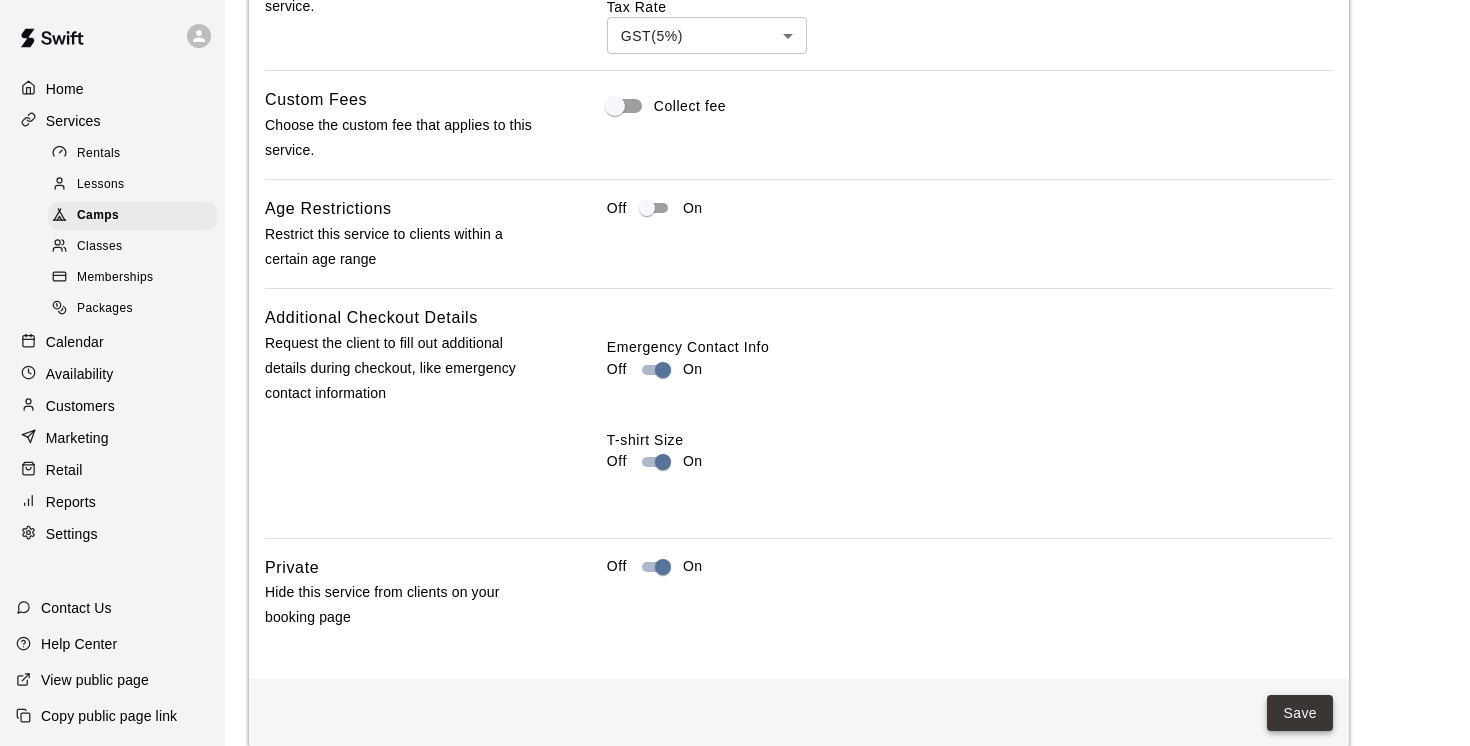 click on "Save" at bounding box center [1300, 713] 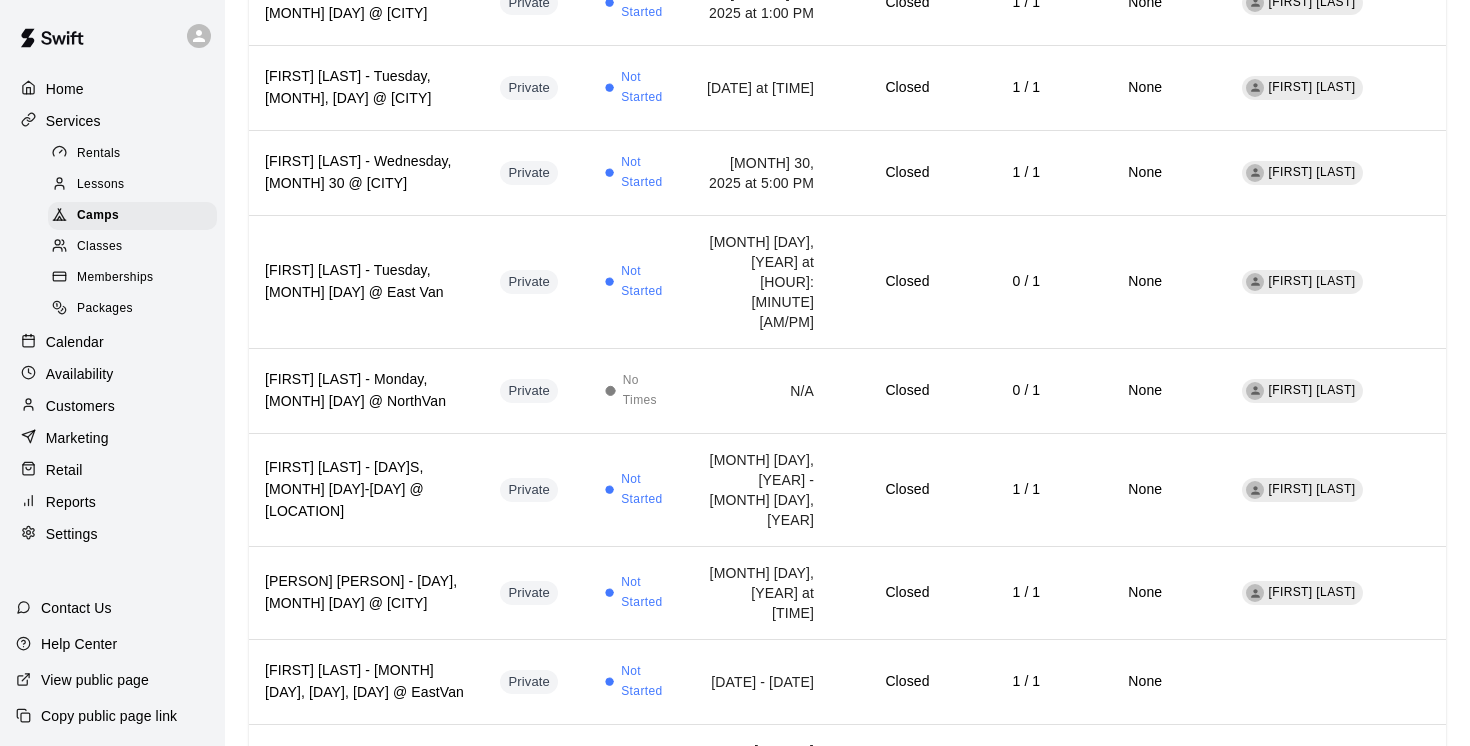scroll, scrollTop: 0, scrollLeft: 0, axis: both 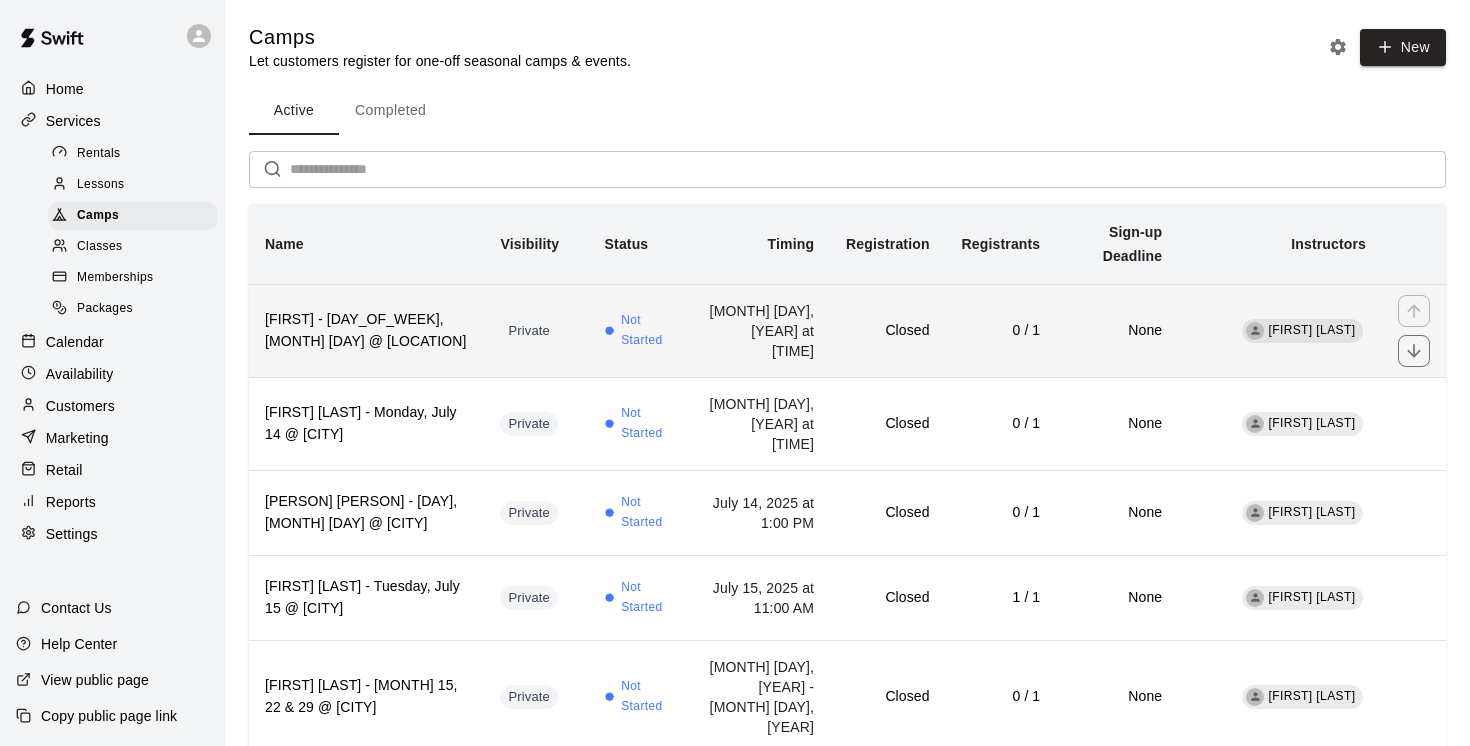 click on "[FIRST] - [DAY_OF_WEEK], [MONTH] [DAY] @ [LOCATION]" at bounding box center [366, 330] 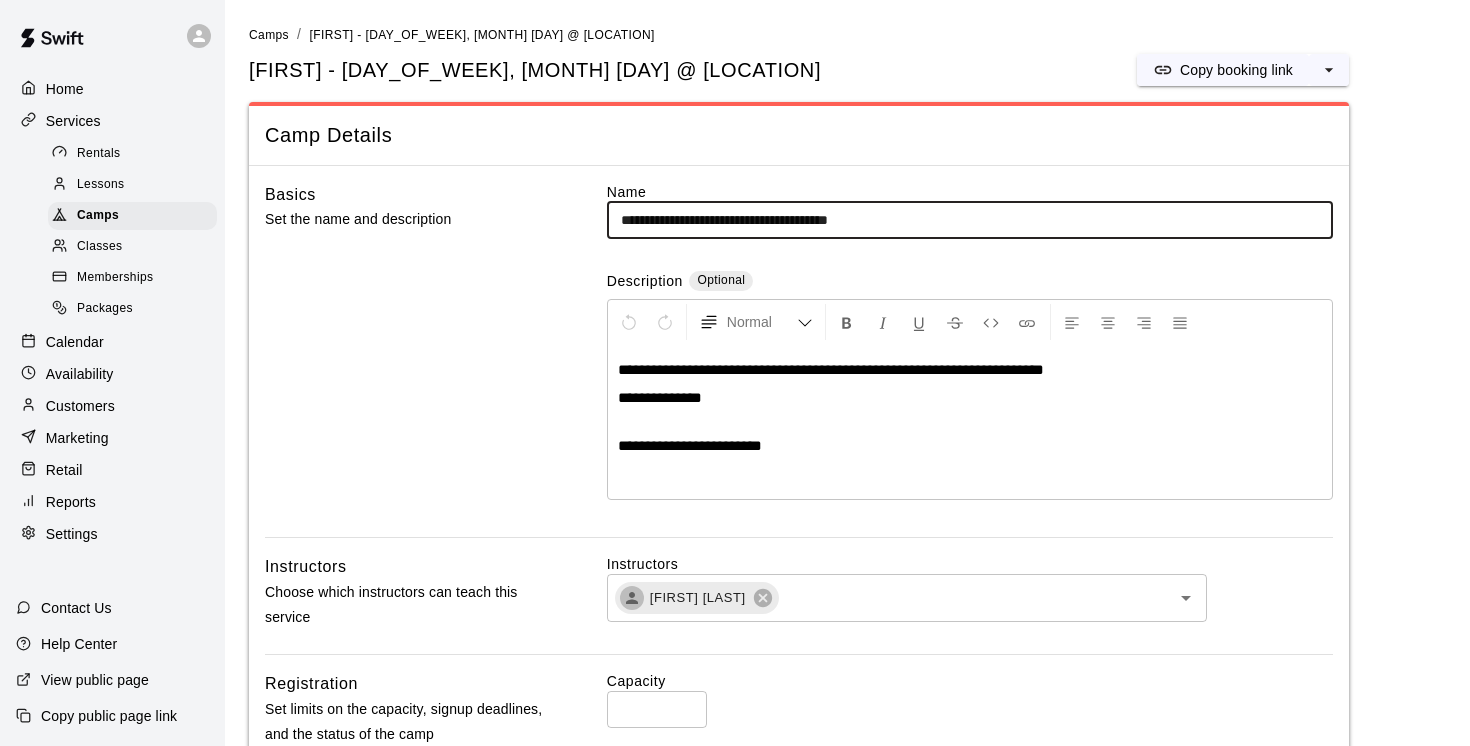 click on "**********" at bounding box center [970, 220] 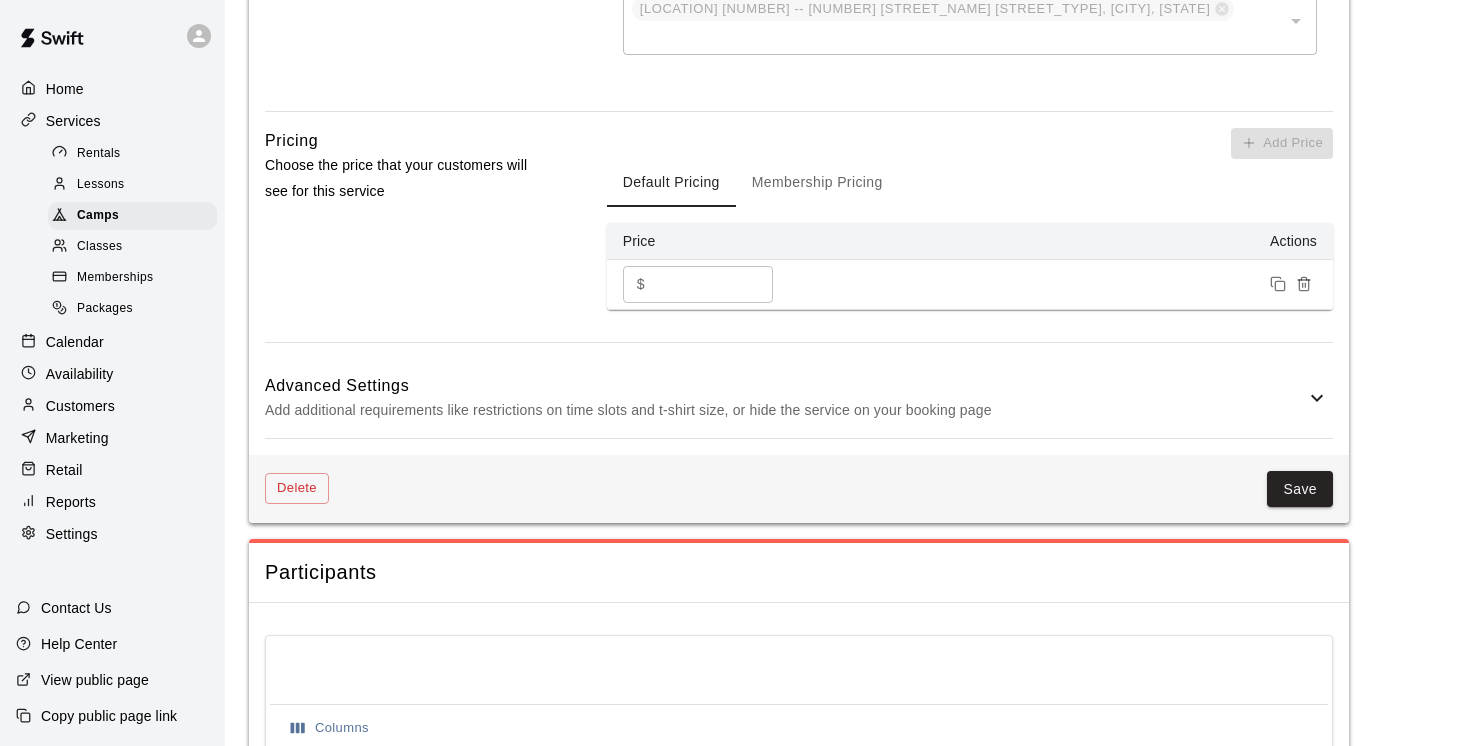 scroll, scrollTop: 1213, scrollLeft: 0, axis: vertical 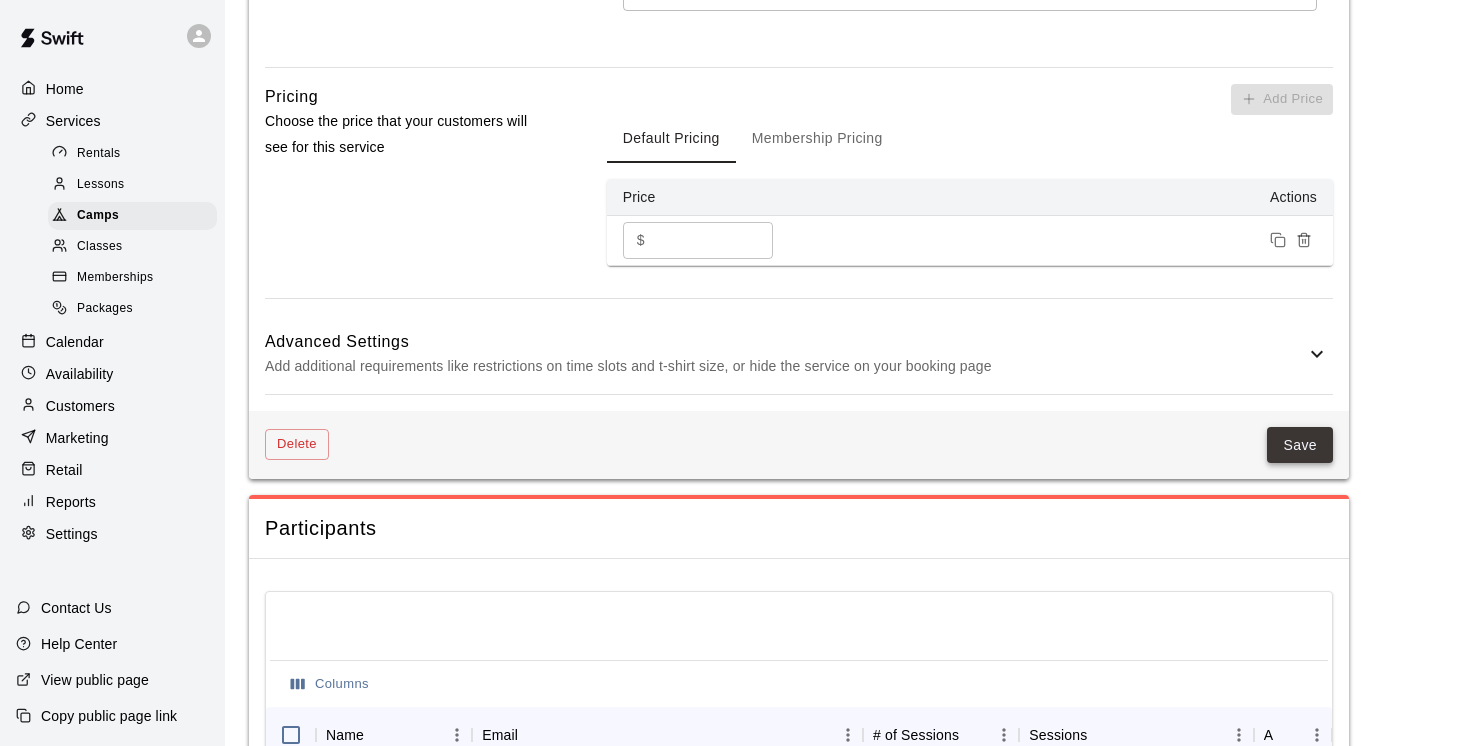 type on "**********" 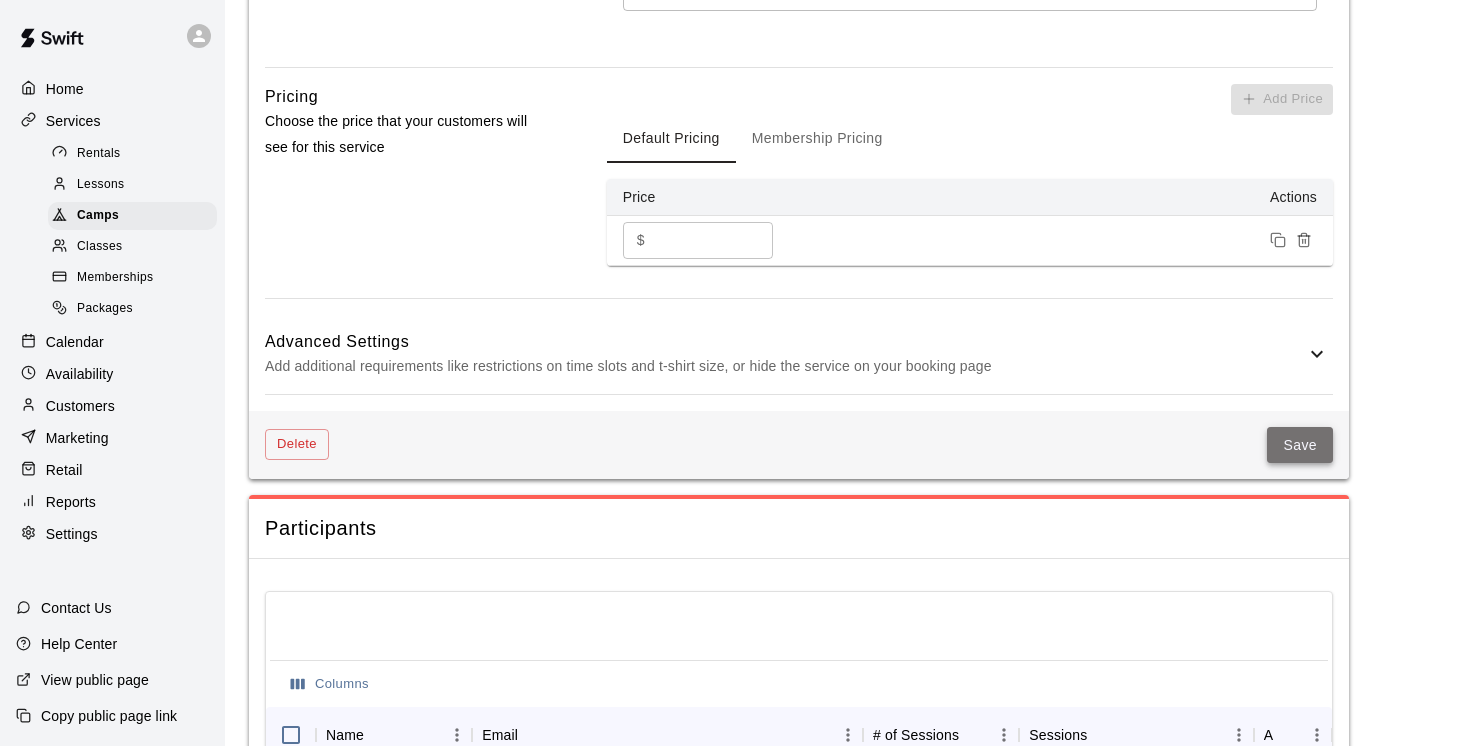 click on "Save" at bounding box center [1300, 445] 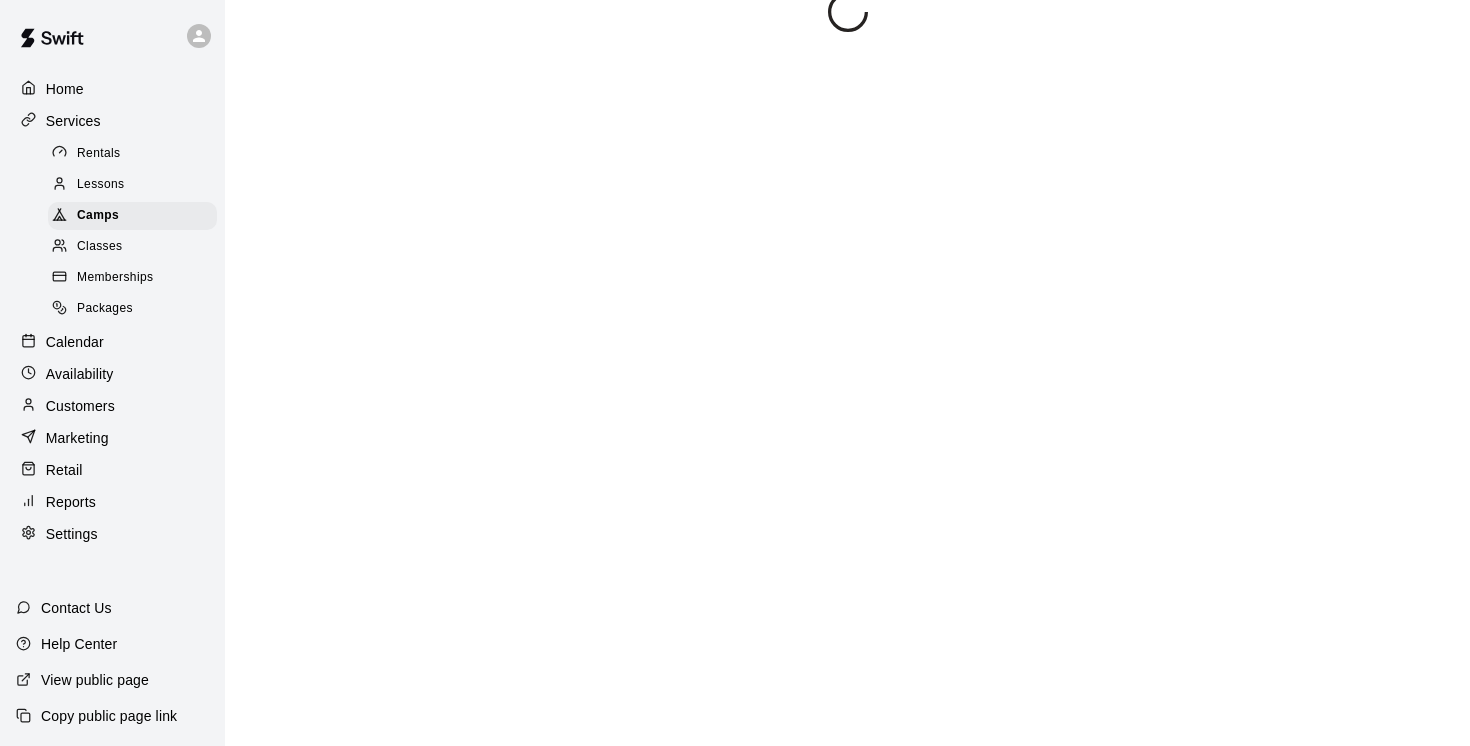 scroll, scrollTop: 0, scrollLeft: 0, axis: both 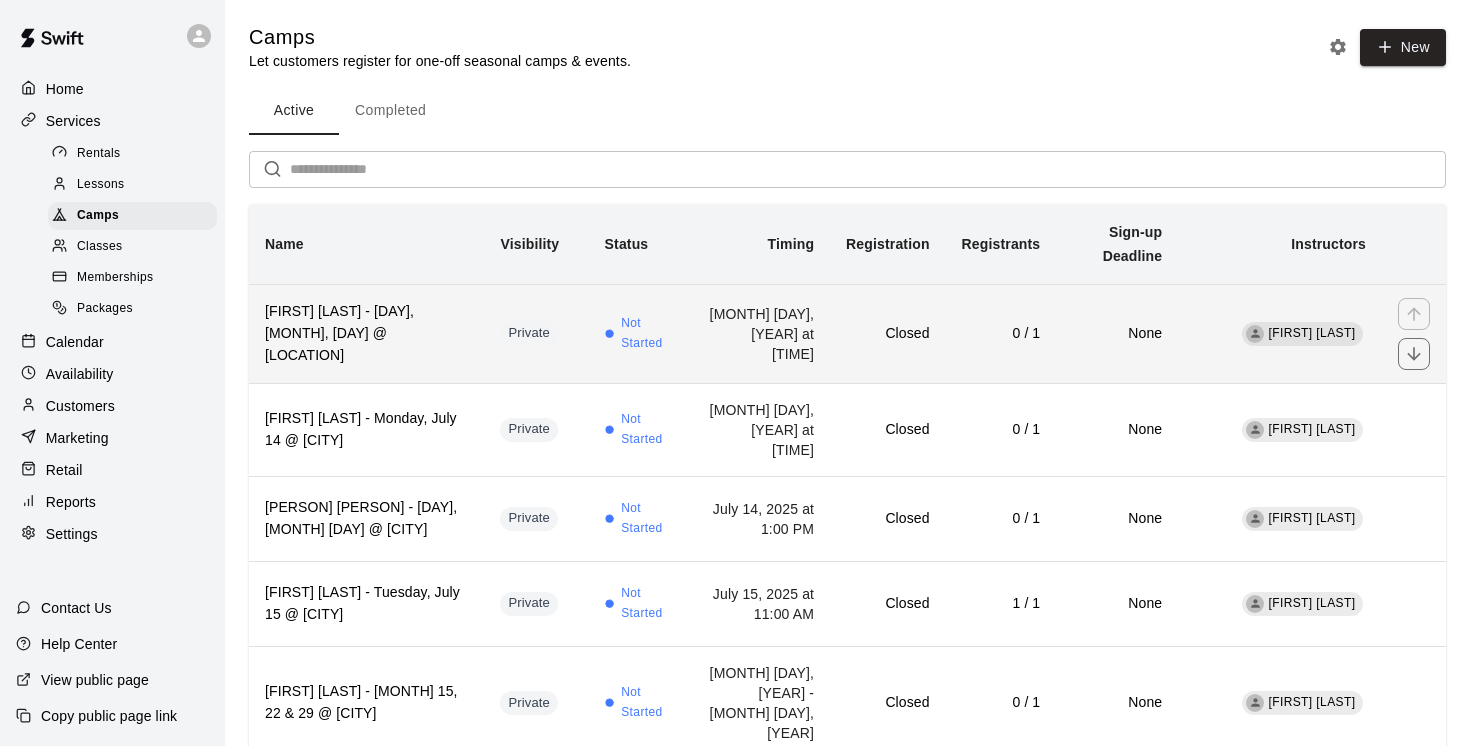 click on "[FIRST] [LAST] - [DAY], [MONTH], [DAY] @ [LOCATION]" at bounding box center (366, 333) 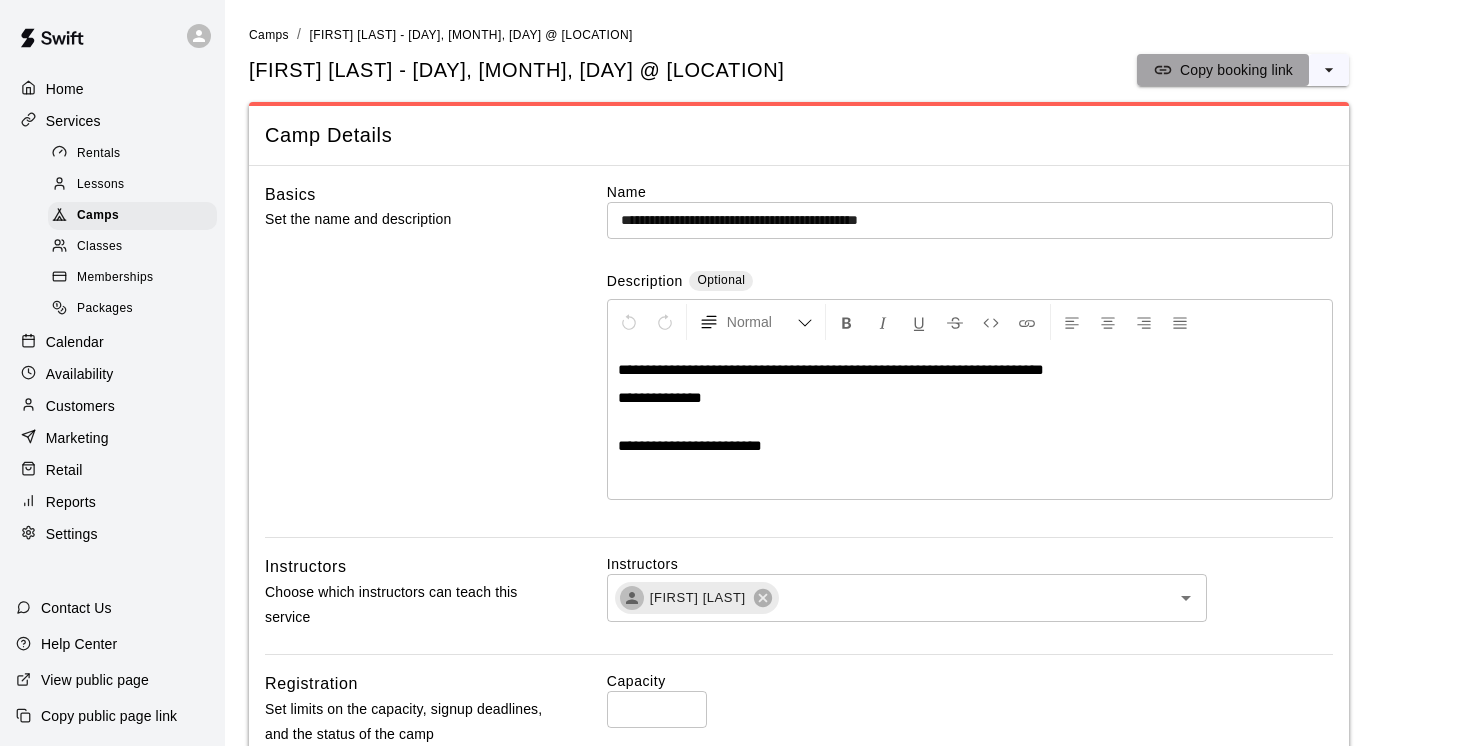 click on "Copy booking link" at bounding box center (1236, 70) 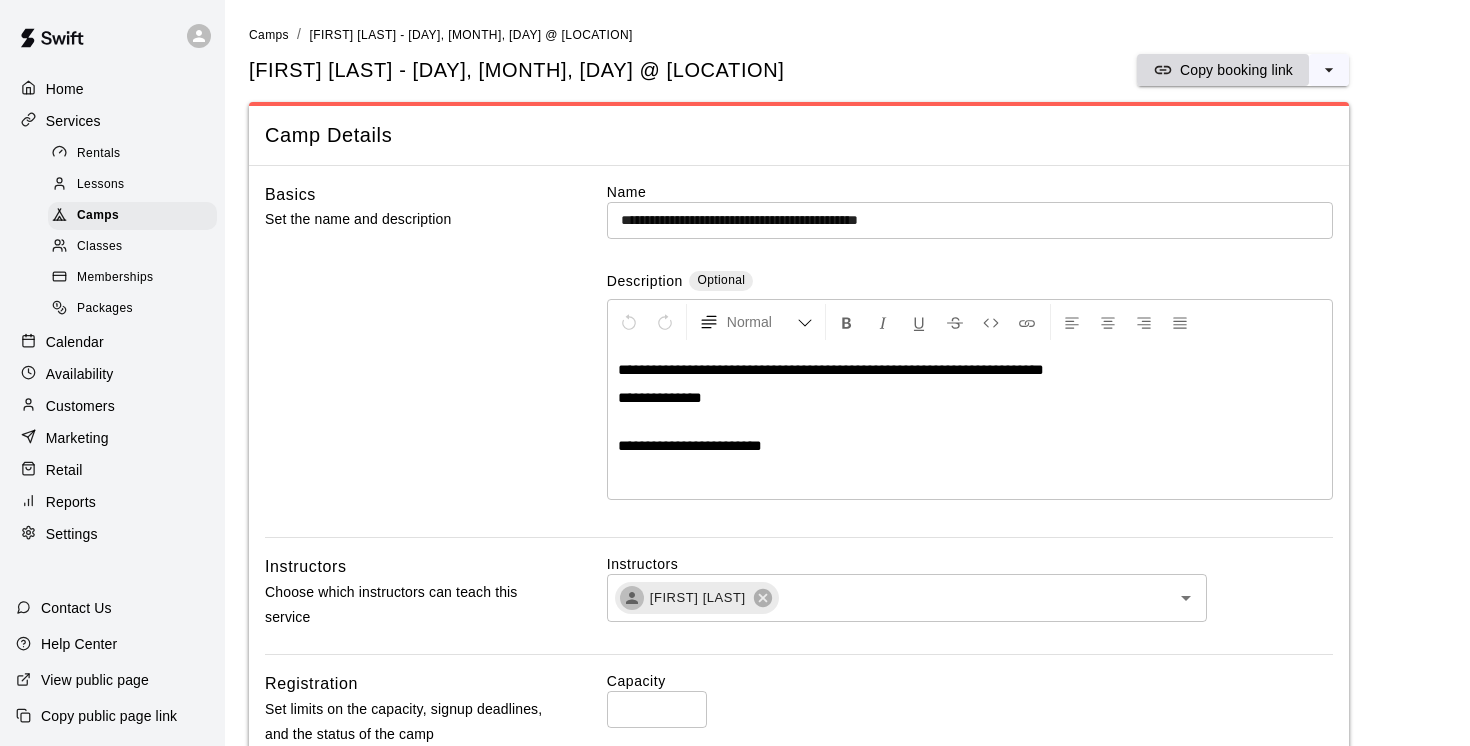 click on "Copy booking link" at bounding box center [1236, 70] 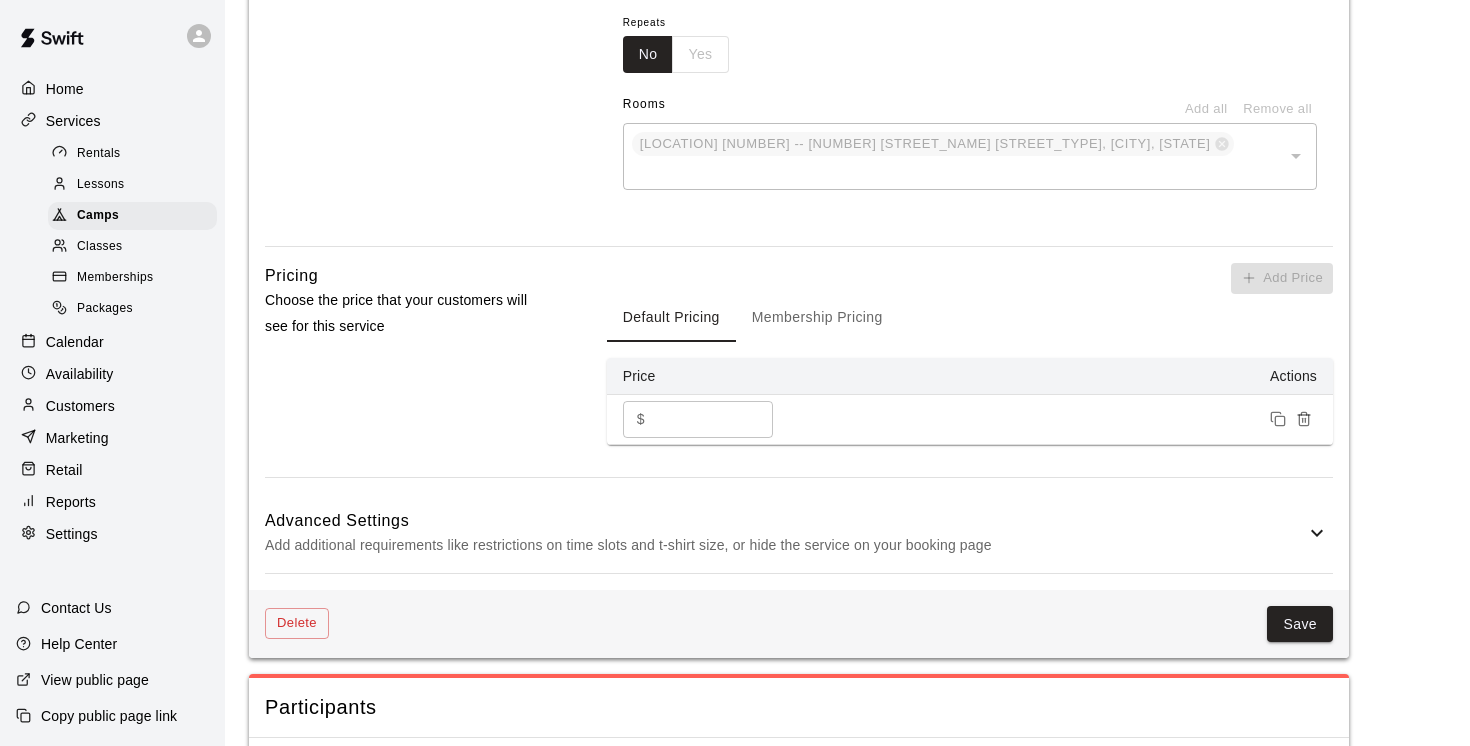 scroll, scrollTop: 0, scrollLeft: 0, axis: both 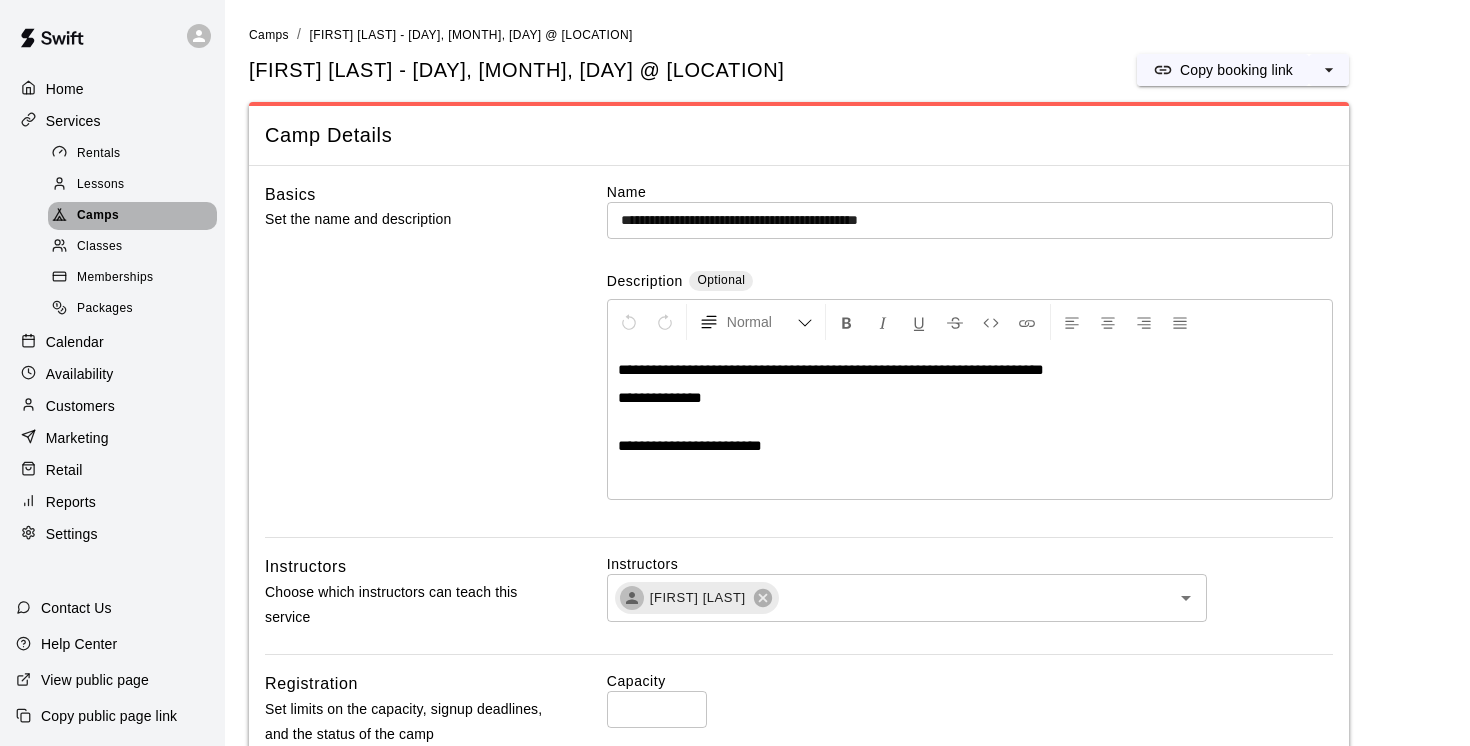 click on "Camps" at bounding box center (98, 216) 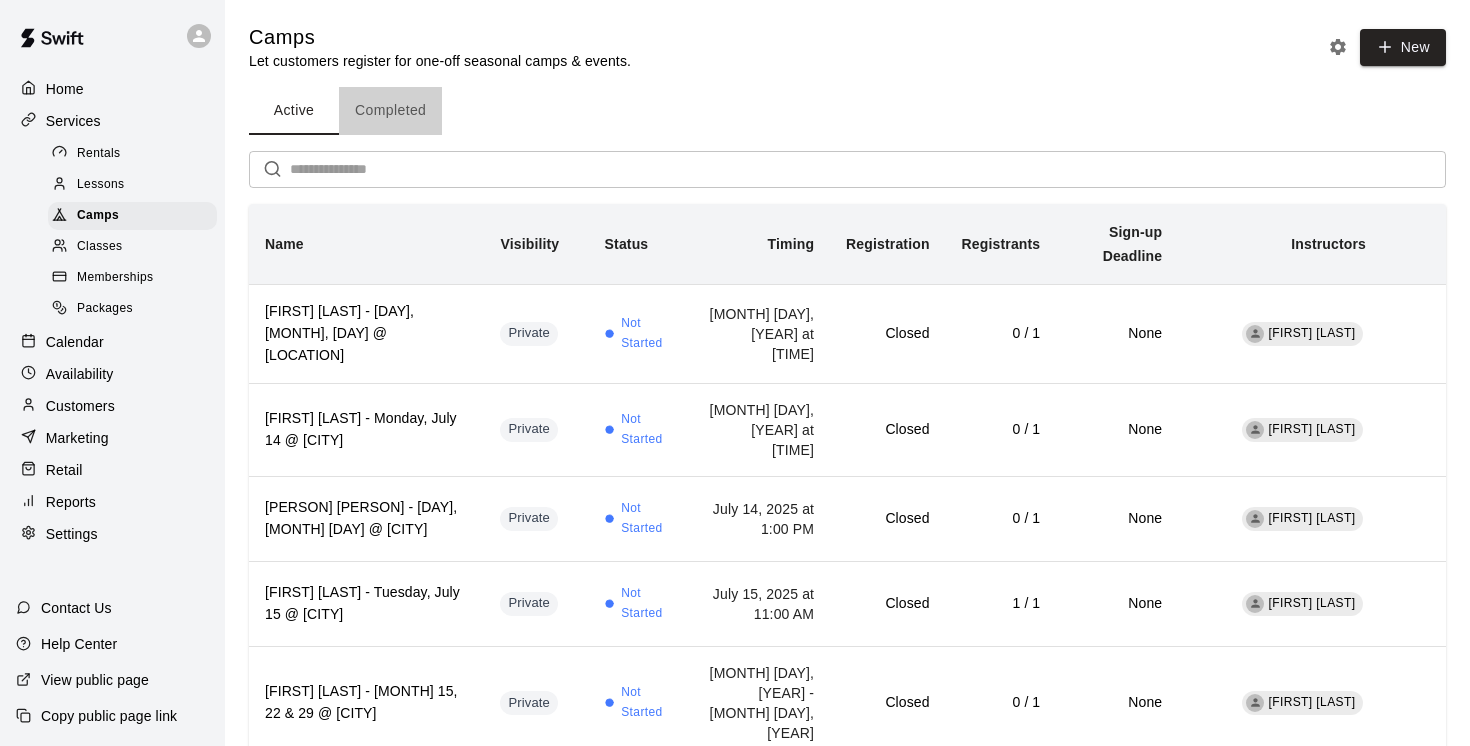 click on "Completed" at bounding box center (390, 111) 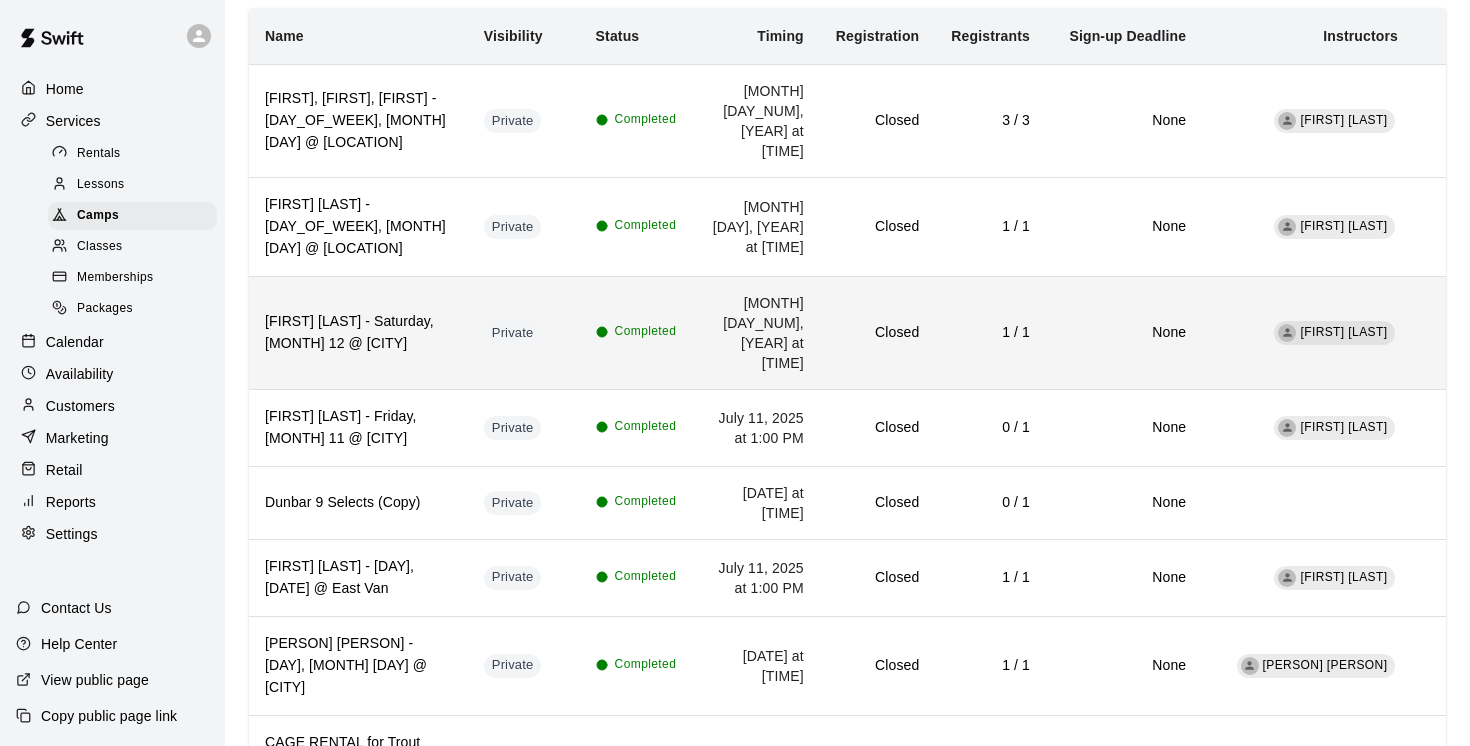 scroll, scrollTop: 197, scrollLeft: 0, axis: vertical 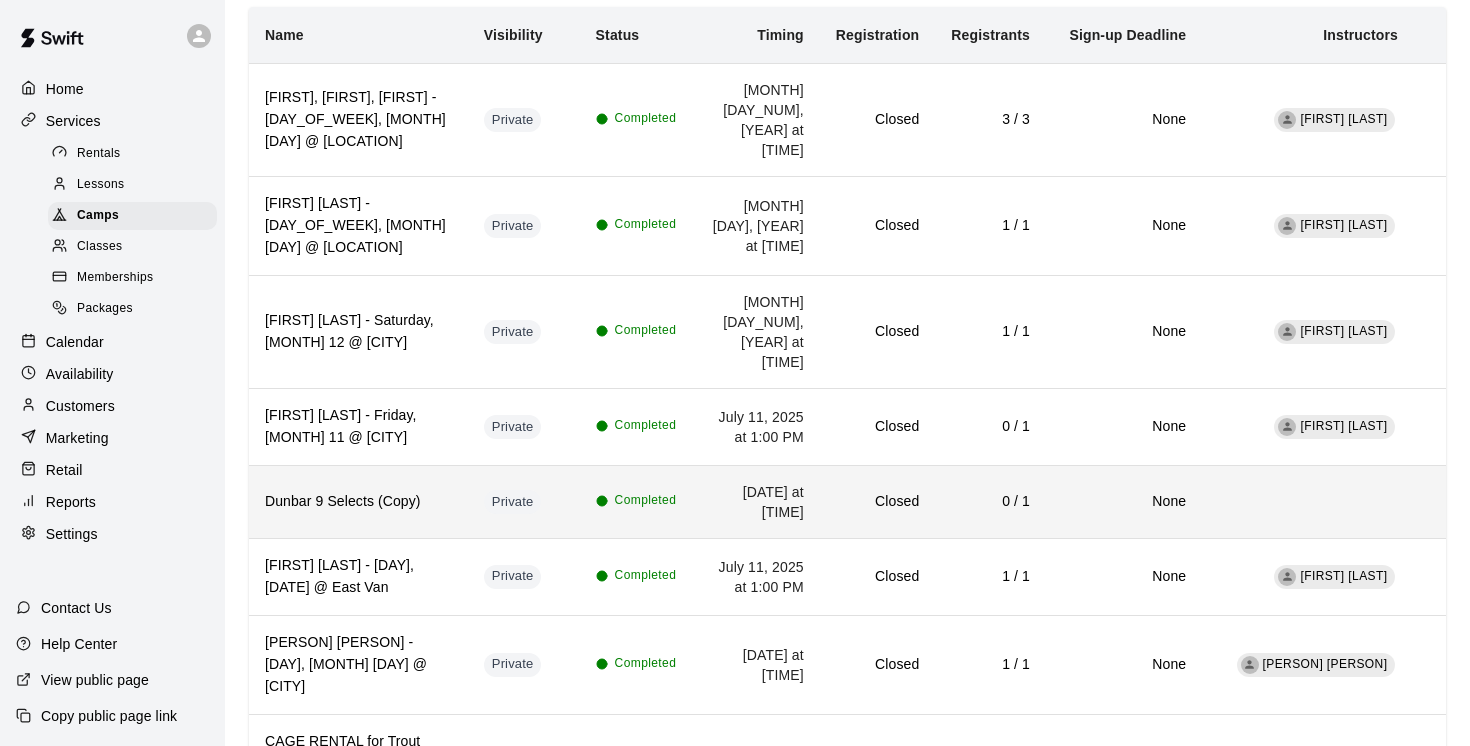 click on "Dunbar 9 Selects (Copy)" at bounding box center [358, 501] 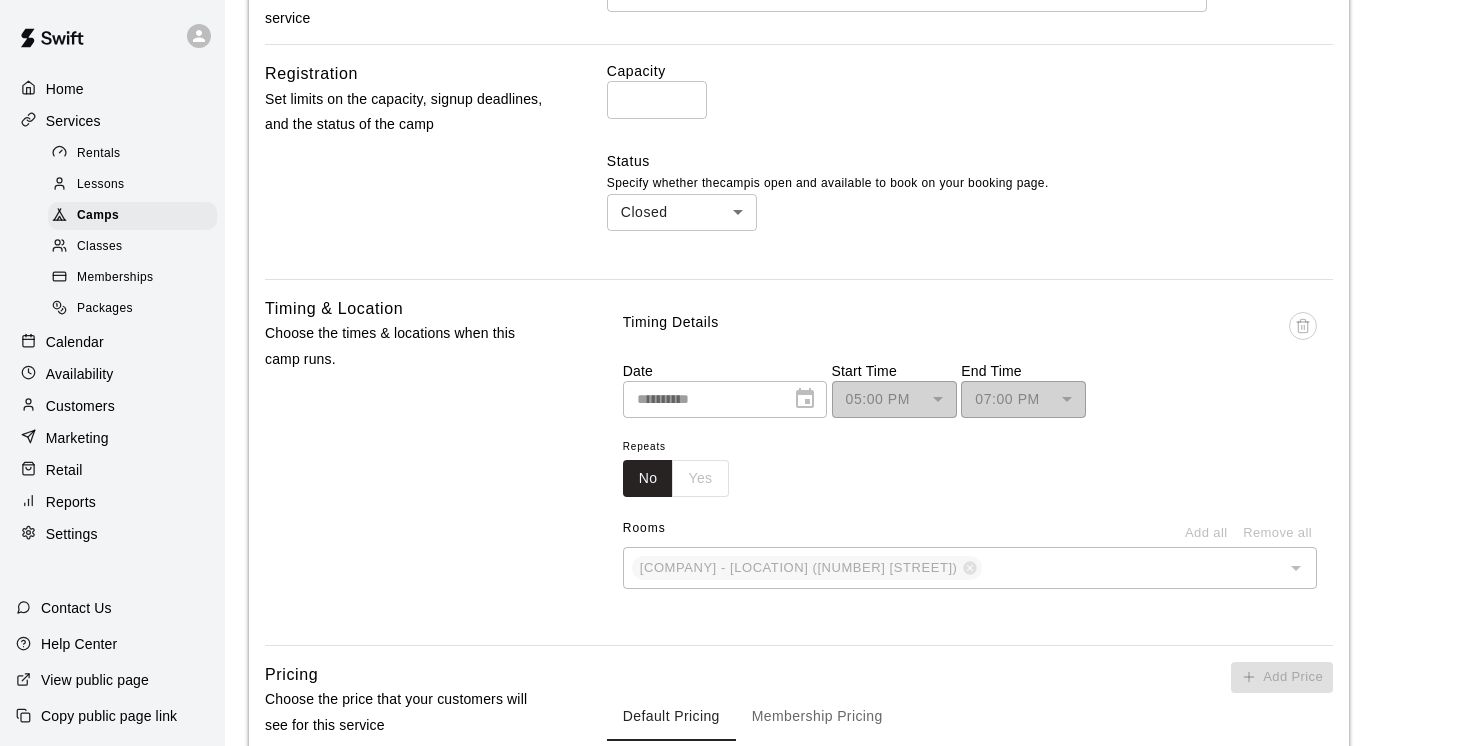 scroll, scrollTop: 0, scrollLeft: 0, axis: both 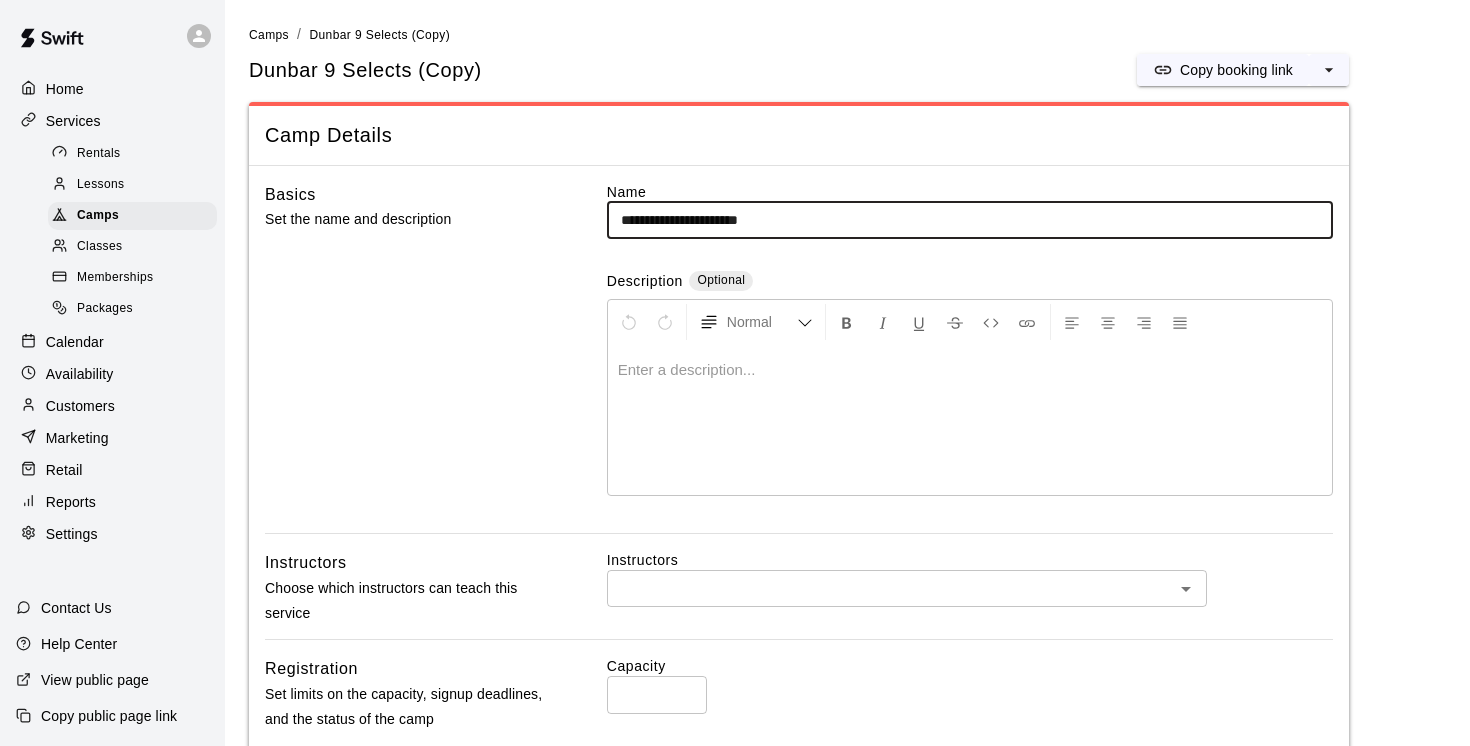 click on "Services" at bounding box center (73, 121) 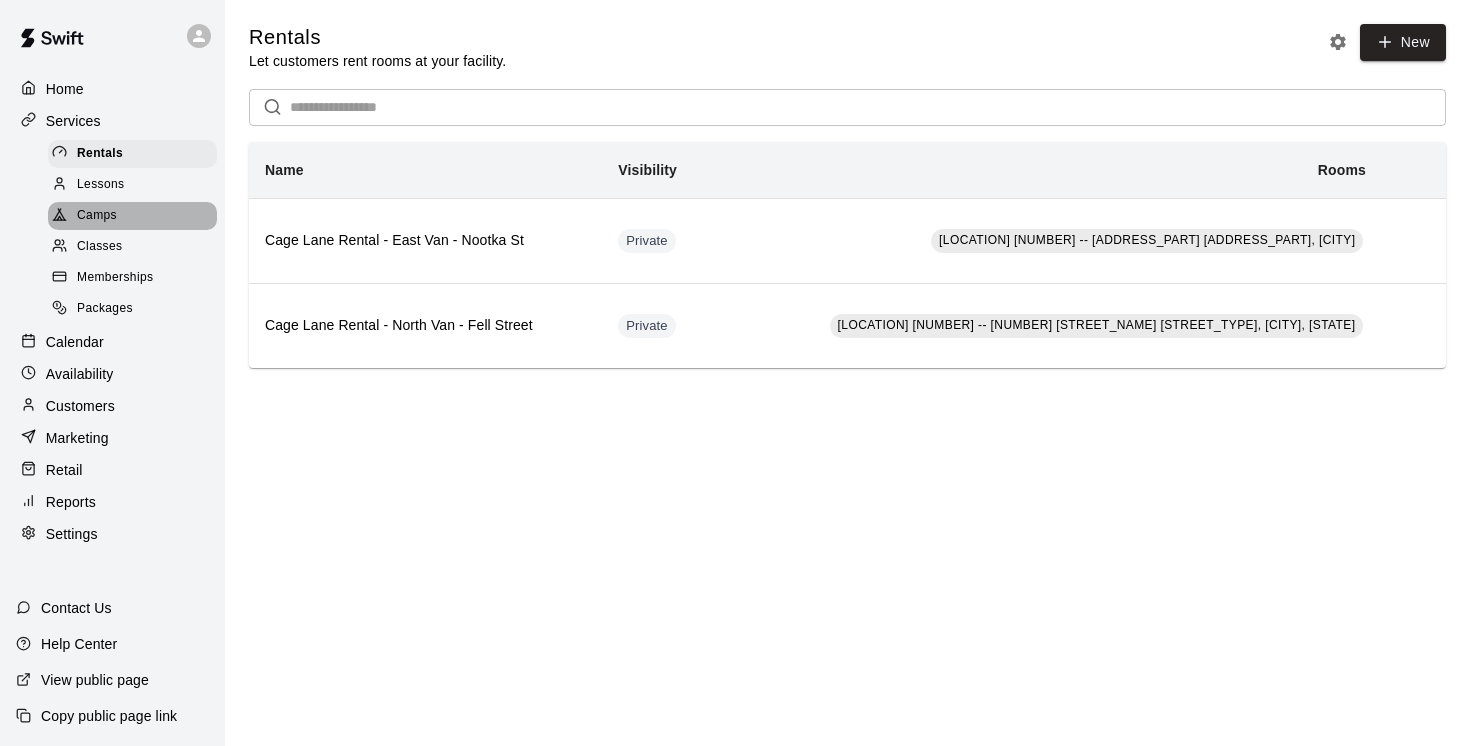 click on "Camps" at bounding box center (97, 216) 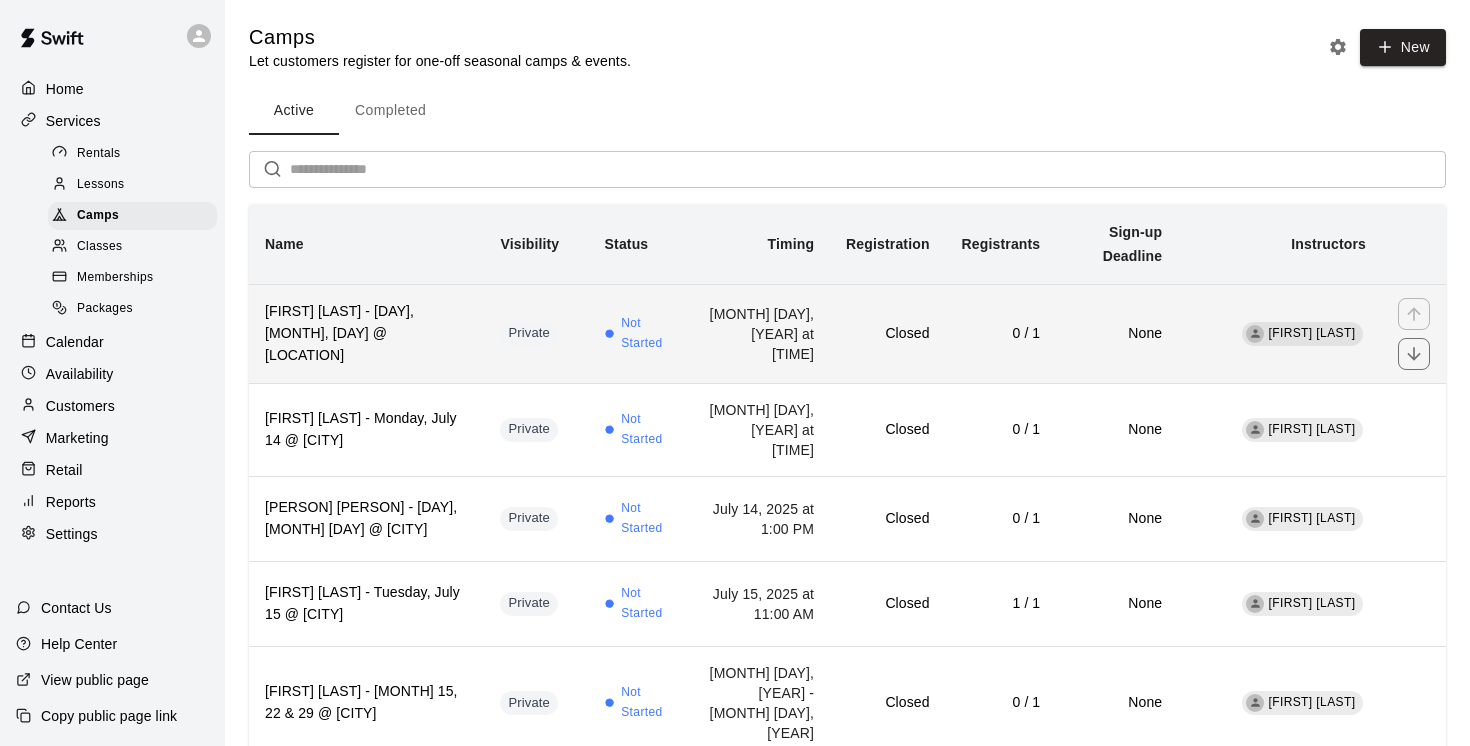 click on "[FIRST] [LAST] - [DAY], [MONTH], [DAY] @ [LOCATION]" at bounding box center [366, 333] 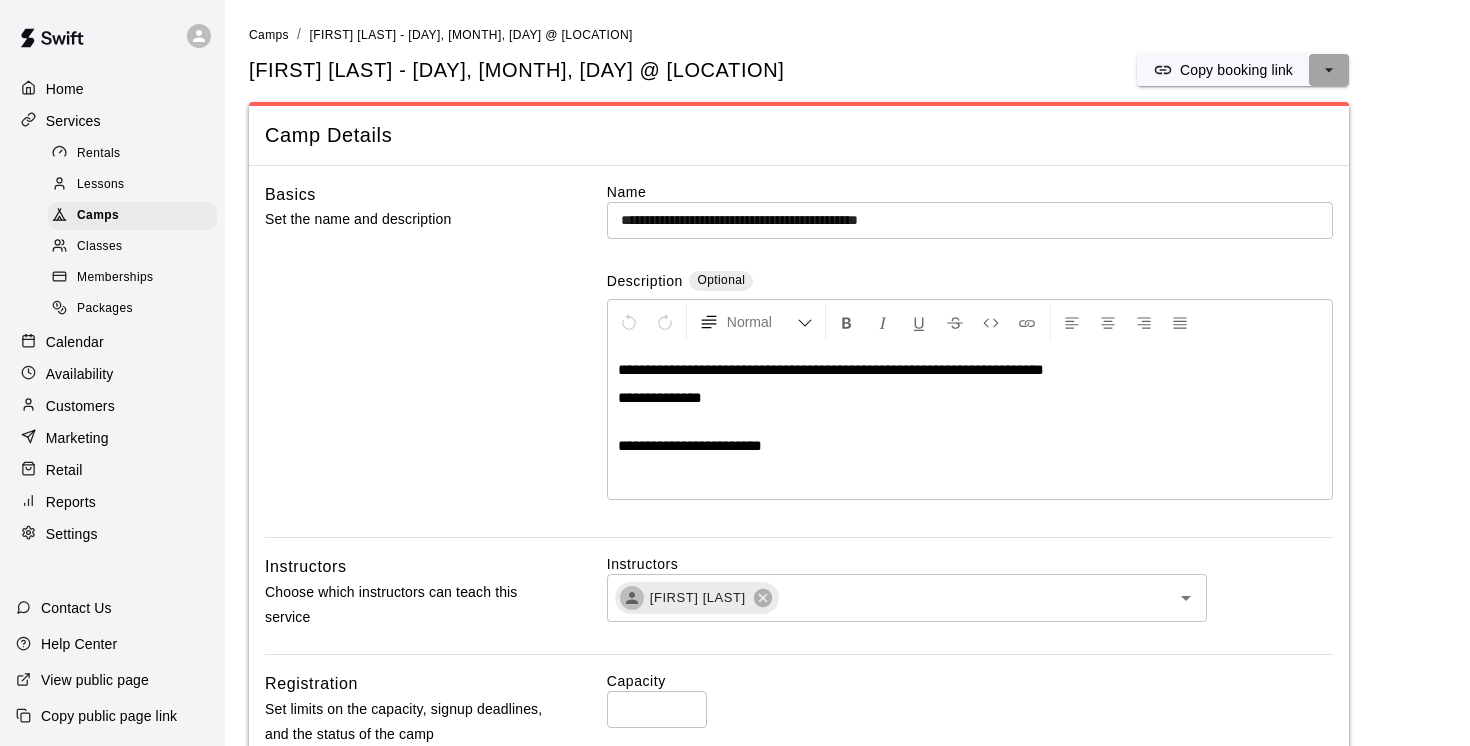 click 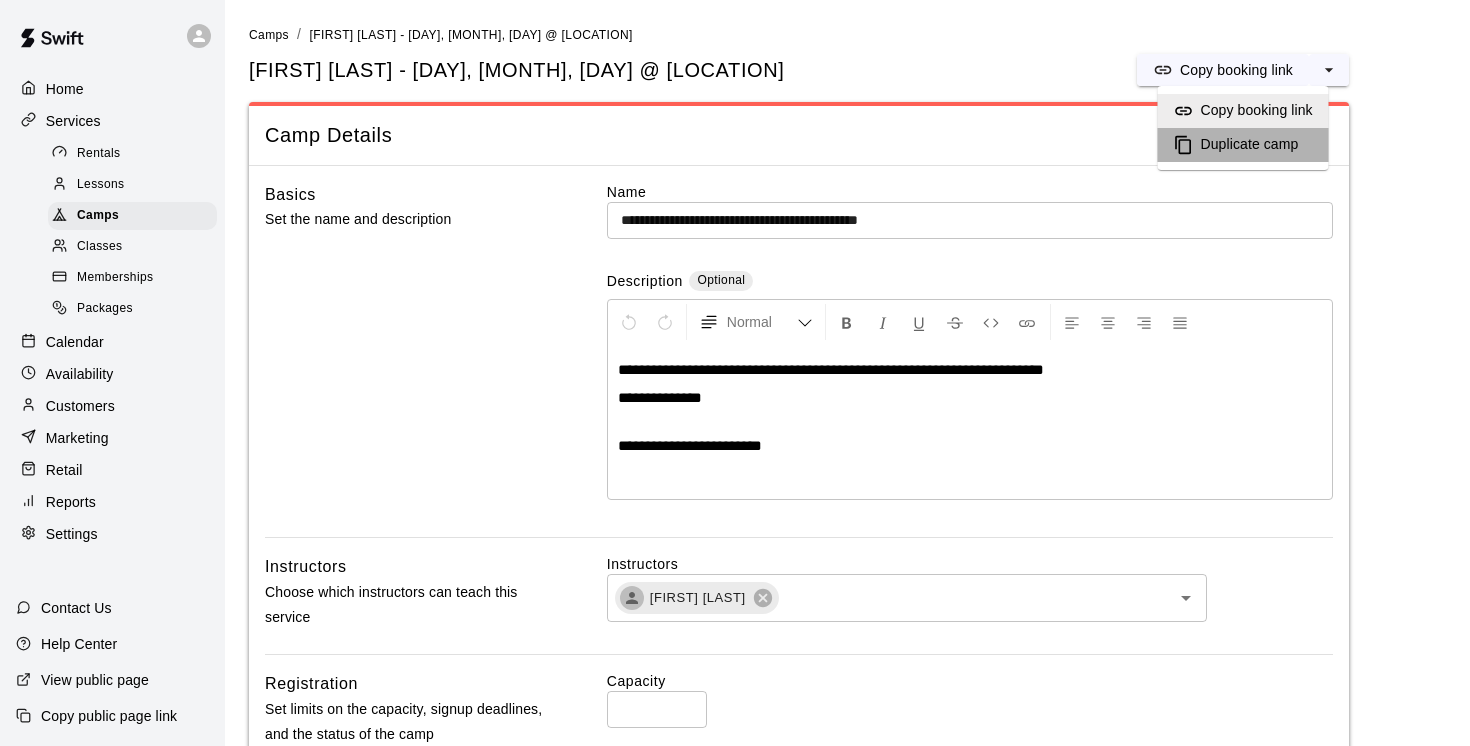 click on "Duplicate camp" at bounding box center (1250, 145) 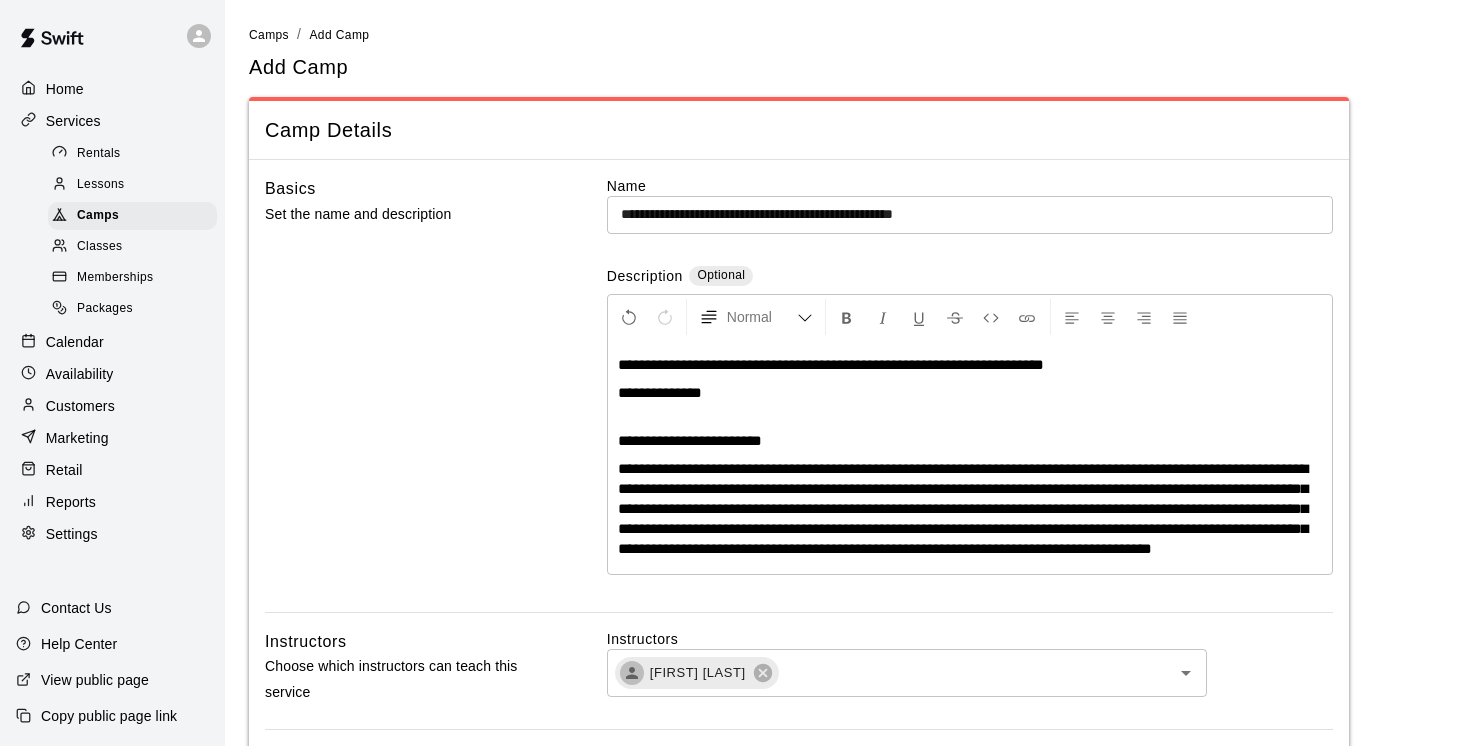 click on "**********" at bounding box center (970, 431) 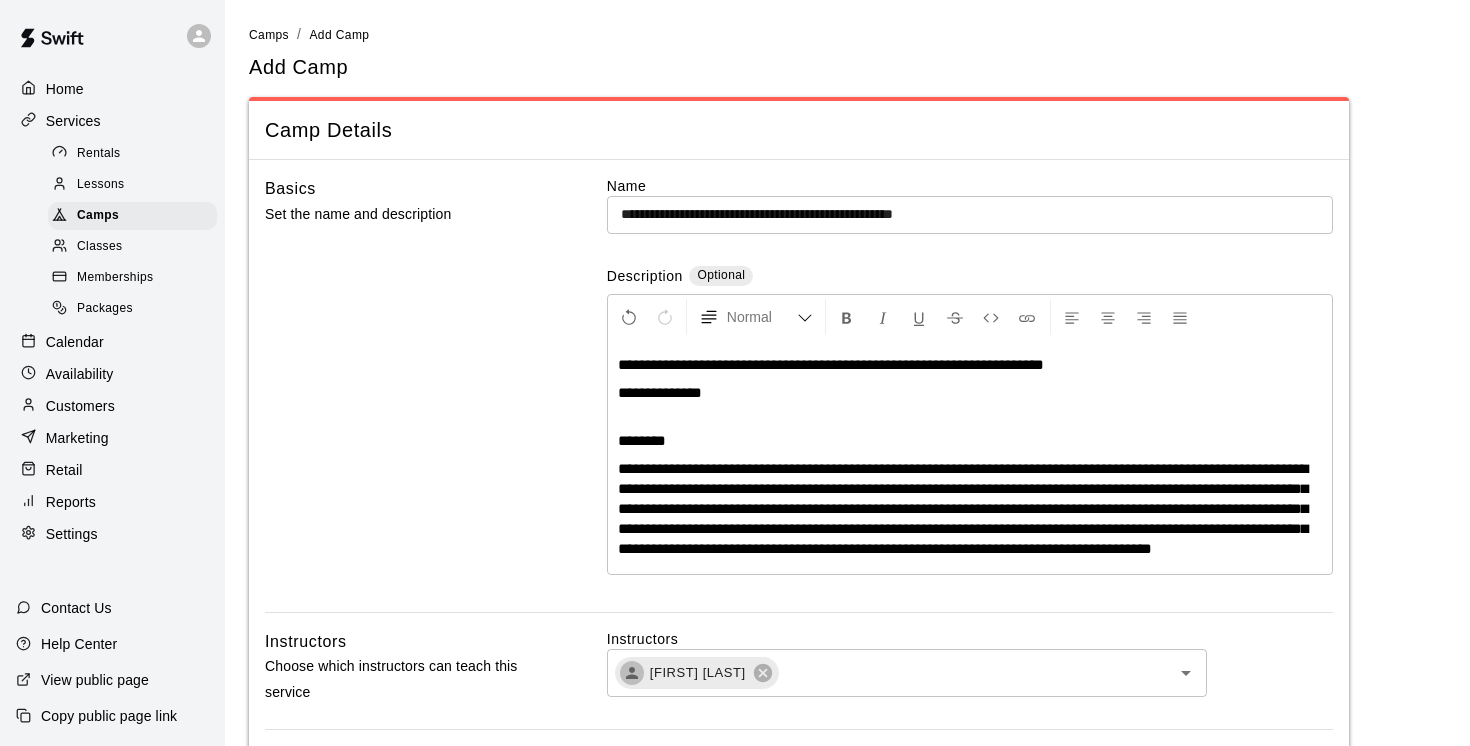 type 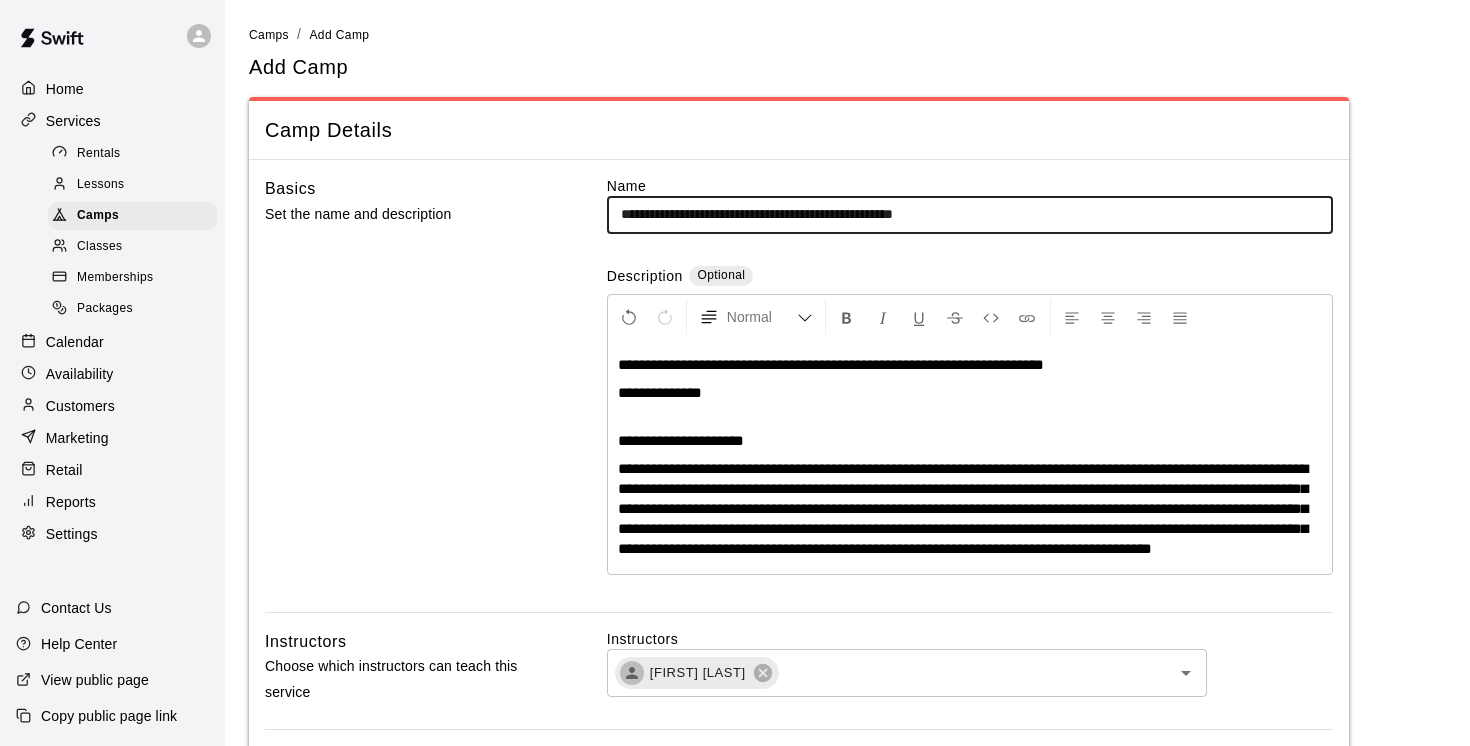 drag, startPoint x: 750, startPoint y: 217, endPoint x: 590, endPoint y: 192, distance: 161.94135 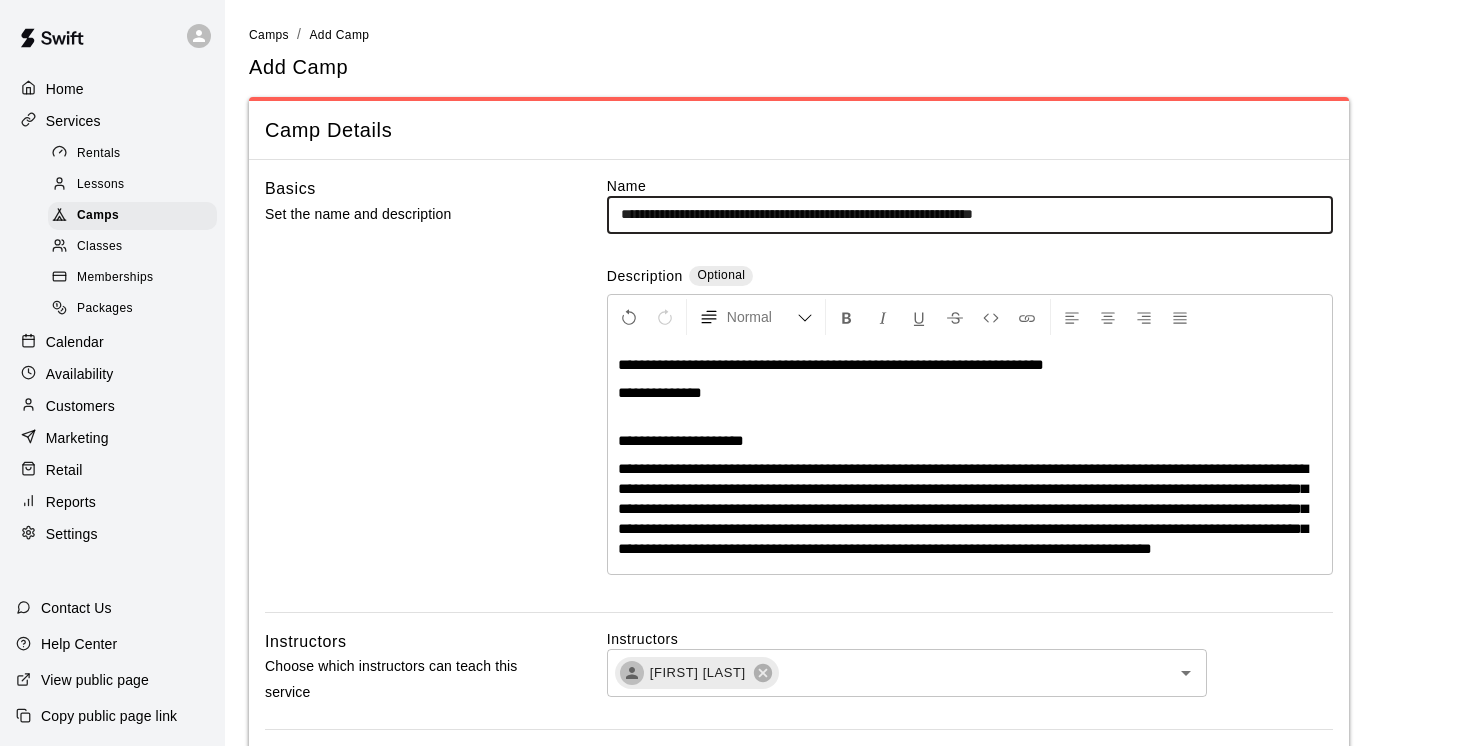 click on "**********" at bounding box center [970, 214] 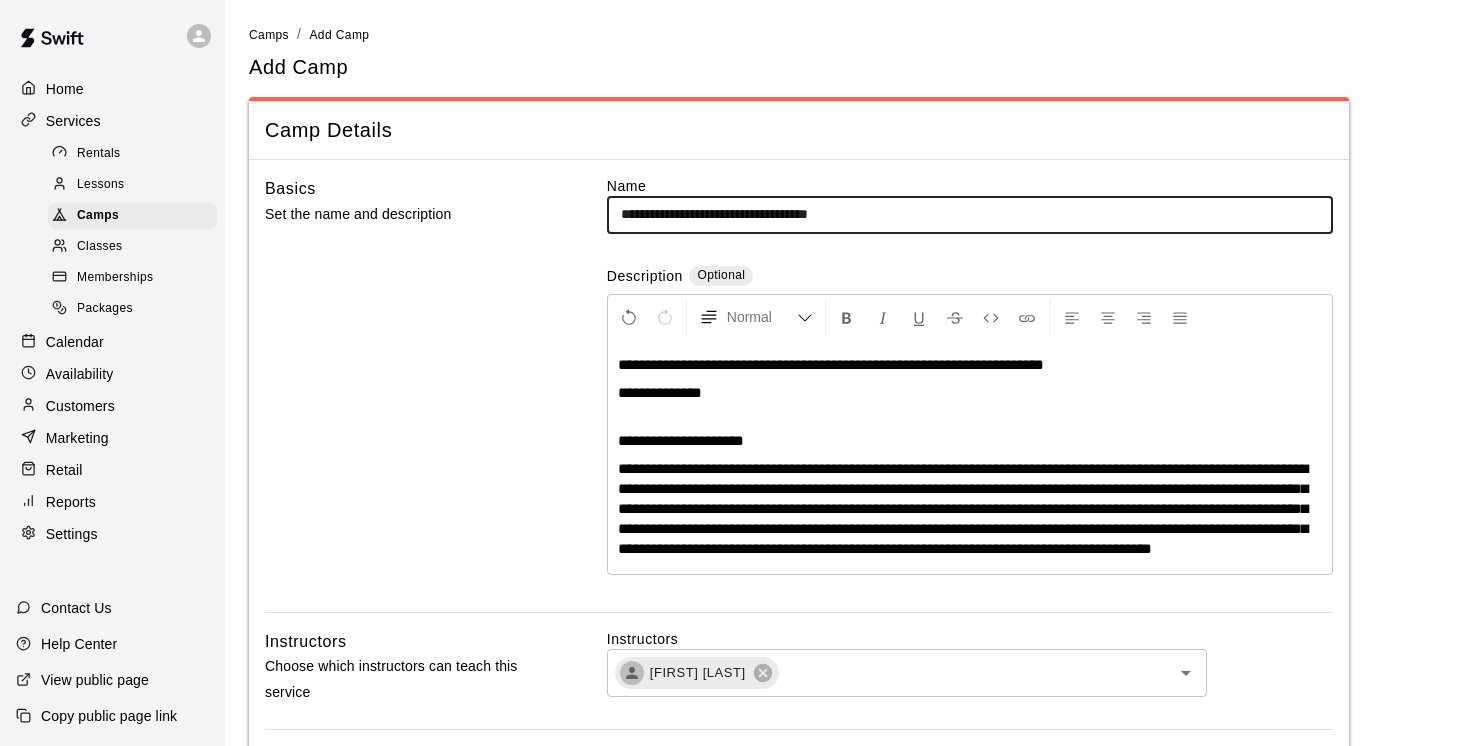 paste on "*********" 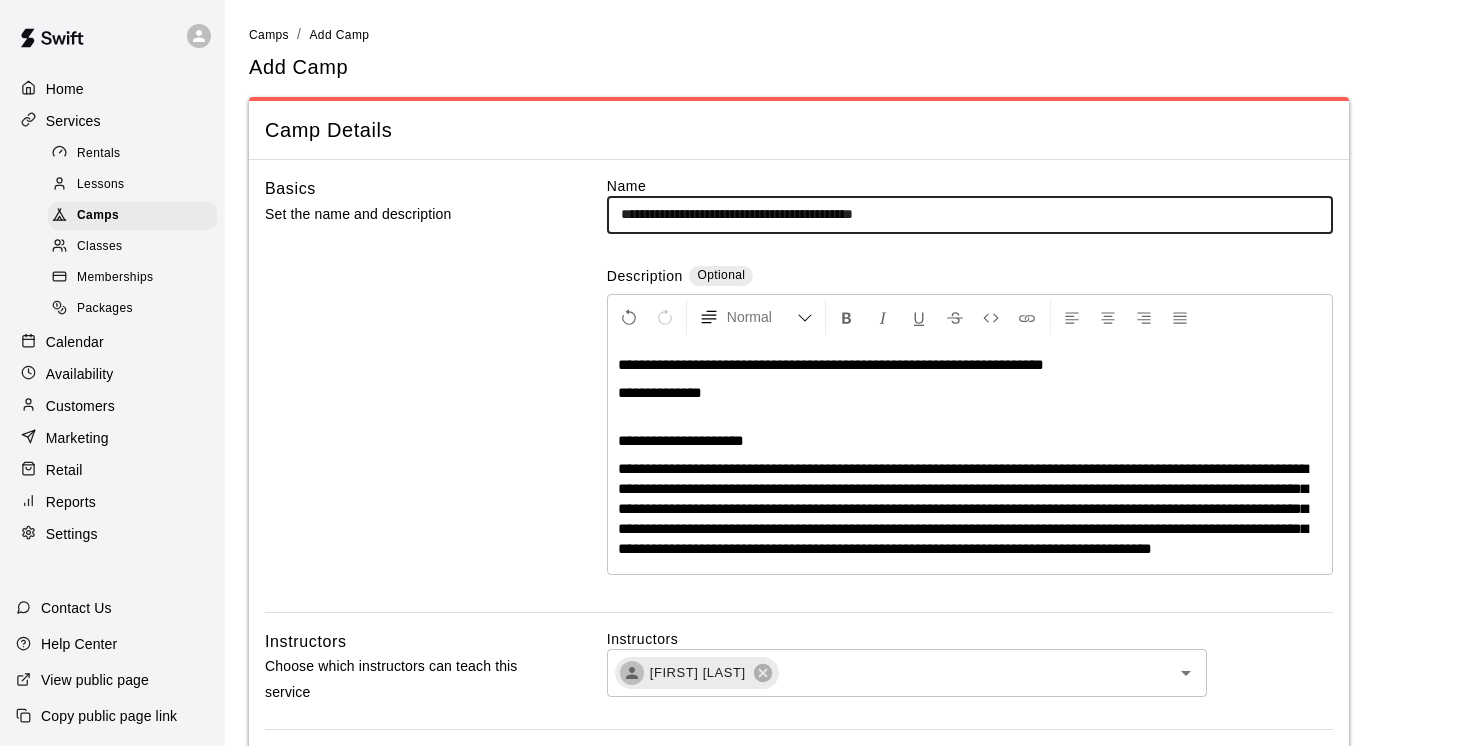 click on "**********" at bounding box center [970, 214] 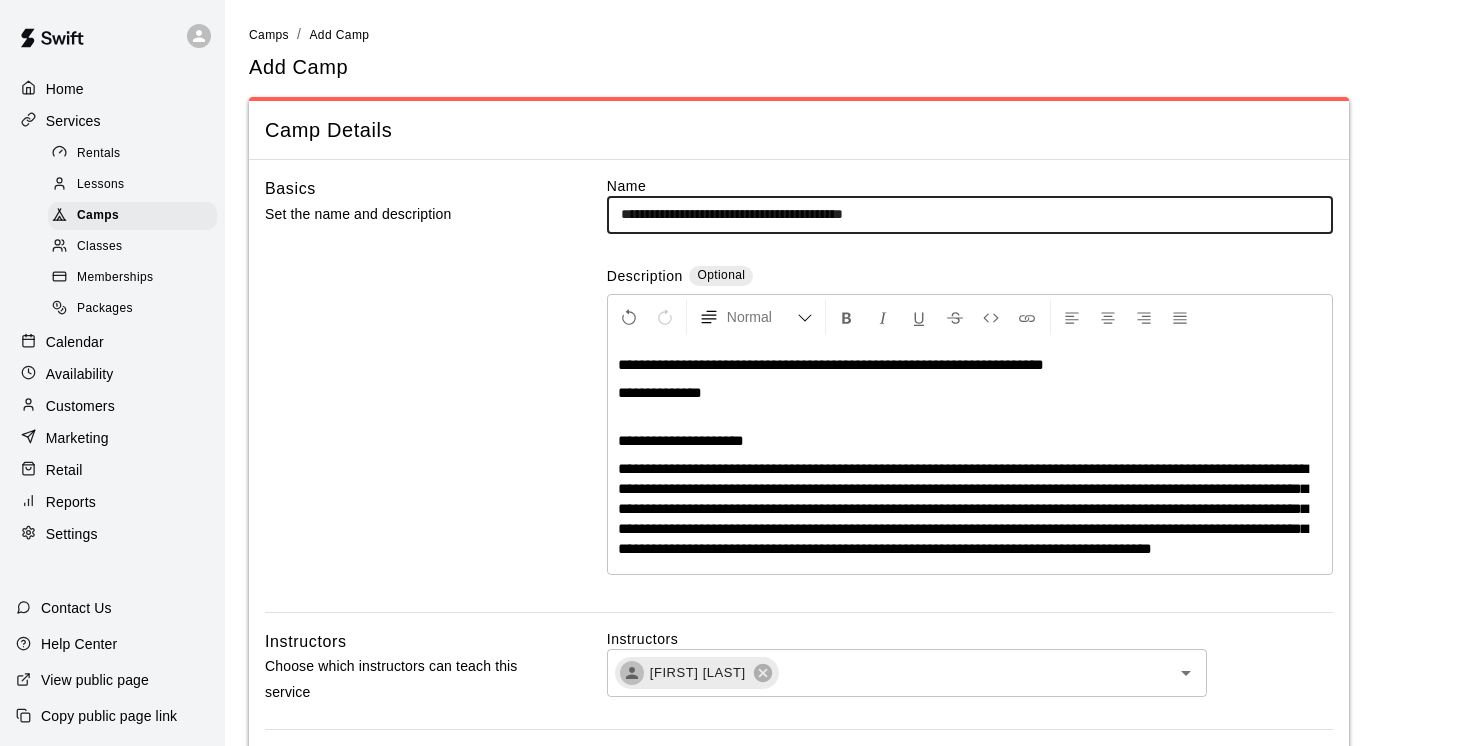 click on "**********" at bounding box center [970, 214] 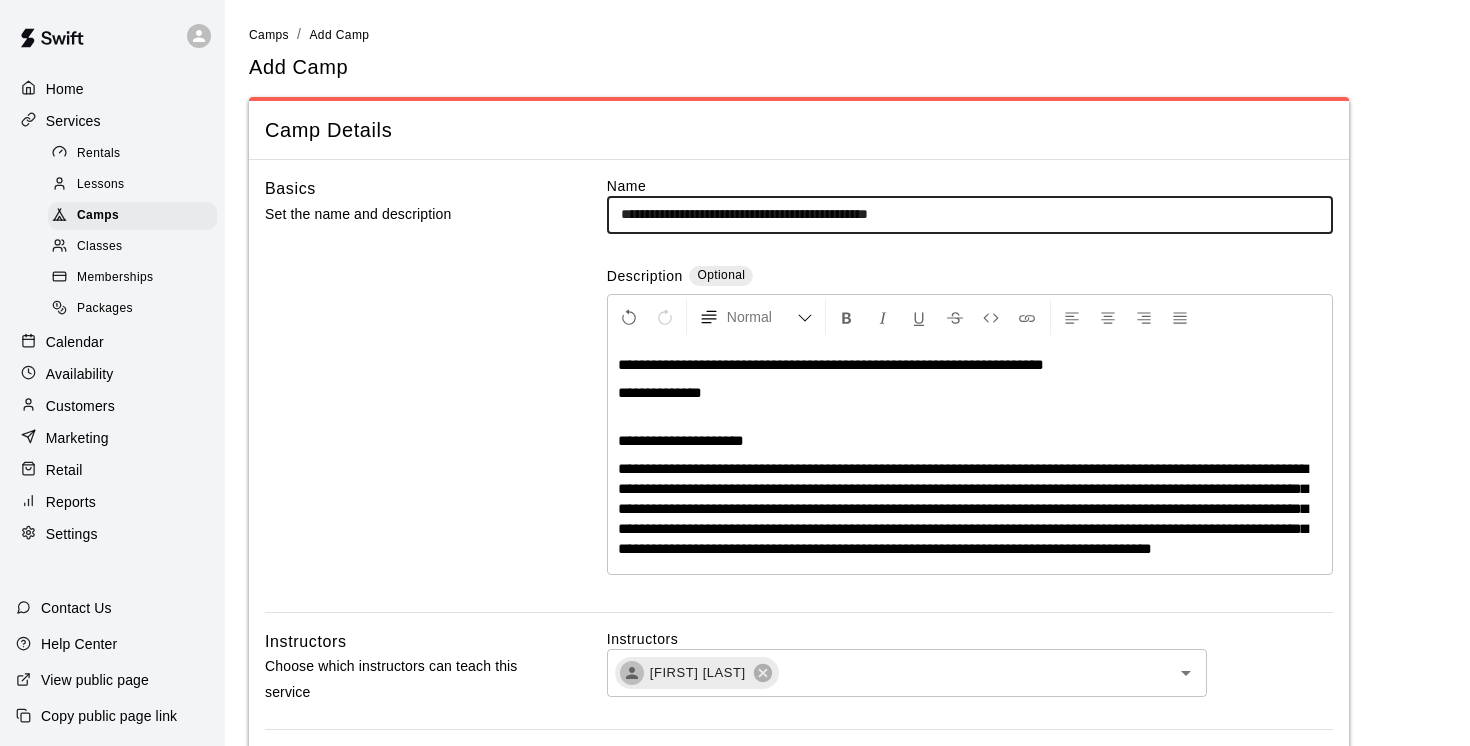type on "**********" 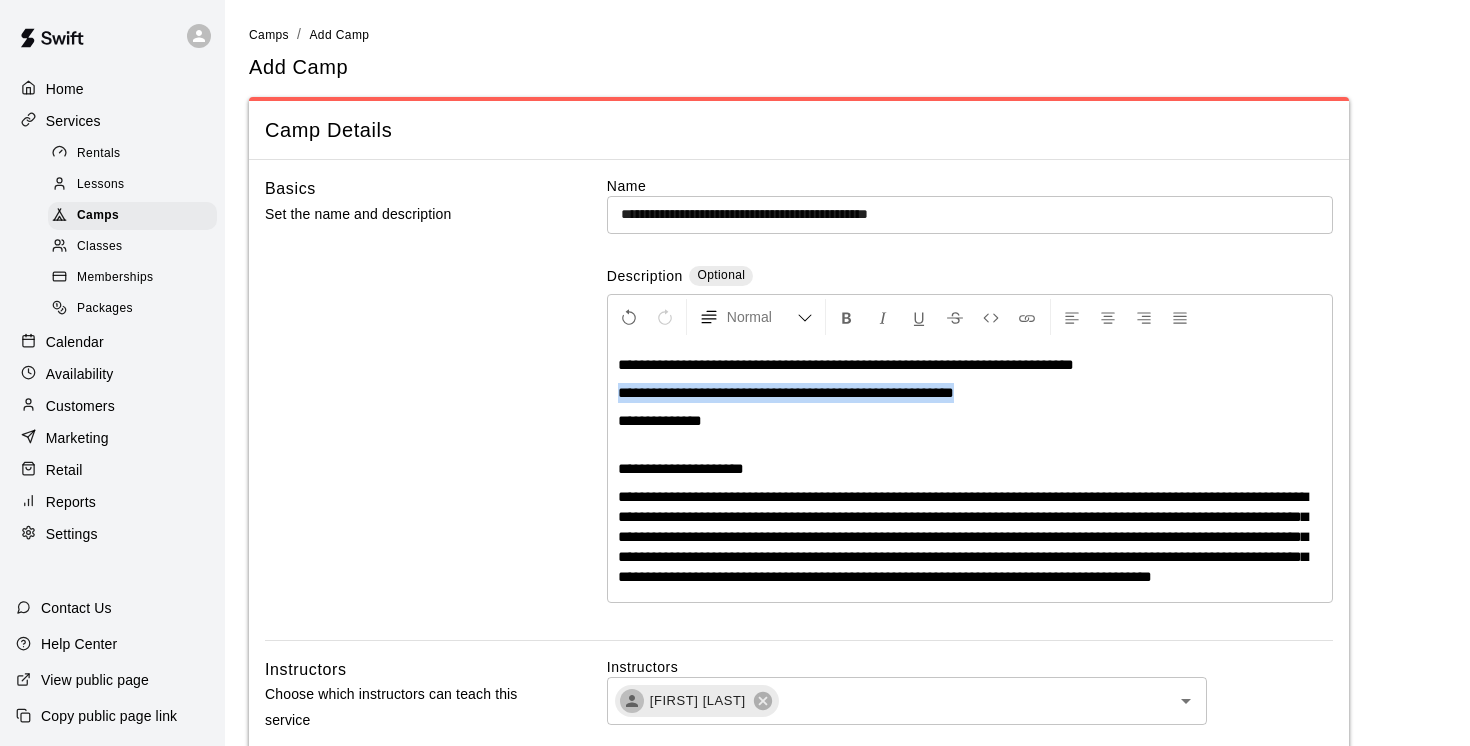 drag, startPoint x: 1046, startPoint y: 391, endPoint x: 598, endPoint y: 383, distance: 448.0714 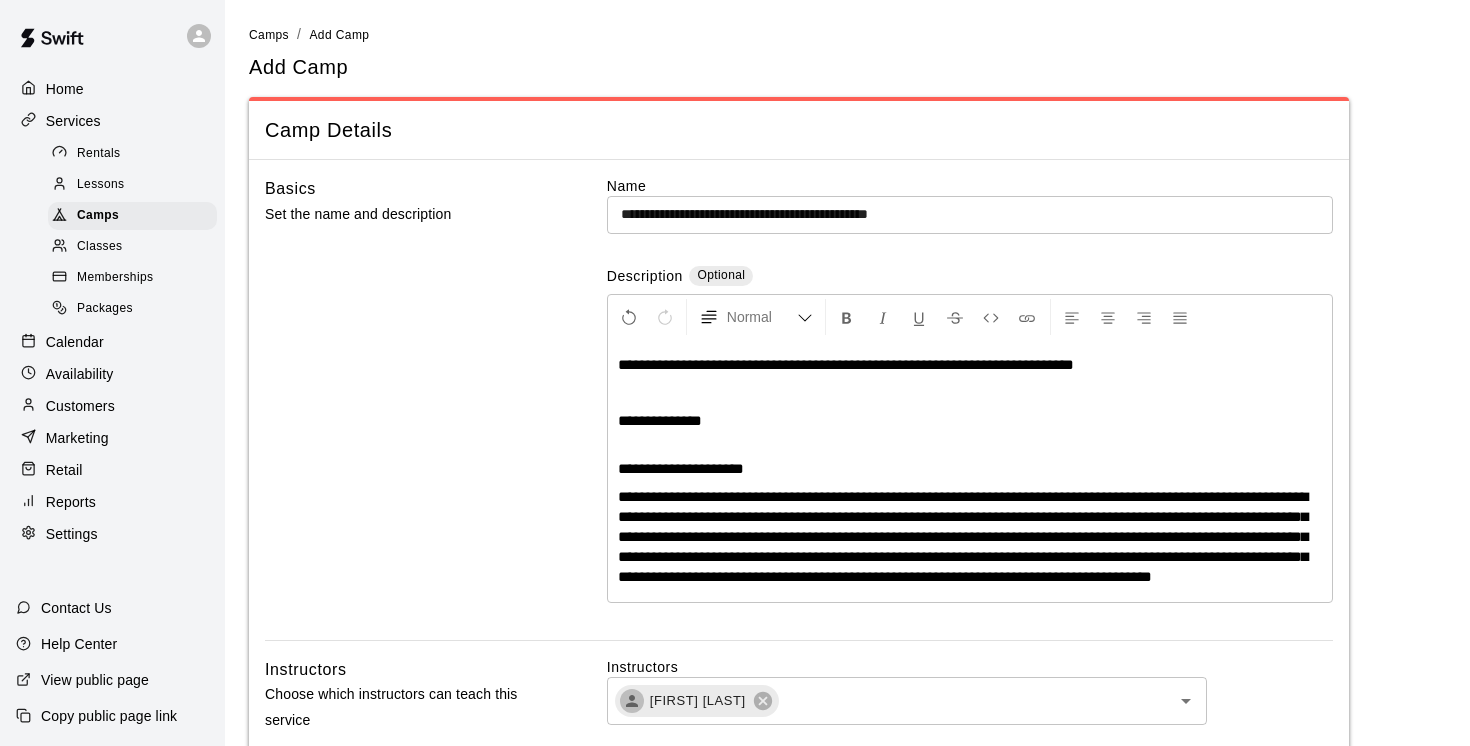 click on "**********" at bounding box center (970, 459) 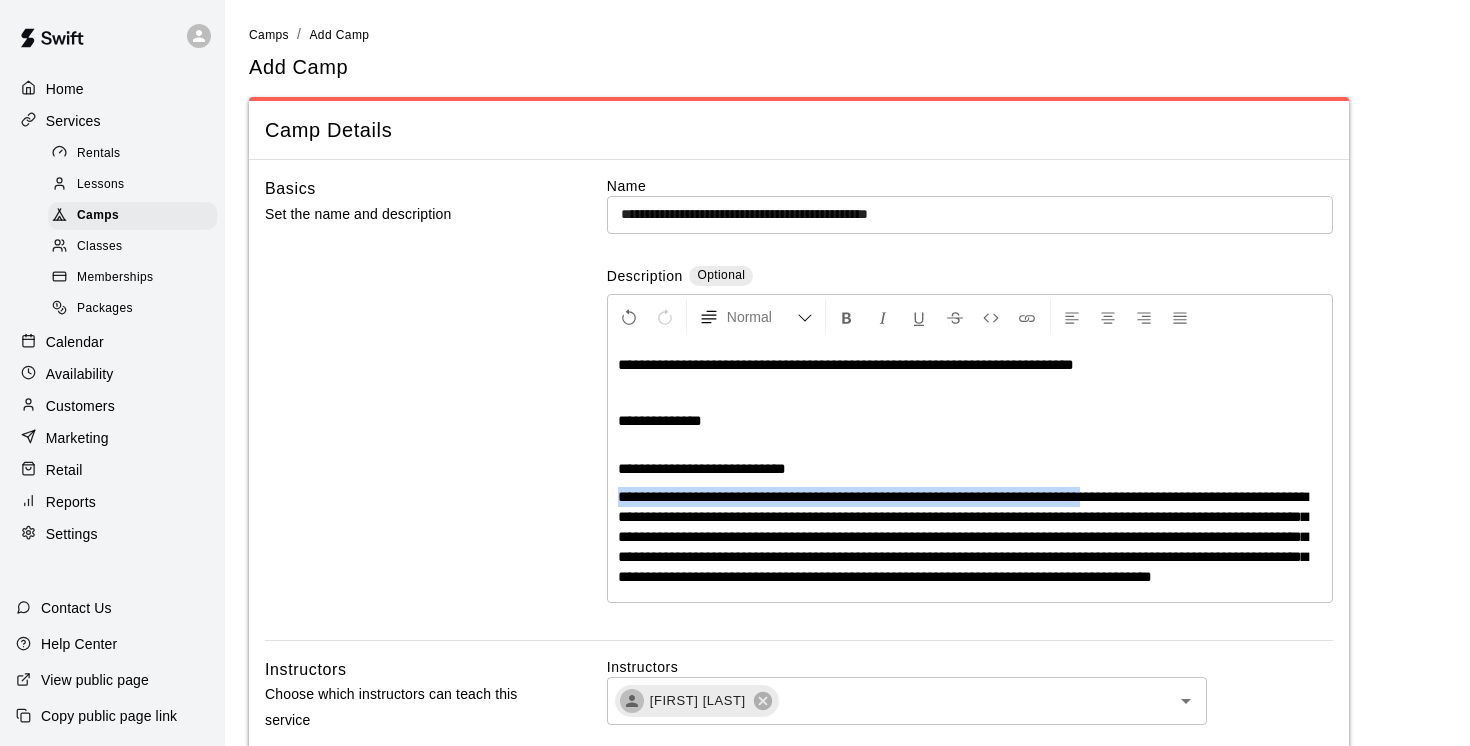 drag, startPoint x: 1139, startPoint y: 498, endPoint x: 607, endPoint y: 496, distance: 532.0038 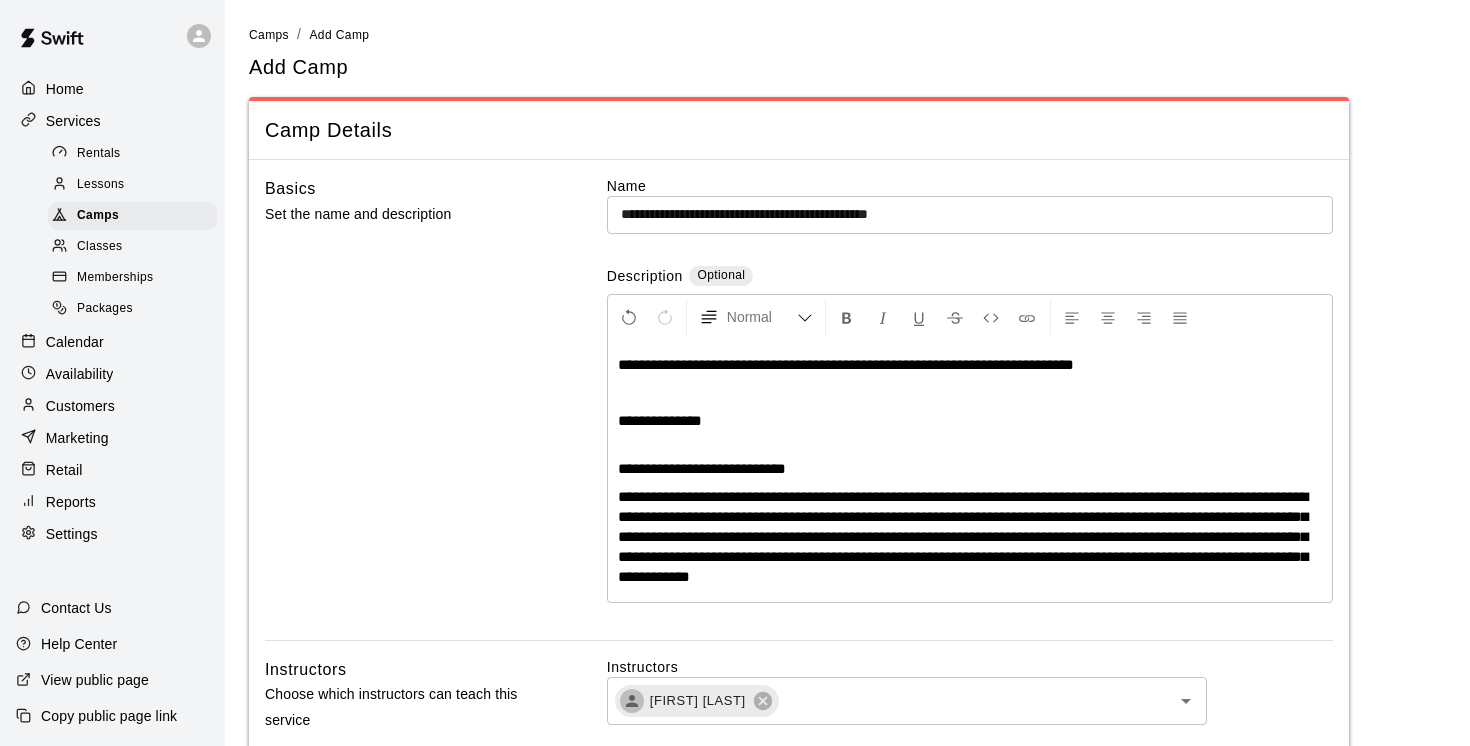 click on "**********" at bounding box center (963, 536) 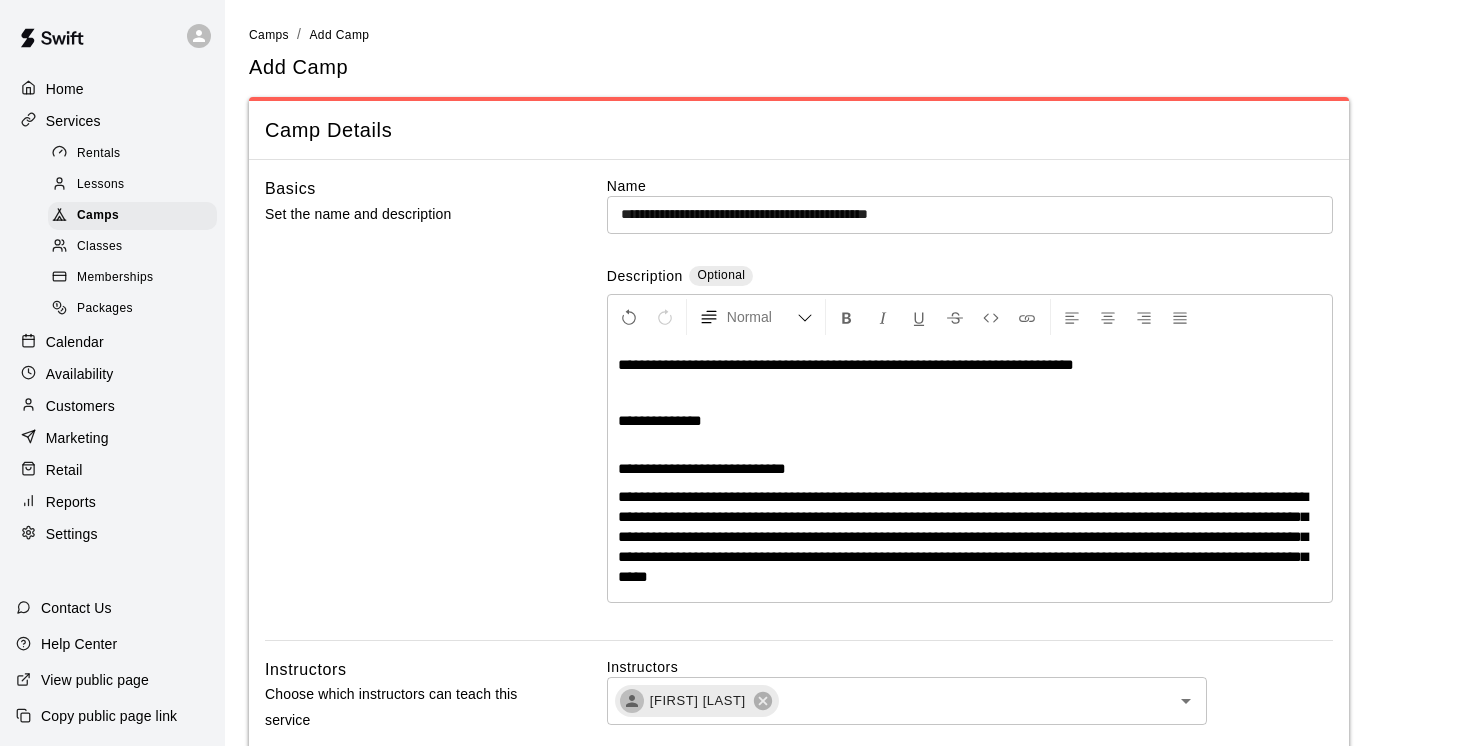 click on "**********" at bounding box center (963, 536) 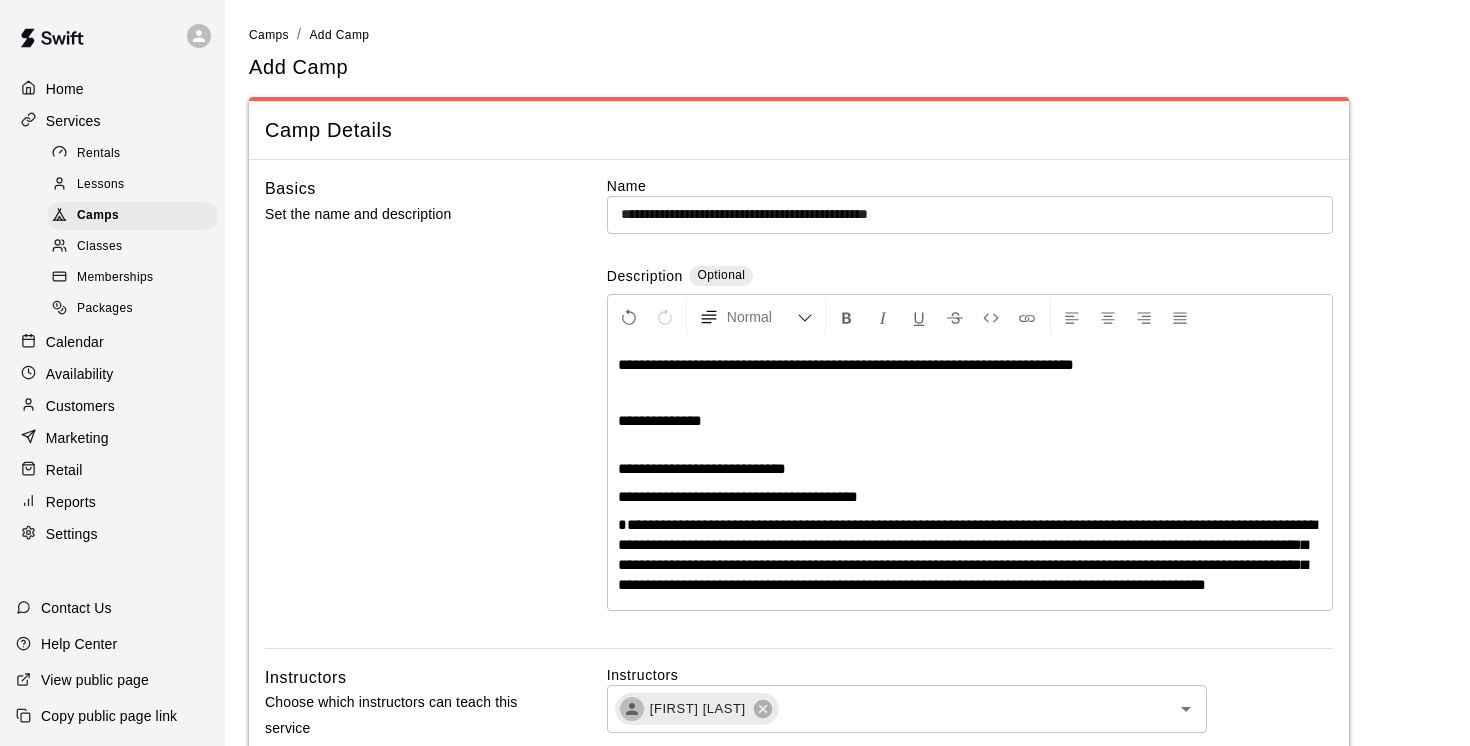 click at bounding box center (970, 393) 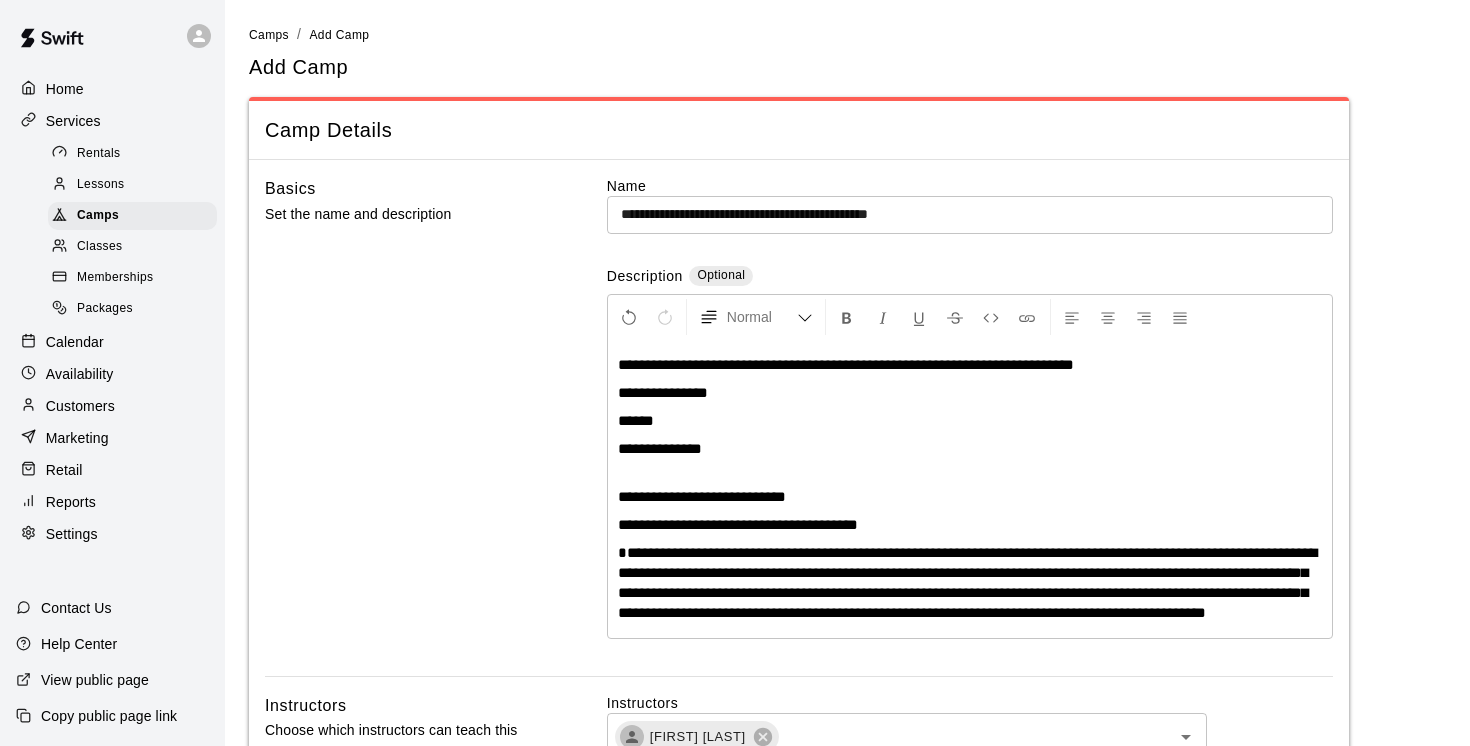 click on "**********" at bounding box center [970, 393] 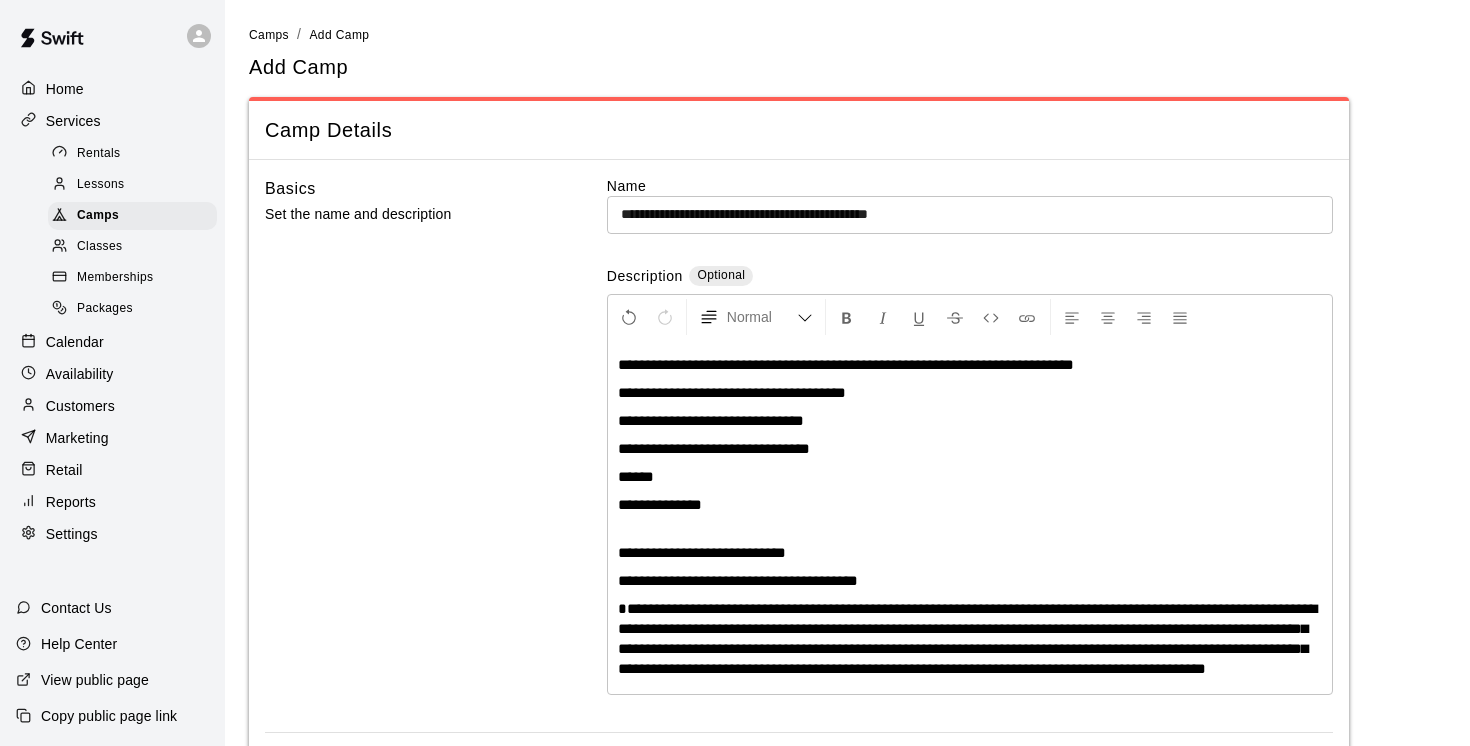 click on "**********" at bounding box center [711, 420] 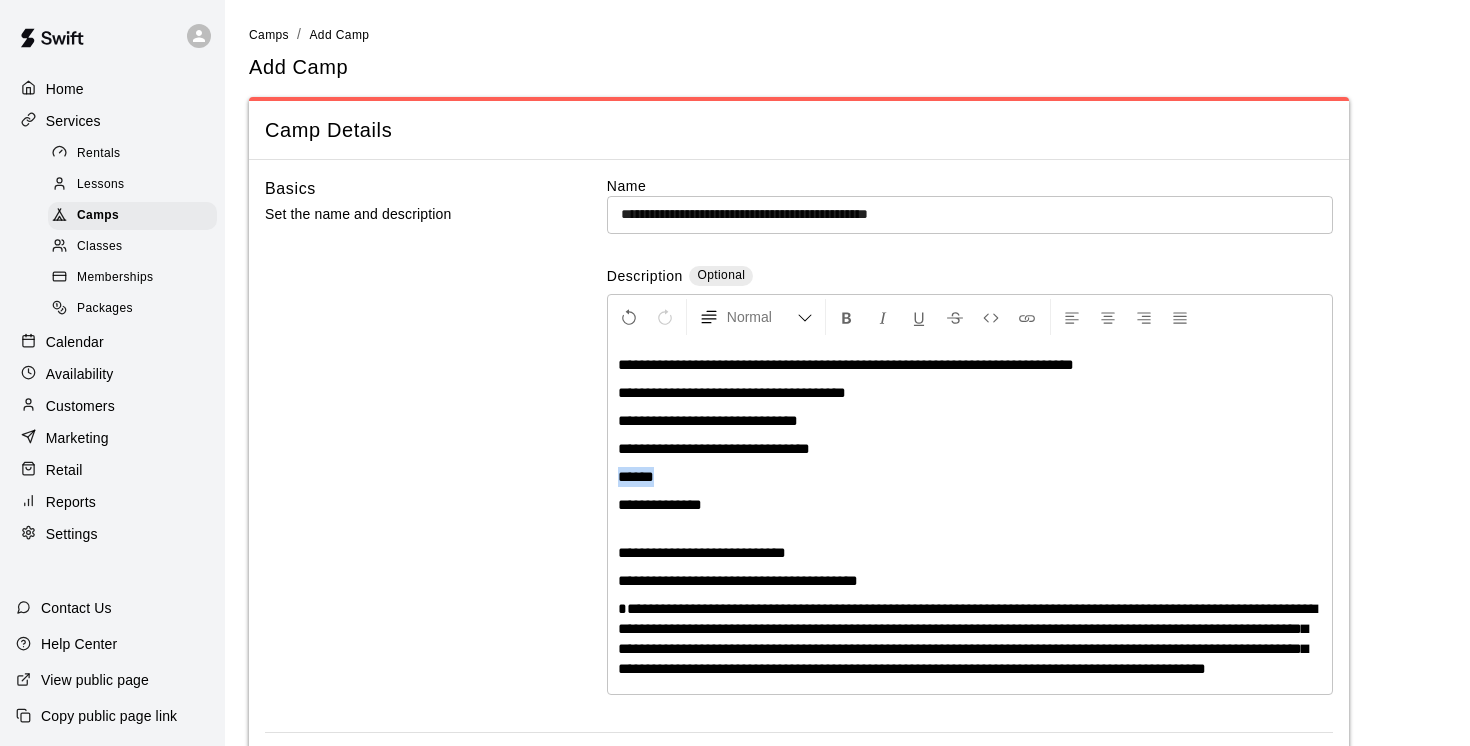 drag, startPoint x: 693, startPoint y: 469, endPoint x: 585, endPoint y: 469, distance: 108 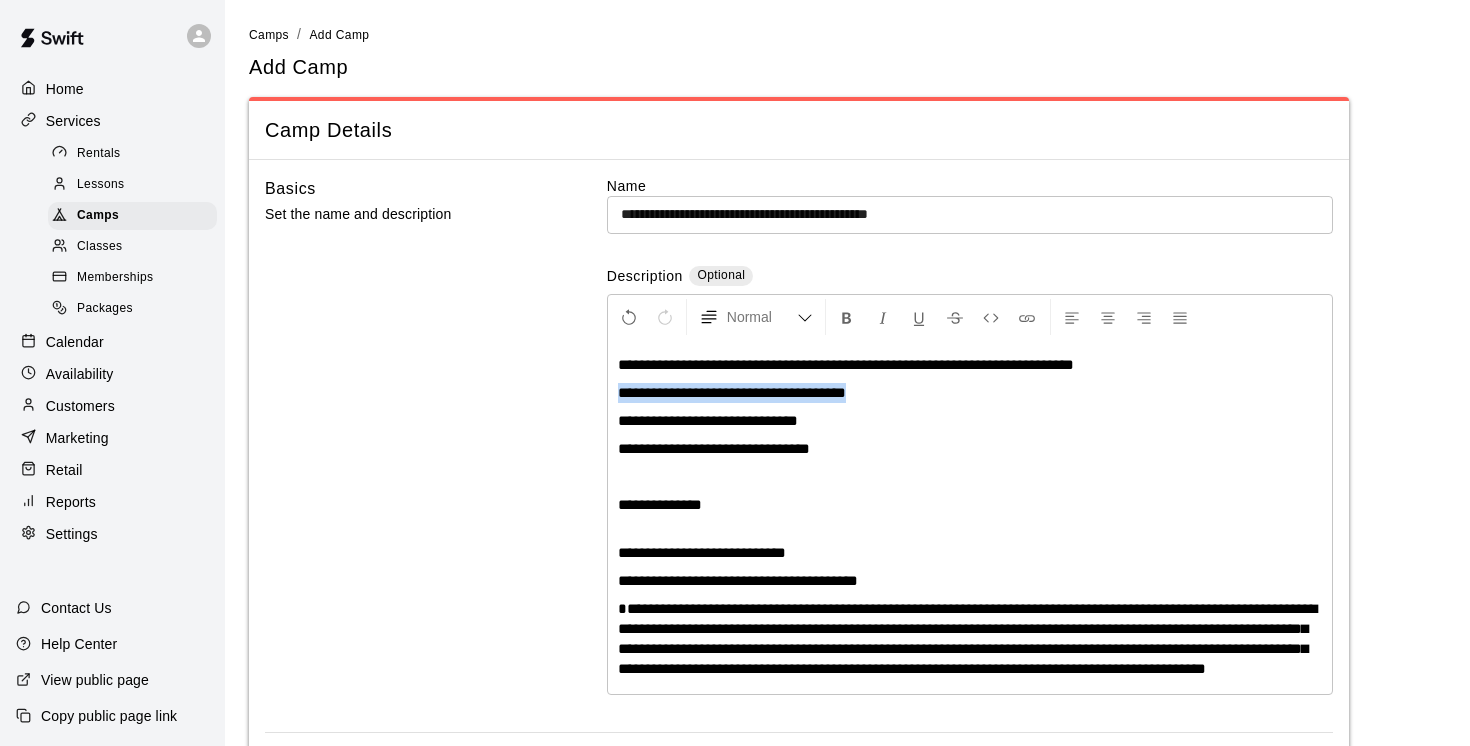 drag, startPoint x: 915, startPoint y: 394, endPoint x: 606, endPoint y: 394, distance: 309 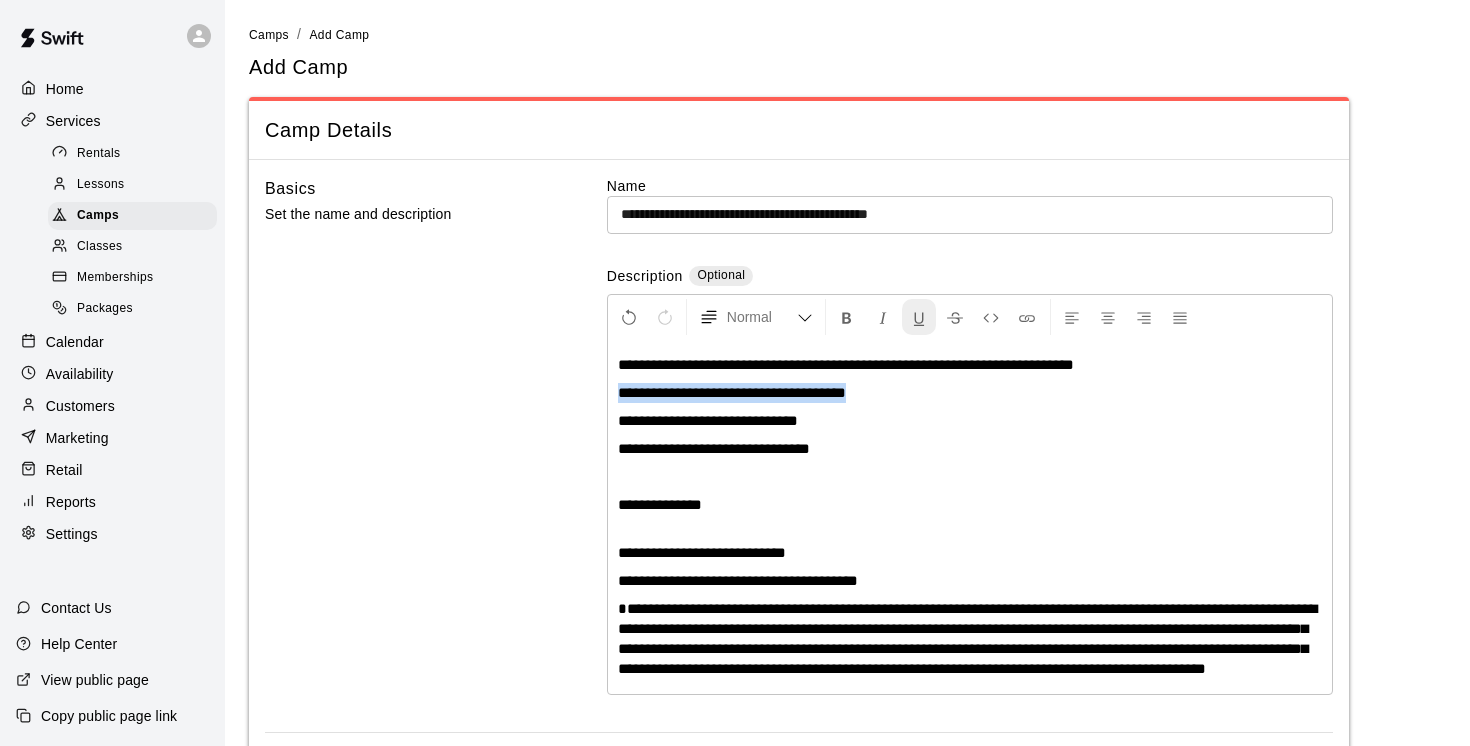 click at bounding box center [919, 318] 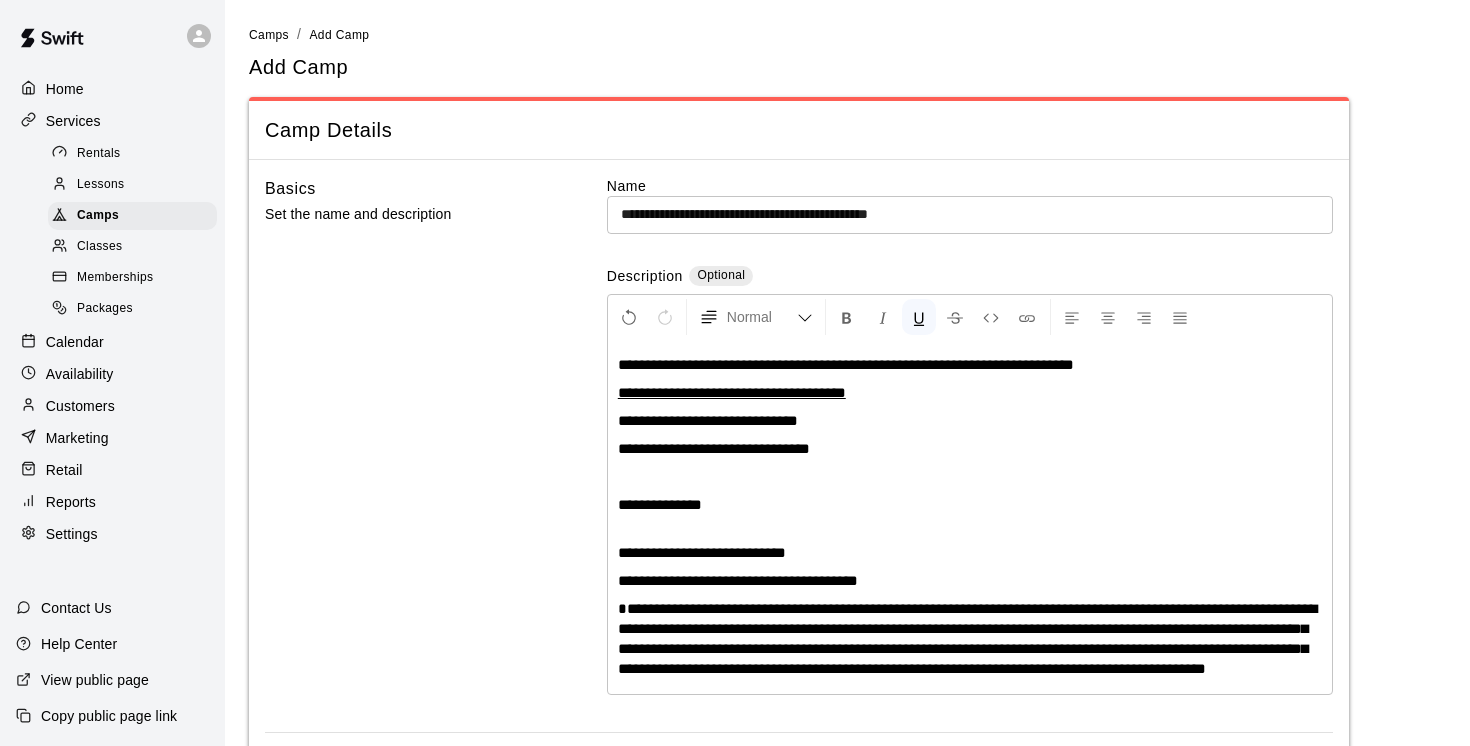 click on "**********" at bounding box center [970, 449] 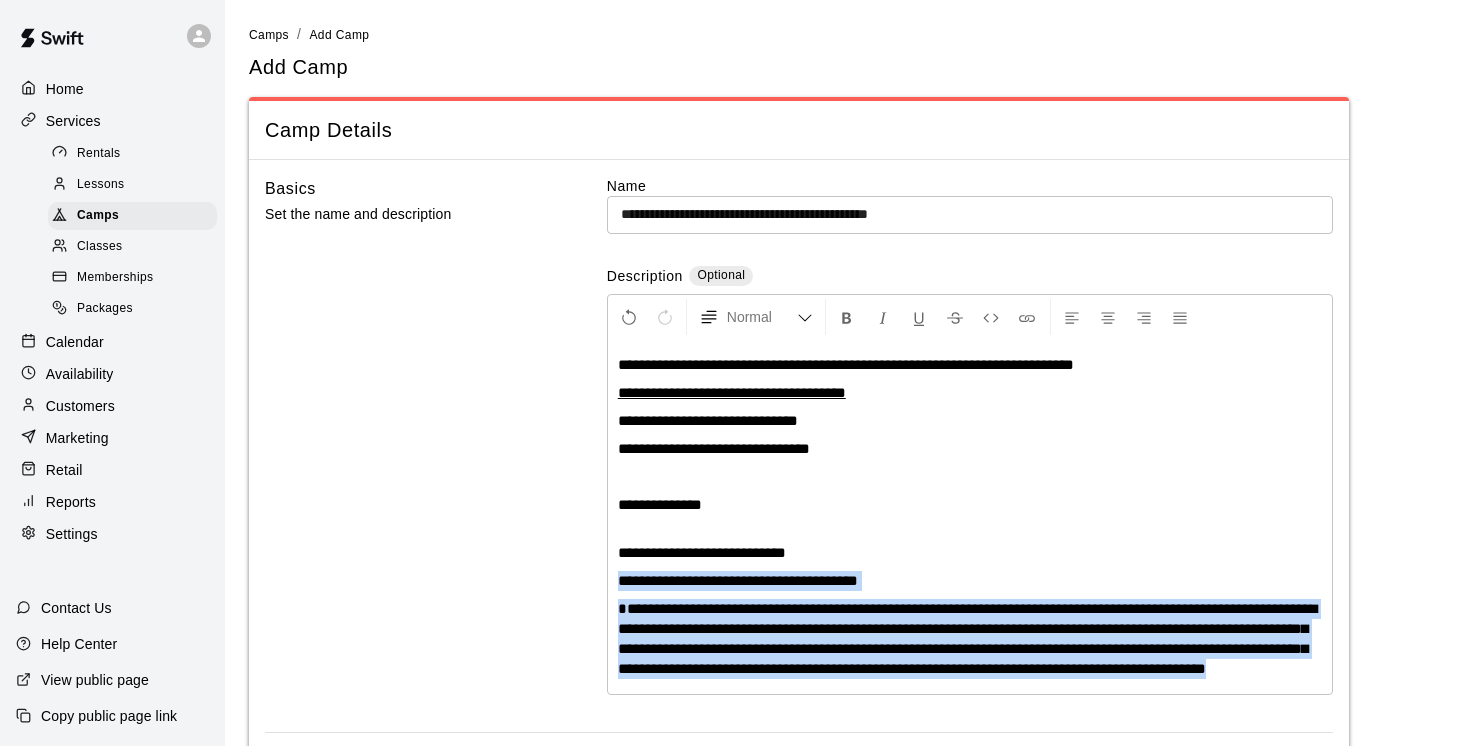 drag, startPoint x: 1015, startPoint y: 691, endPoint x: 617, endPoint y: 584, distance: 412.13226 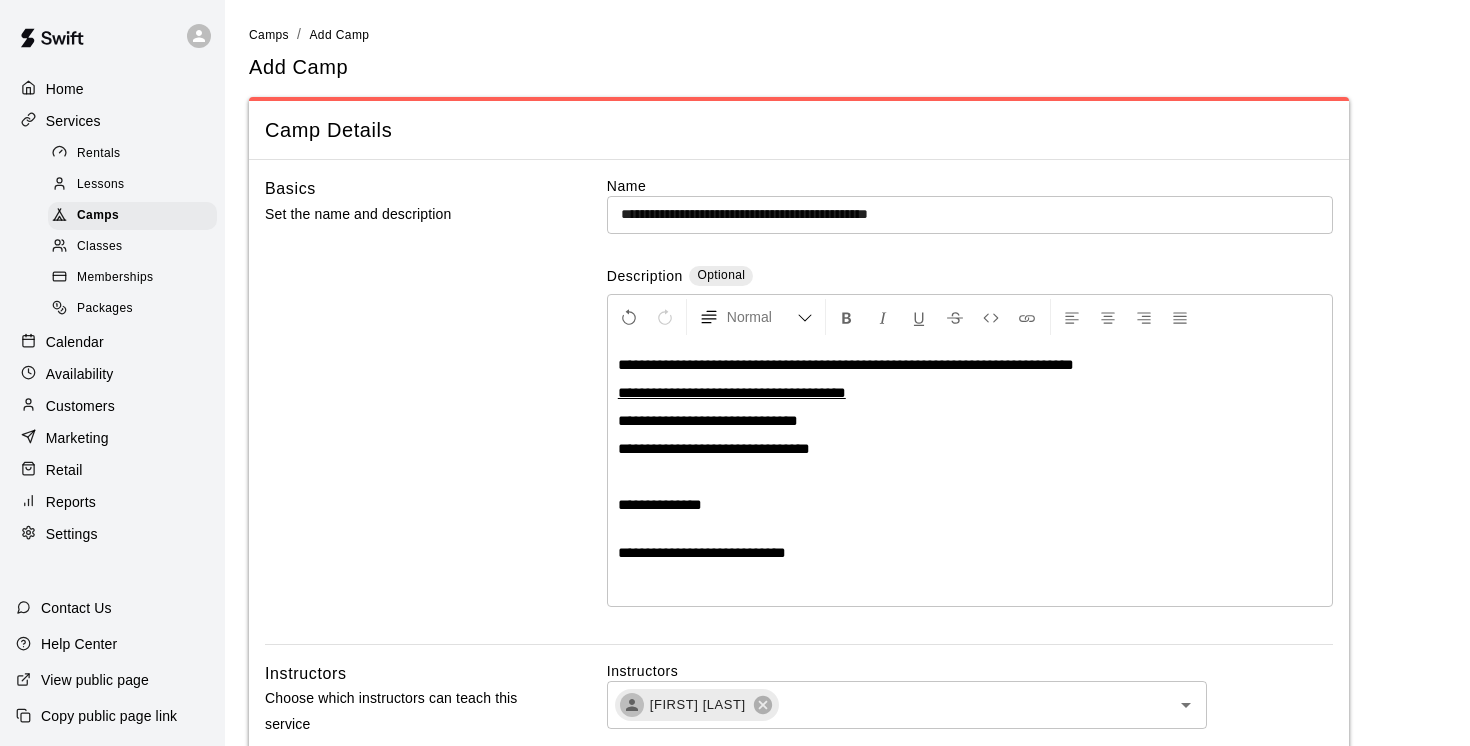 click at bounding box center (970, 477) 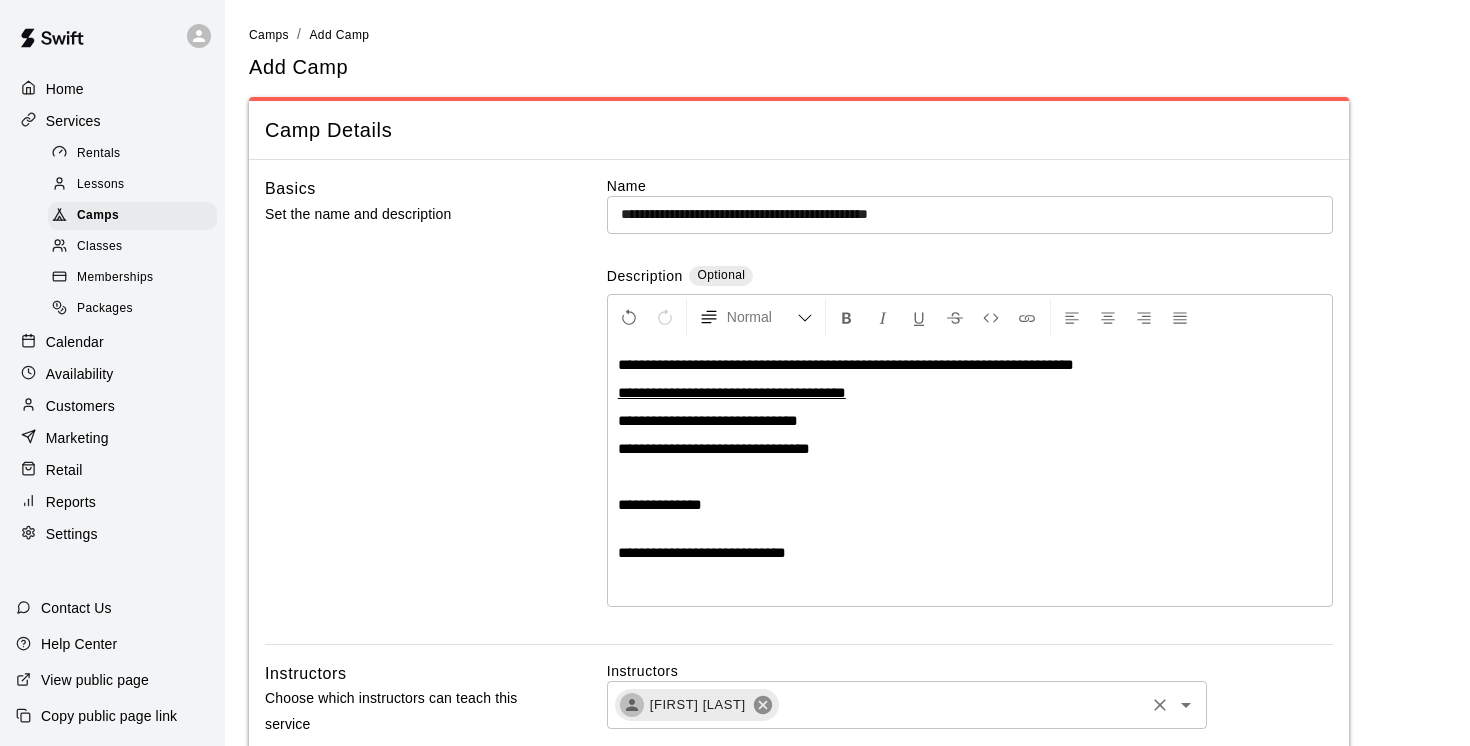 click 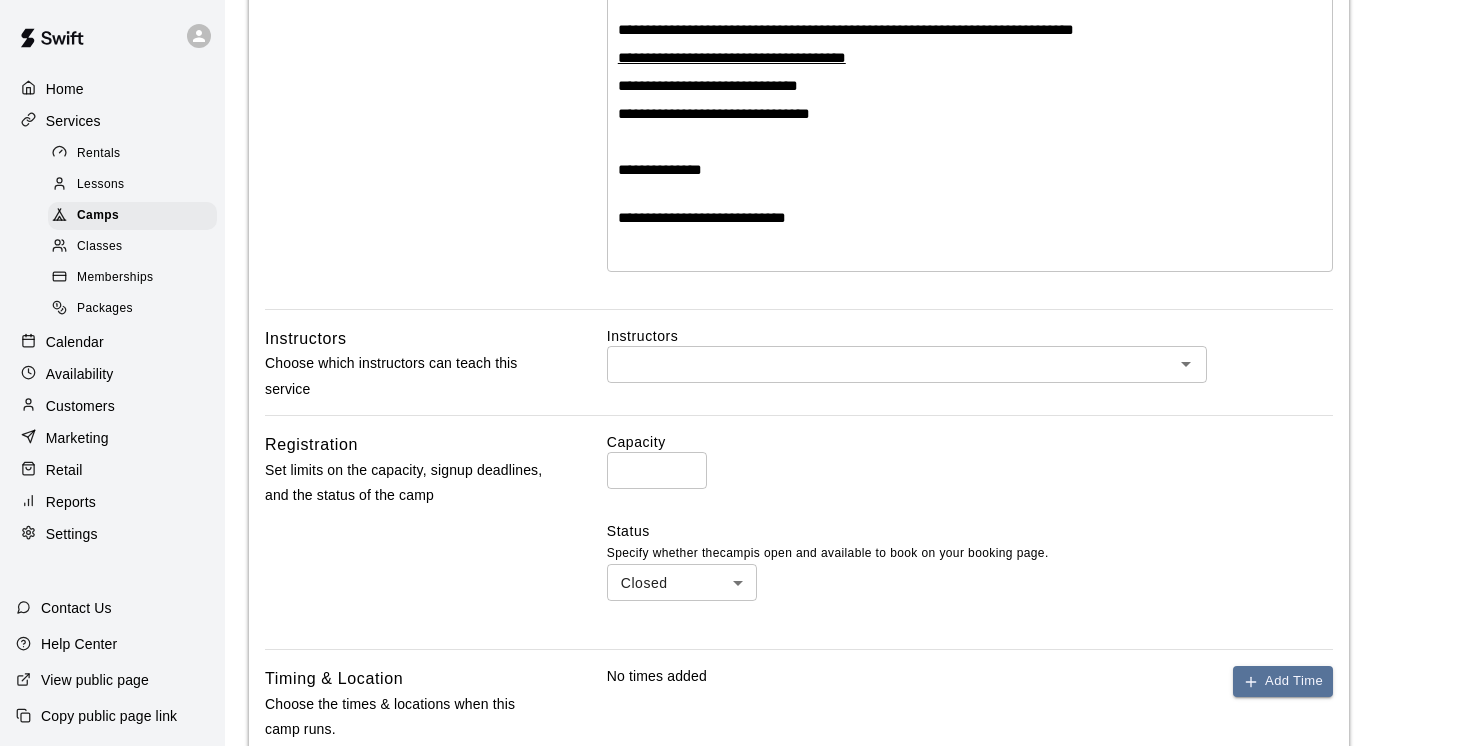 scroll, scrollTop: 344, scrollLeft: 0, axis: vertical 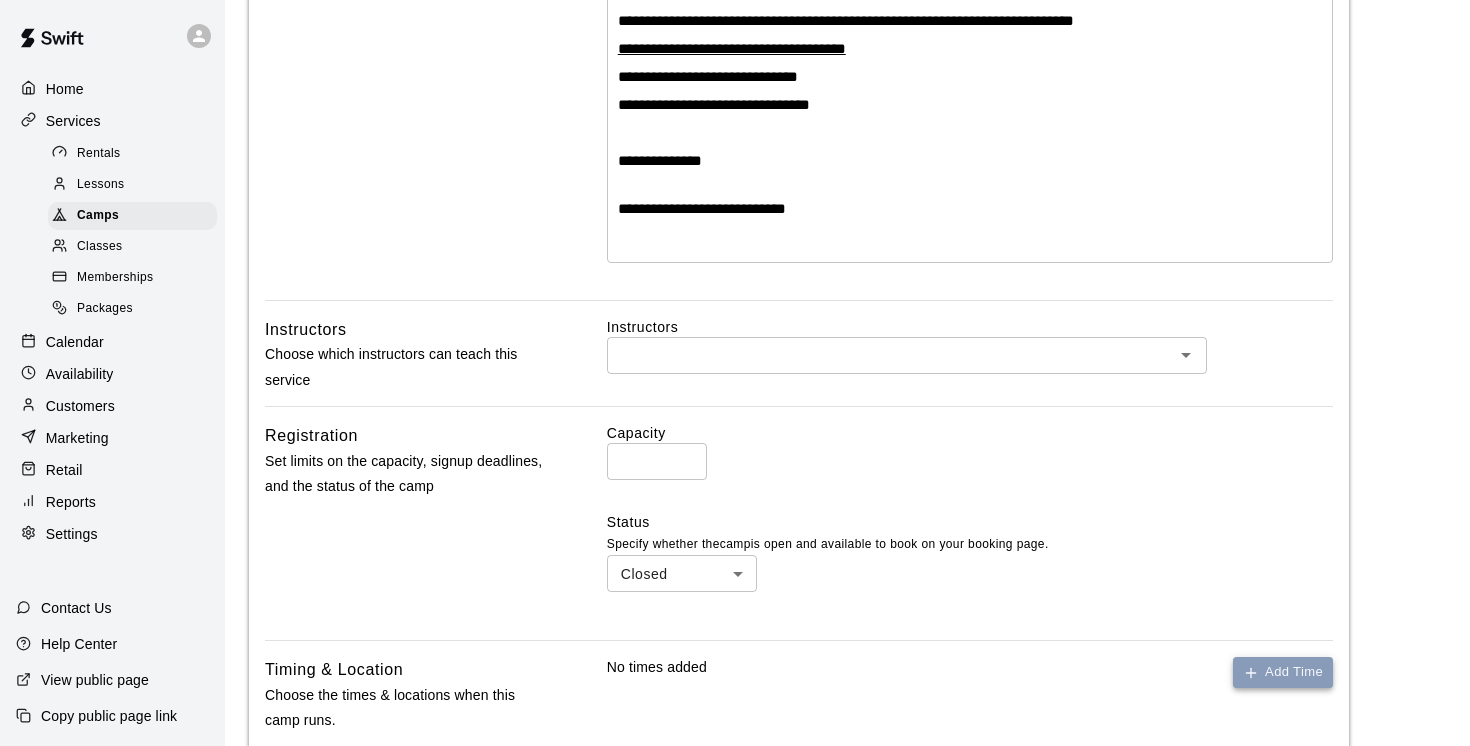 click on "Add Time" at bounding box center (1283, 672) 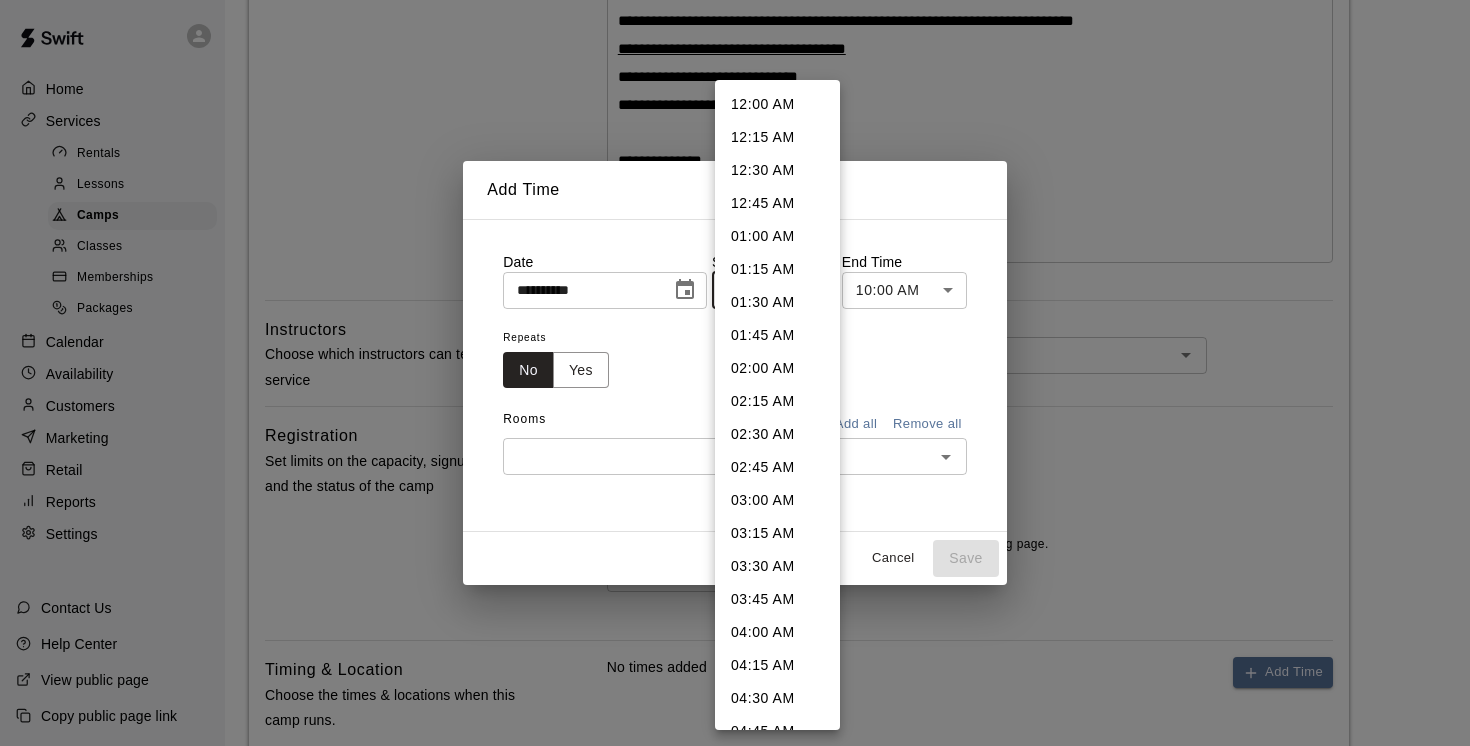 click on "Home Services Rentals Lessons Camps Classes Memberships Packages Calendar Availability Customers Marketing Retail Reports Settings Contact Us Help Center View public page Copy public page link Camps / Add Camp Add Camp Camp Details Basics Set the name and description Name [PERSON] ​ Description Optional Normal [PERSON] [PERSON] [PERSON] [PERSON] [PERSON] [PERSON] [PERSON] [PERSON] Instructors Choose which instructors can teach this service Instructors ​ Registration Set limits on the capacity, signup deadlines, and the status of the camp Capacity * ​ Status Specify whether the camp is open and available to book on your booking page. Closed ****** Timing & Location Choose the times & locations when this camp runs. No times added Add Time Pricing Choose the price that your customers will see for this service $" at bounding box center (735, 421) 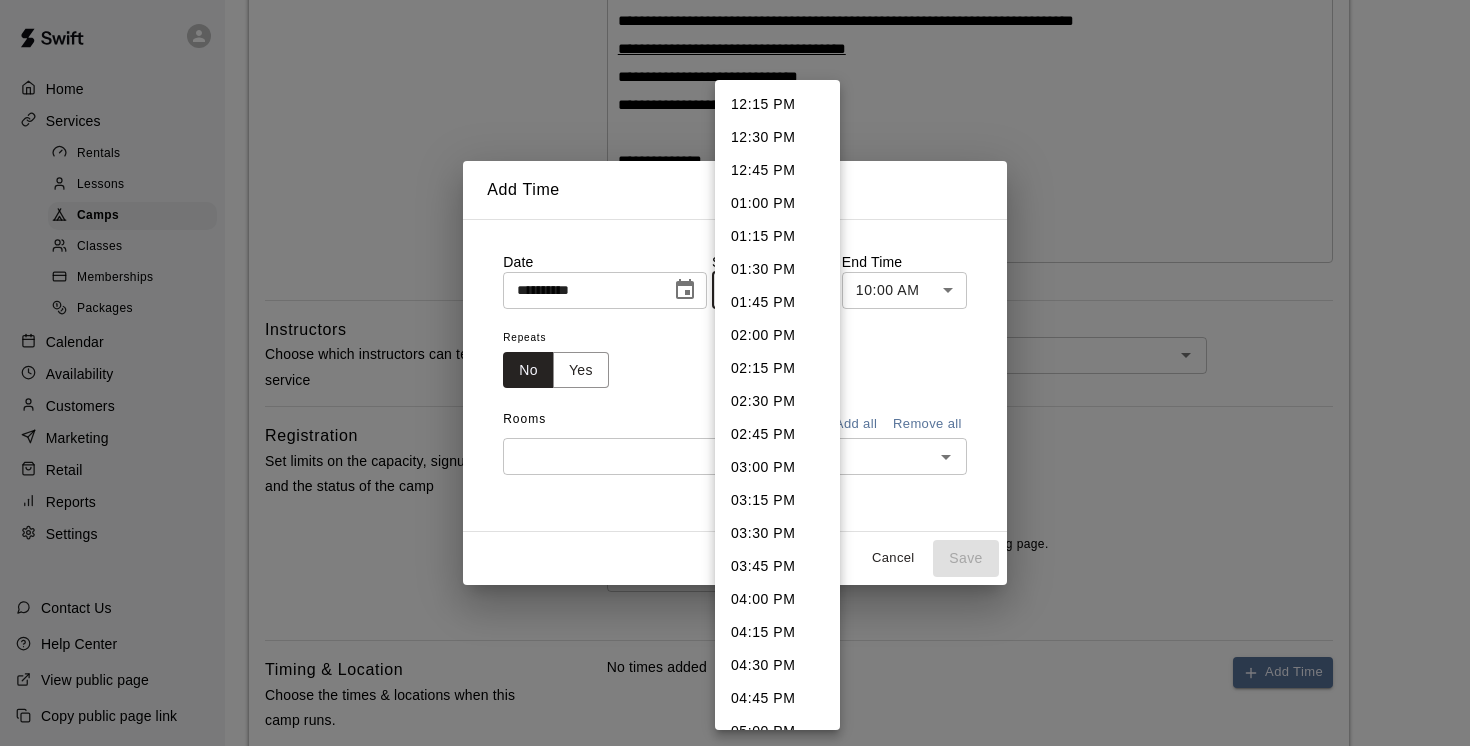 scroll, scrollTop: 1833, scrollLeft: 0, axis: vertical 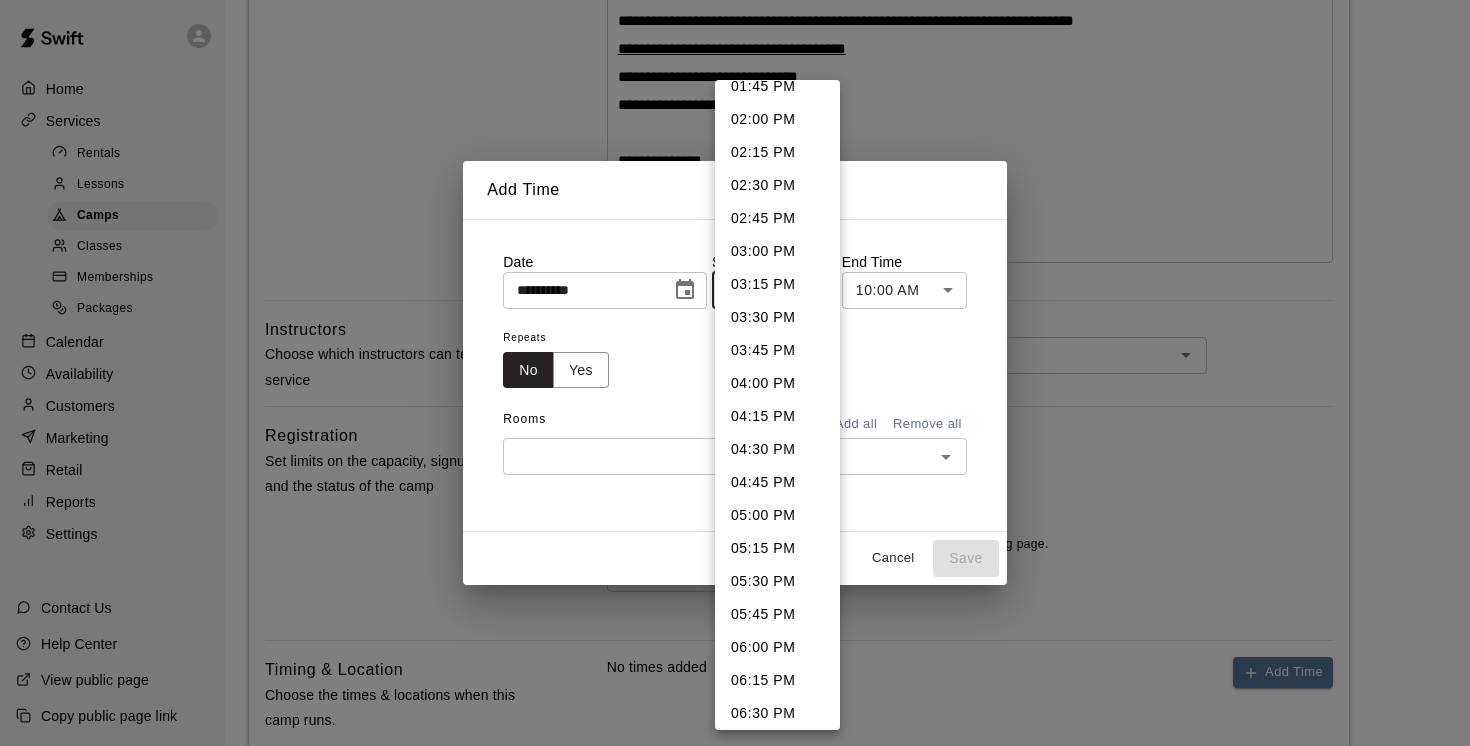 click on "05:00 PM" at bounding box center [777, 515] 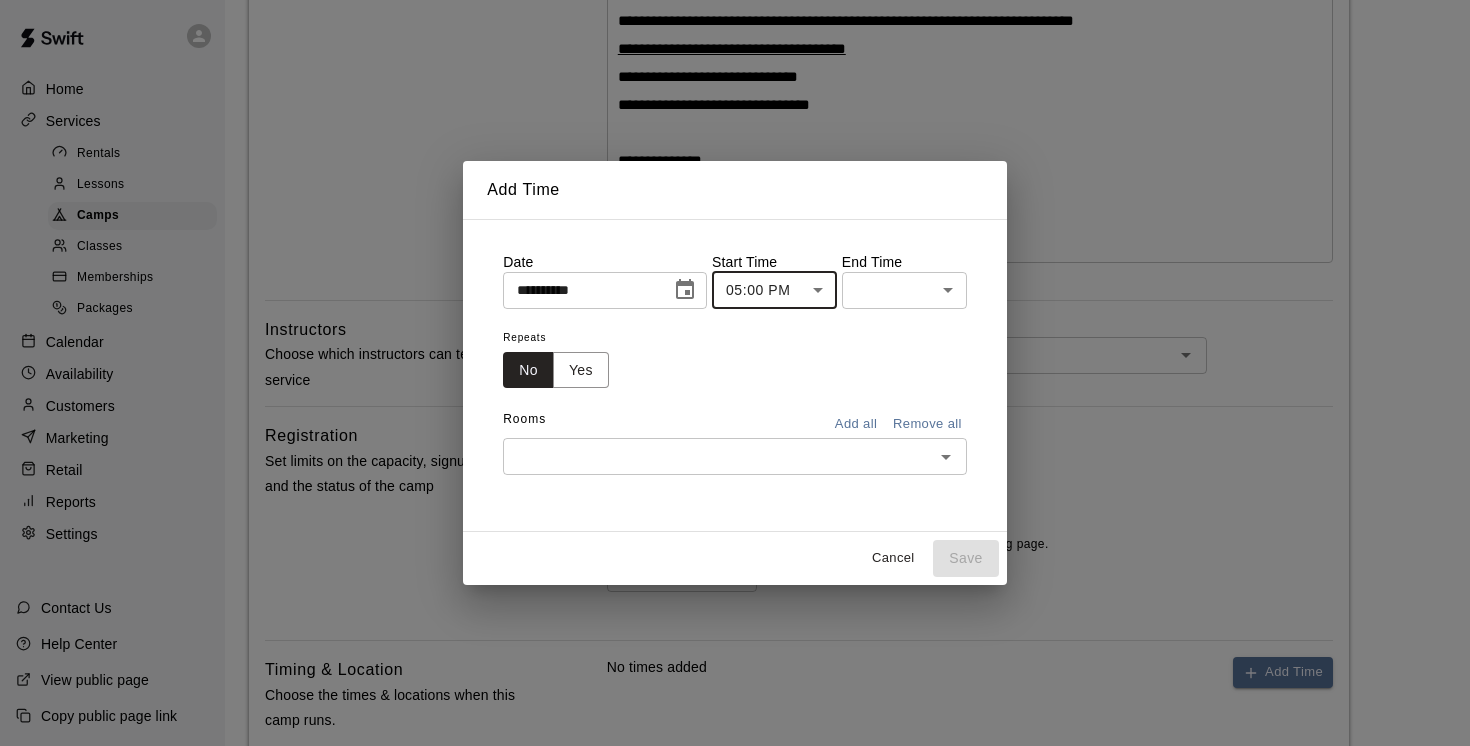 click on "Home Services Rentals Lessons Camps Classes Memberships Packages Calendar Availability Customers Marketing Retail Reports Settings Contact Us Help Center View public page Copy public page link Camps / Add Camp Add Camp Camp Details Basics Set the name and description Name [PERSON] ​ Description Optional Normal [PERSON] [PERSON] [PERSON] [PERSON] [PERSON] [PERSON] [PERSON] [PERSON] Instructors Choose which instructors can teach this service Instructors ​ Registration Set limits on the capacity, signup deadlines, and the status of the camp Capacity * ​ Status Specify whether the camp is open and available to book on your booking page. Closed ****** Timing & Location Choose the times & locations when this camp runs. No times added Add Time Pricing Choose the price that your customers will see for this service $" at bounding box center [735, 421] 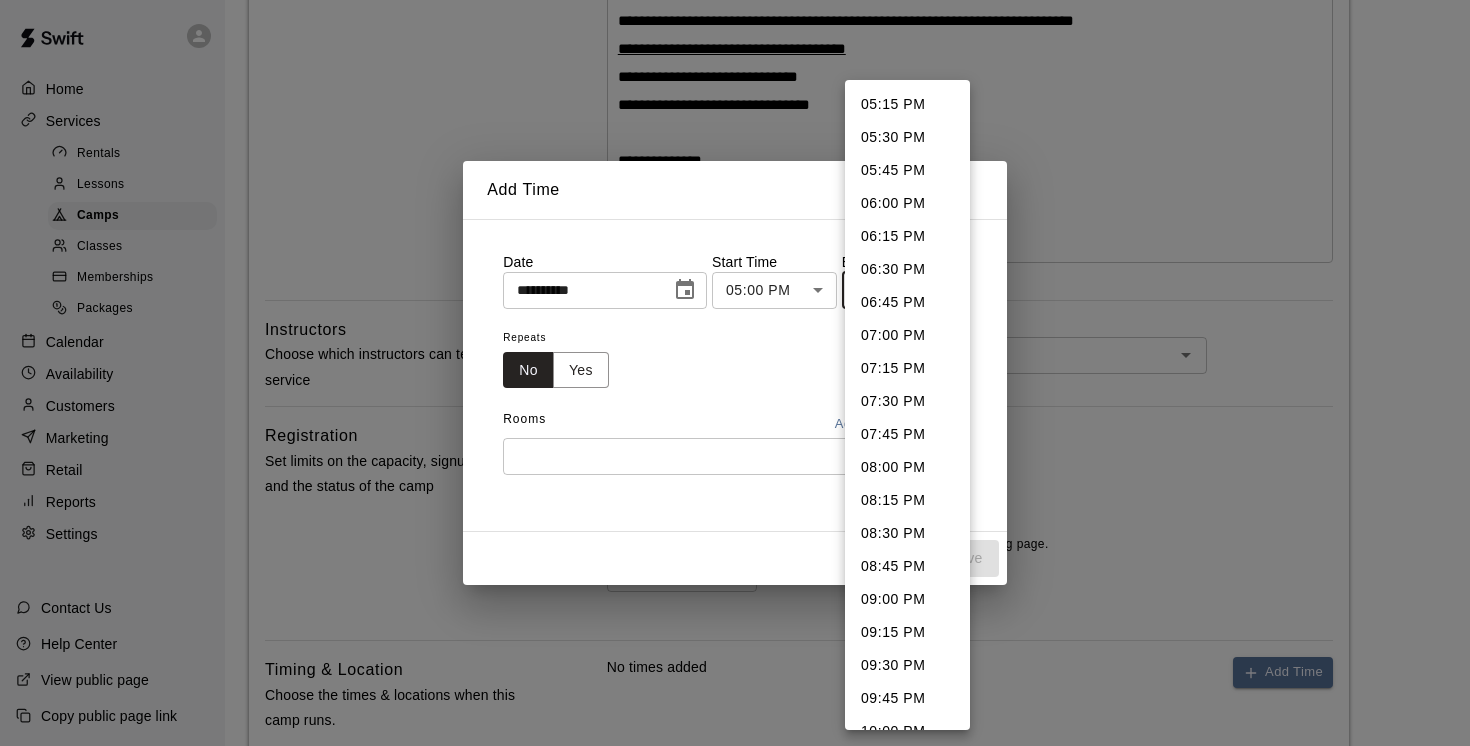 click on "07:00 PM" at bounding box center [907, 335] 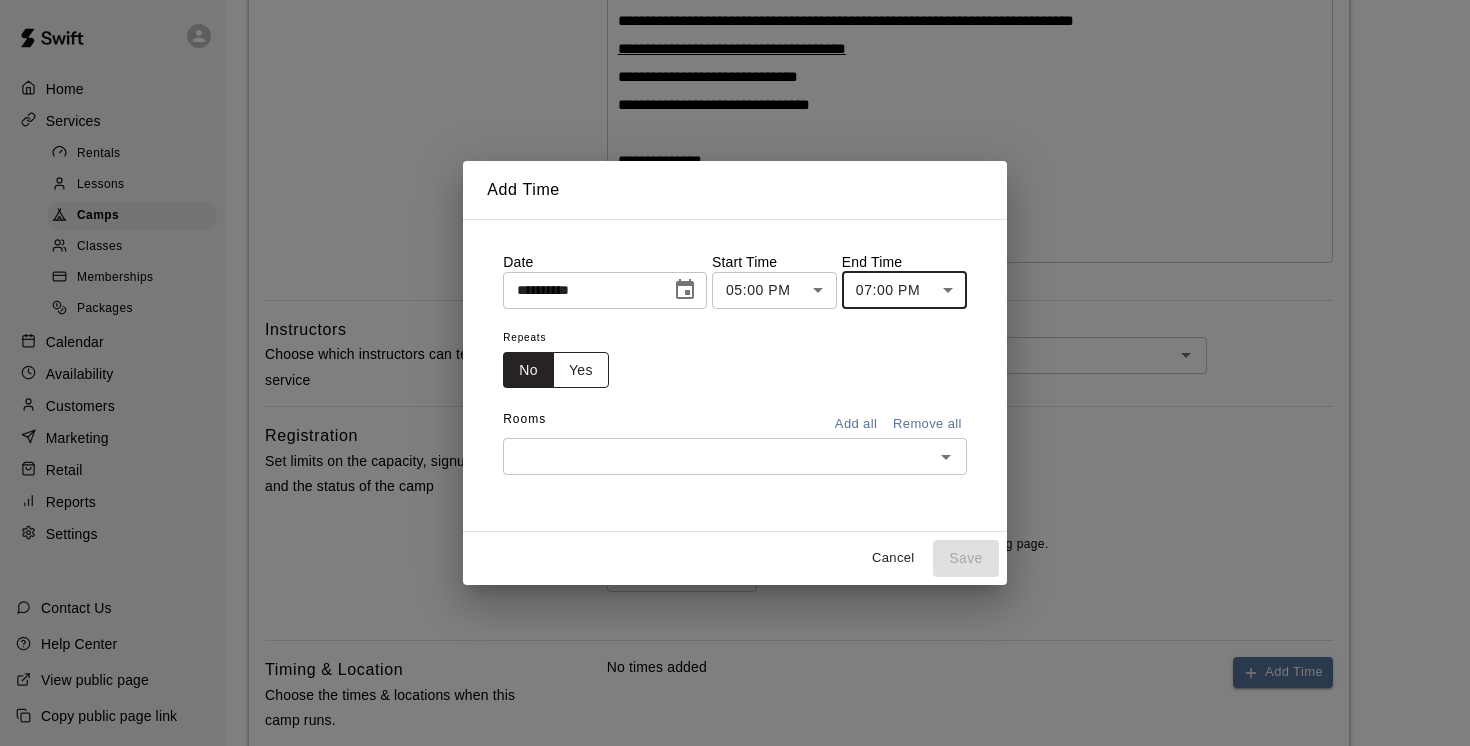 click on "Yes" at bounding box center (581, 370) 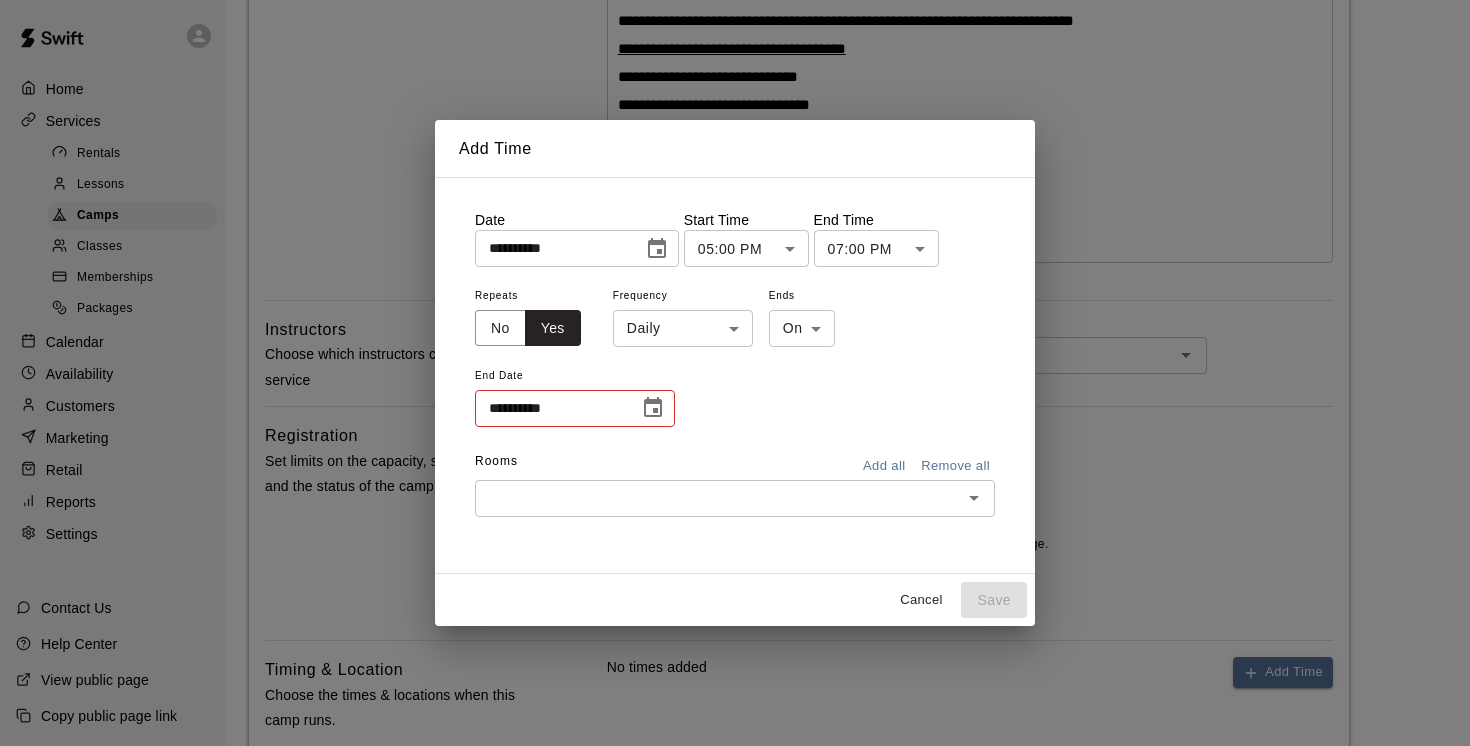 click on "Home Services Rentals Lessons Camps Classes Memberships Packages Calendar Availability Customers Marketing Retail Reports Settings Contact Us Help Center View public page Copy public page link Camps / Add Camp Add Camp Camp Details Basics Set the name and description Name [PERSON] ​ Description Optional Normal [PERSON] [PERSON] [PERSON] [PERSON] [PERSON] [PERSON] [PERSON] [PERSON] Instructors Choose which instructors can teach this service Instructors ​ Registration Set limits on the capacity, signup deadlines, and the status of the camp Capacity * ​ Status Specify whether the camp is open and available to book on your booking page. Closed ****** Timing & Location Choose the times & locations when this camp runs. No times added Add Time Pricing Choose the price that your customers will see for this service $" at bounding box center [735, 421] 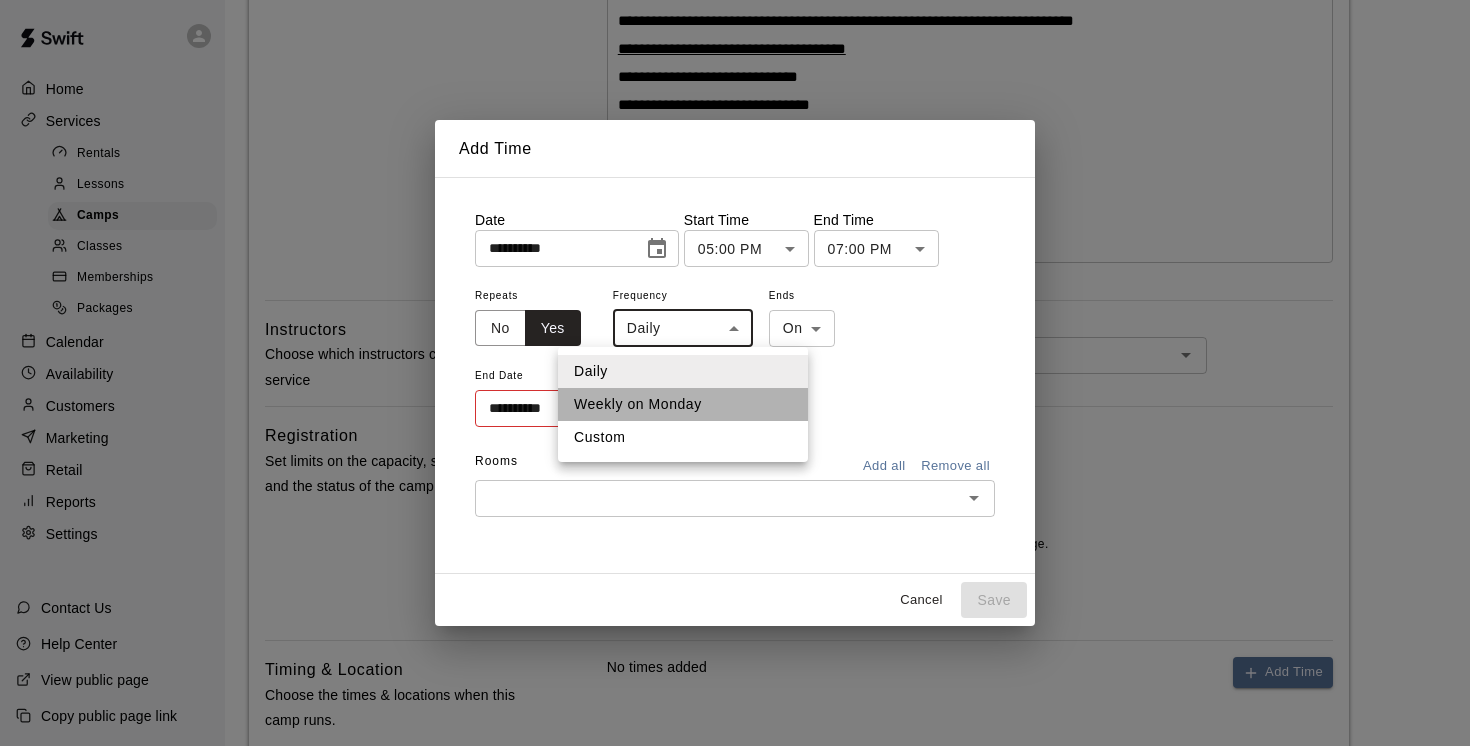 click on "Weekly on Monday" at bounding box center (683, 404) 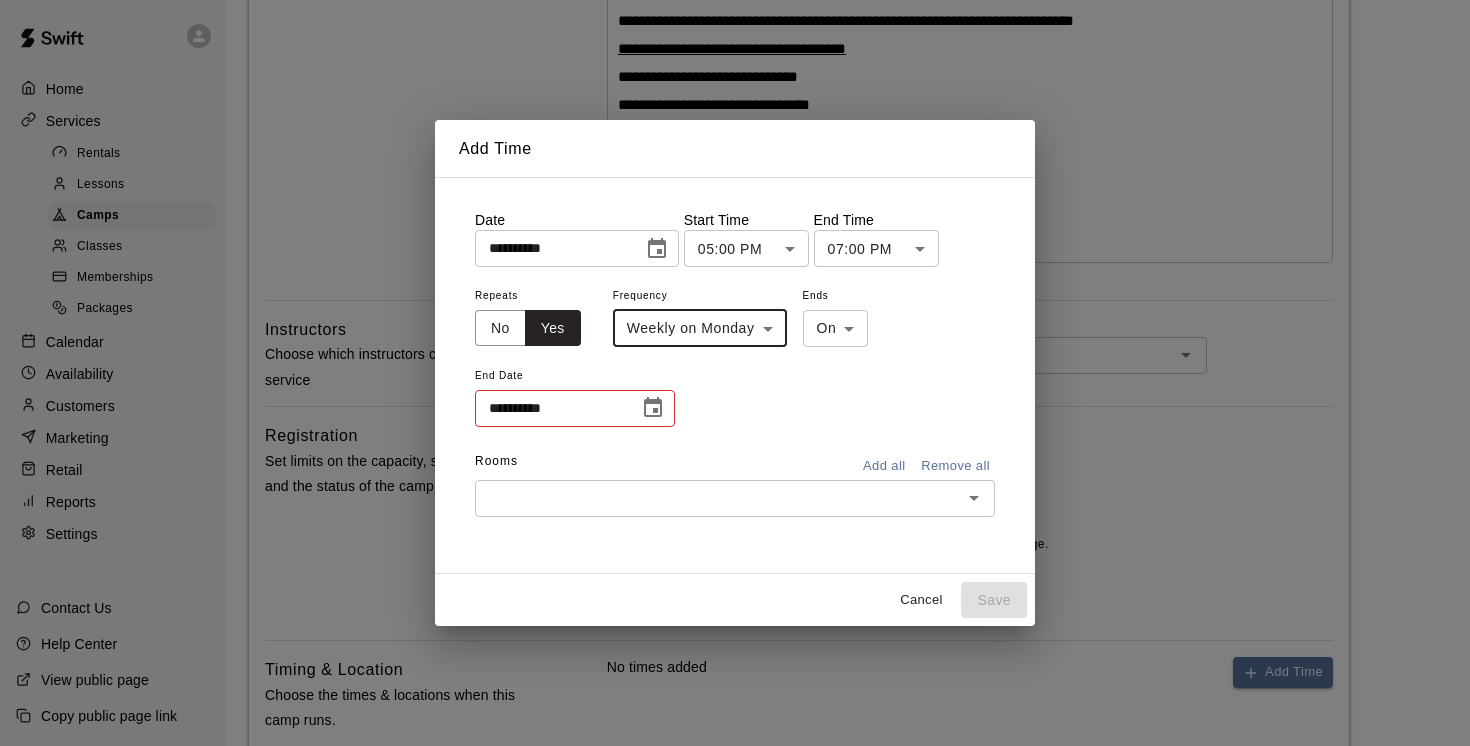 click 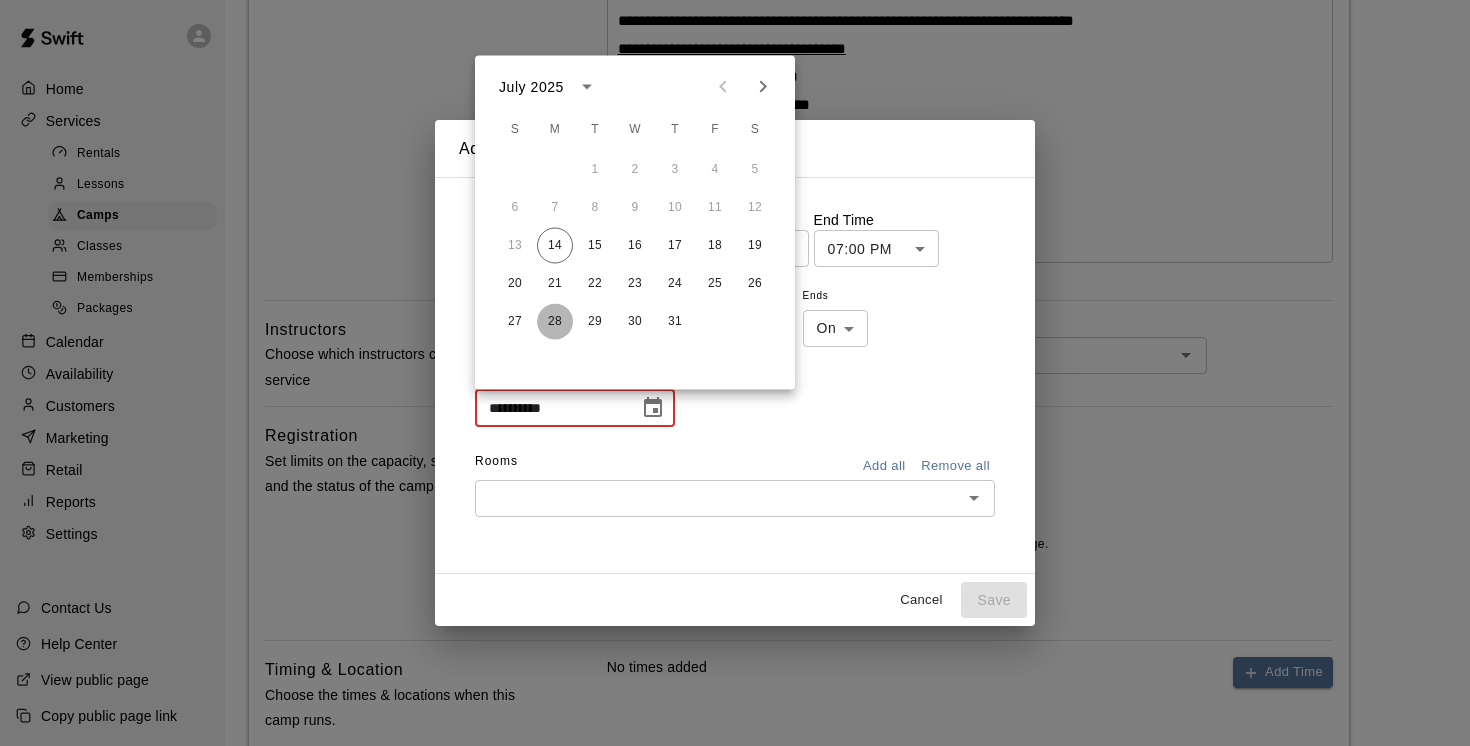 click on "28" at bounding box center (555, 322) 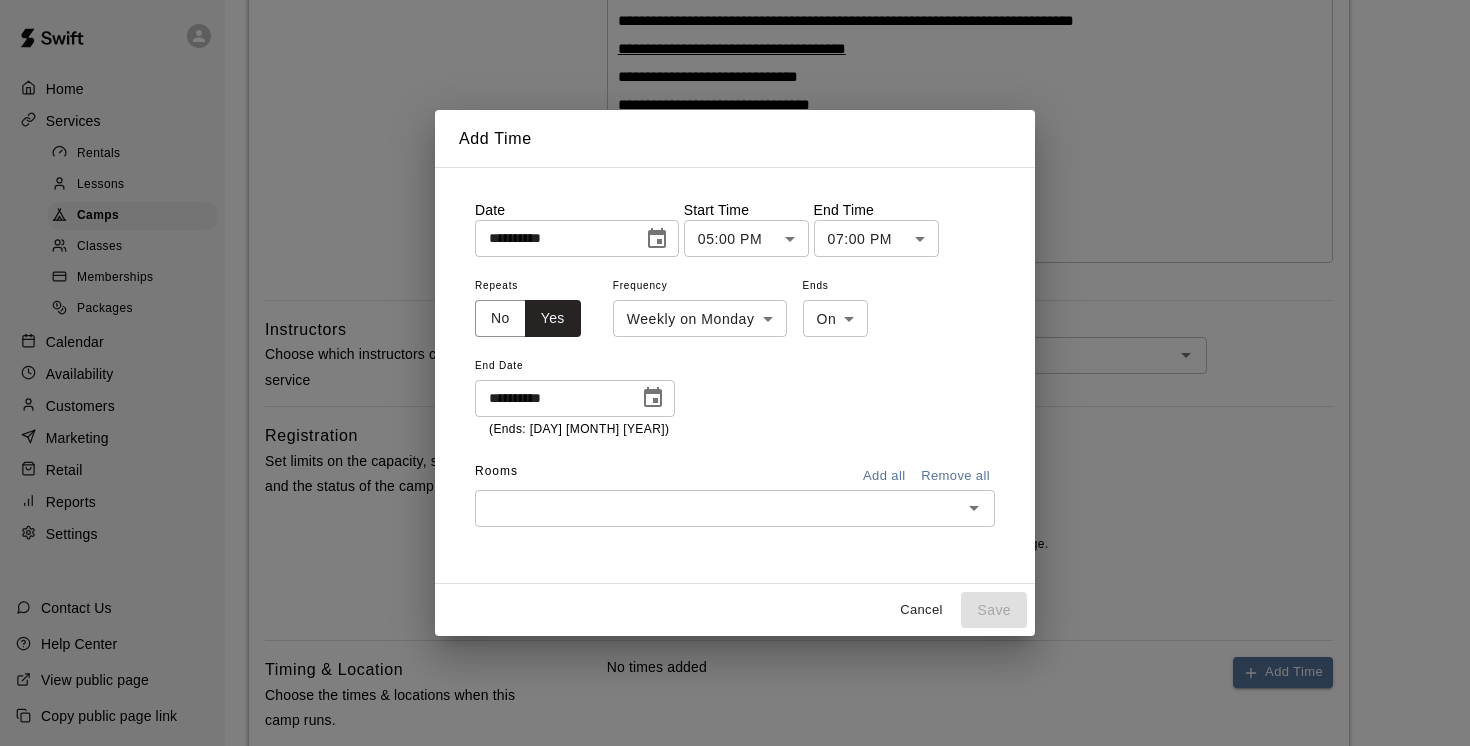 click at bounding box center [718, 508] 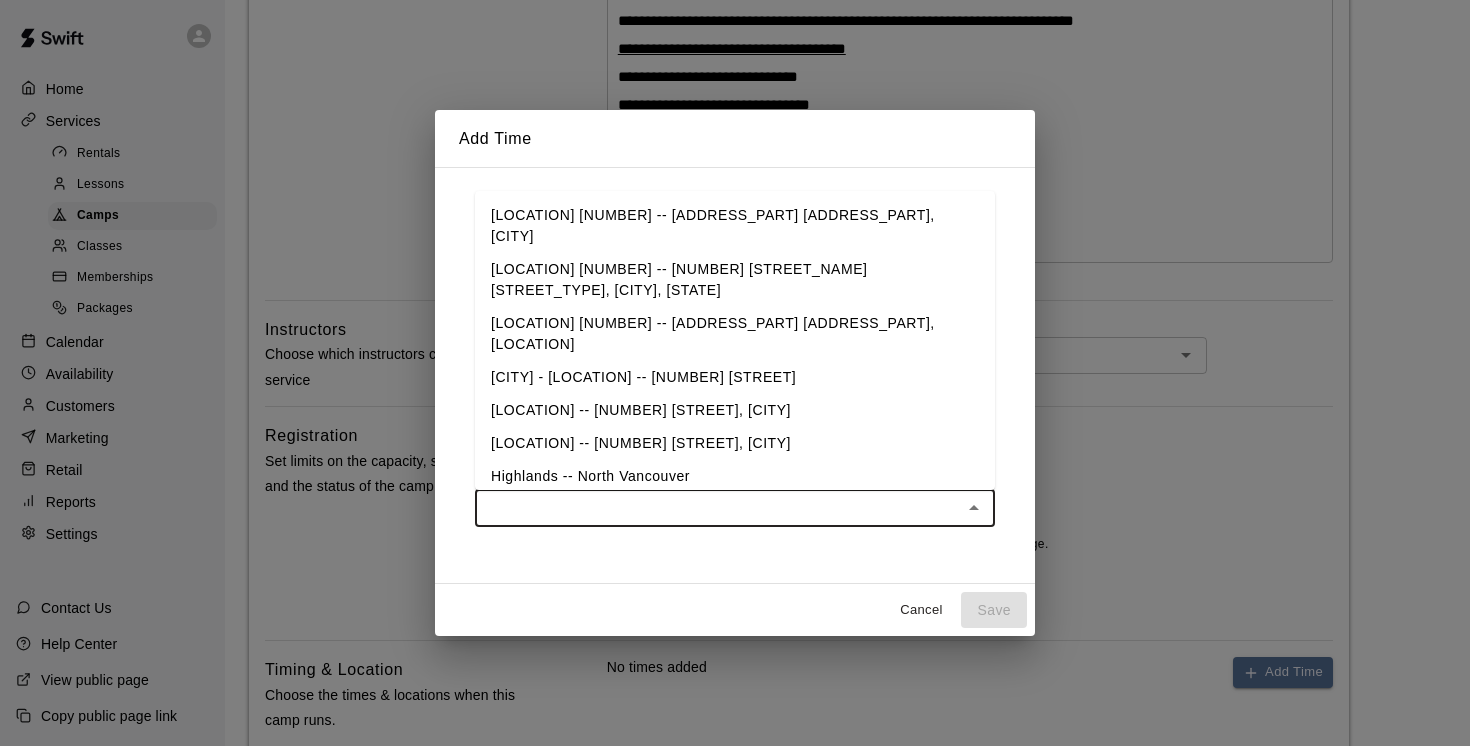 type on "*" 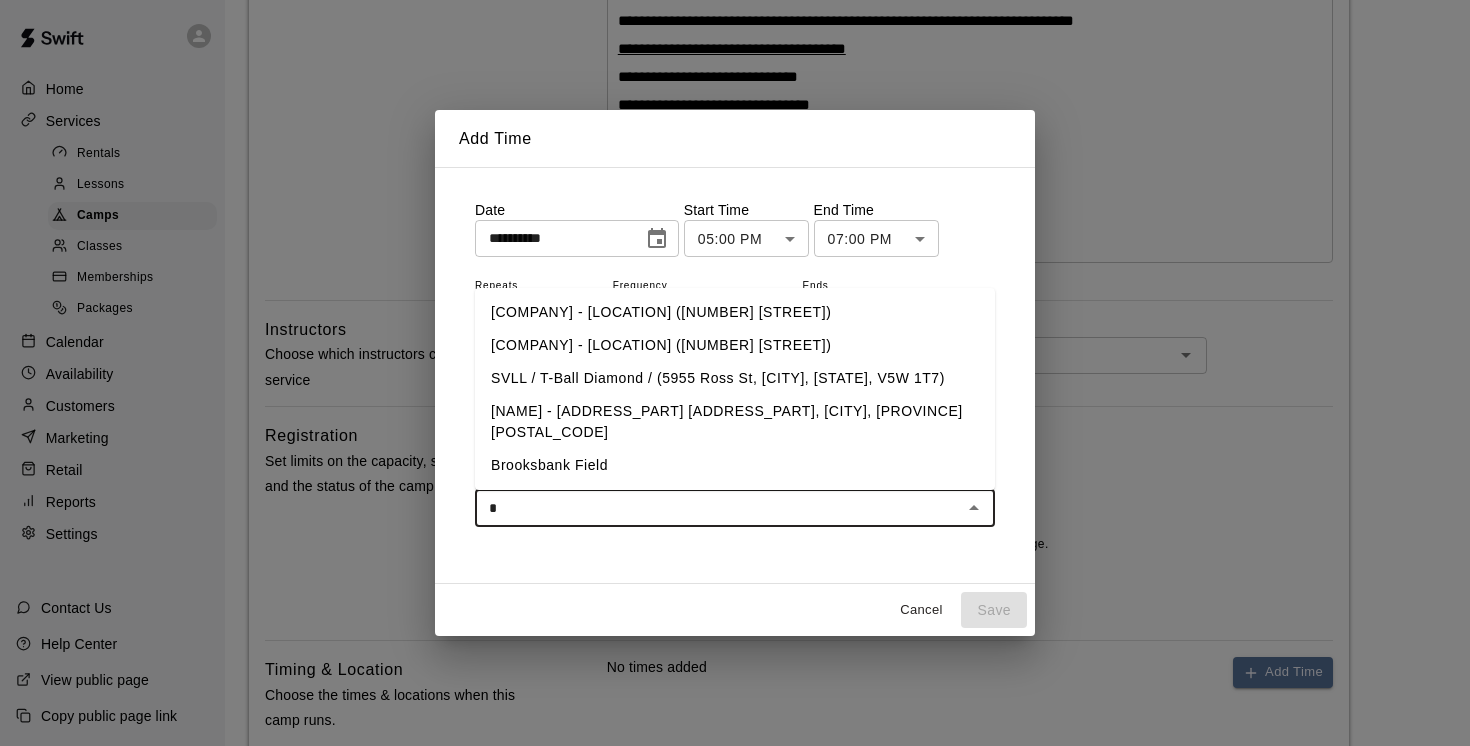 type on "**" 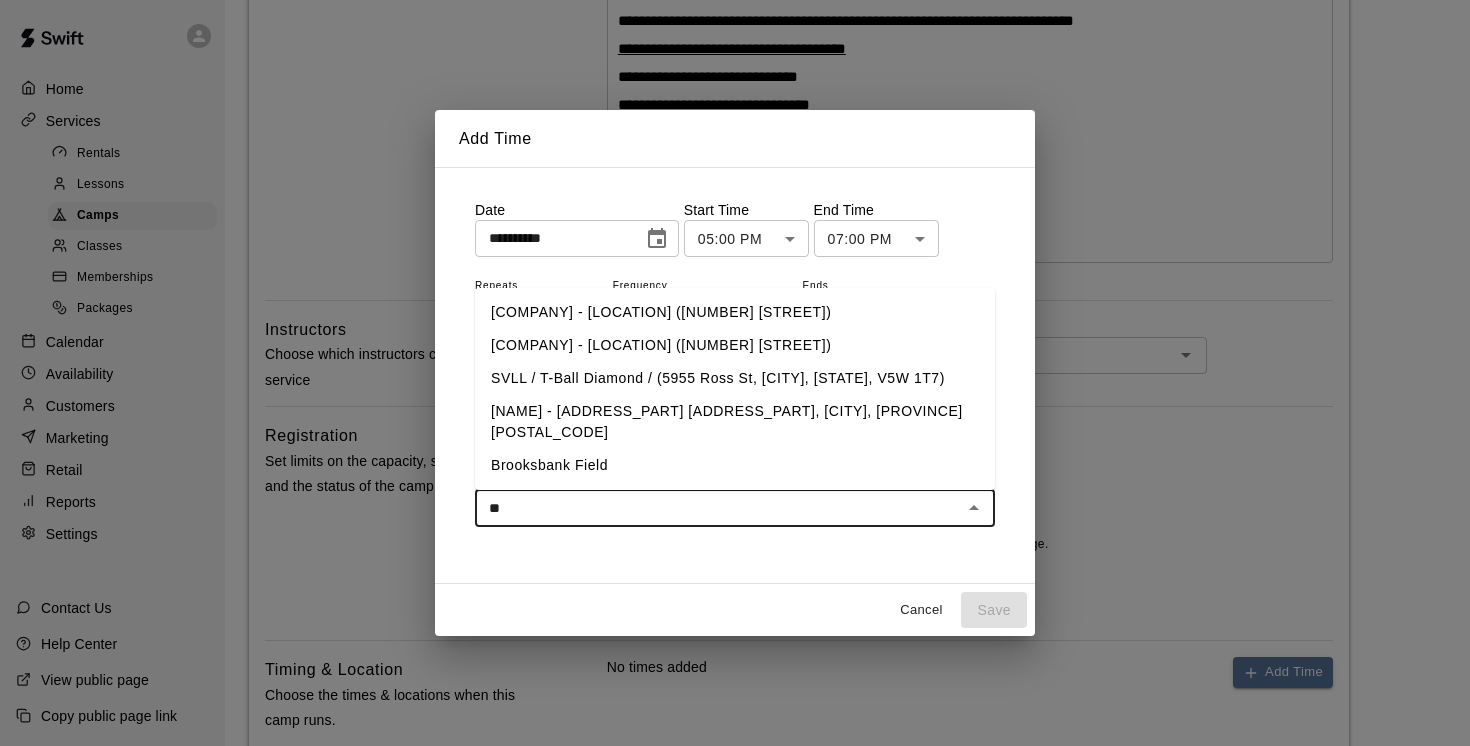click on "[NAME] - [ADDRESS_PART] [ADDRESS_PART], [CITY], [PROVINCE] [POSTAL_CODE]" at bounding box center [735, 422] 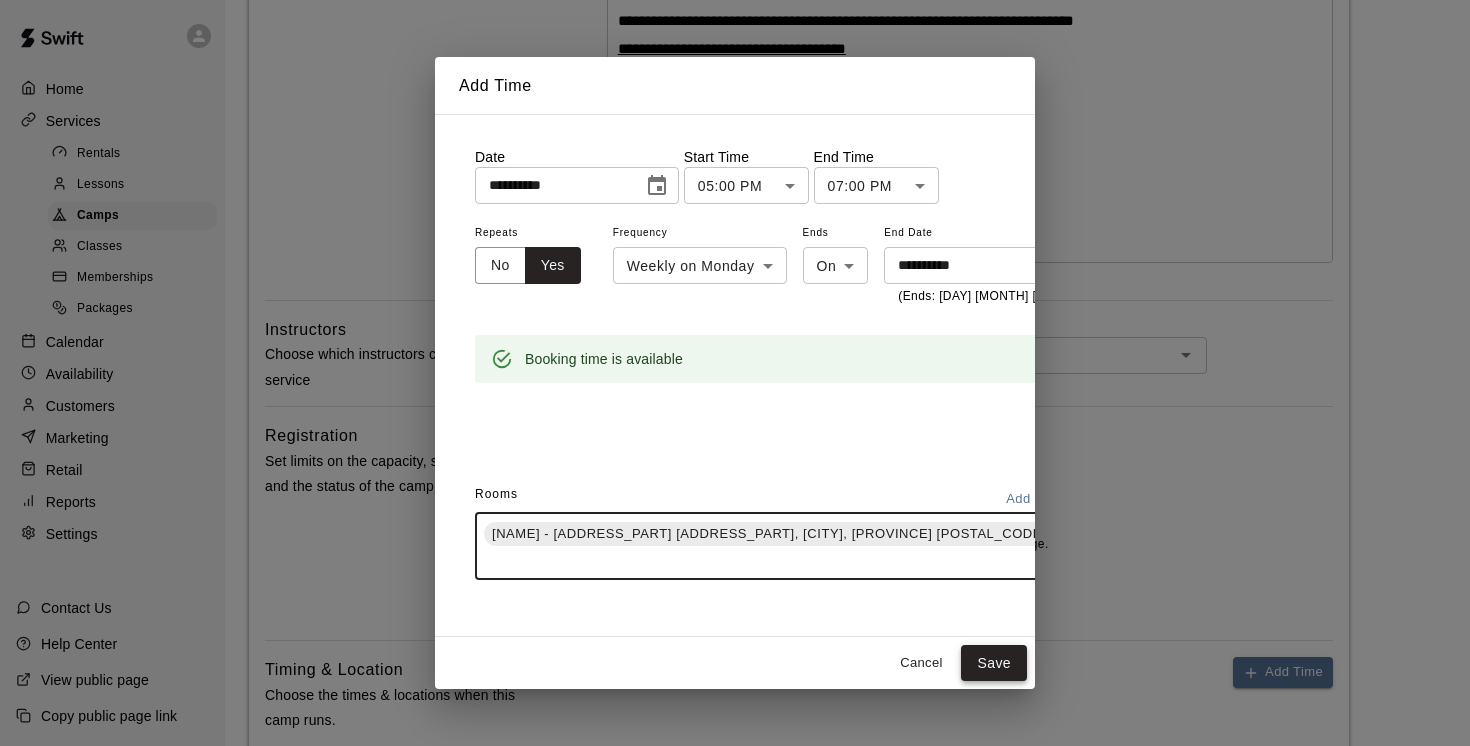 click on "Save" at bounding box center (994, 663) 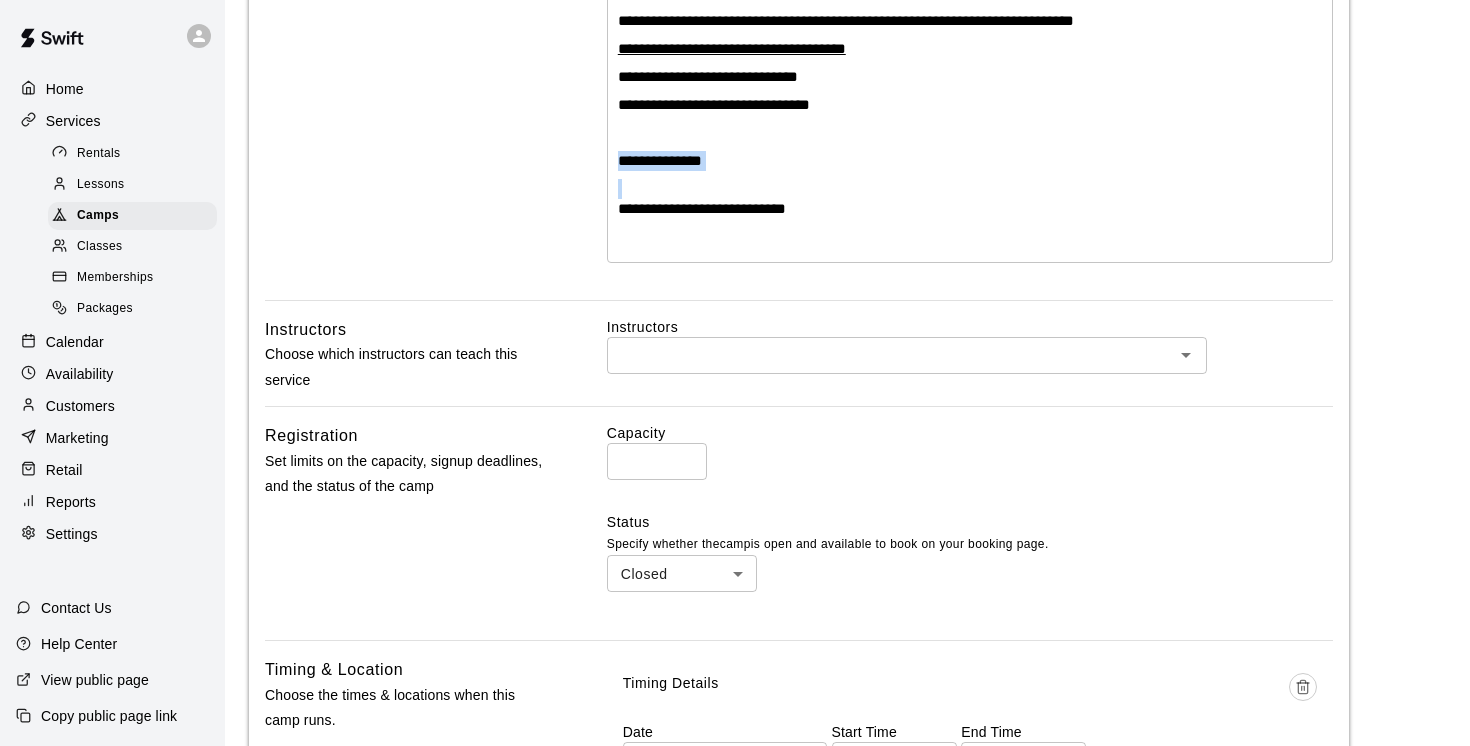 drag, startPoint x: 758, startPoint y: 145, endPoint x: 637, endPoint y: 180, distance: 125.96031 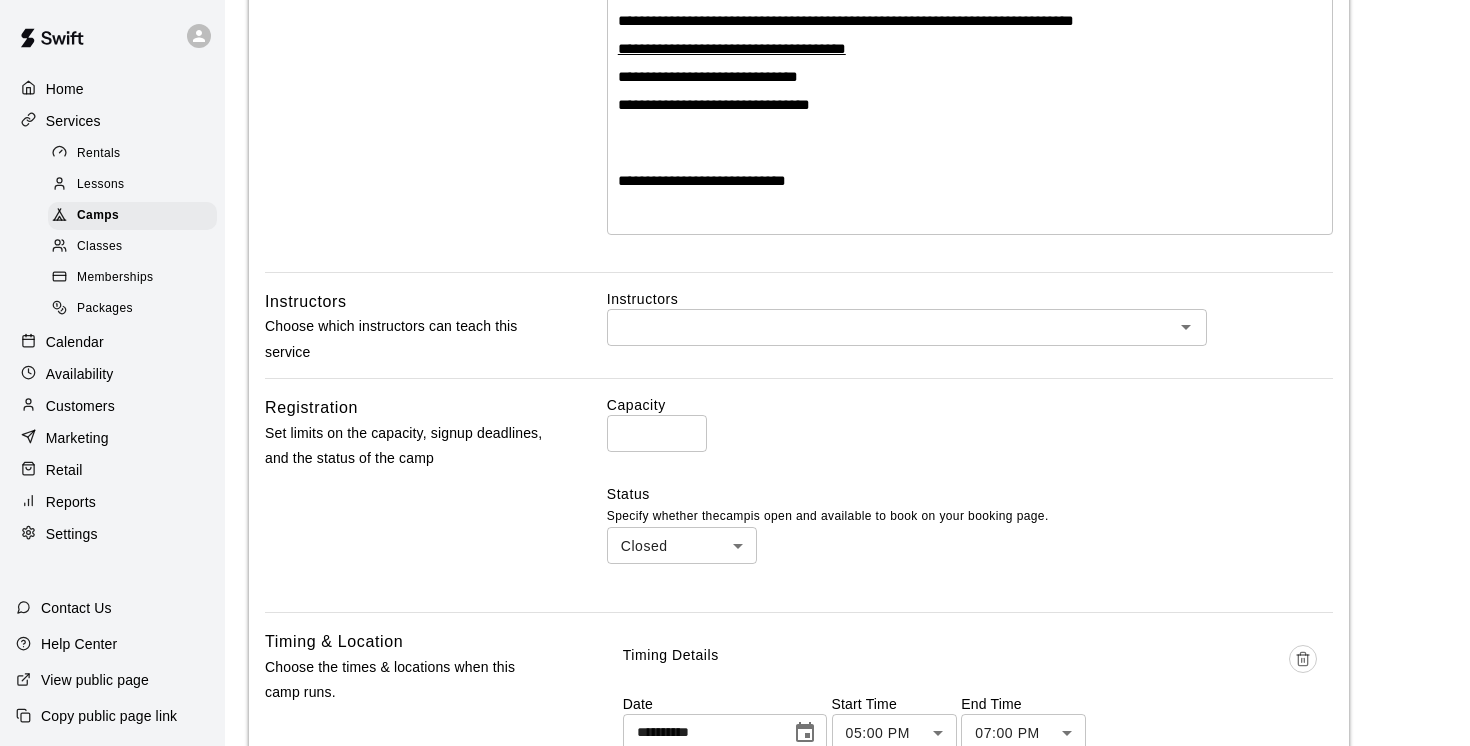 click on "**********" at bounding box center (970, 171) 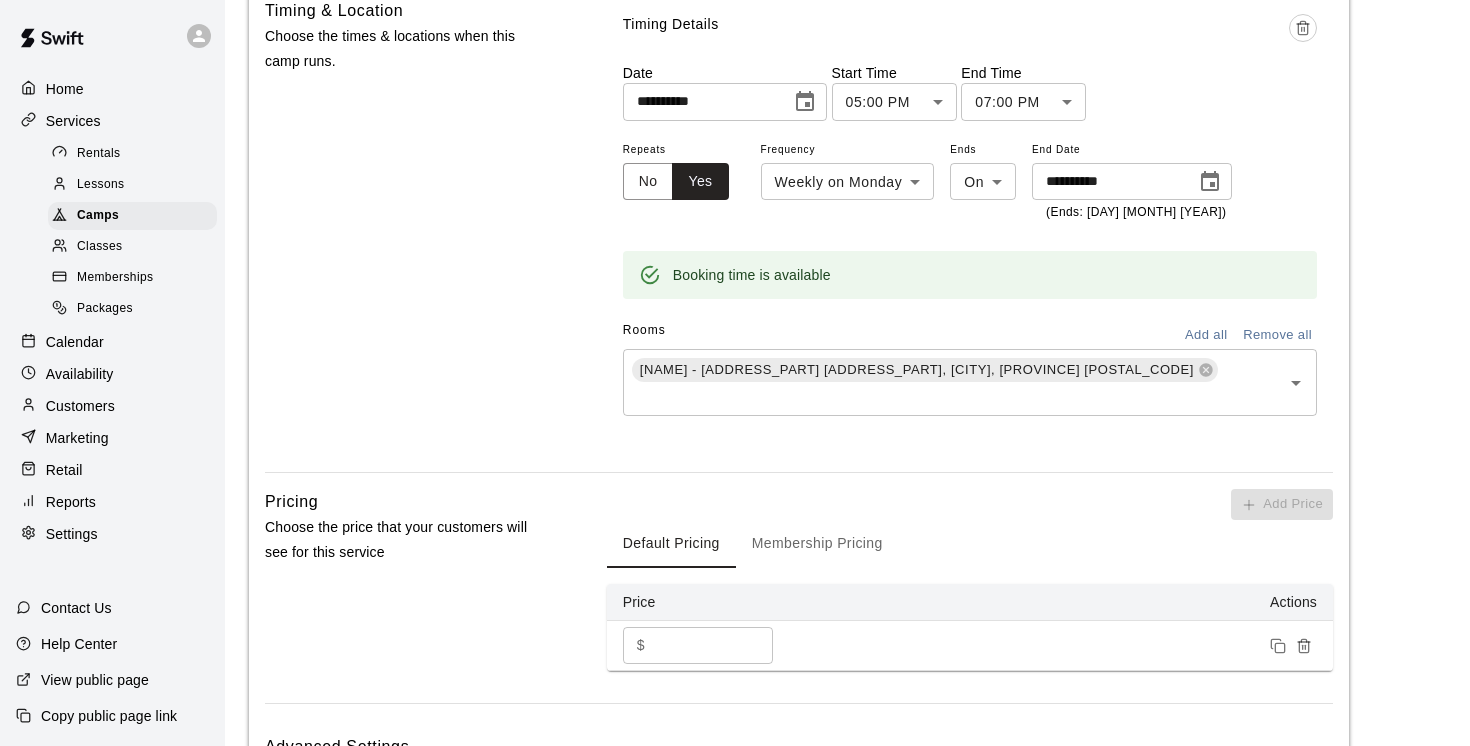 scroll, scrollTop: 971, scrollLeft: 0, axis: vertical 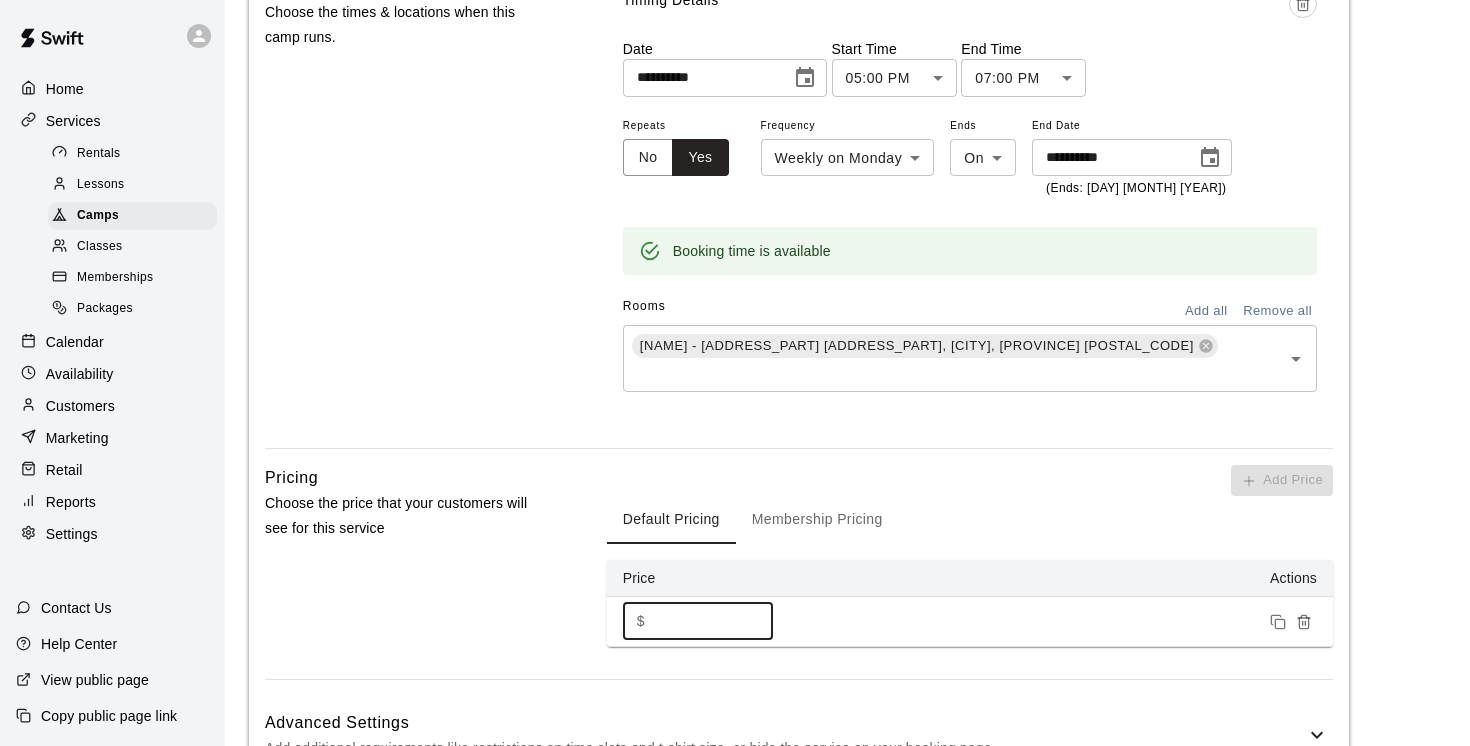 drag, startPoint x: 692, startPoint y: 596, endPoint x: 564, endPoint y: 596, distance: 128 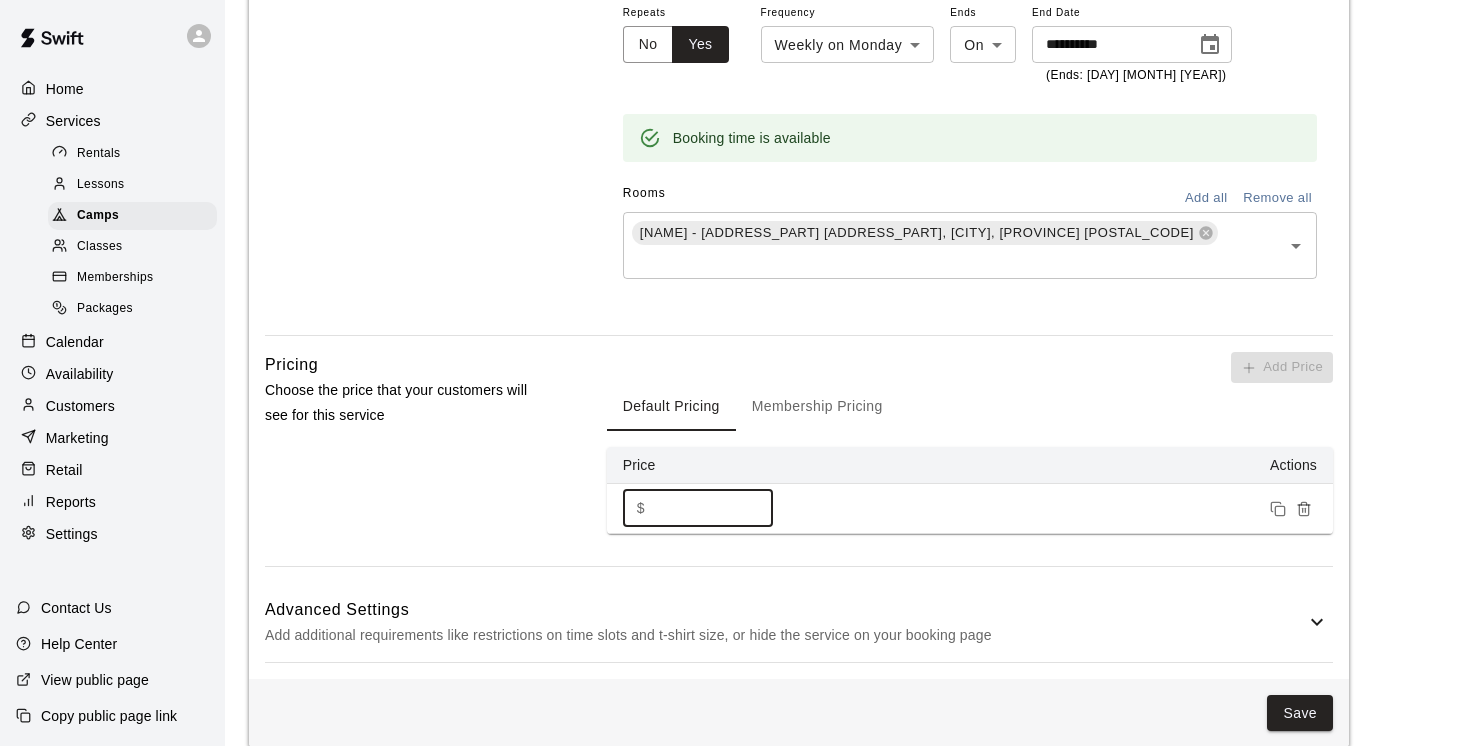type on "*" 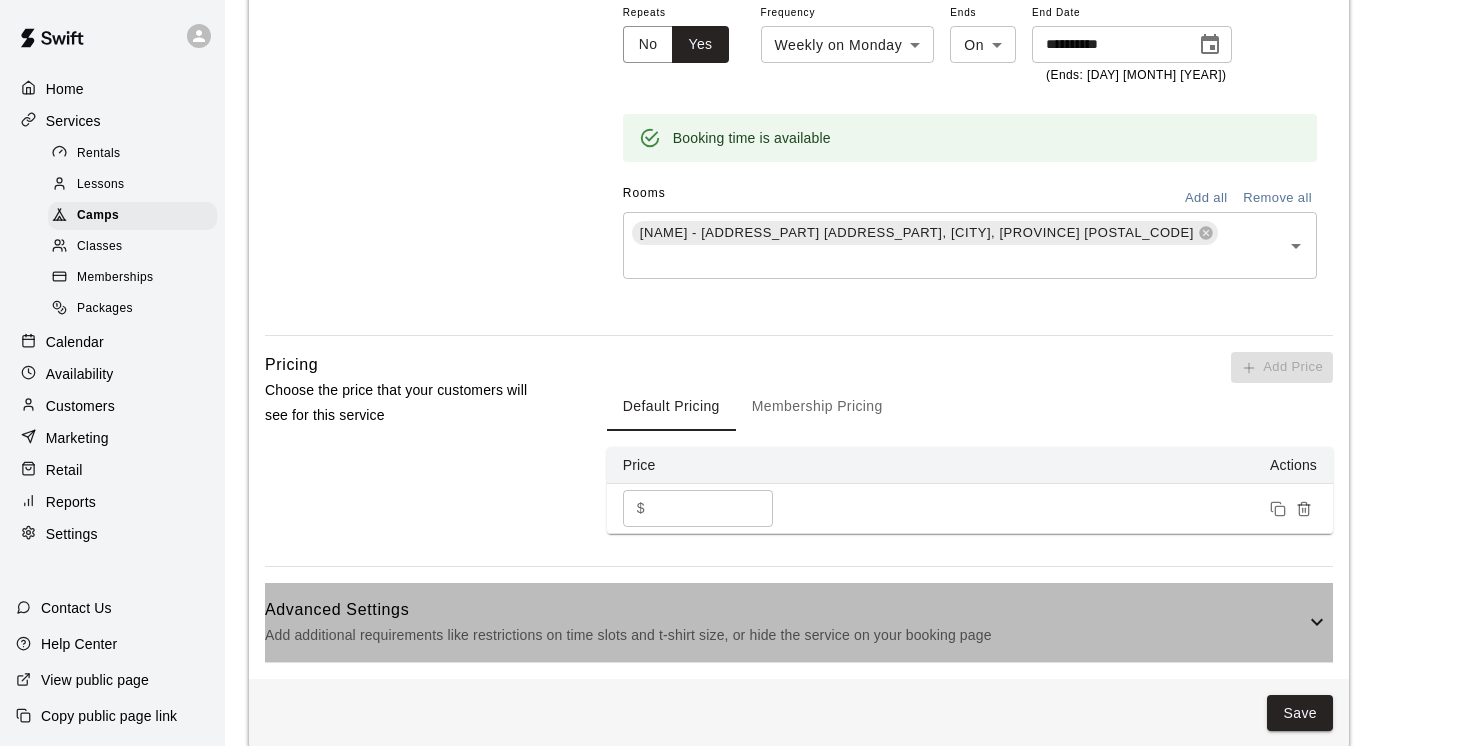 click 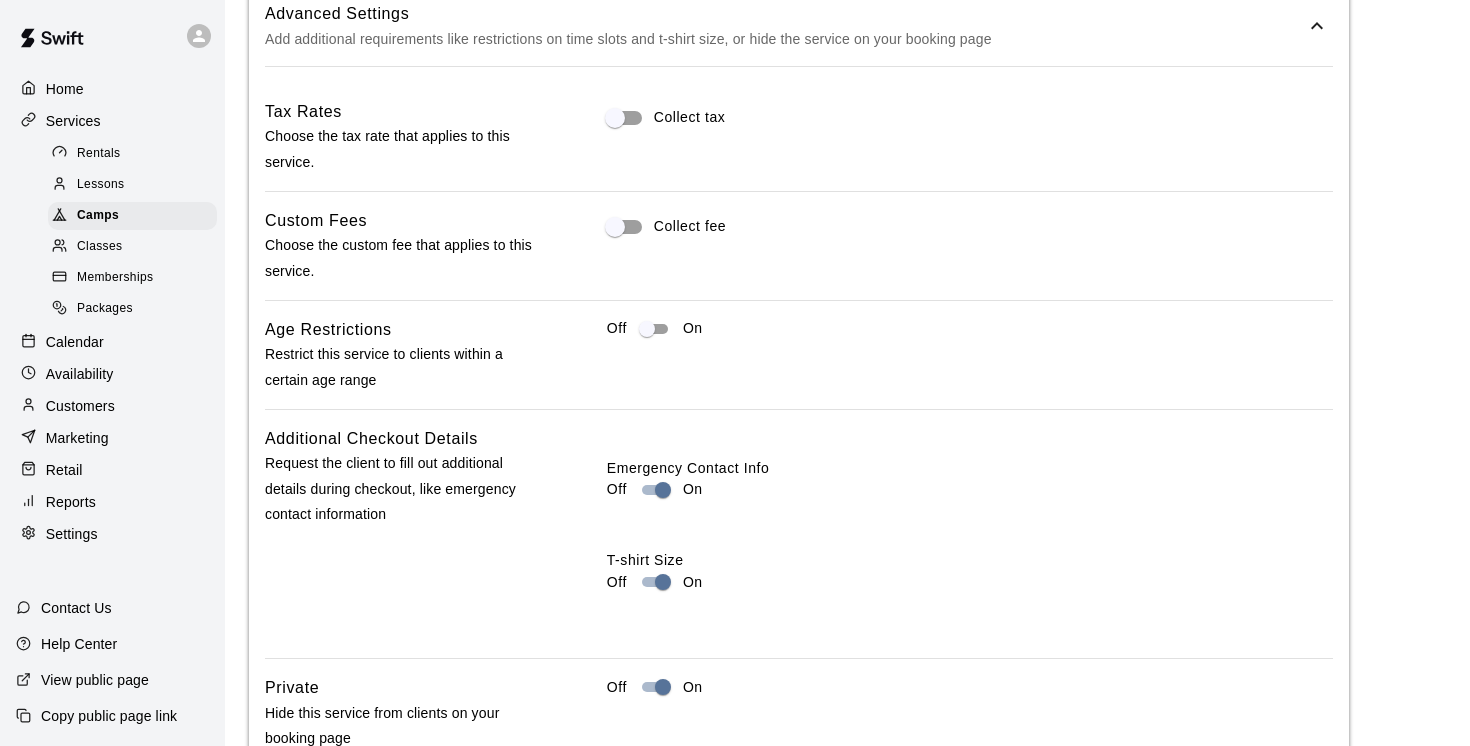 scroll, scrollTop: 1800, scrollLeft: 0, axis: vertical 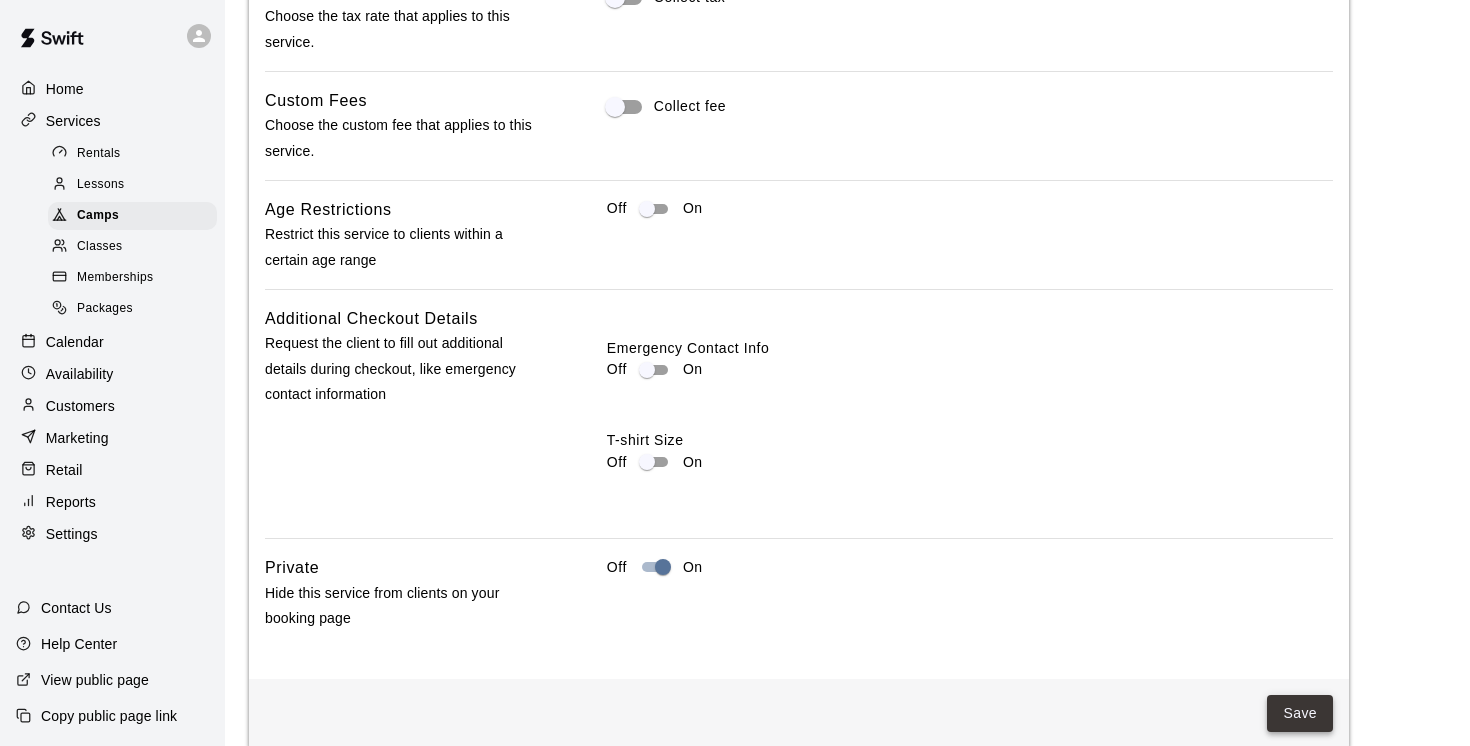 click on "Save" at bounding box center [1300, 713] 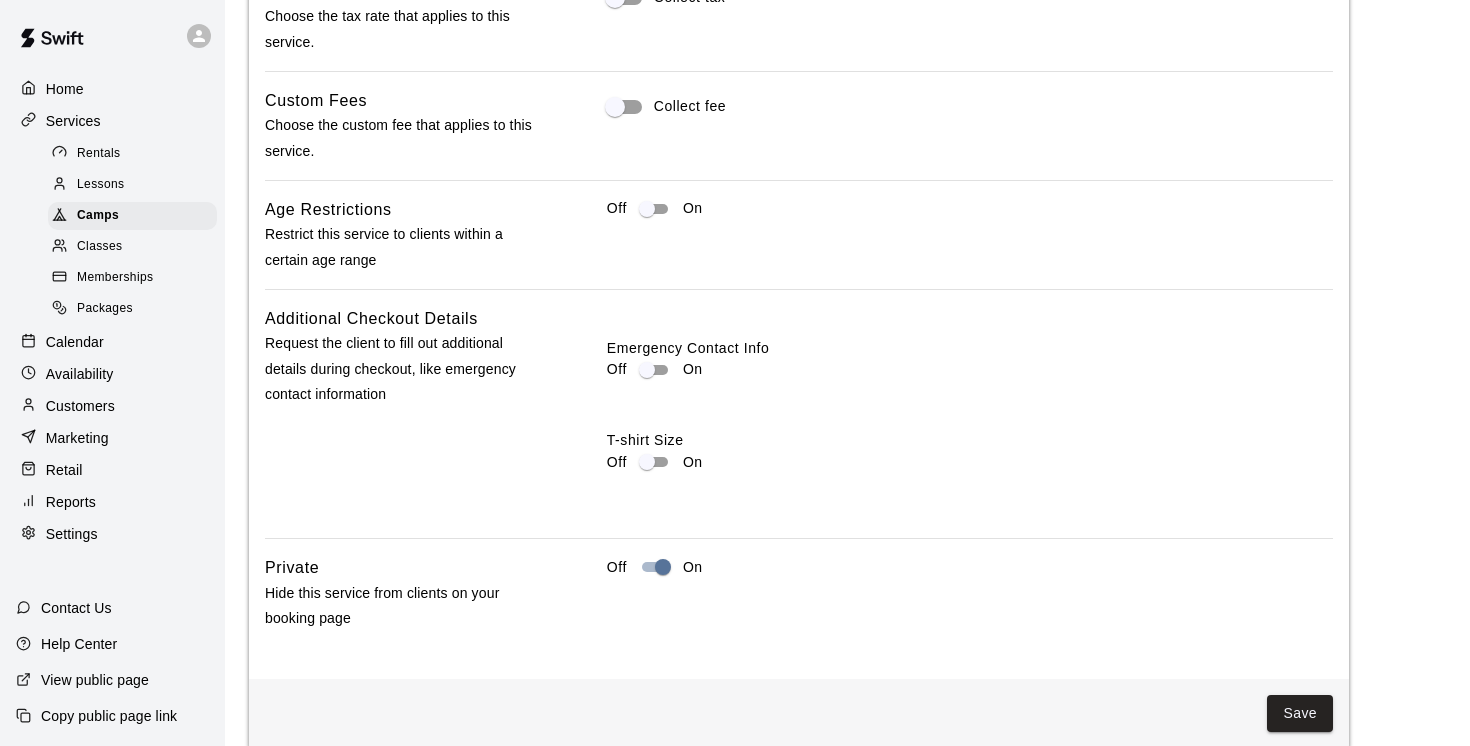 scroll, scrollTop: 0, scrollLeft: 0, axis: both 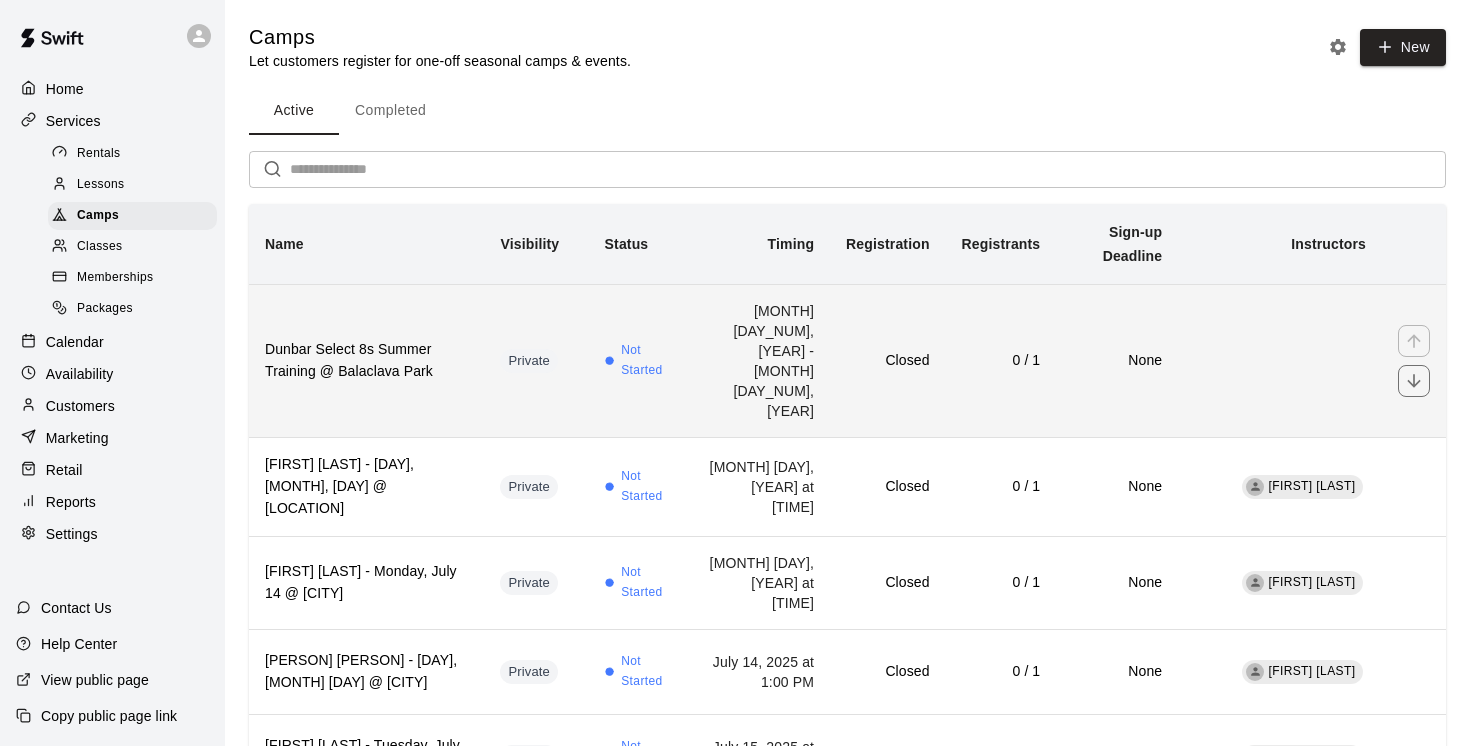 click on "Private" at bounding box center (536, 360) 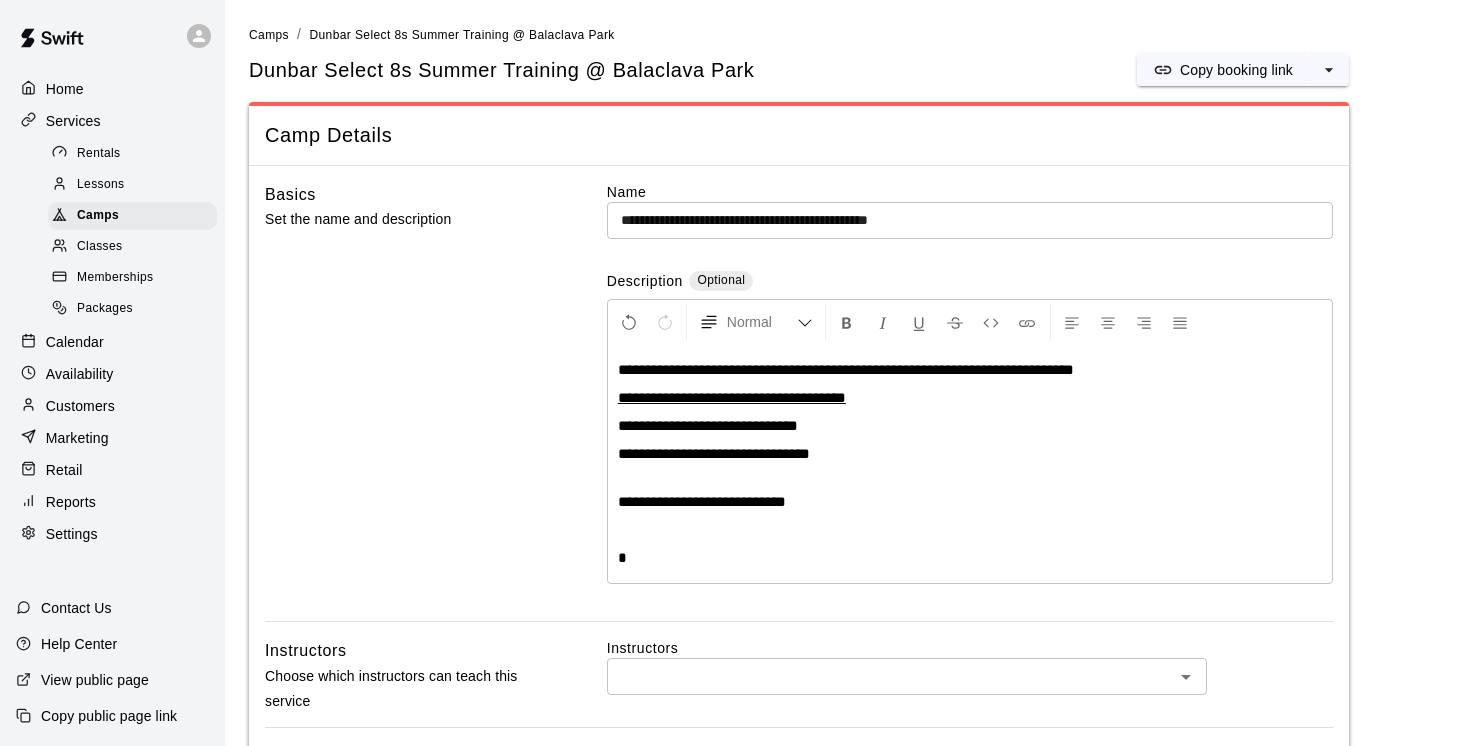 type 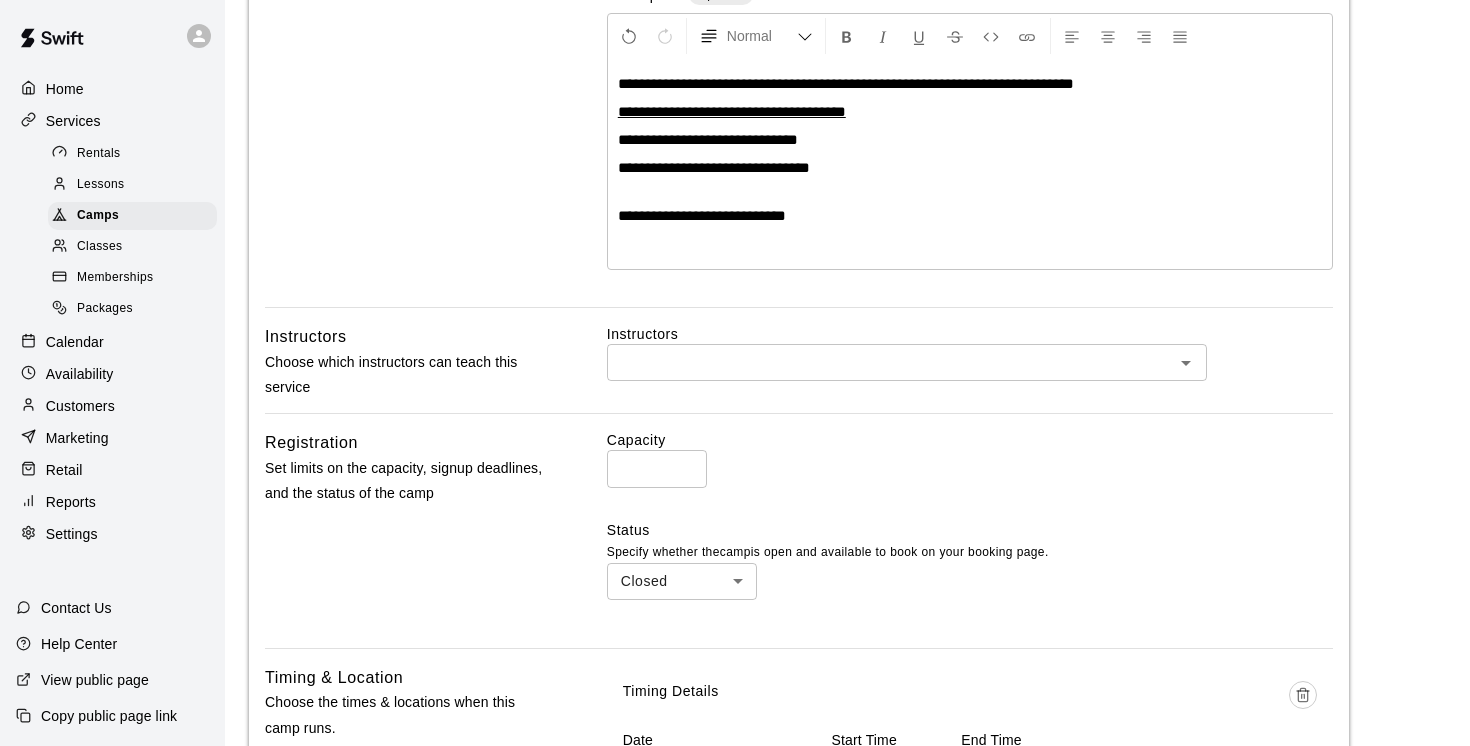scroll, scrollTop: 284, scrollLeft: 0, axis: vertical 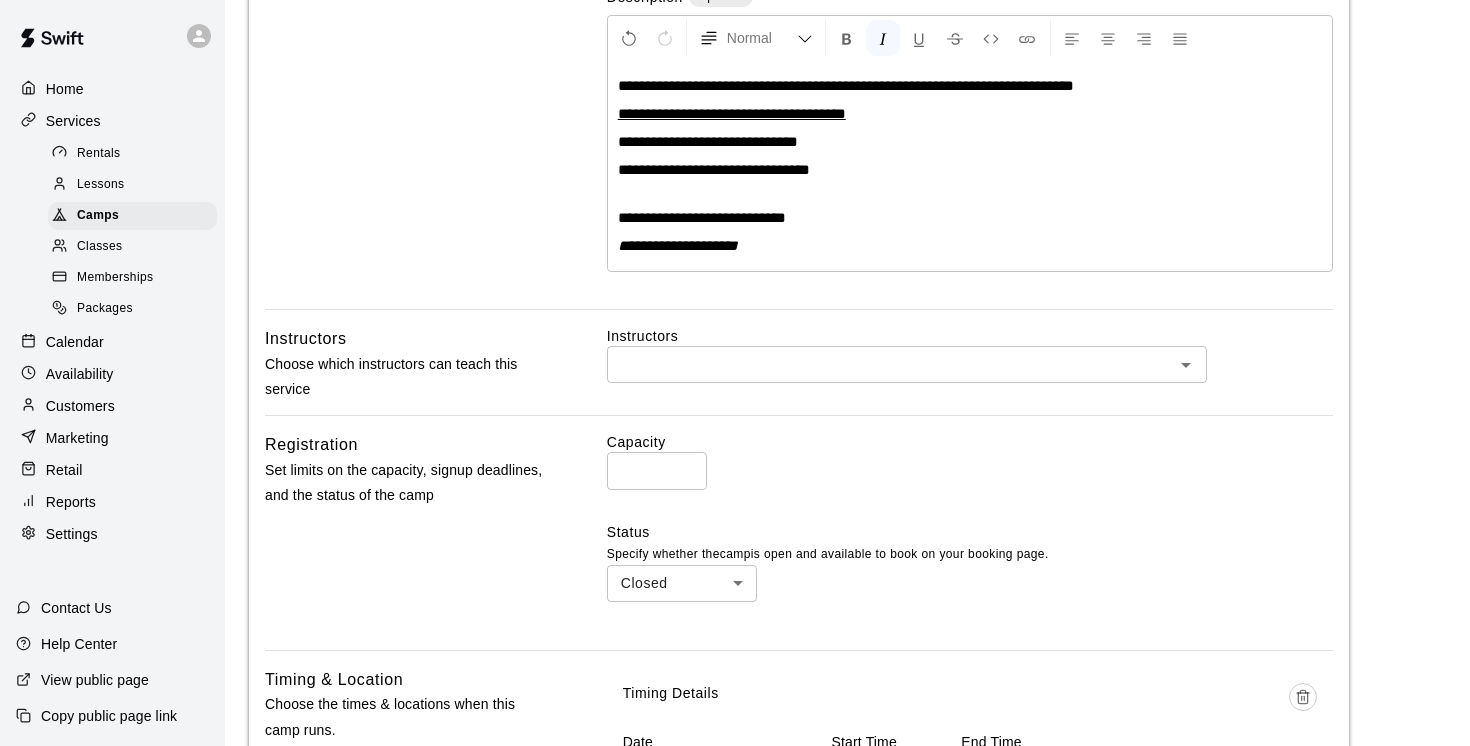 click on "**********" at bounding box center [678, 245] 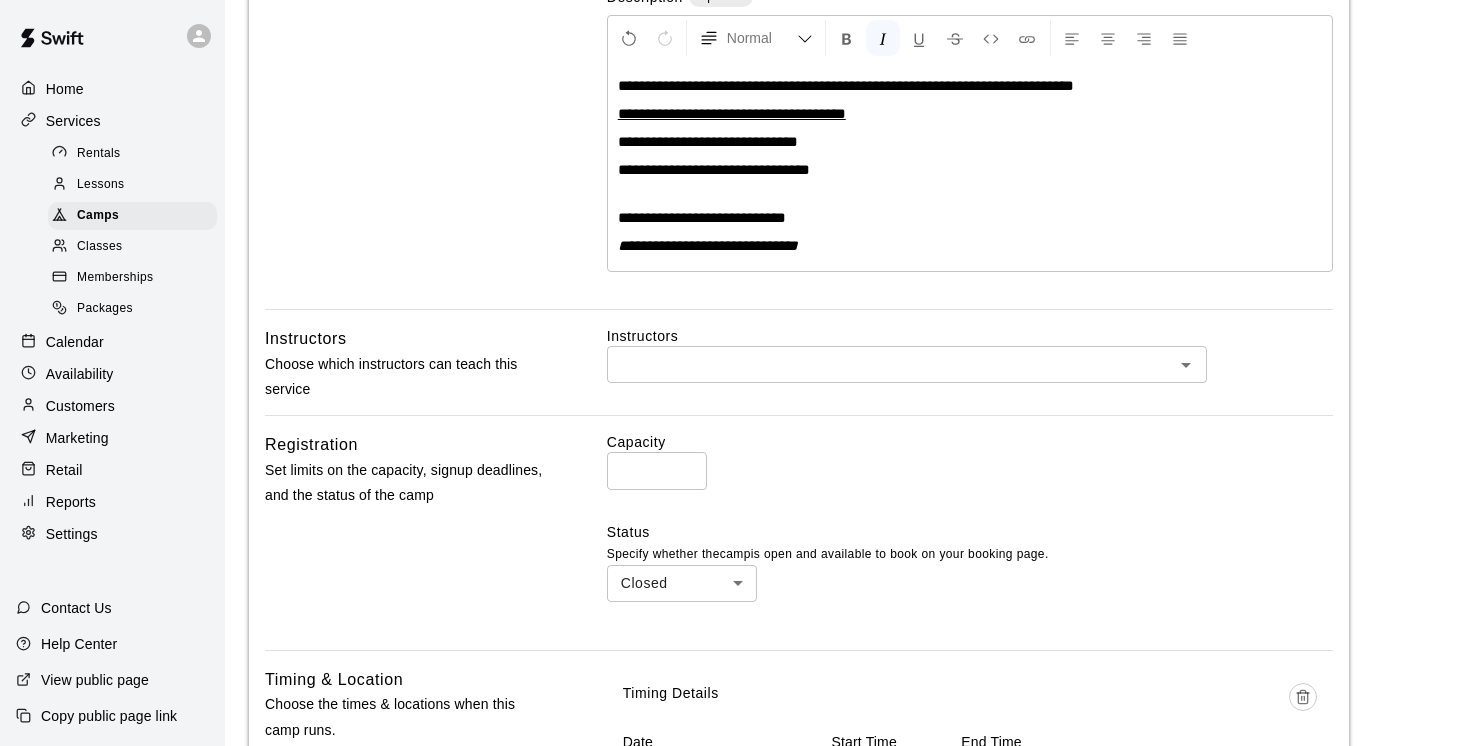 click on "**********" at bounding box center [708, 245] 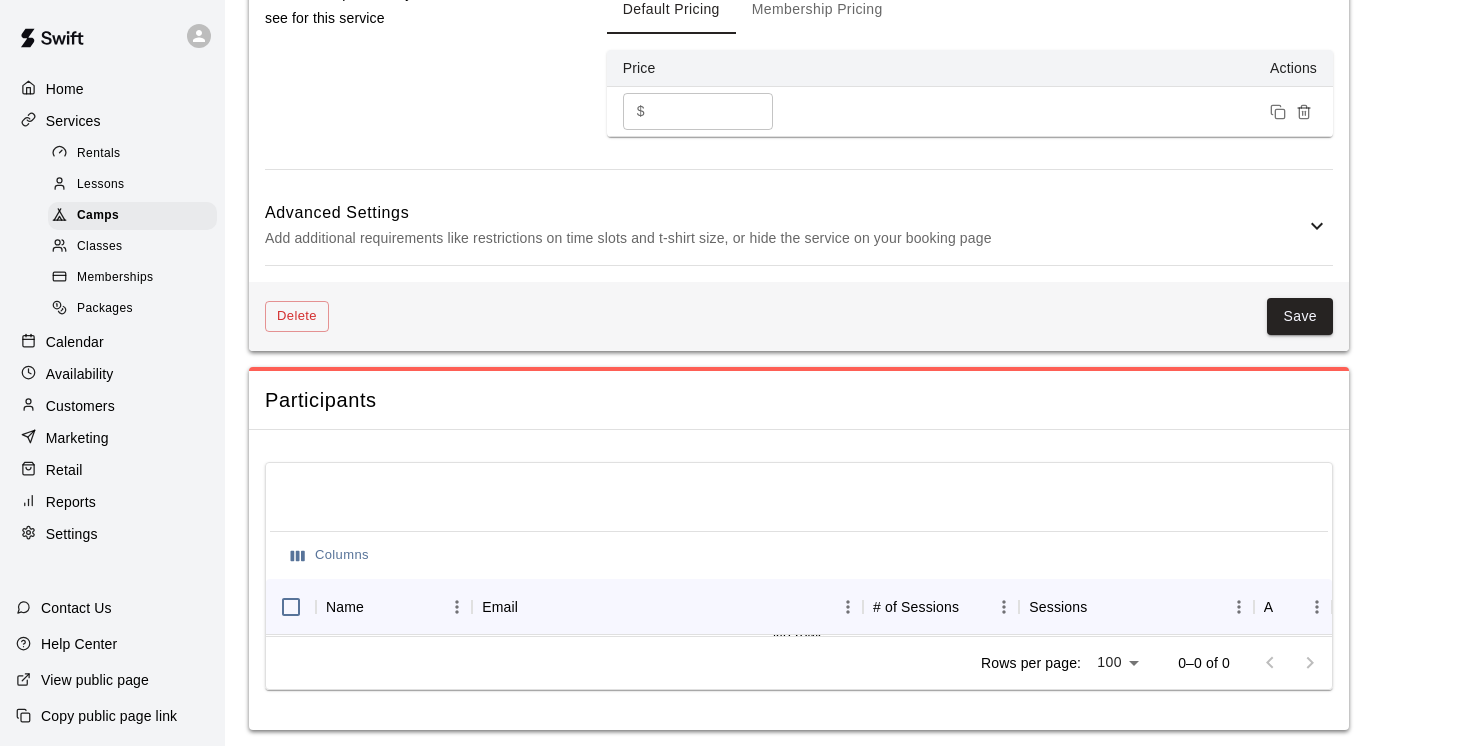 scroll, scrollTop: 1393, scrollLeft: 0, axis: vertical 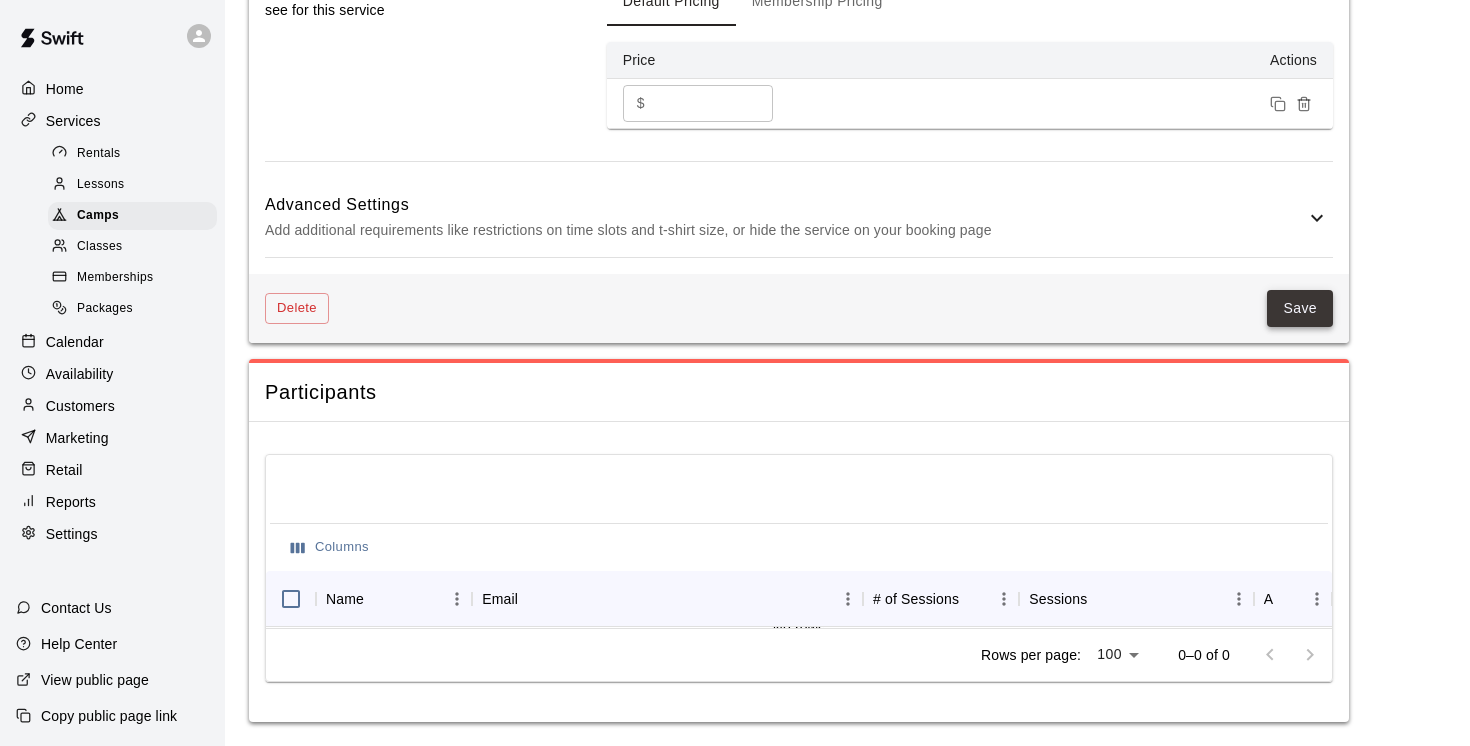 click on "Save" at bounding box center [1300, 308] 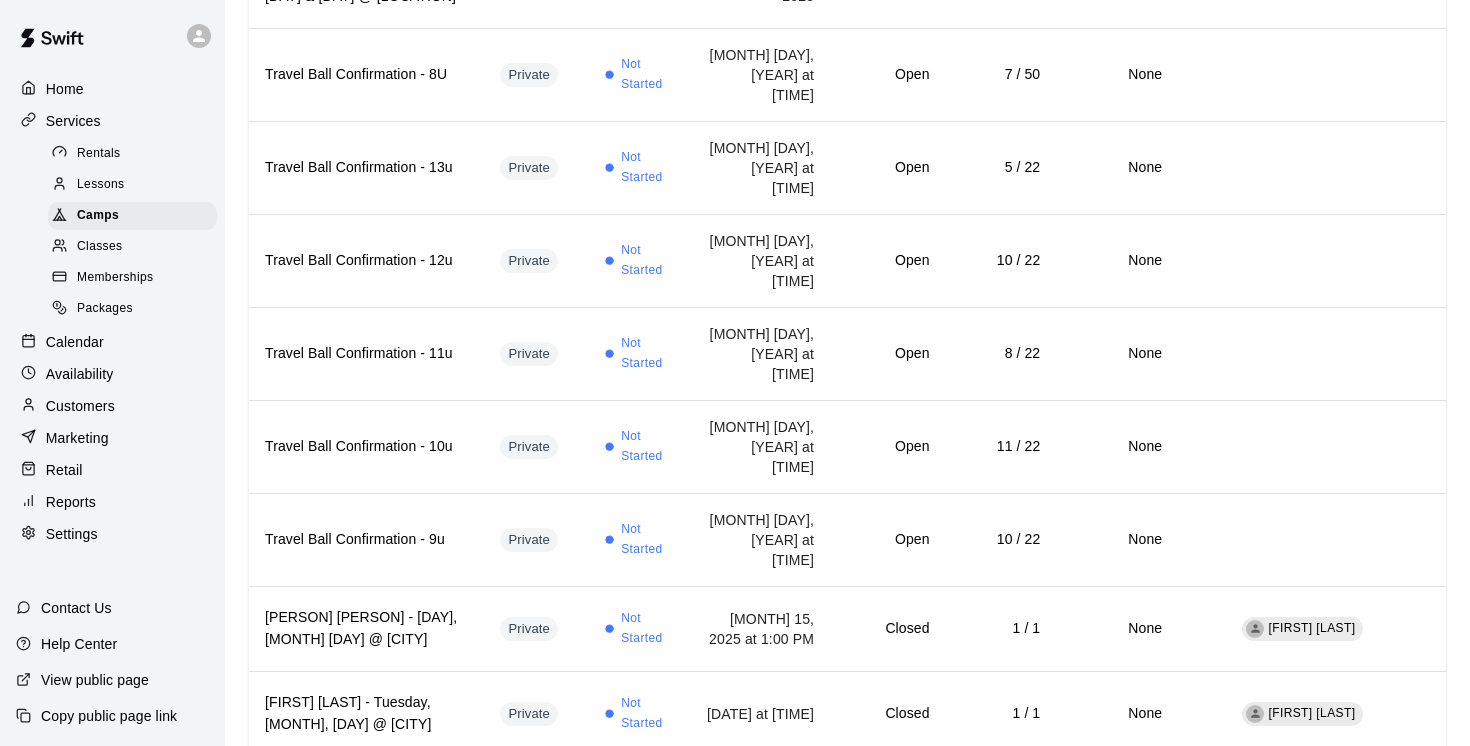 scroll, scrollTop: 0, scrollLeft: 0, axis: both 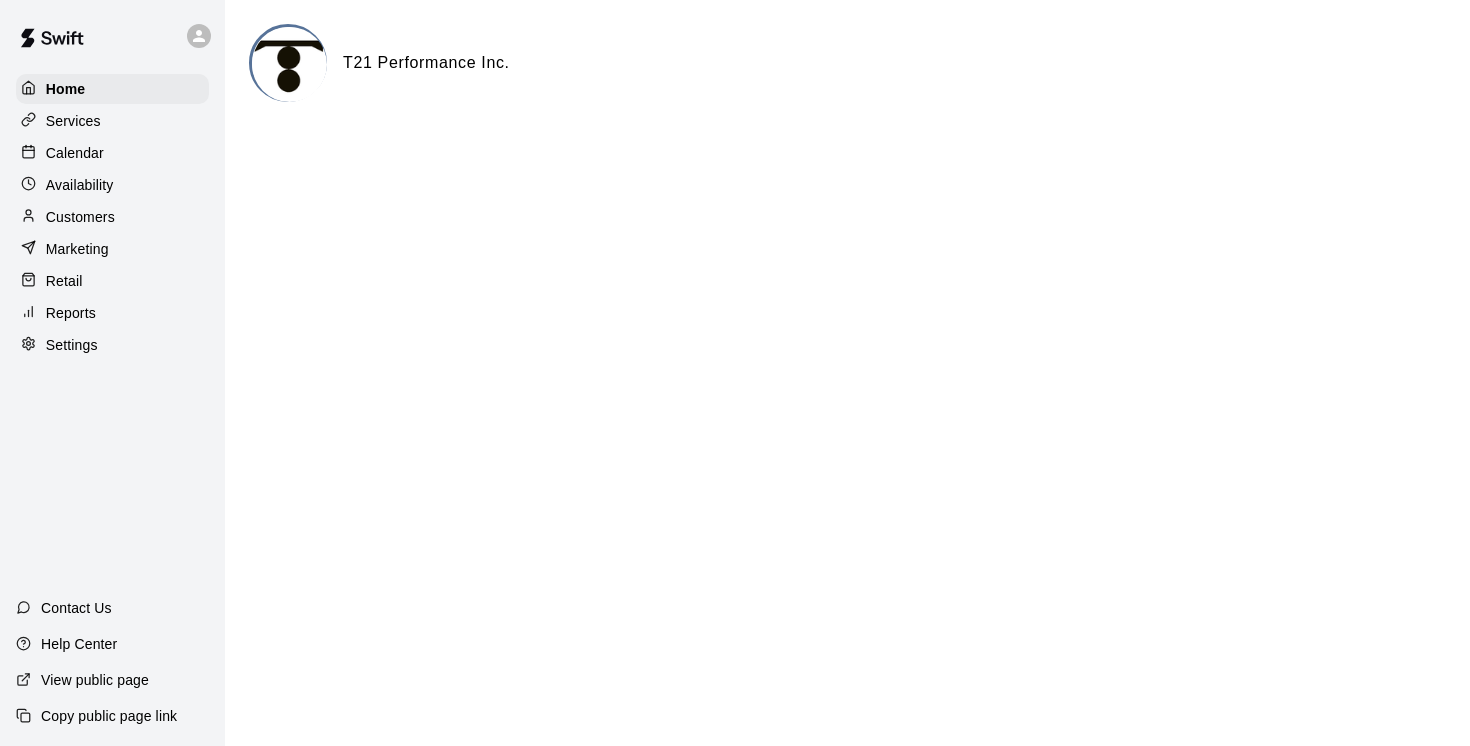 click on "Calendar" at bounding box center (75, 153) 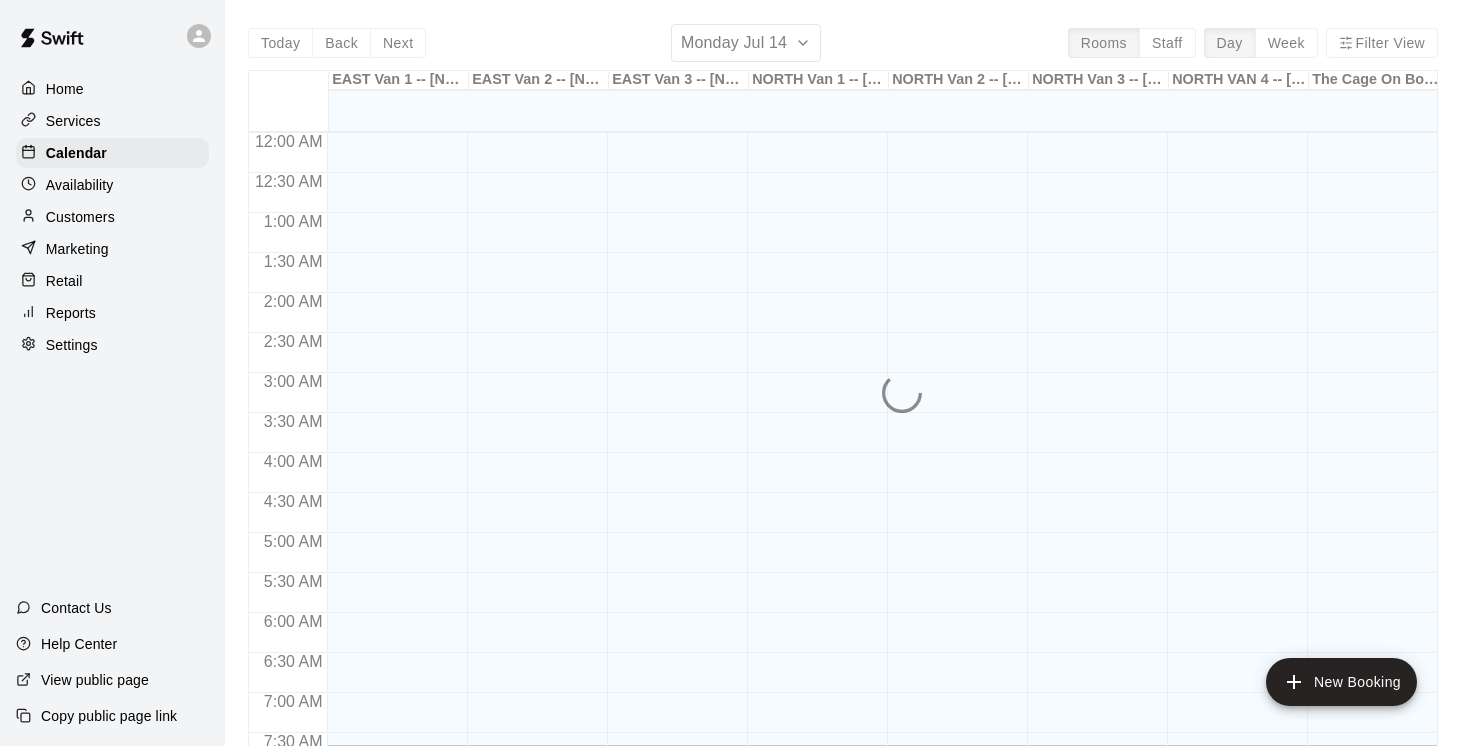 scroll, scrollTop: 613, scrollLeft: 0, axis: vertical 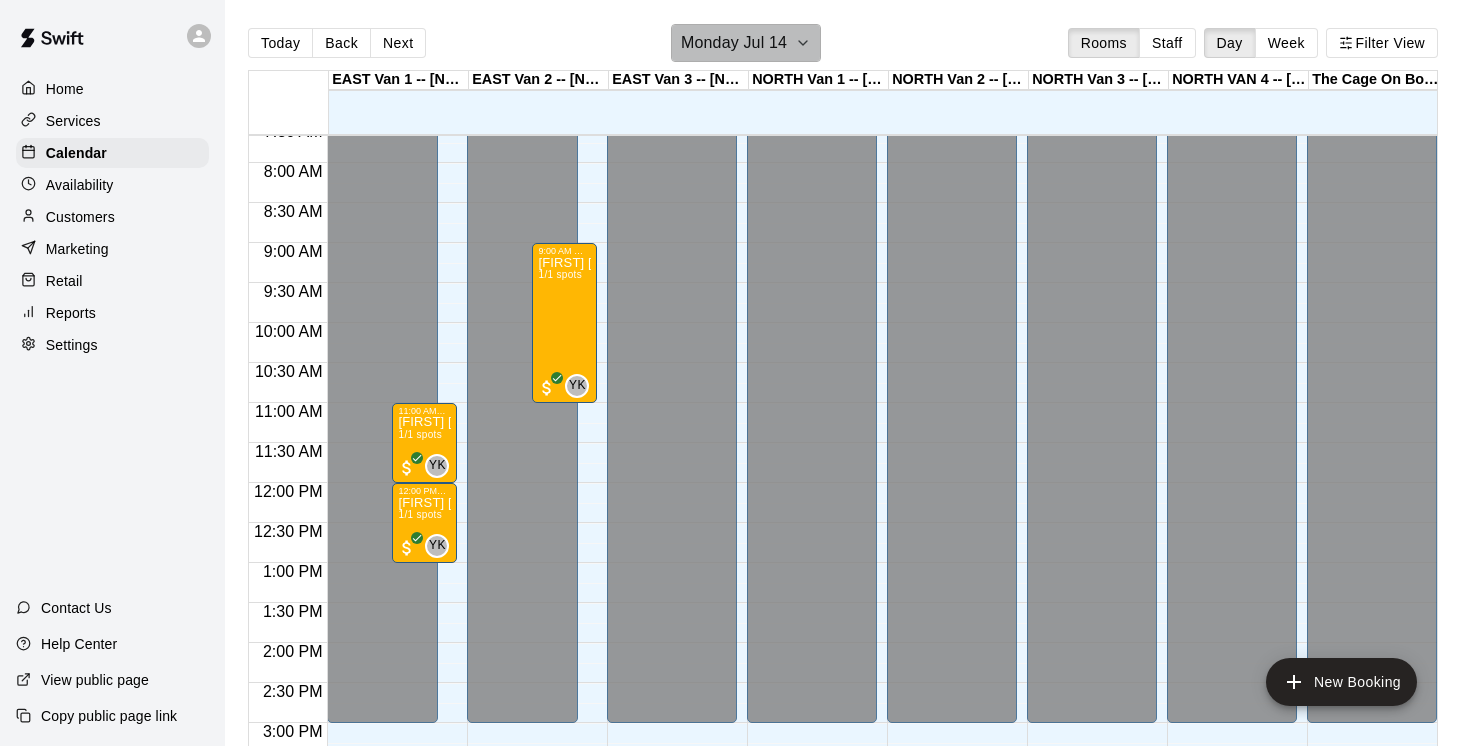 click 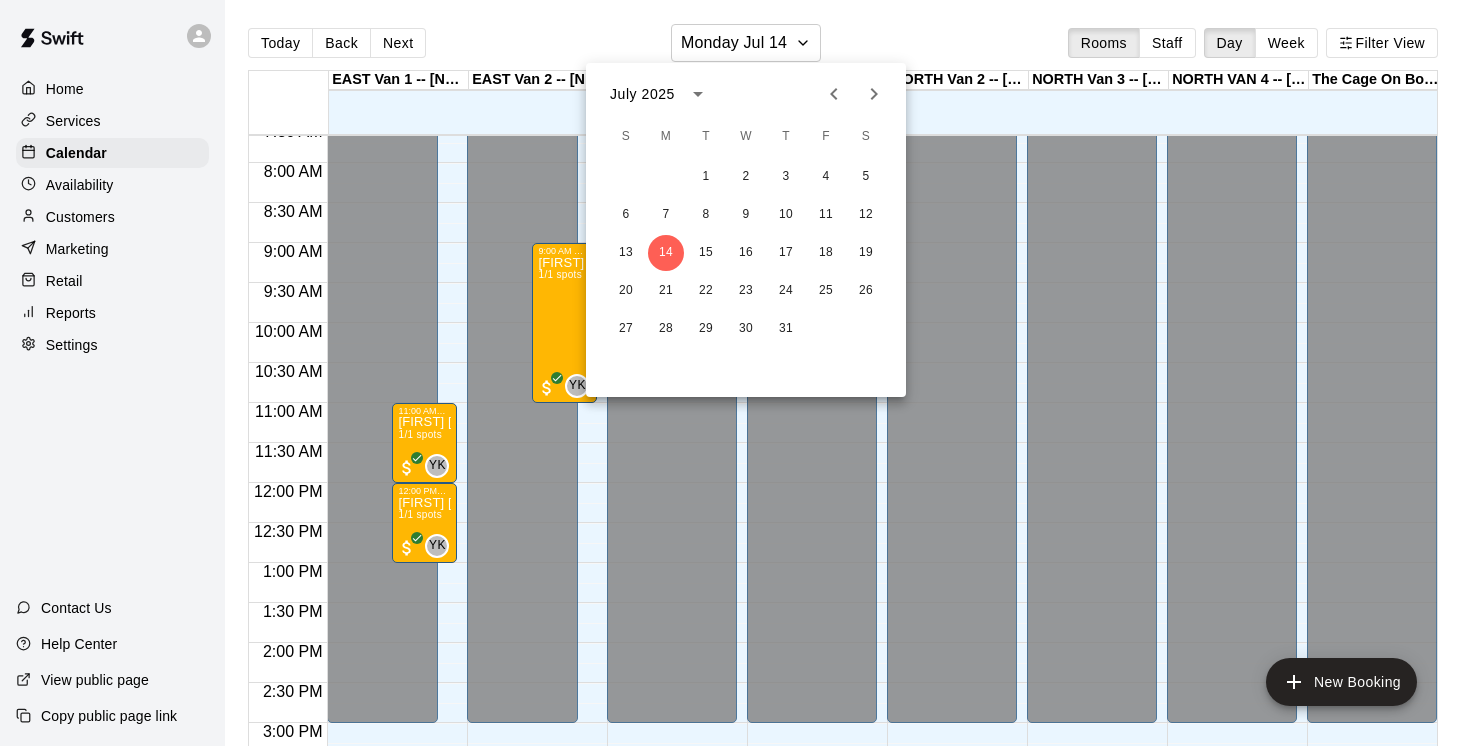 click at bounding box center (735, 373) 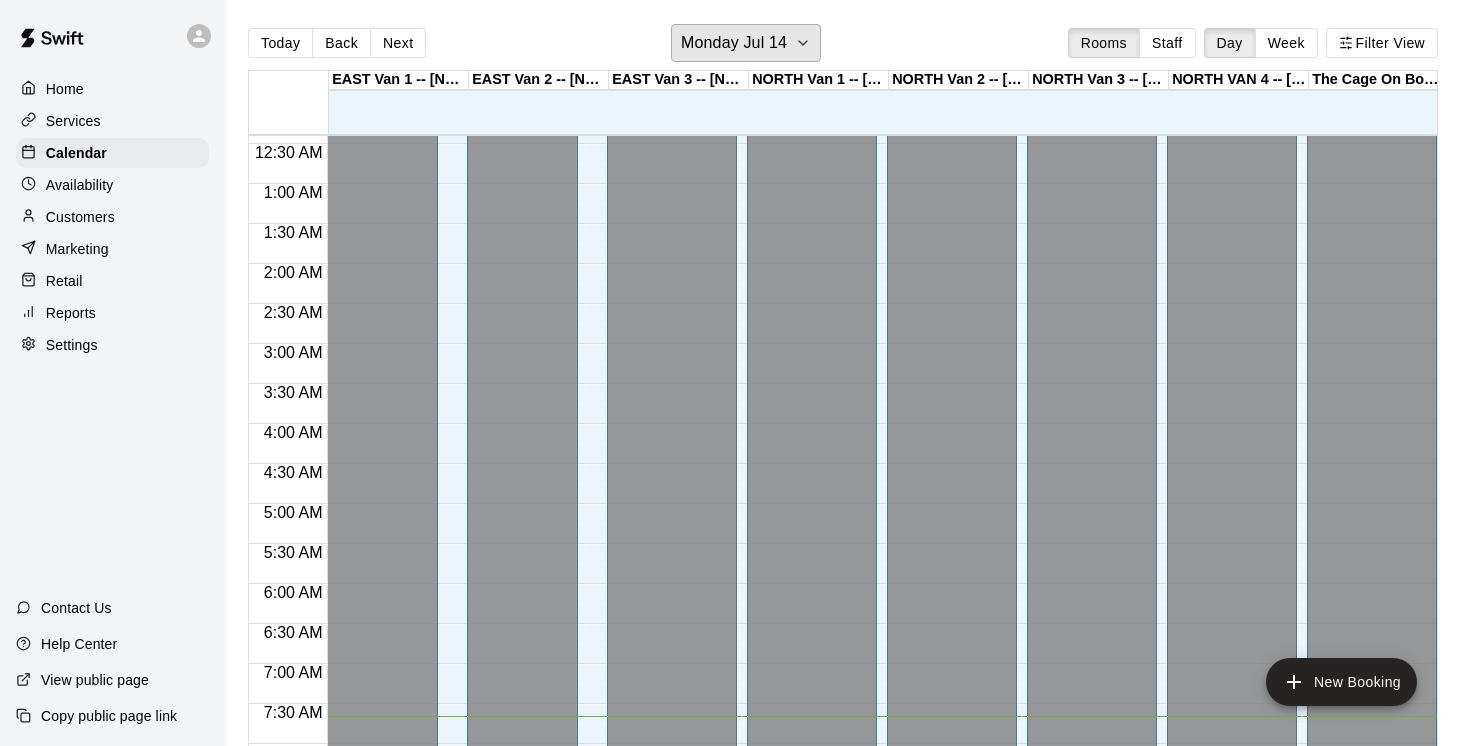 scroll, scrollTop: 32, scrollLeft: 20, axis: both 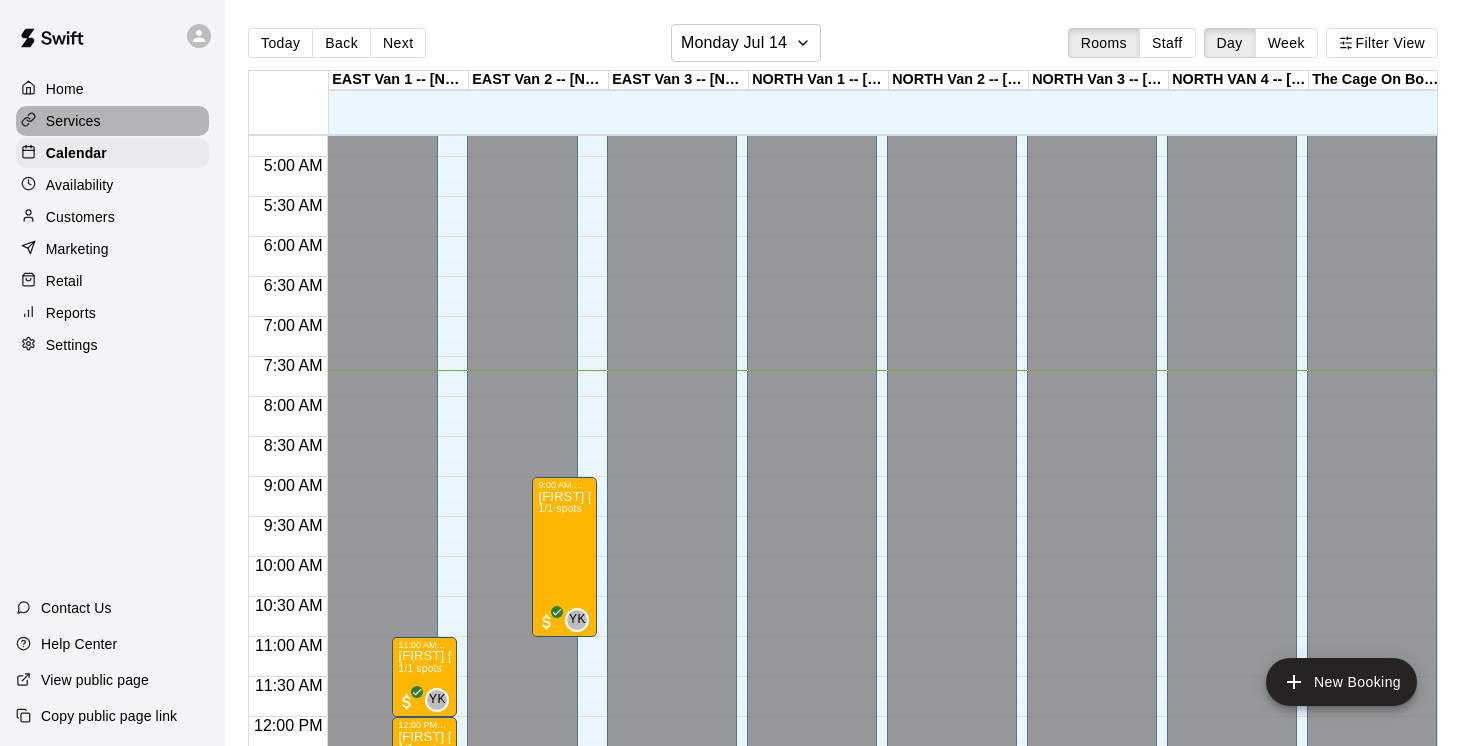 click on "Services" at bounding box center [73, 121] 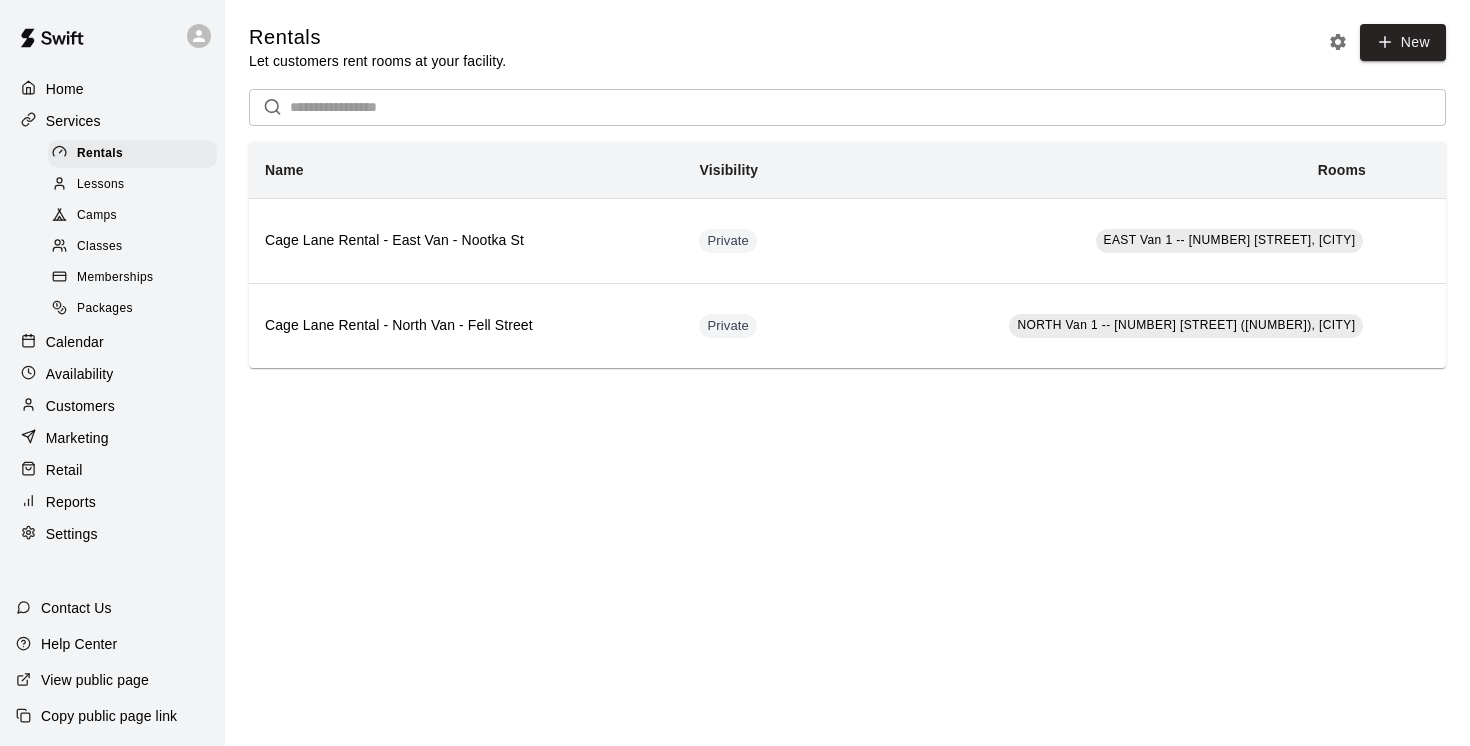 click on "Calendar" at bounding box center [75, 342] 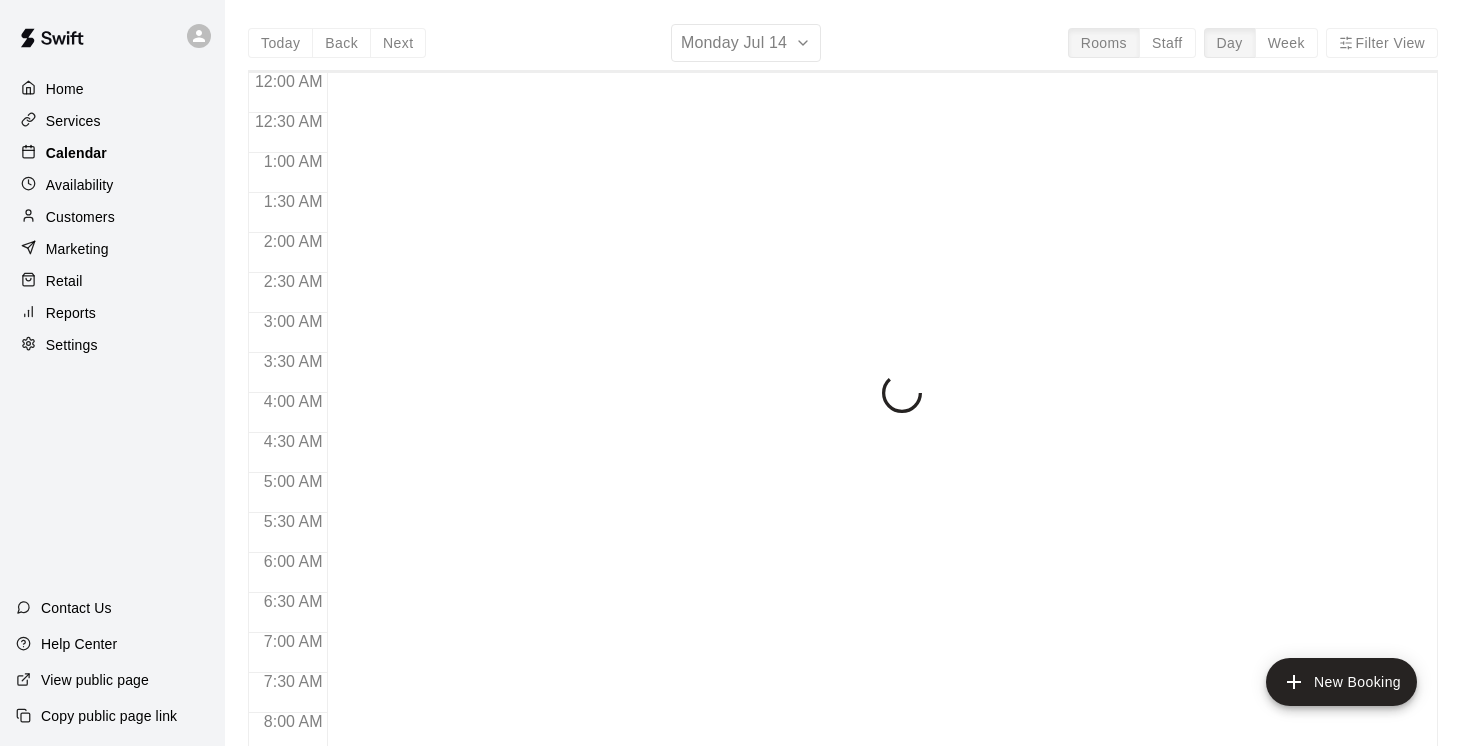 scroll, scrollTop: 624, scrollLeft: 0, axis: vertical 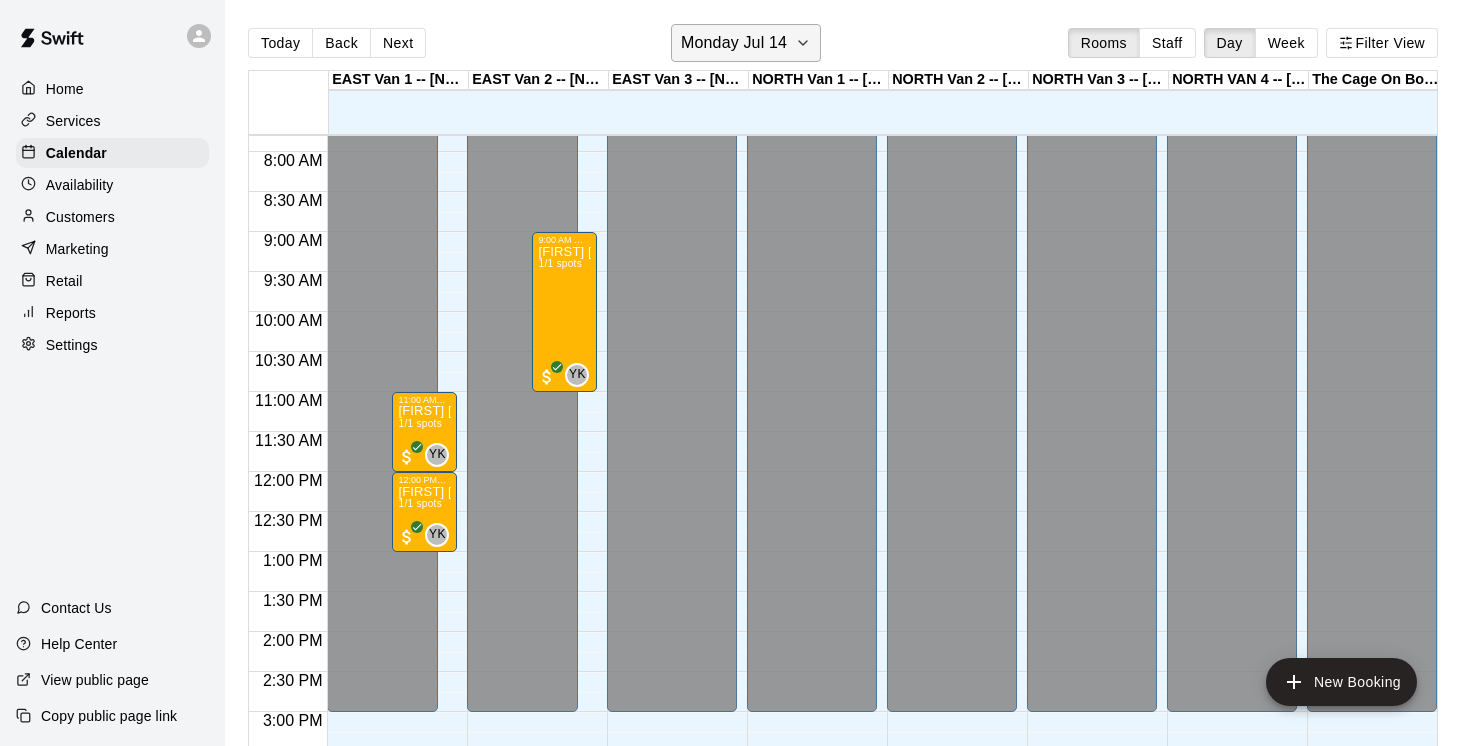 click 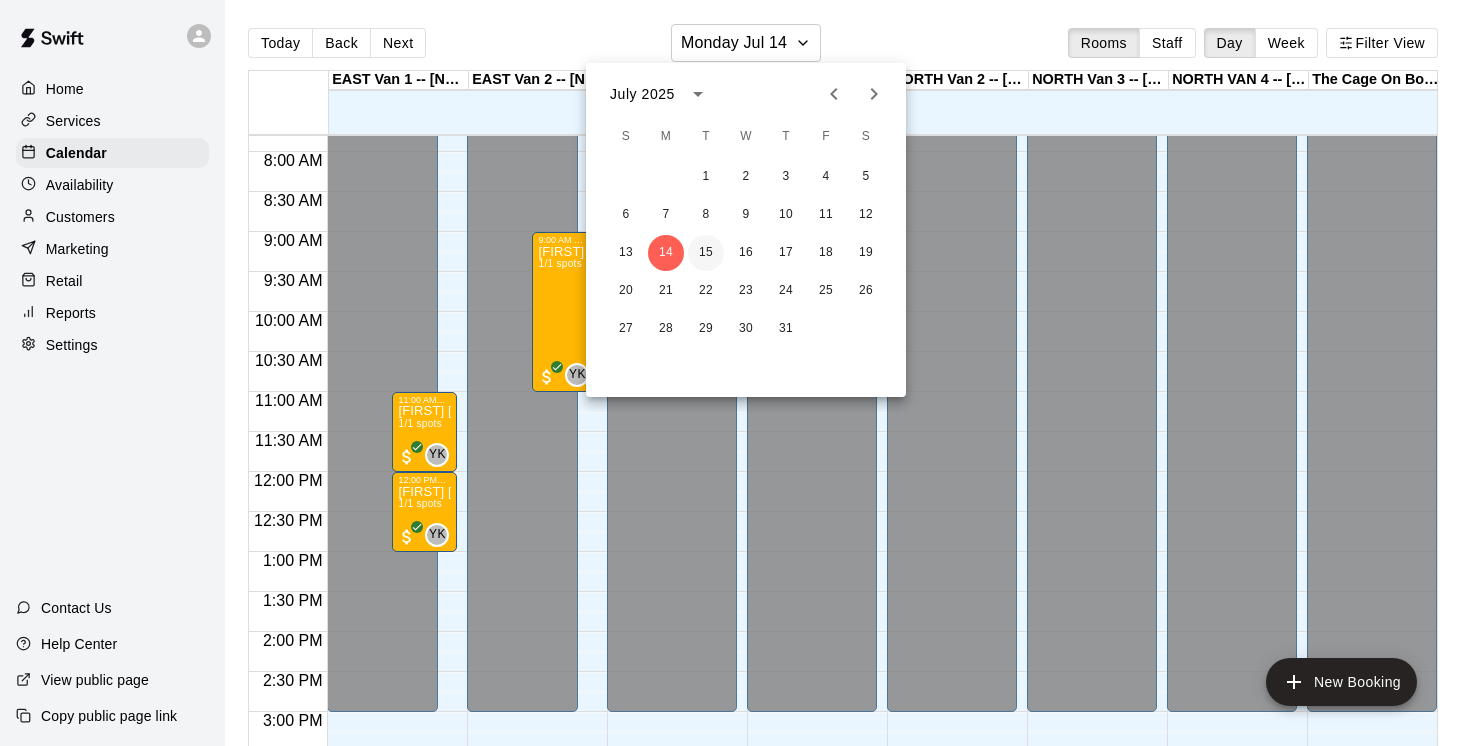 click on "15" at bounding box center [706, 253] 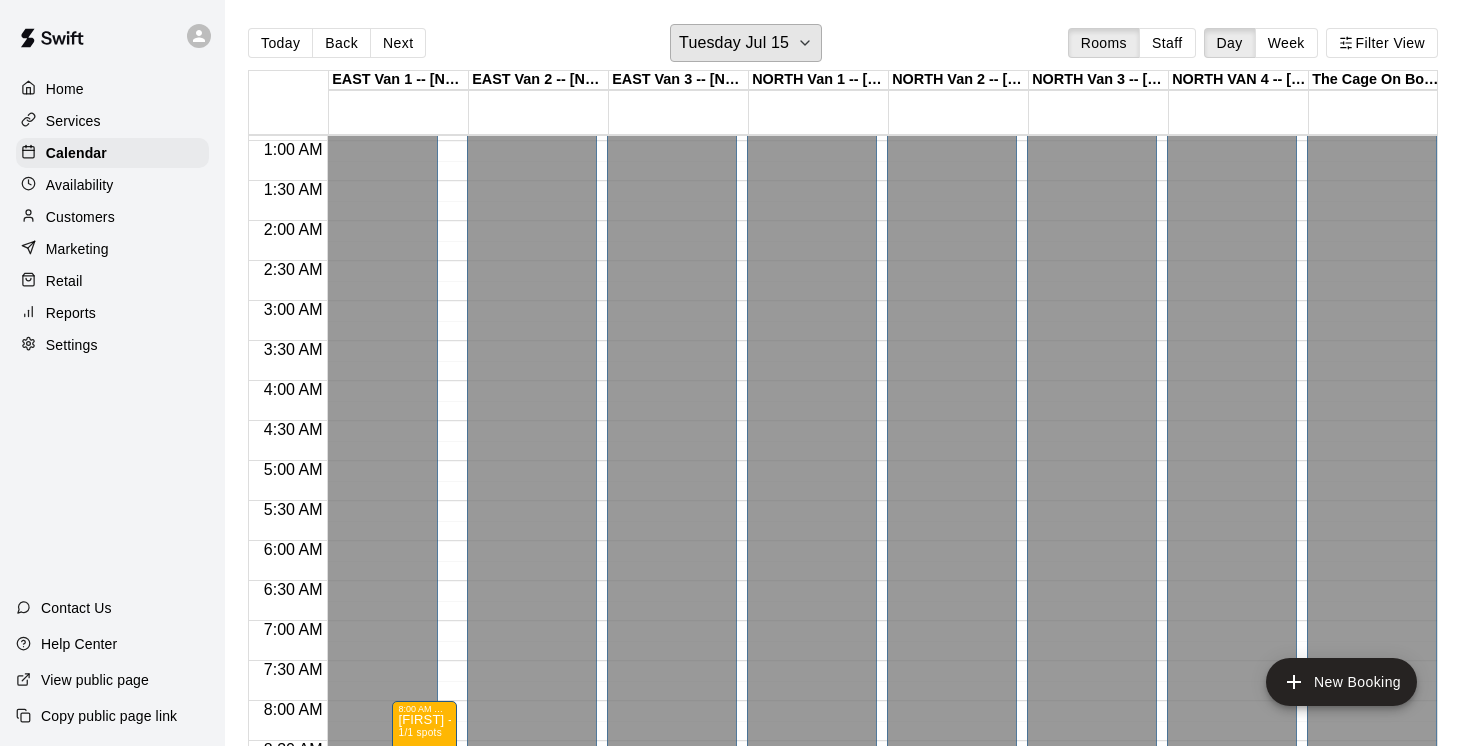 scroll, scrollTop: 0, scrollLeft: 0, axis: both 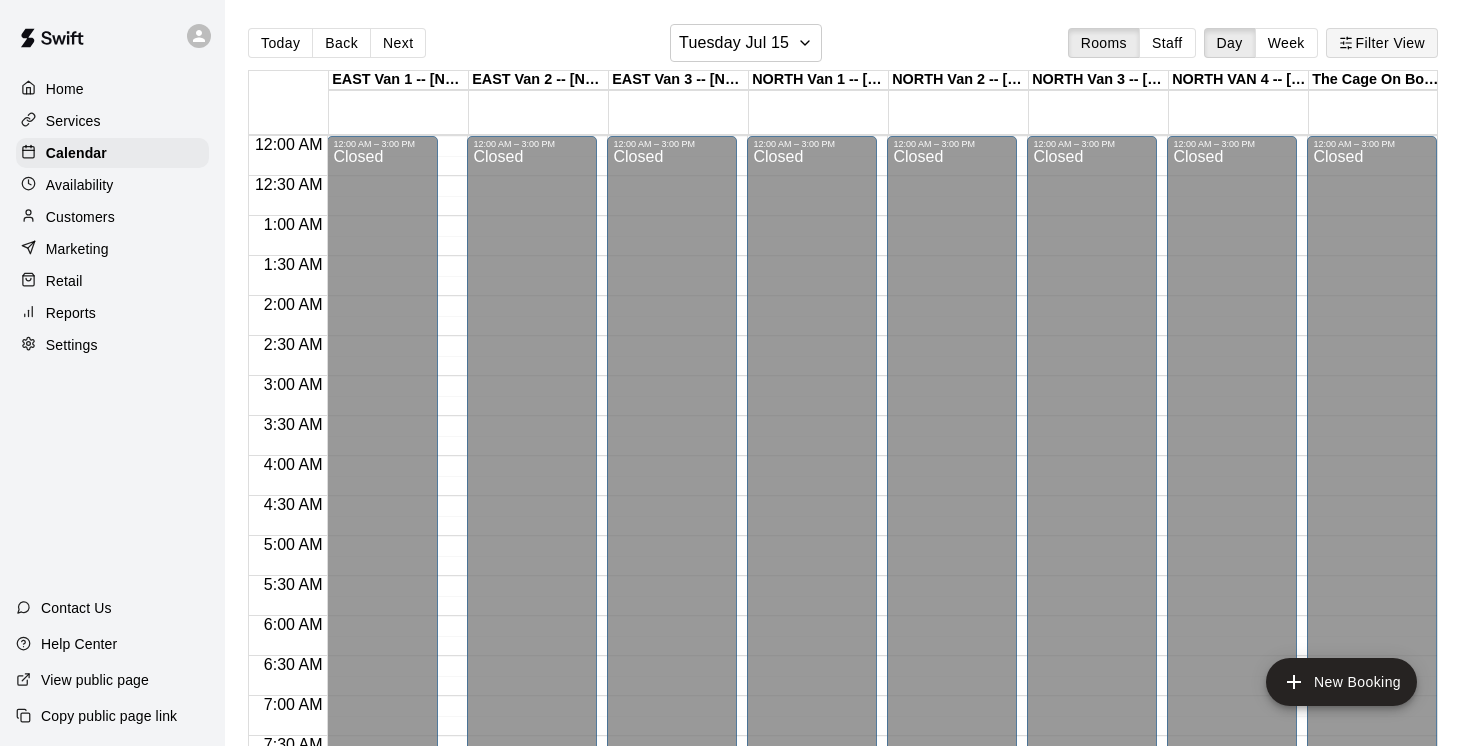 click on "Filter View" at bounding box center (1382, 43) 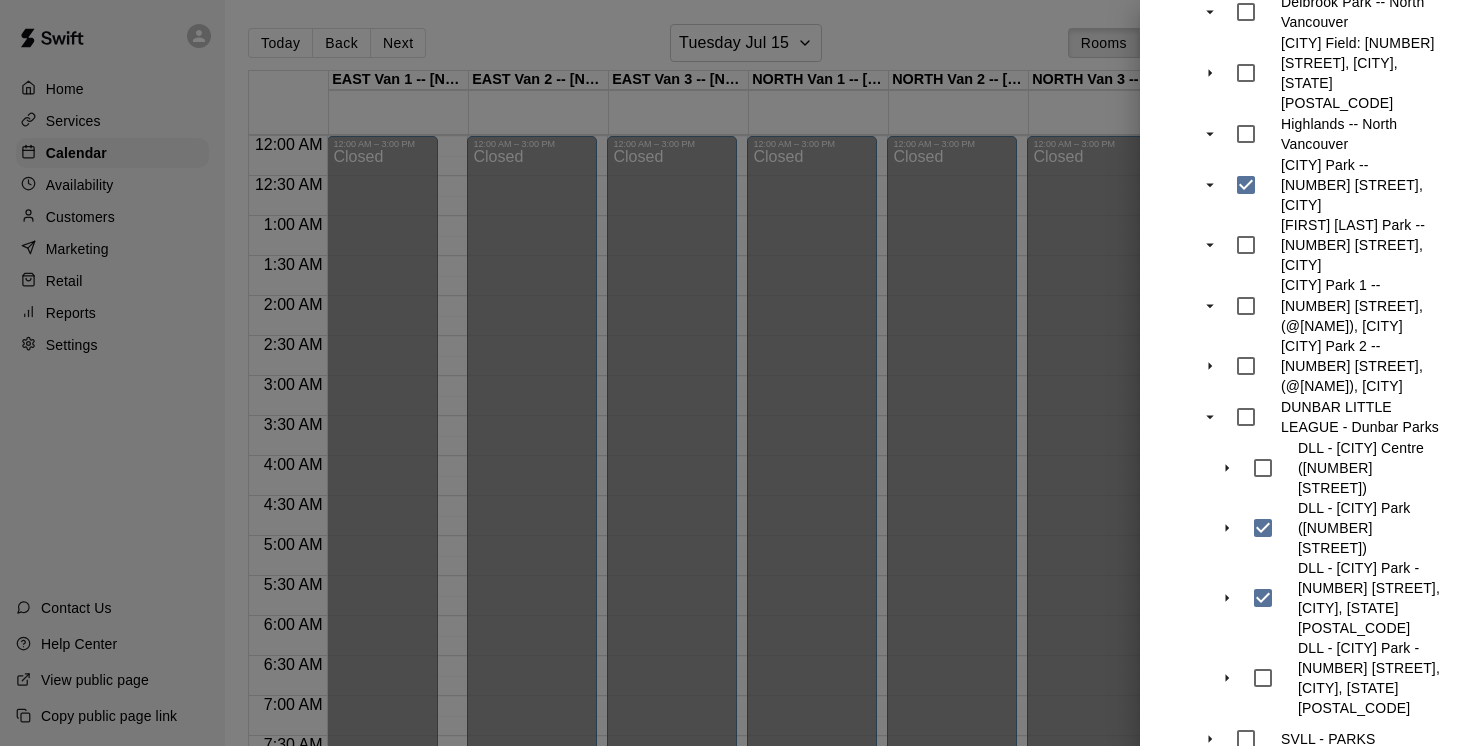 scroll, scrollTop: 1195, scrollLeft: 0, axis: vertical 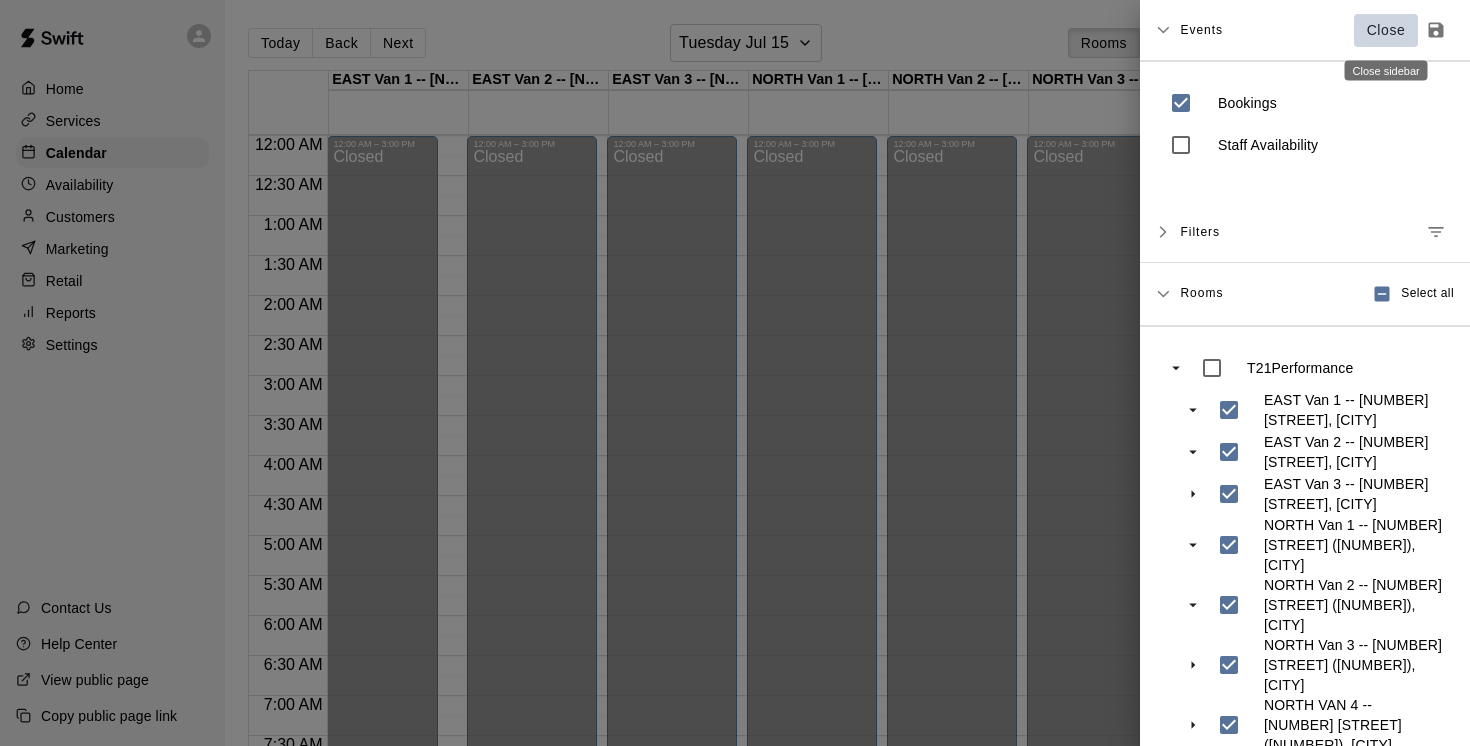 click on "Close" at bounding box center [1386, 30] 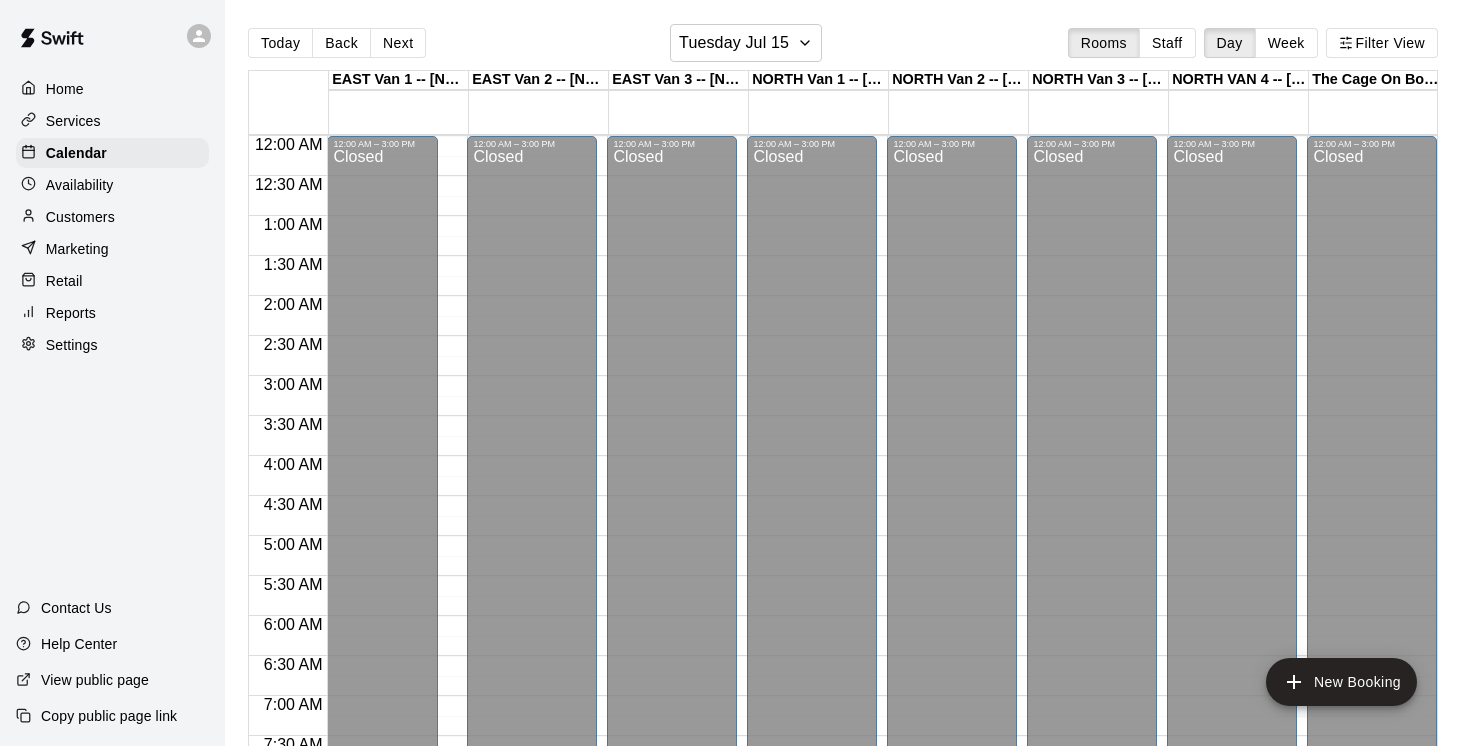 scroll, scrollTop: 0, scrollLeft: 27, axis: horizontal 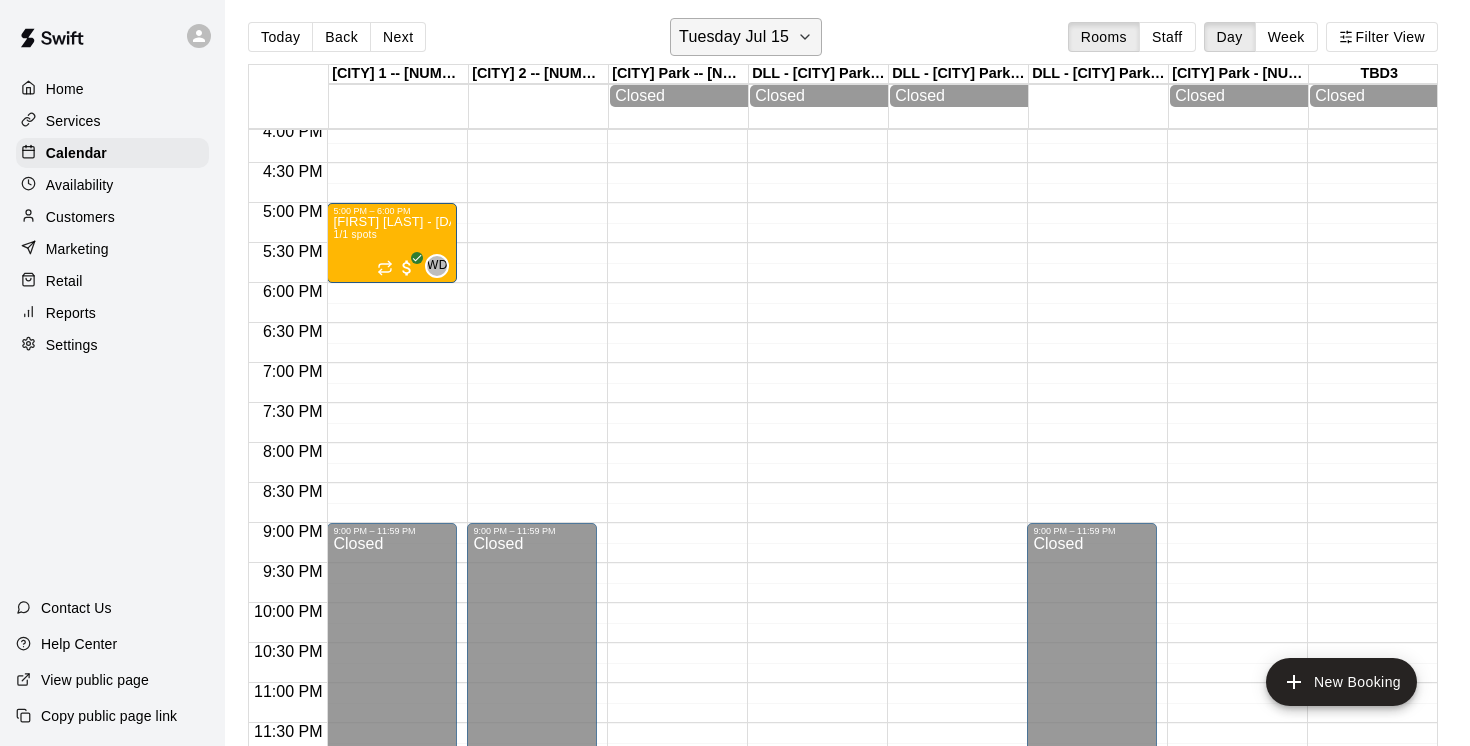 click 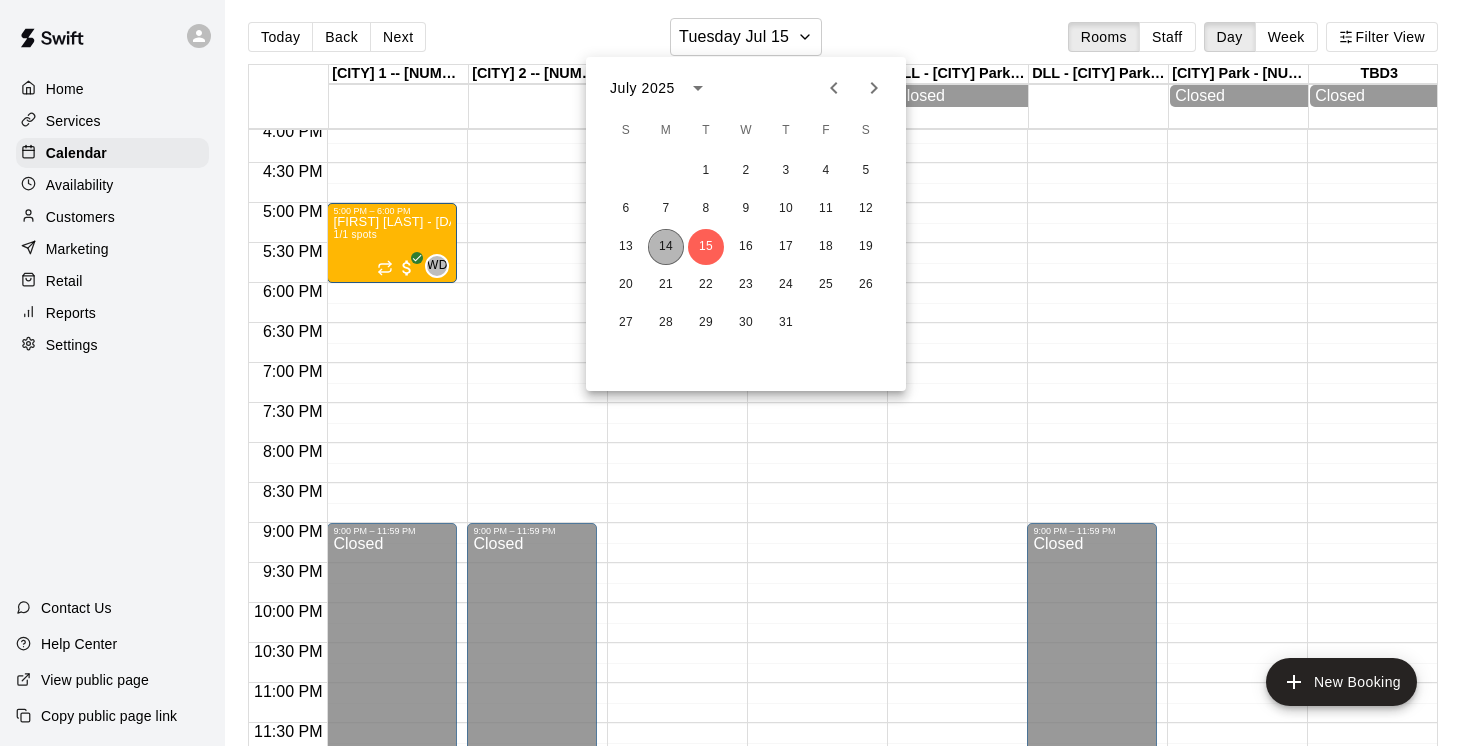 click on "14" at bounding box center [666, 247] 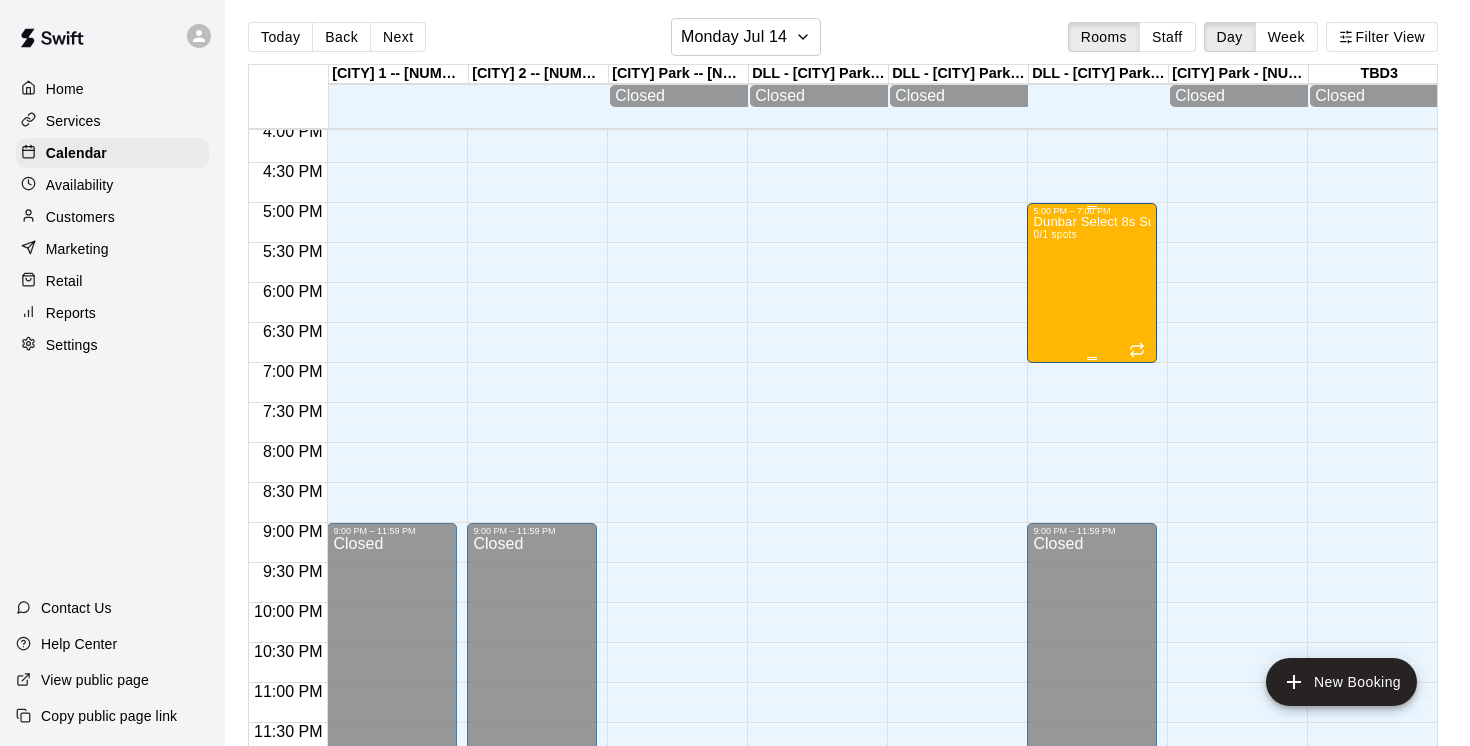 click on "Dunbar Select 8s Summer Training @ Balaclava Park 0/1 spots" at bounding box center (1092, 589) 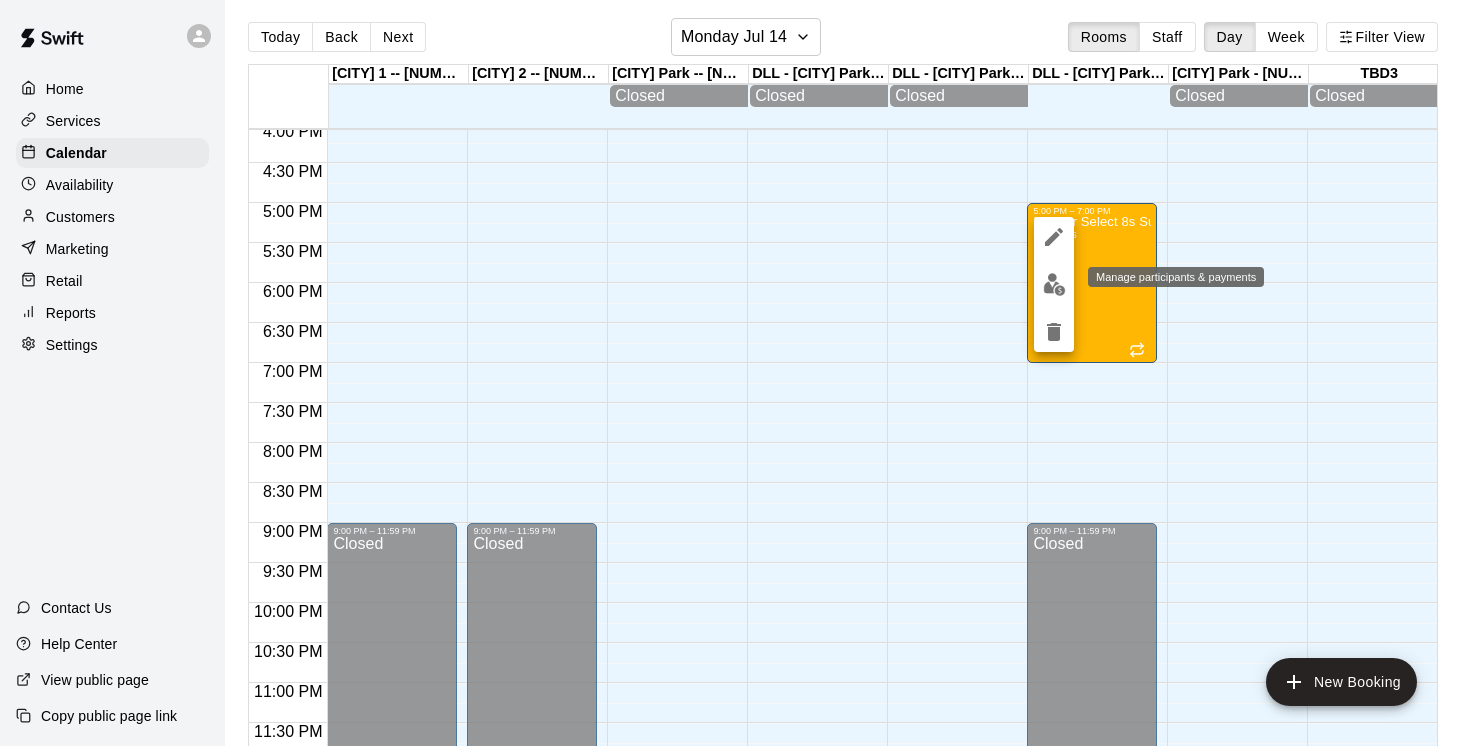click at bounding box center [1054, 284] 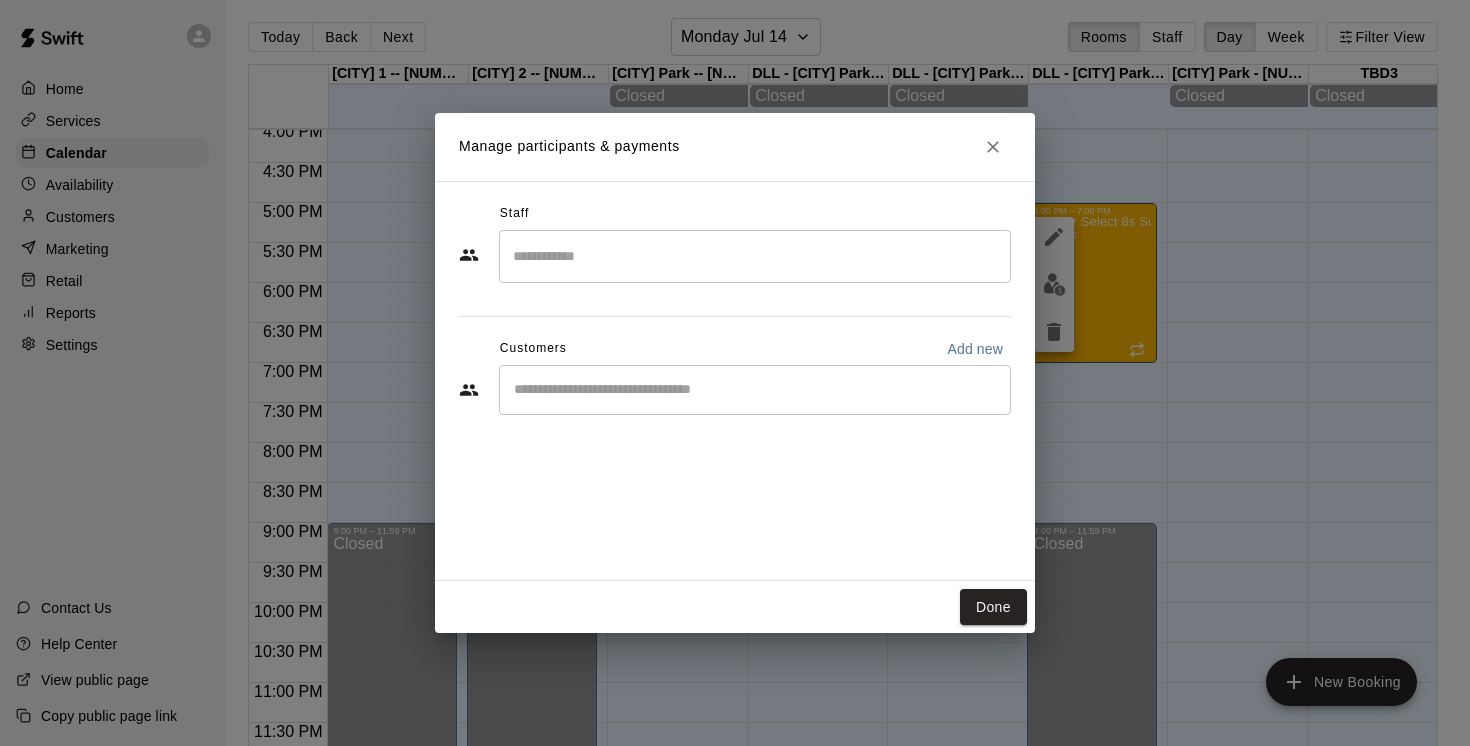 click at bounding box center [755, 256] 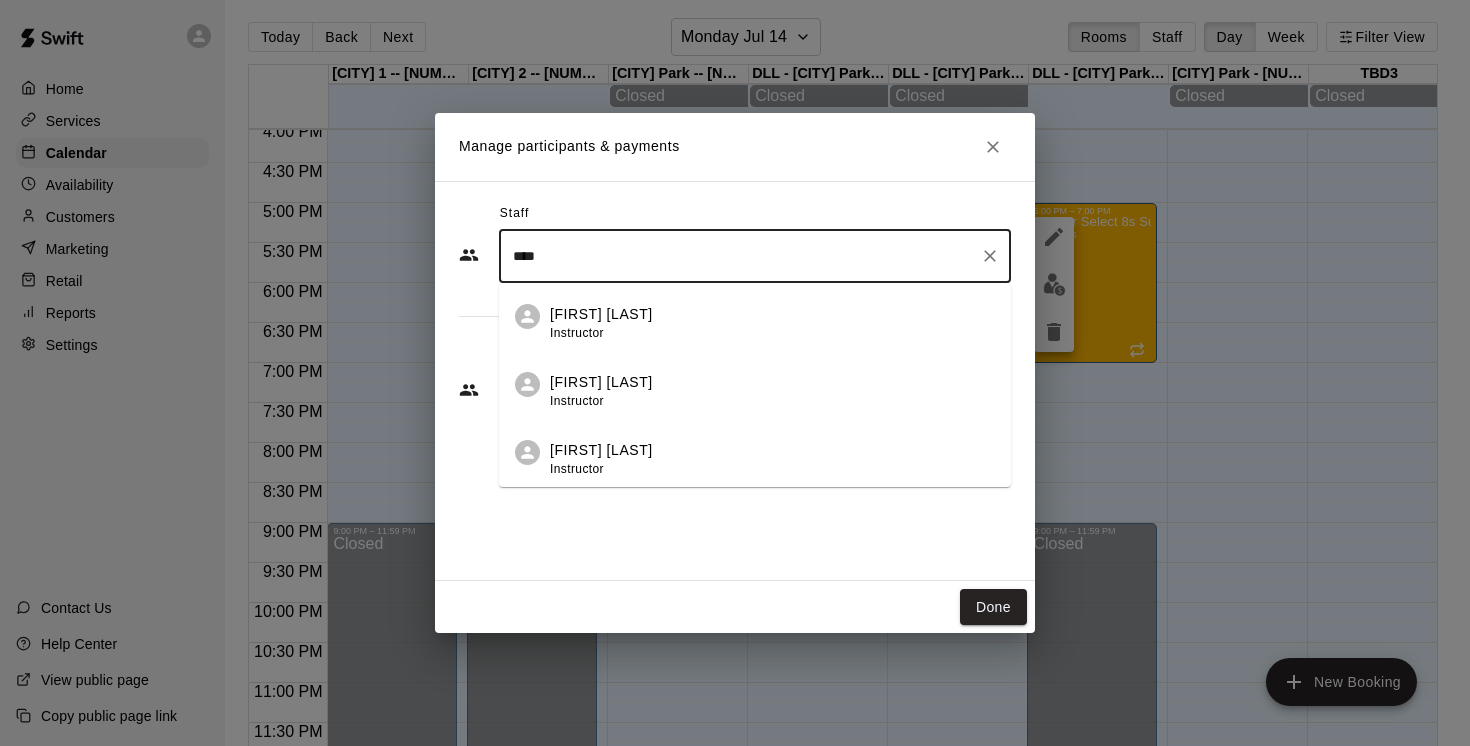 click on "Ryan Leonard Instructor" at bounding box center [601, 323] 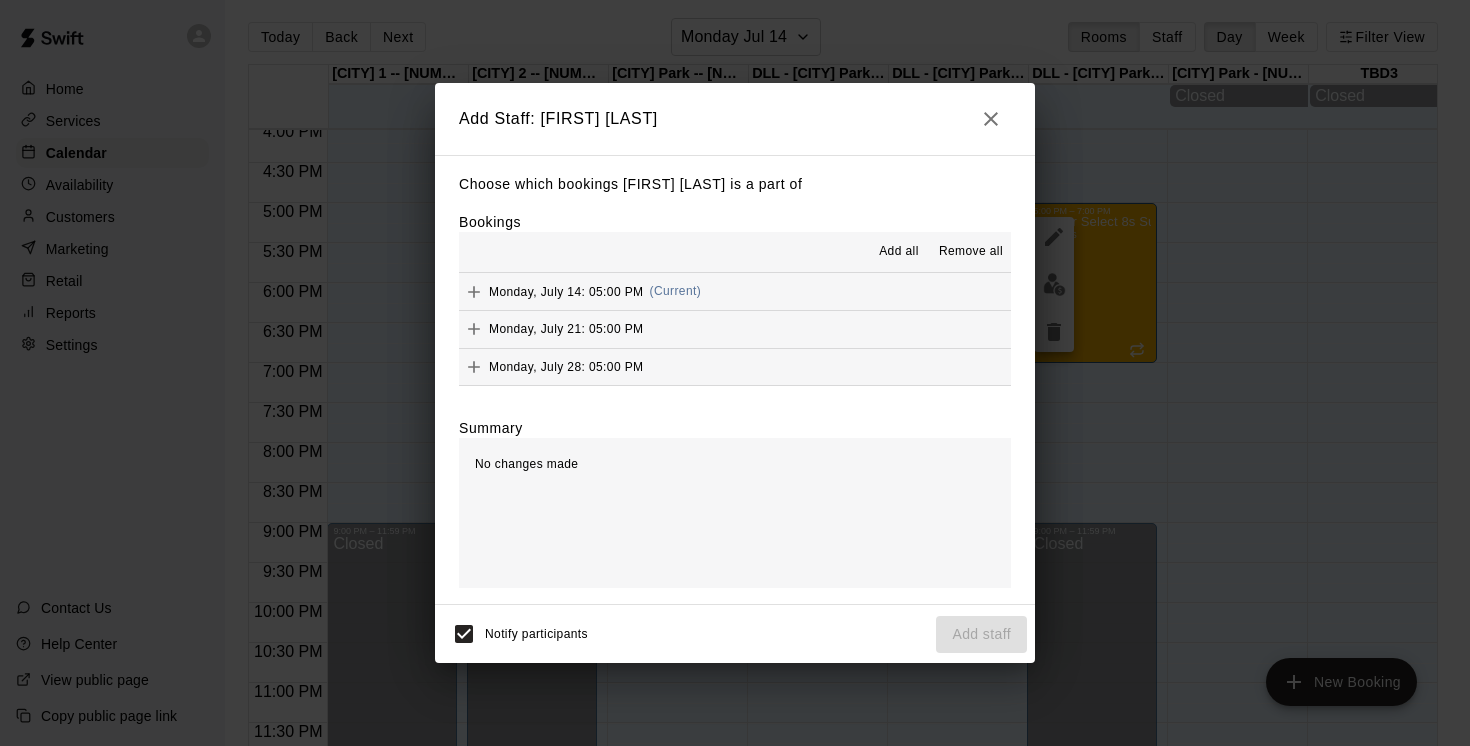 click on "Monday, July 14: 05:00 PM (Current)" at bounding box center [735, 291] 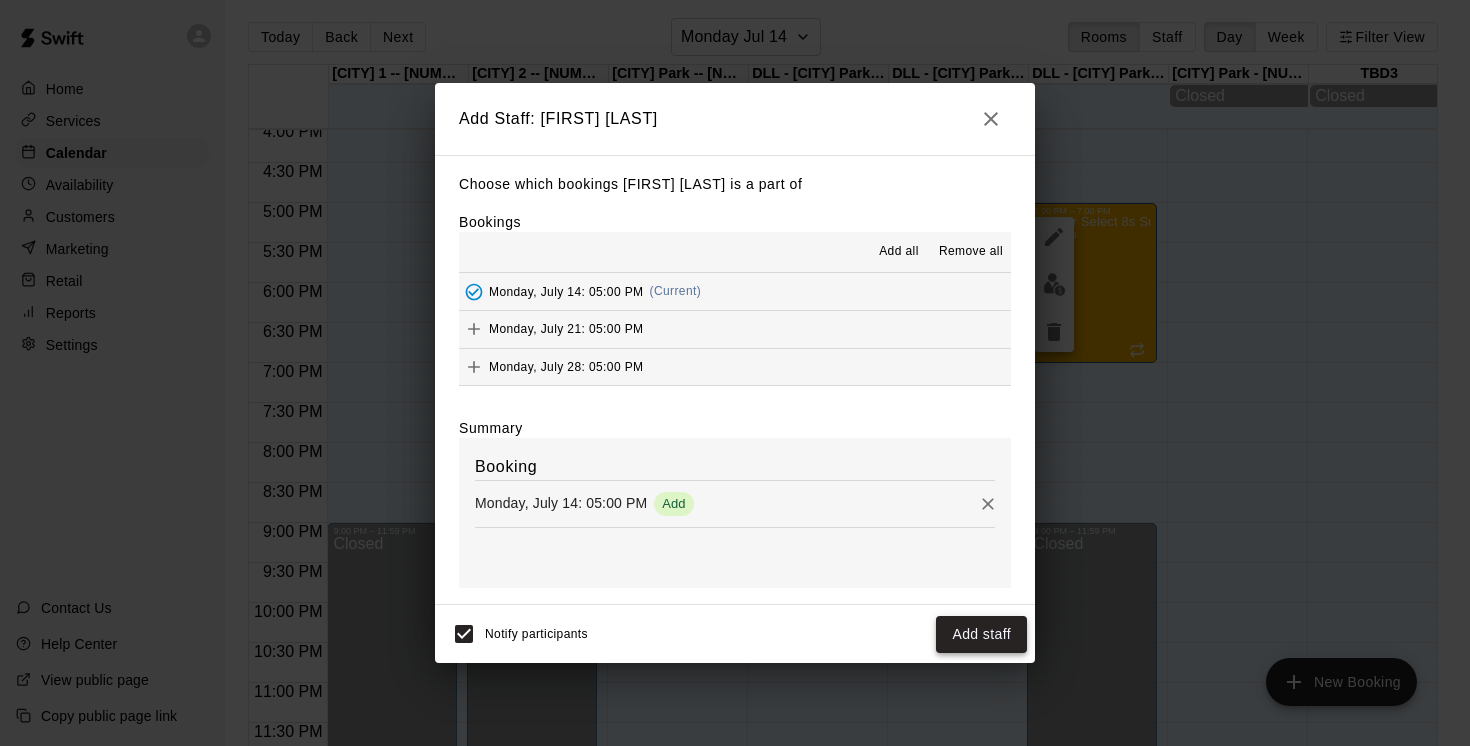 click on "Add staff" at bounding box center [981, 634] 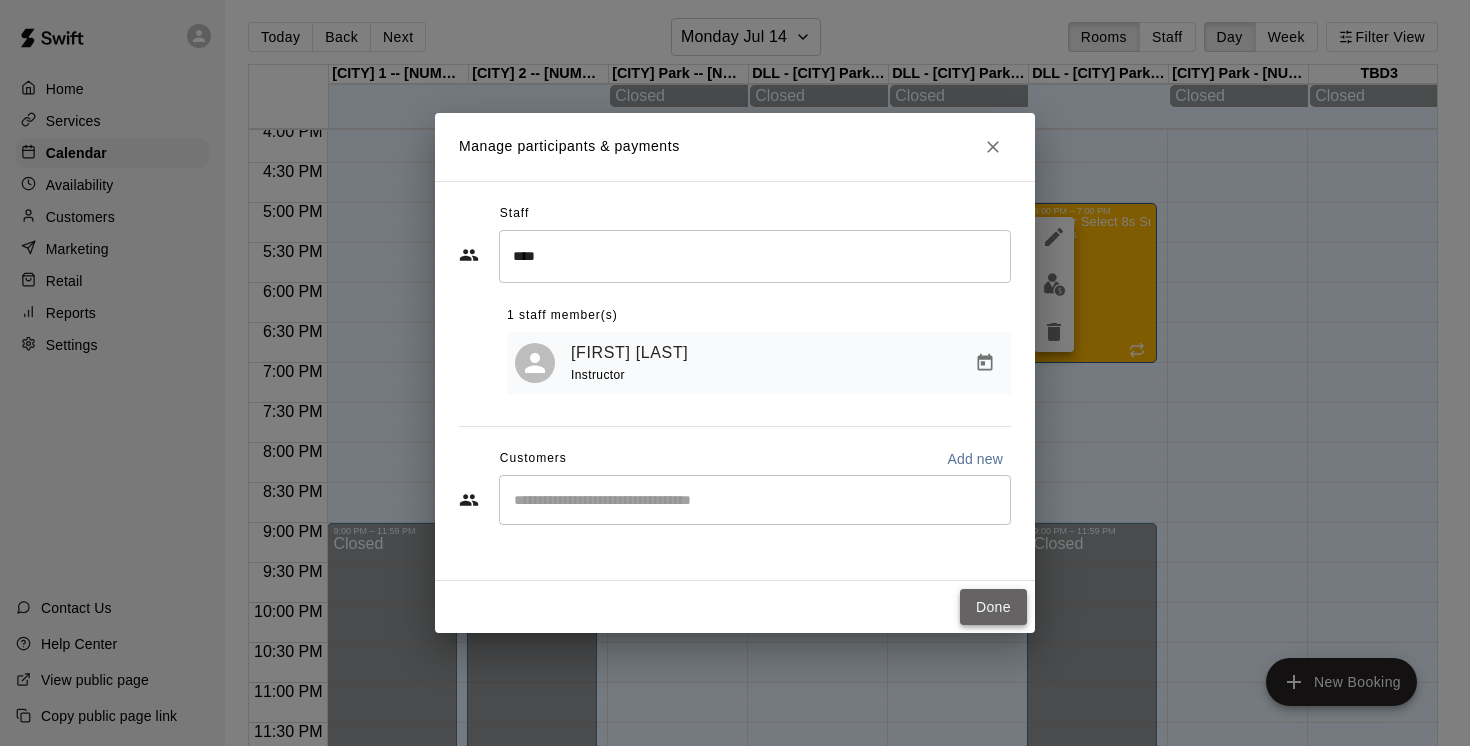 click on "Done" at bounding box center (993, 607) 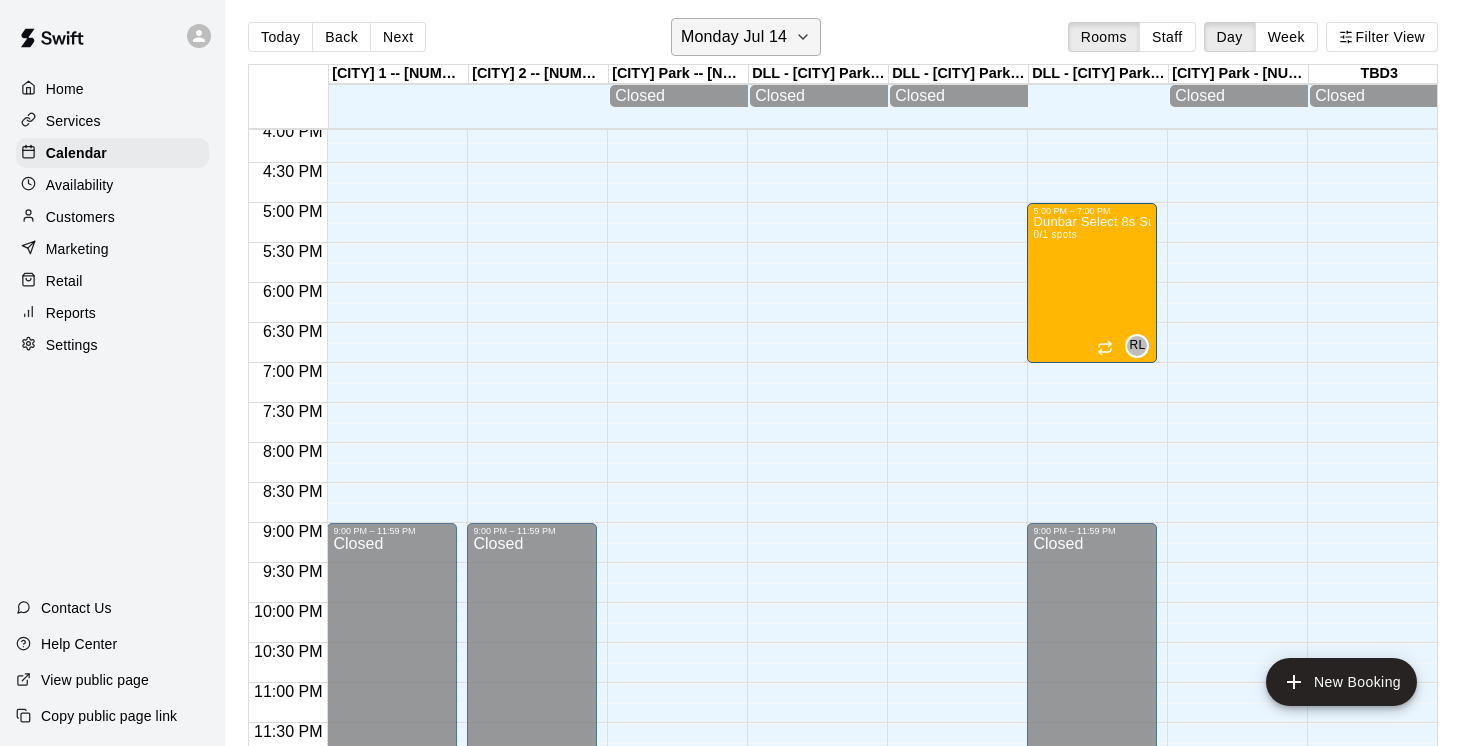 click 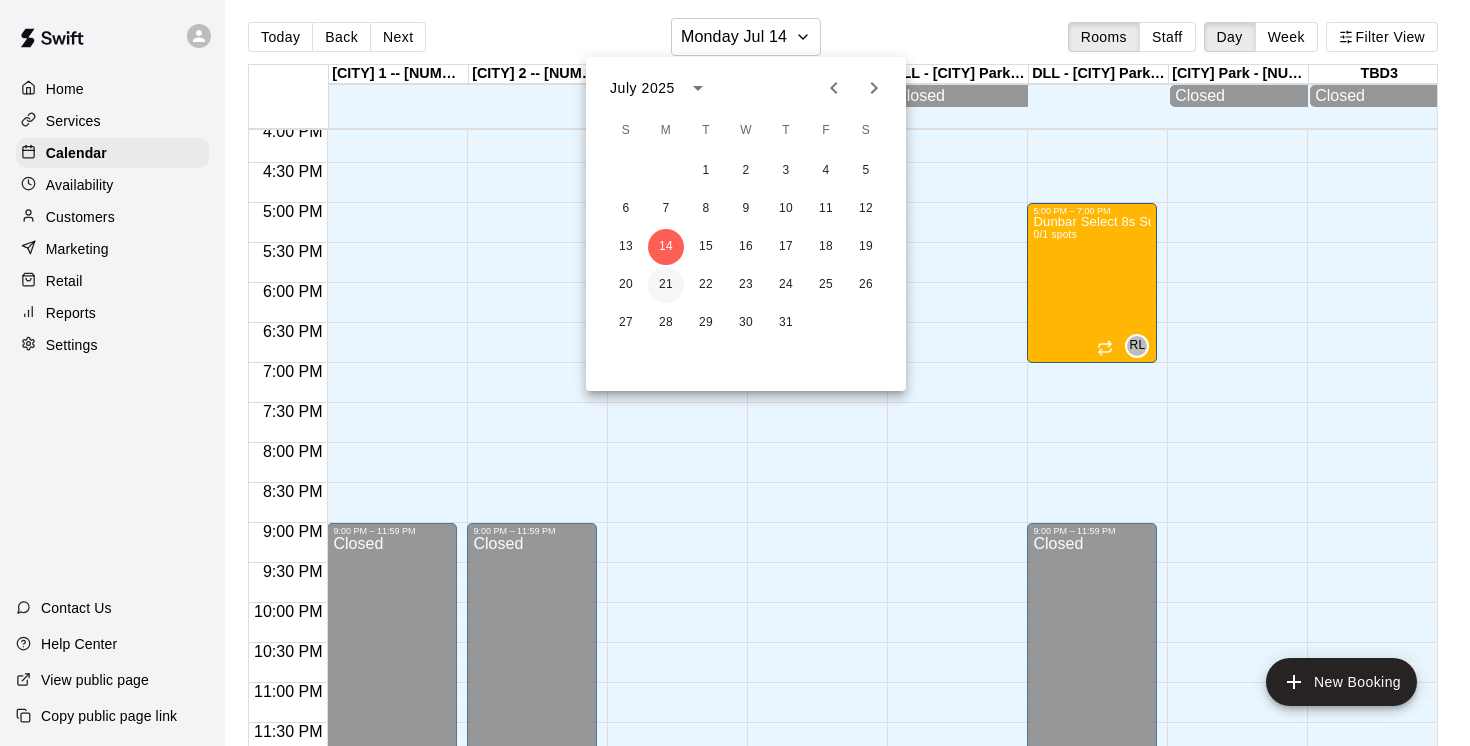 click on "21" at bounding box center [666, 285] 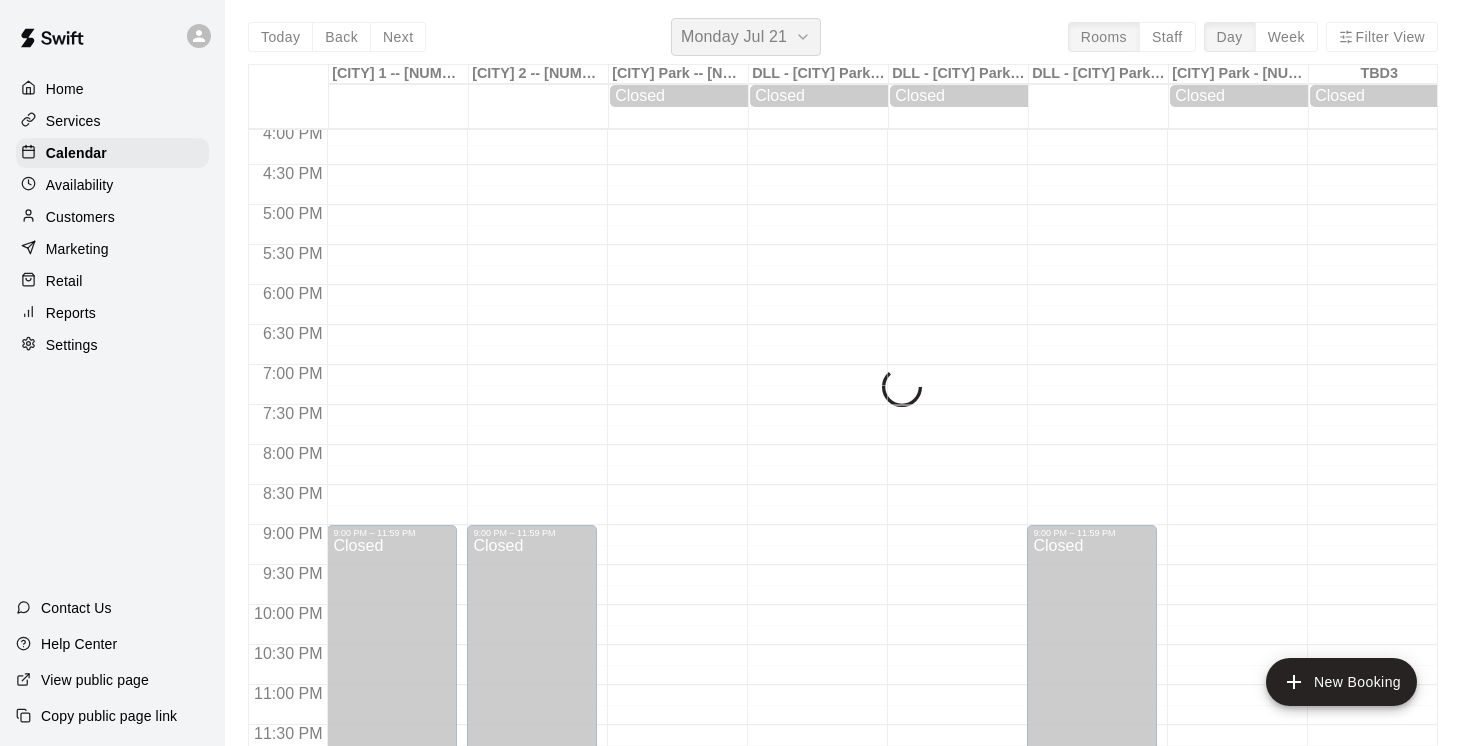 scroll, scrollTop: 1289, scrollLeft: 1400, axis: both 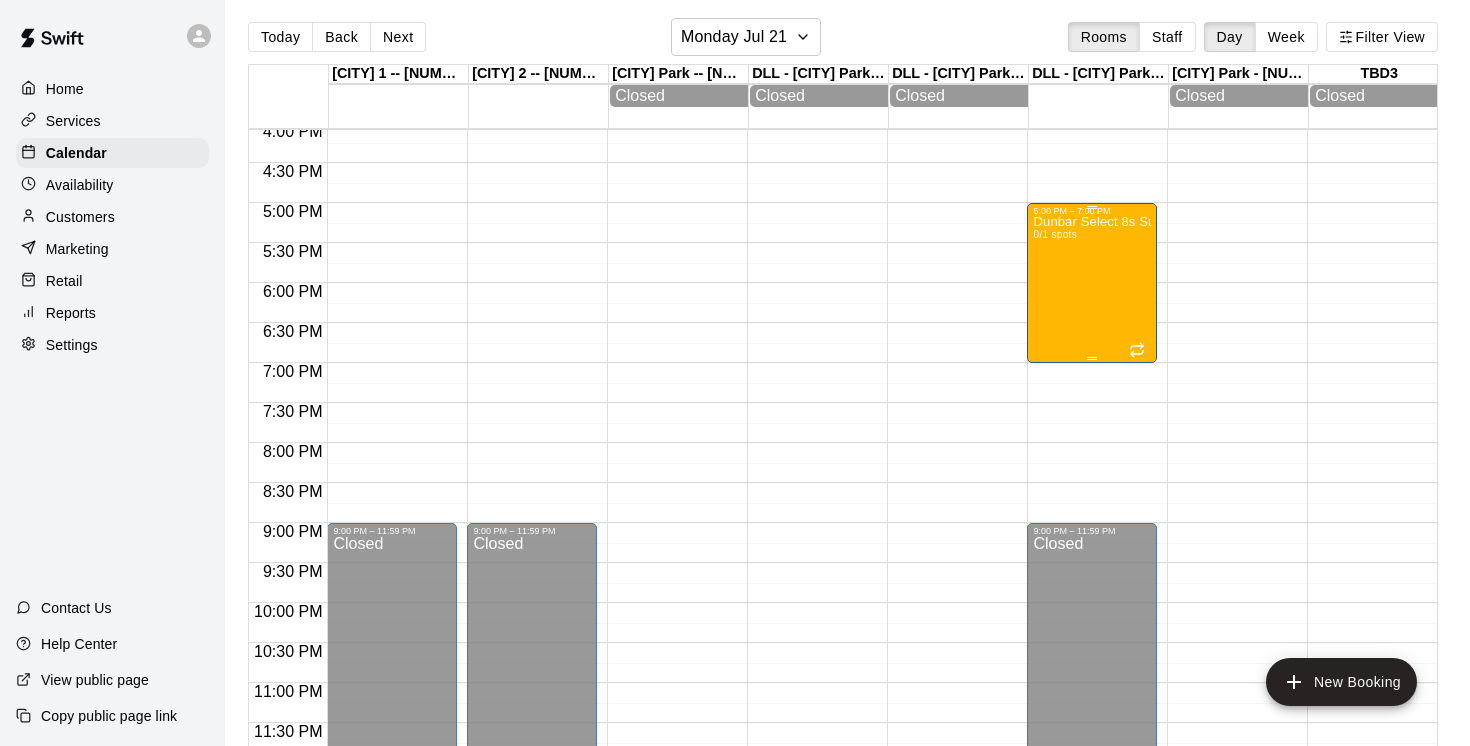 click on "Dunbar Select 8s Summer Training @ Balaclava Park 0/1 spots" at bounding box center (1092, 589) 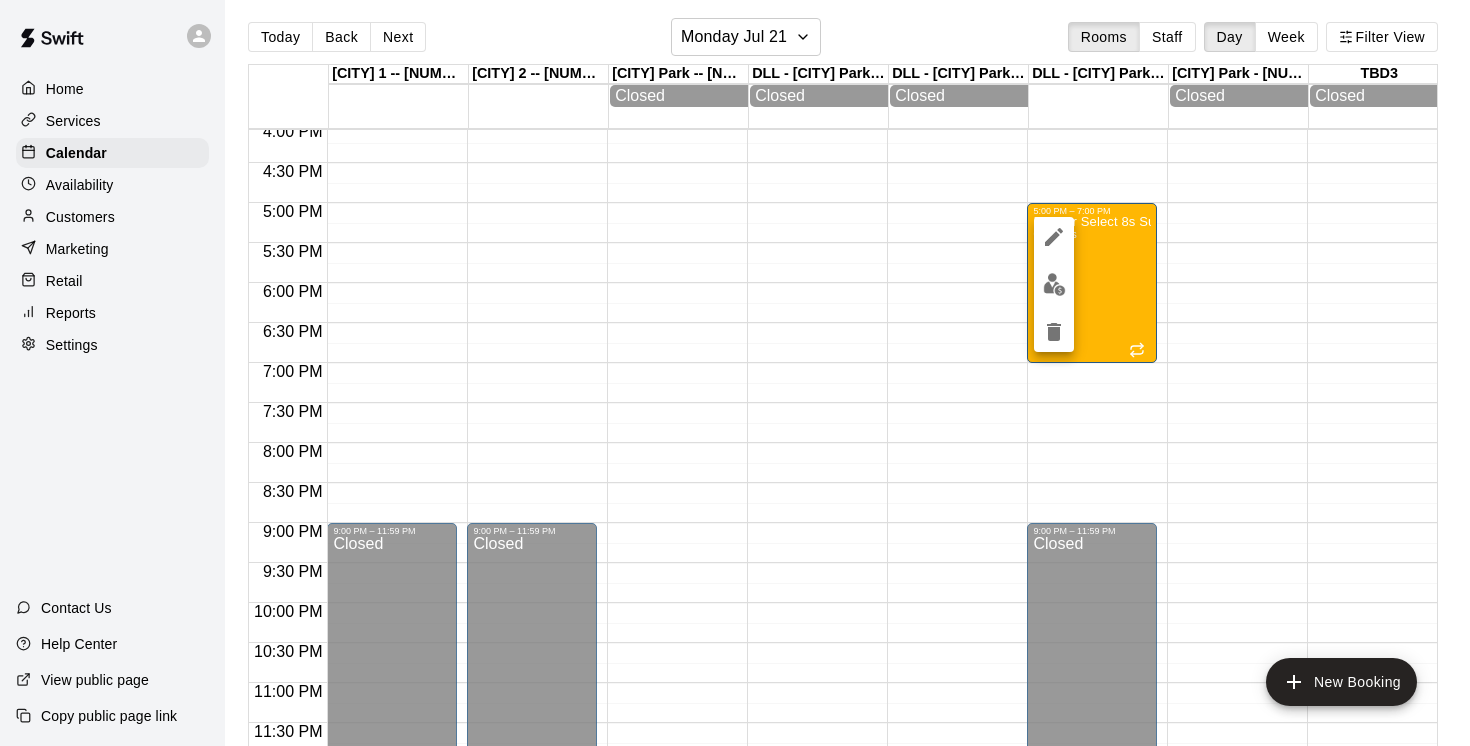 click at bounding box center (1054, 284) 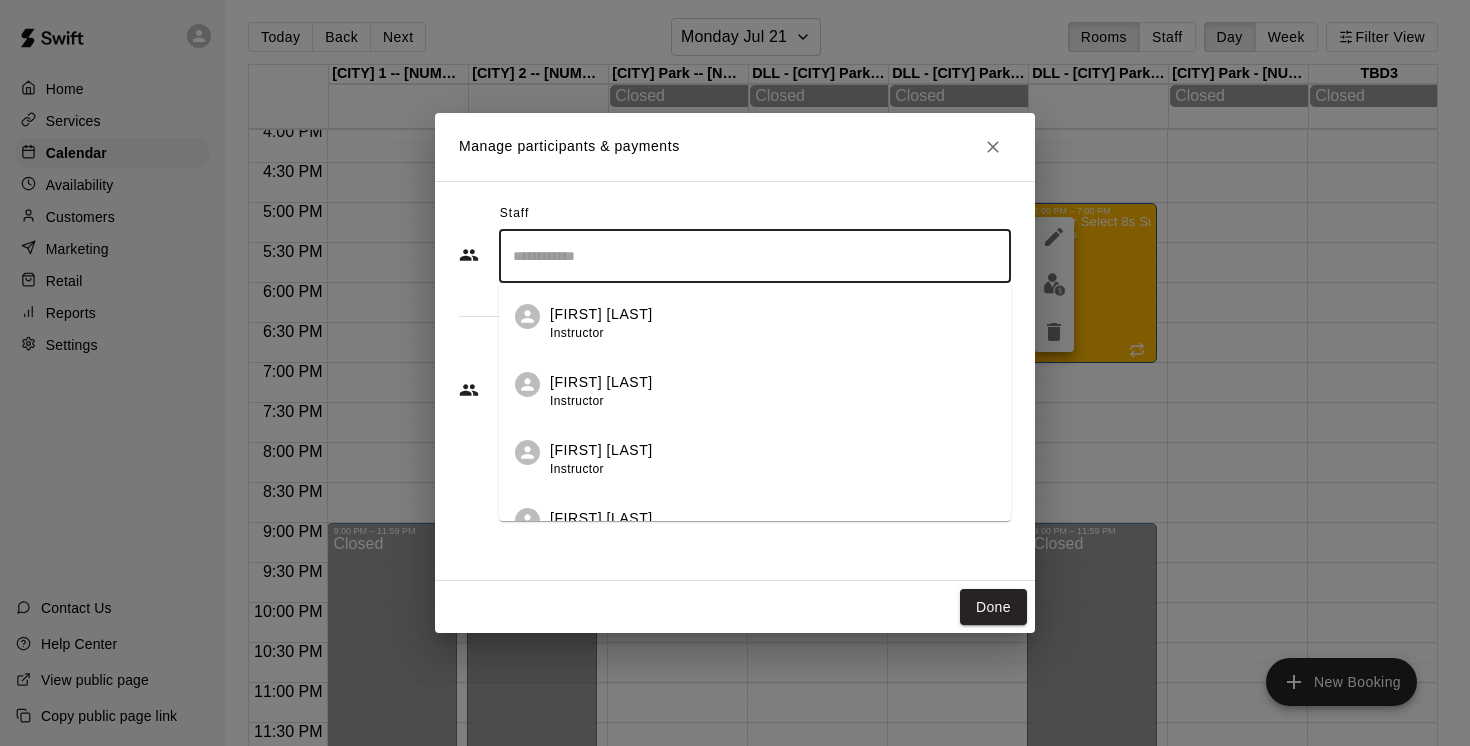 click at bounding box center [755, 256] 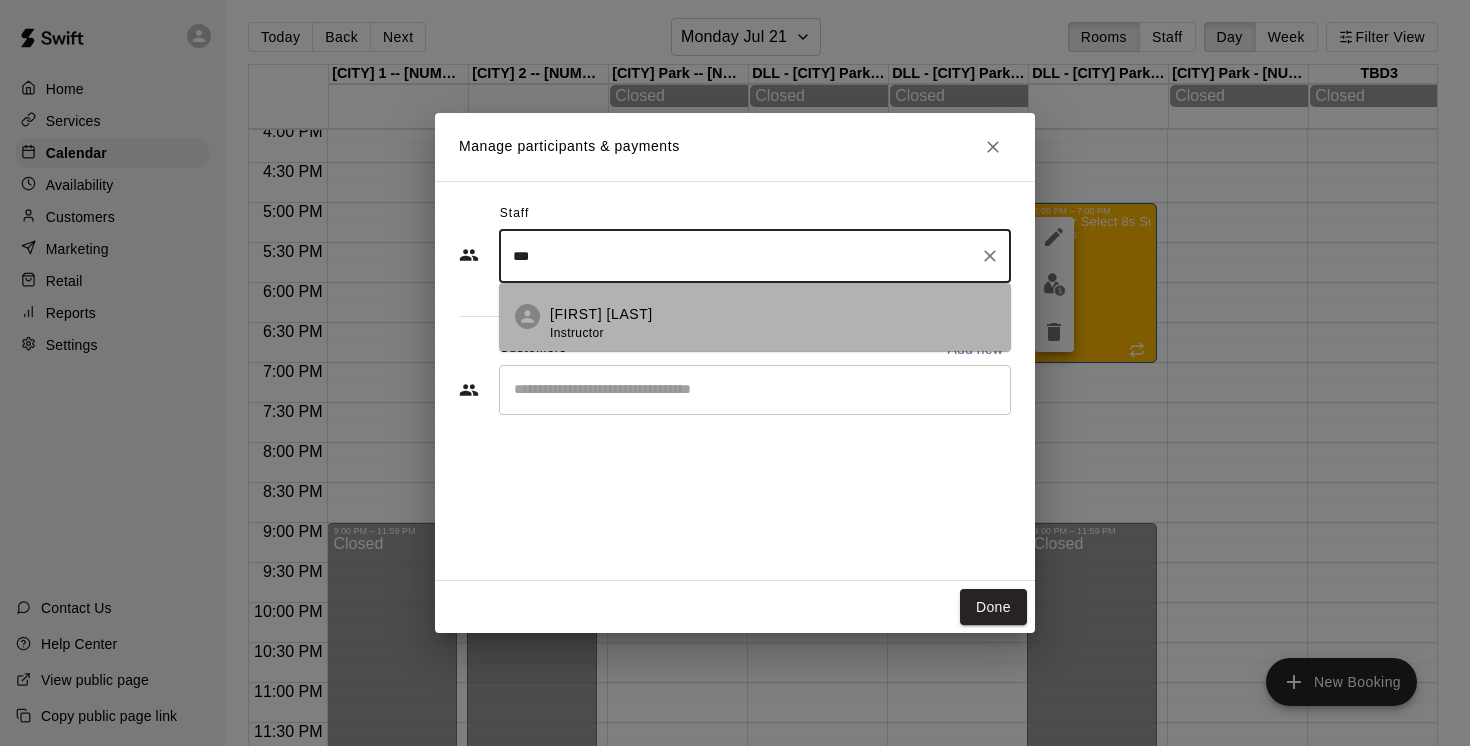 click on "Ken Nakane Instructor" at bounding box center [772, 323] 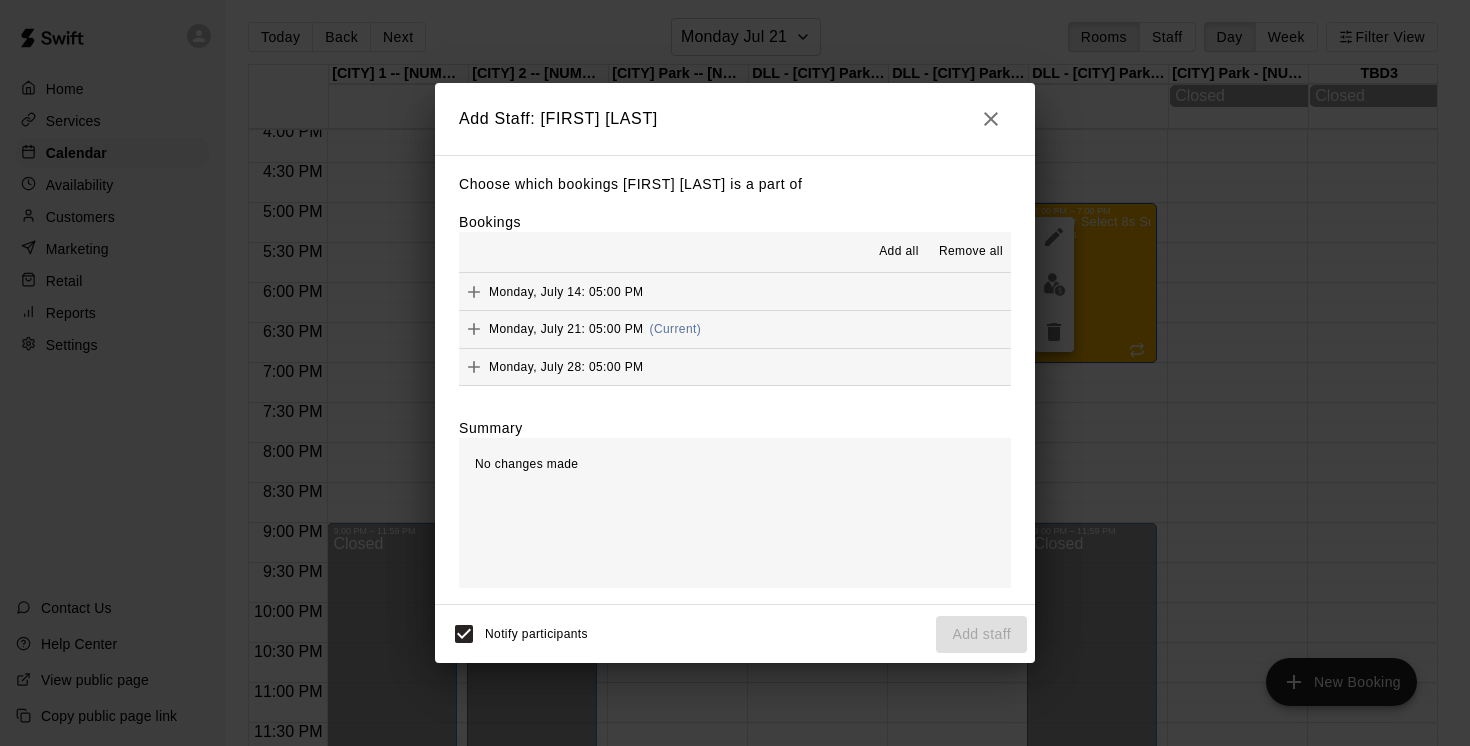 click on "Monday, July 21: 05:00 PM (Current)" at bounding box center (735, 329) 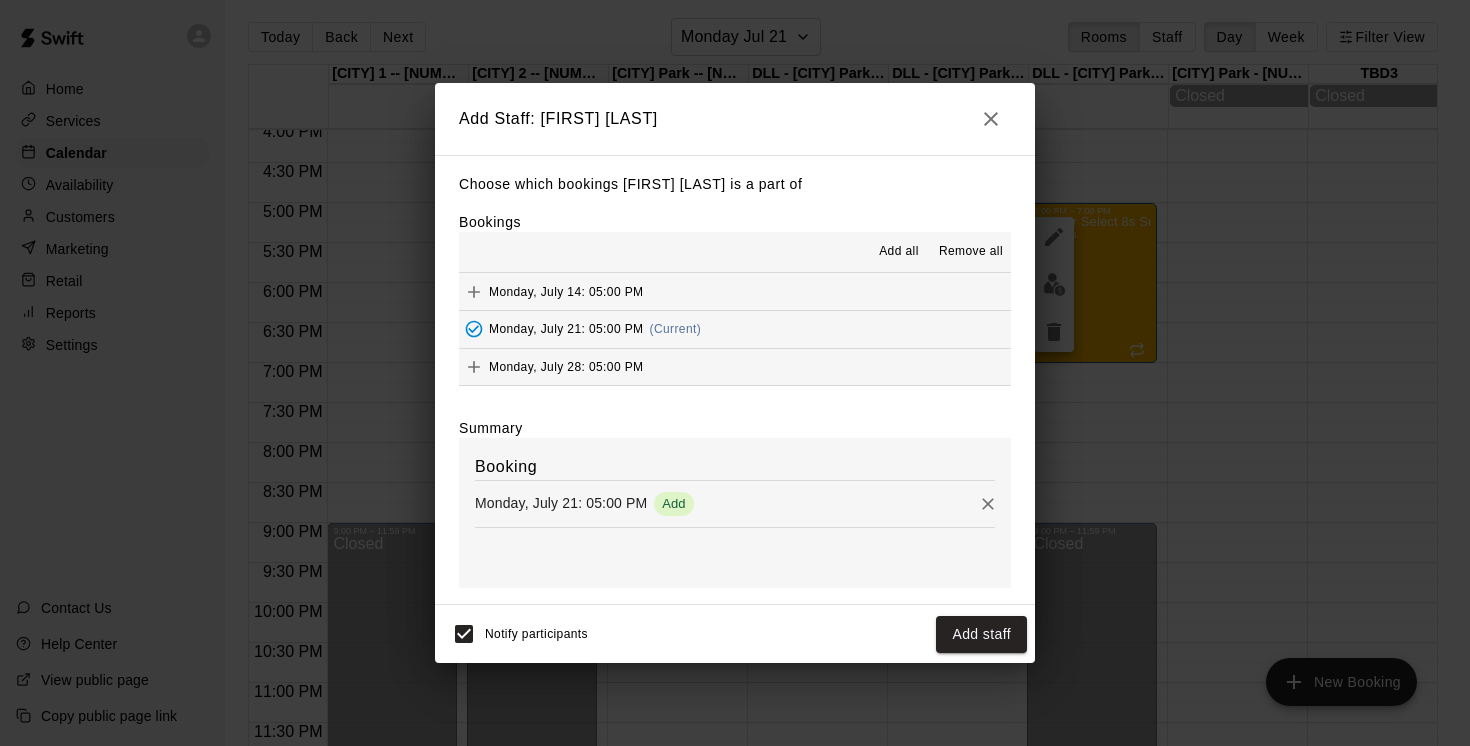 click on "Monday, July 28: 05:00 PM" at bounding box center (735, 367) 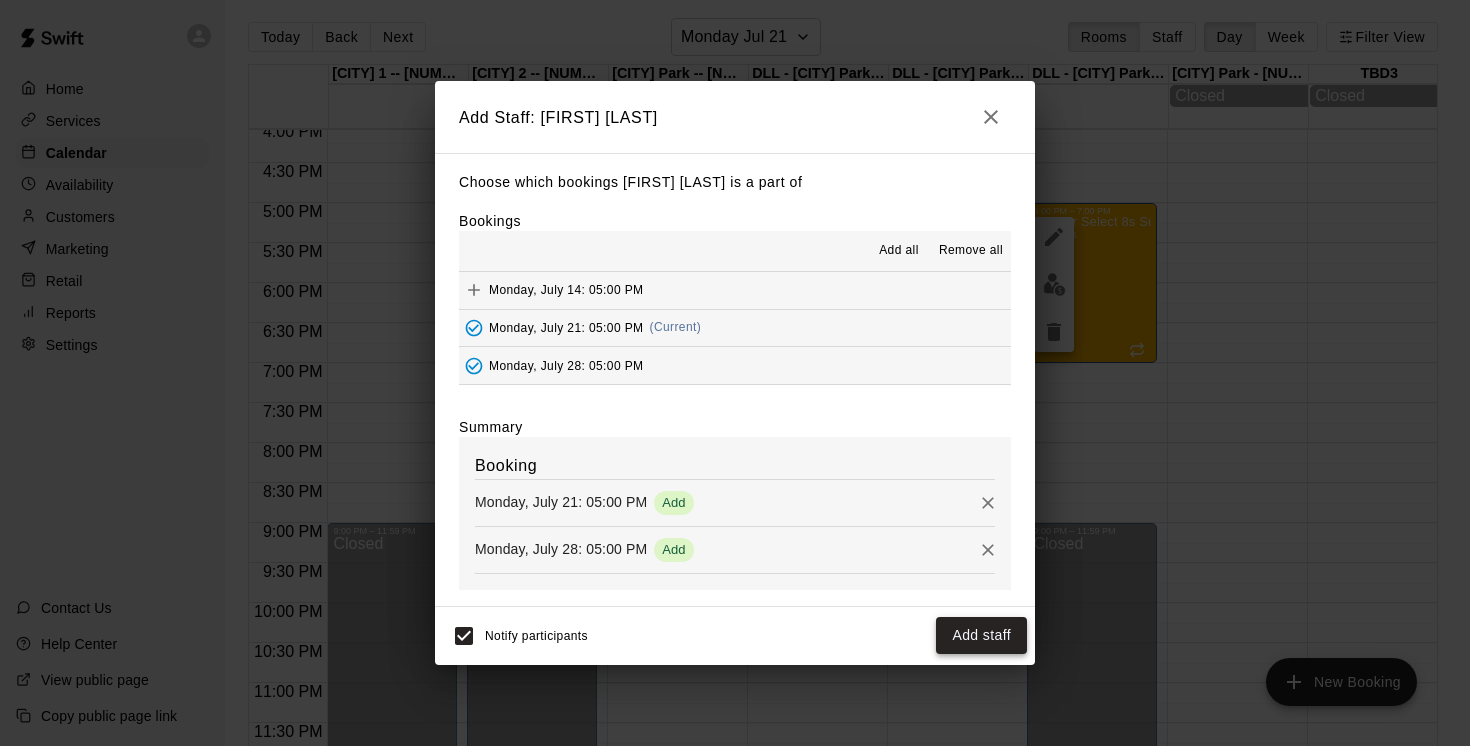 click on "Add staff" at bounding box center (981, 635) 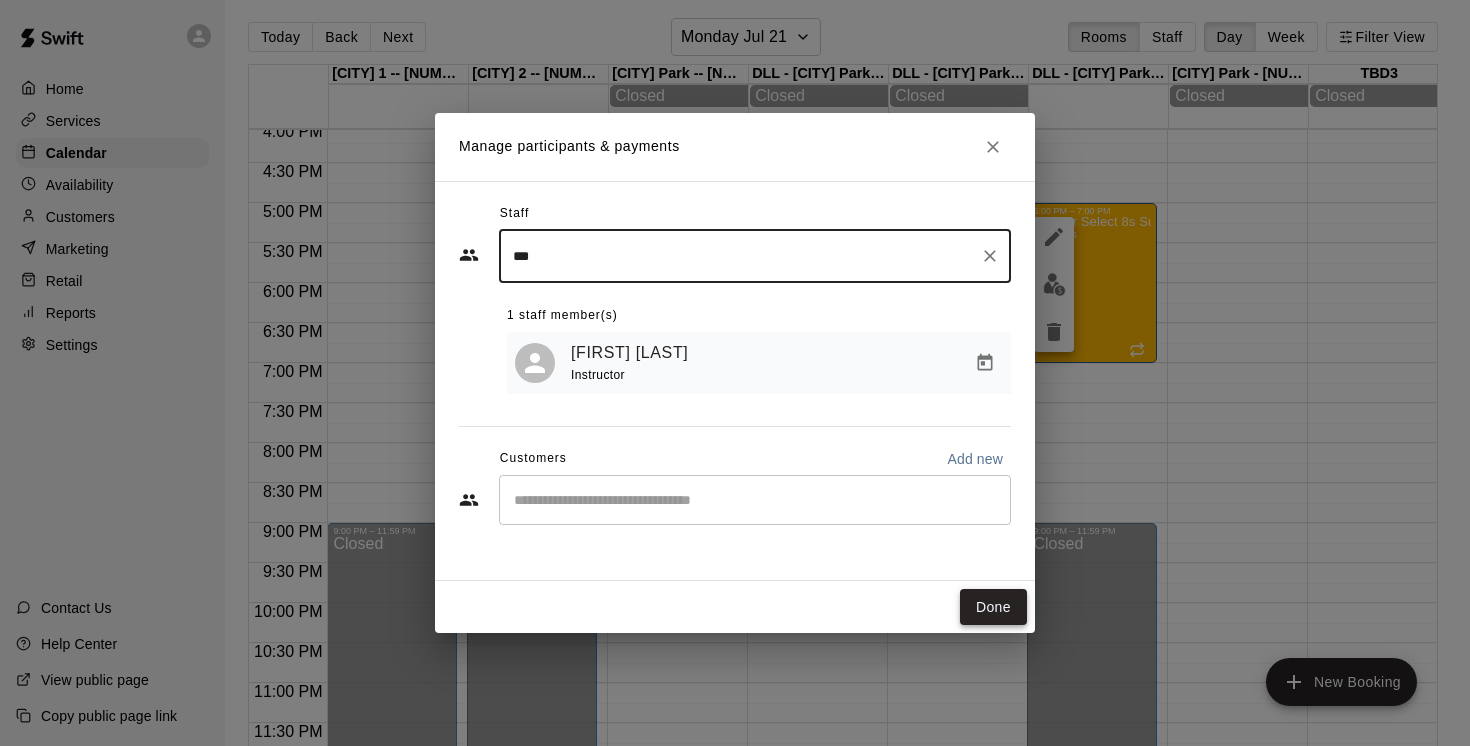 click on "Done" at bounding box center [993, 607] 